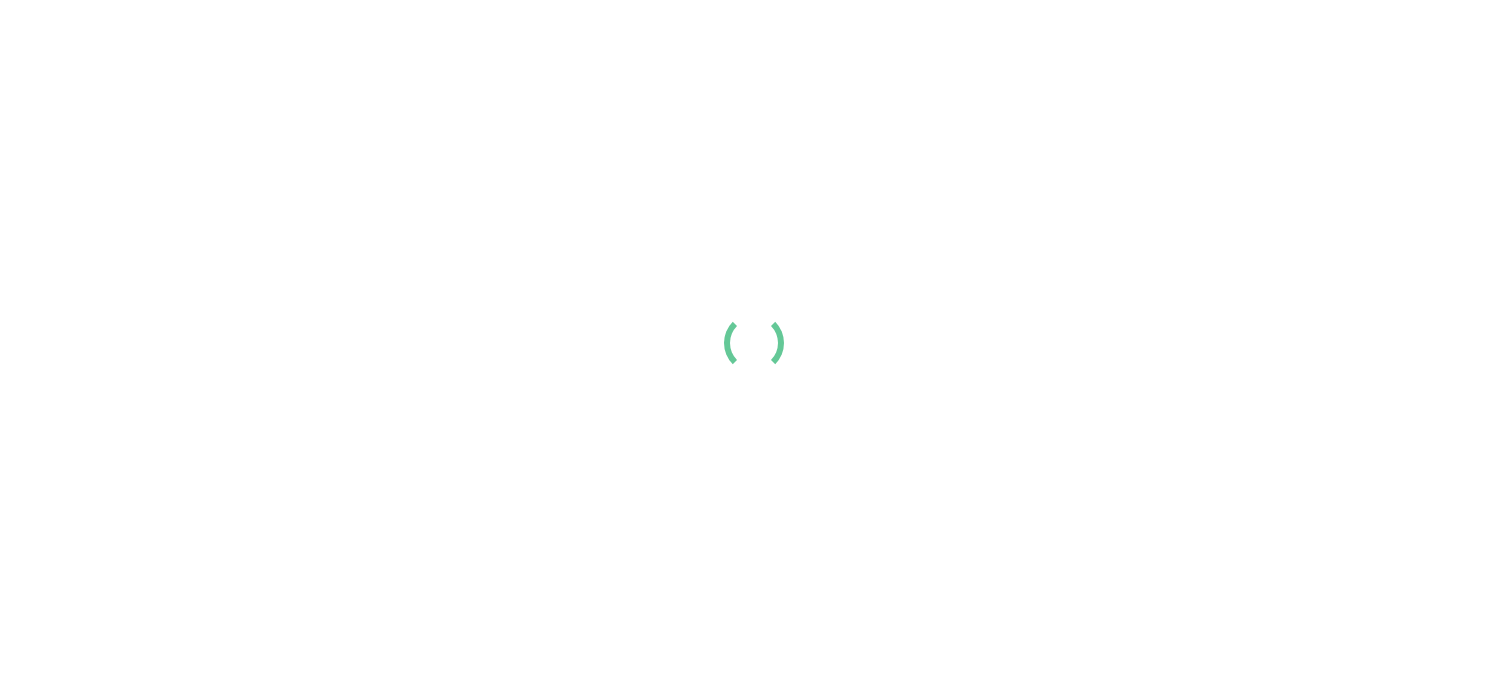 scroll, scrollTop: 0, scrollLeft: 0, axis: both 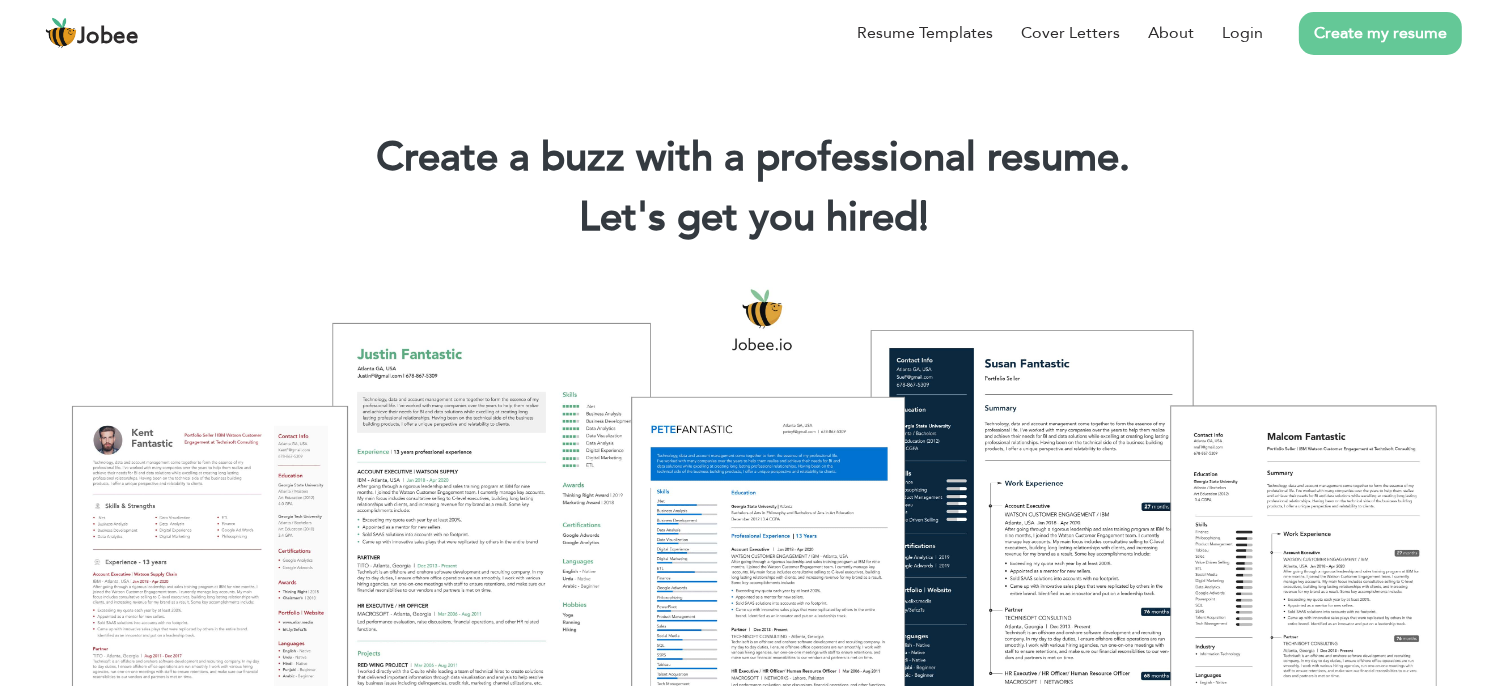 click on "Create my resume" at bounding box center [1380, 33] 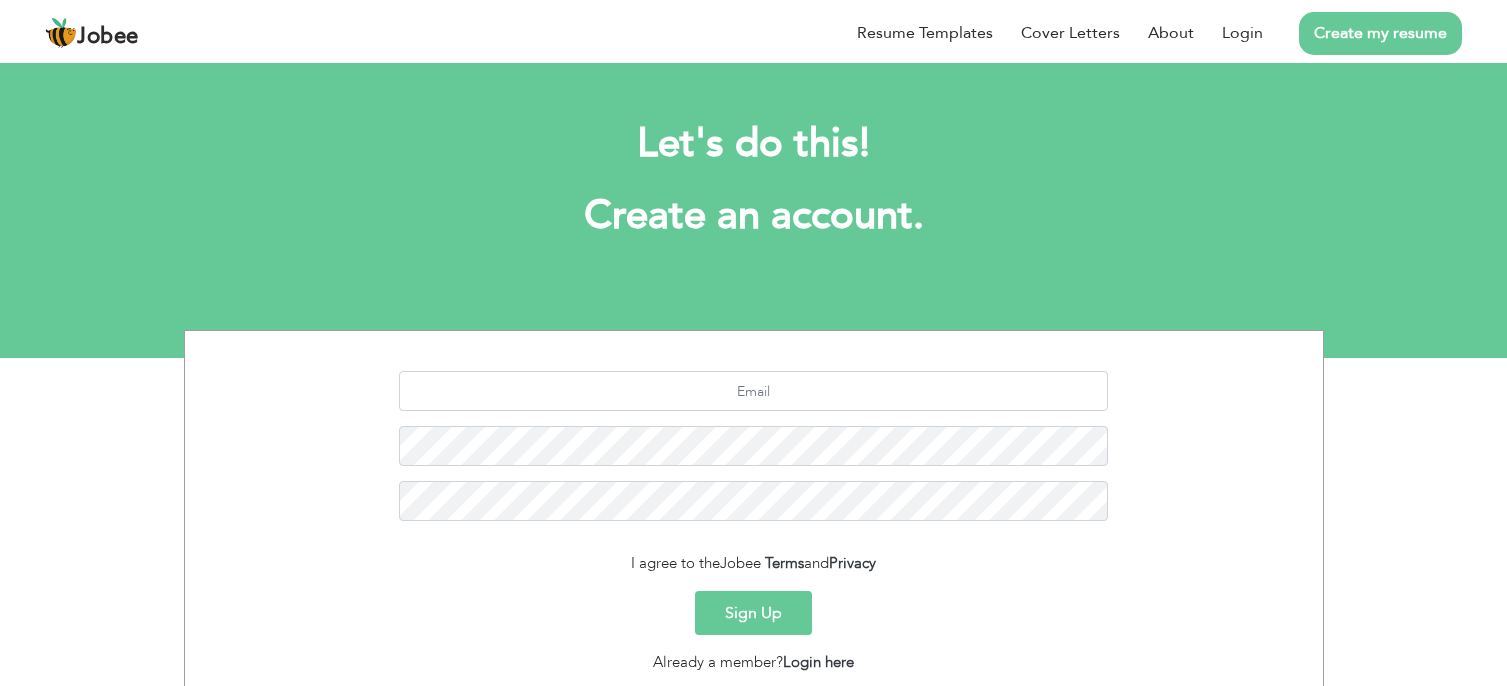 scroll, scrollTop: 0, scrollLeft: 0, axis: both 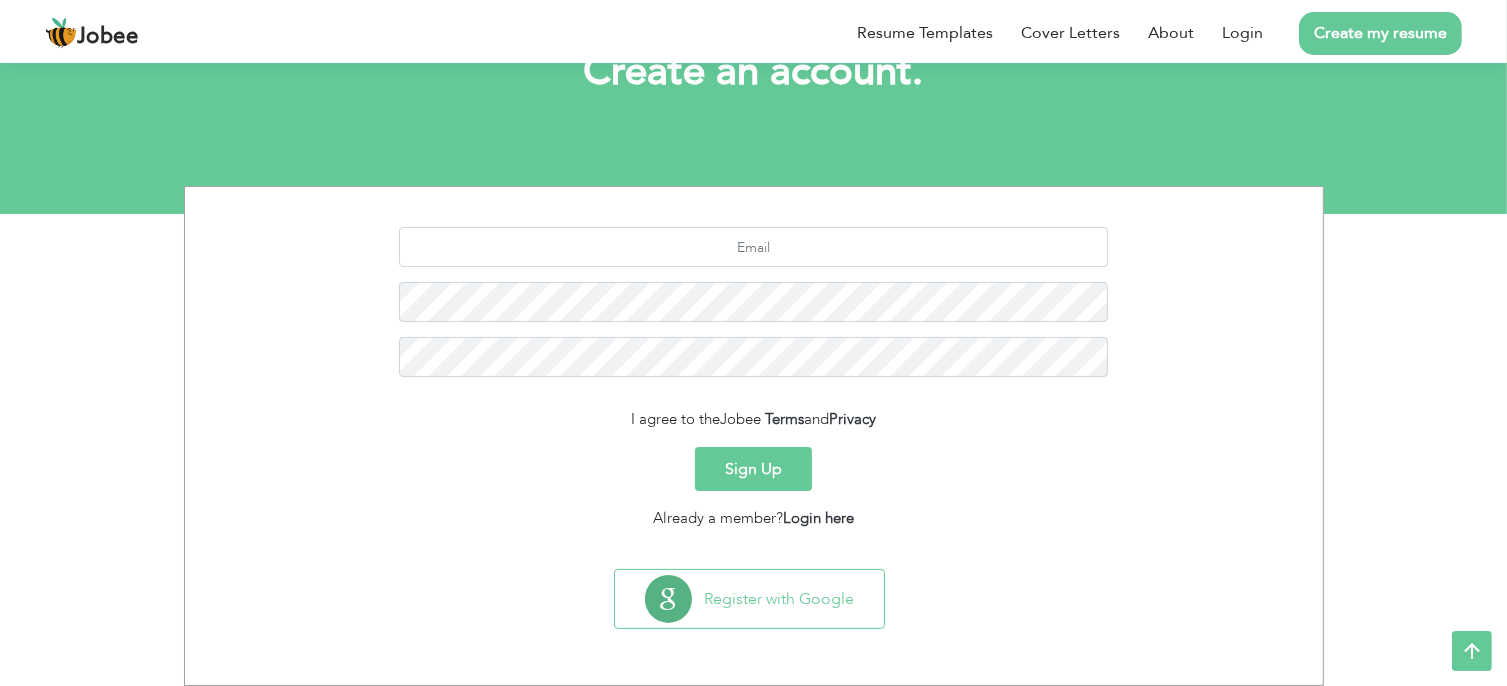 click on "Sign Up" at bounding box center (753, 469) 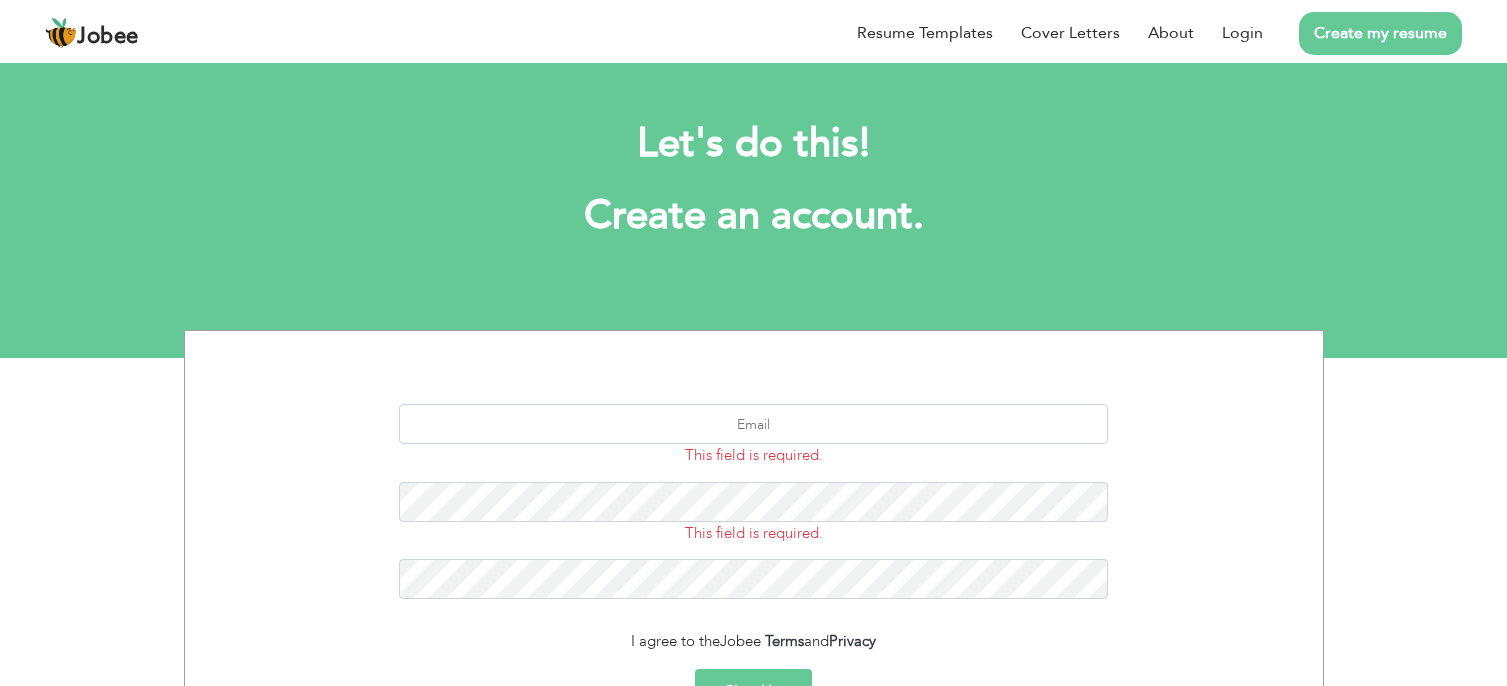 scroll, scrollTop: 0, scrollLeft: 0, axis: both 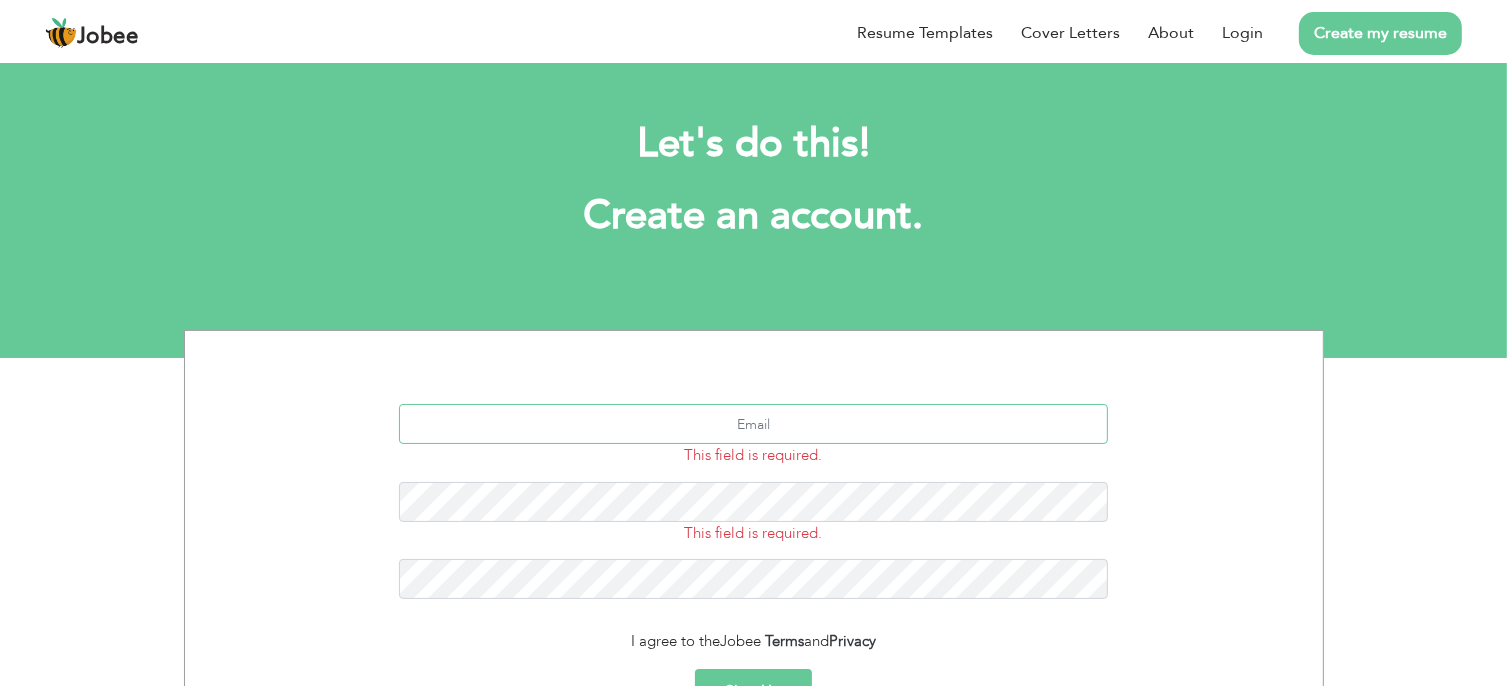 click at bounding box center (753, 424) 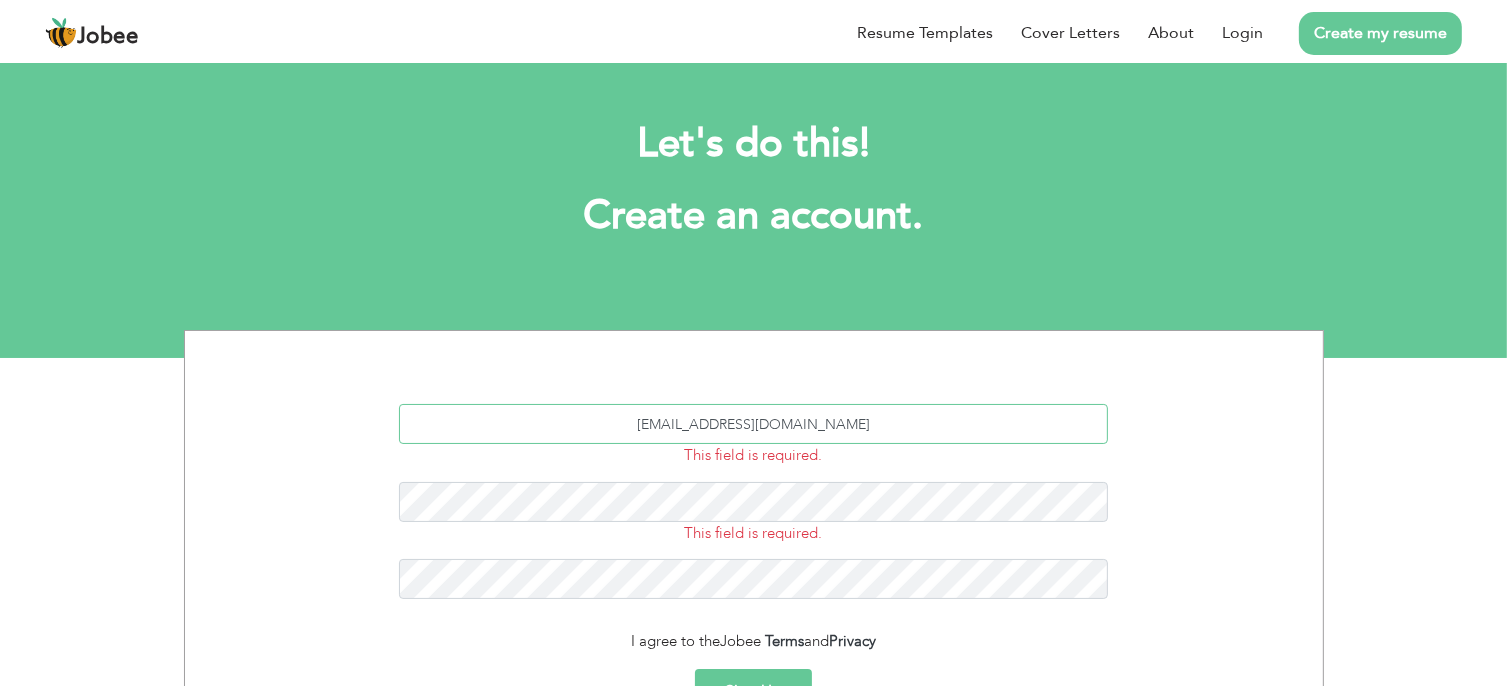 type on "hh1434121@gmail.com" 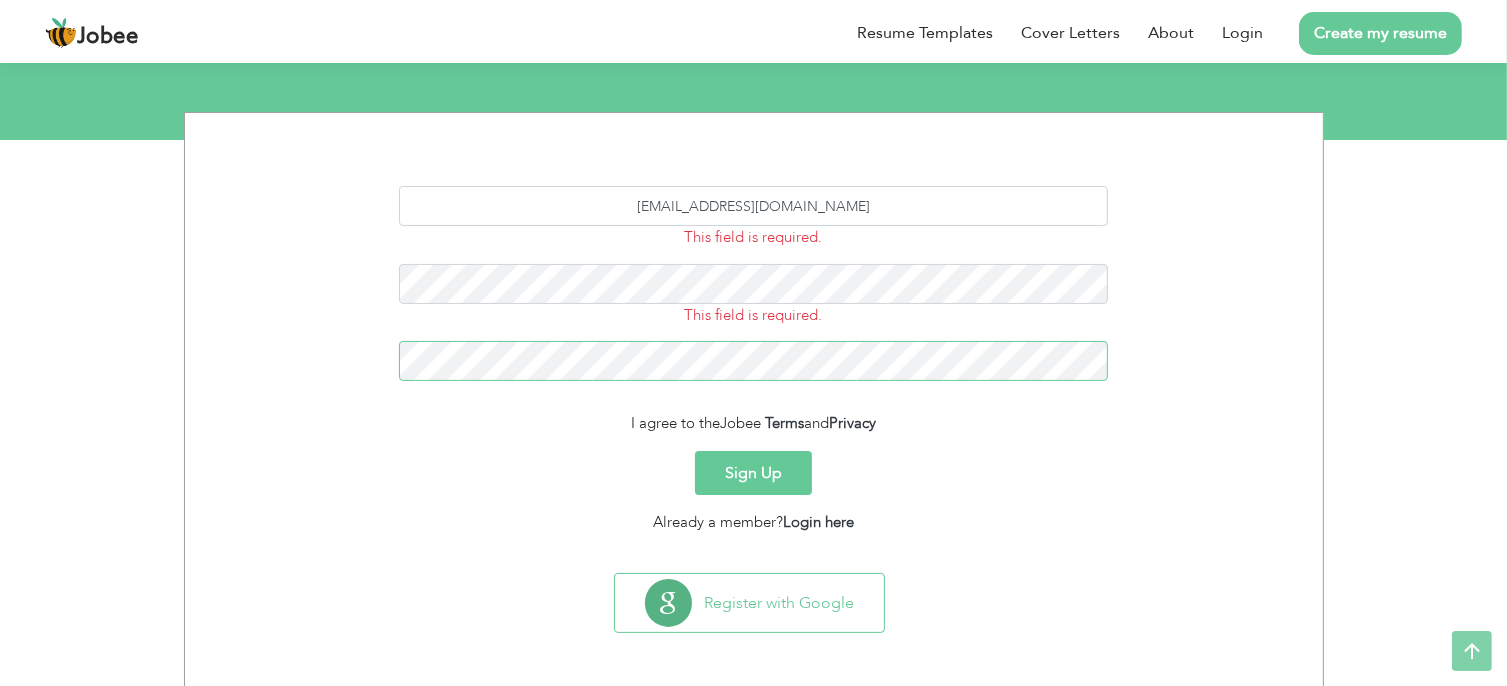 scroll, scrollTop: 221, scrollLeft: 0, axis: vertical 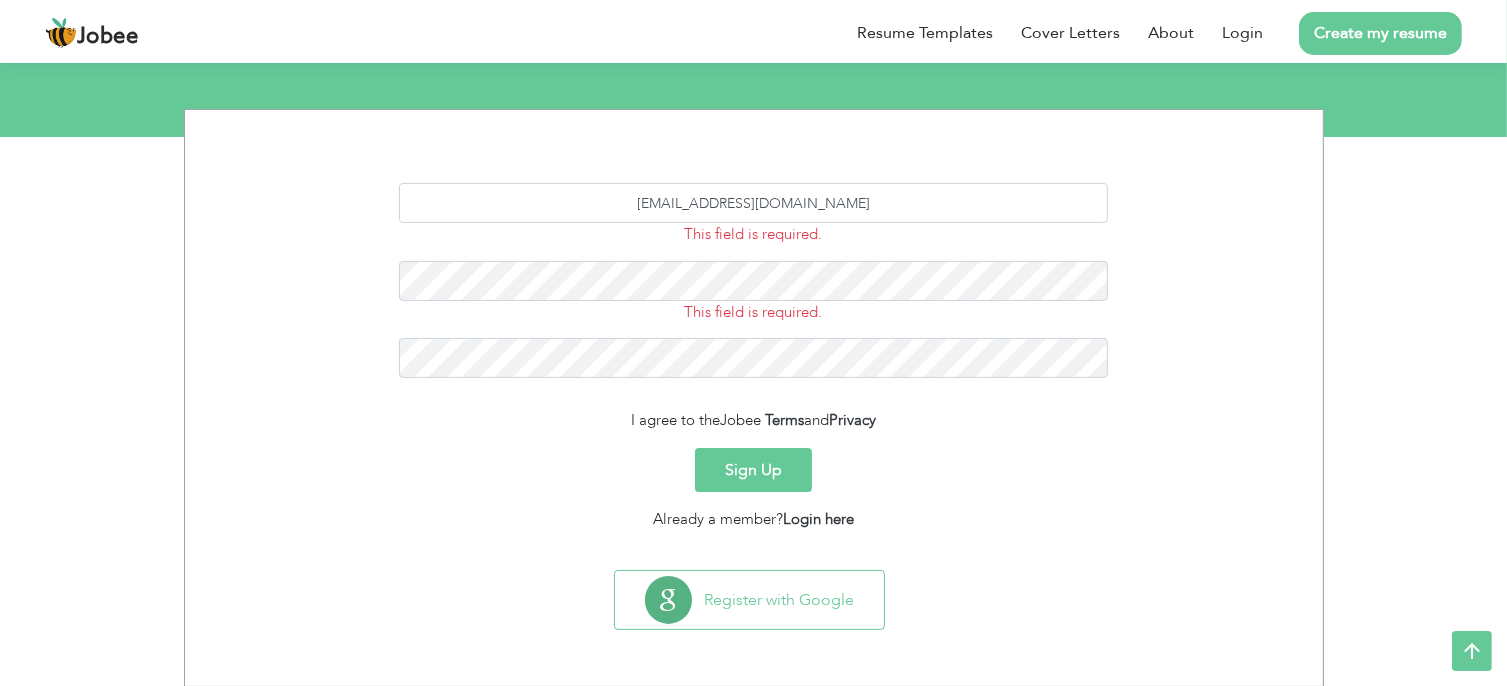 click on "Sign Up" at bounding box center (753, 470) 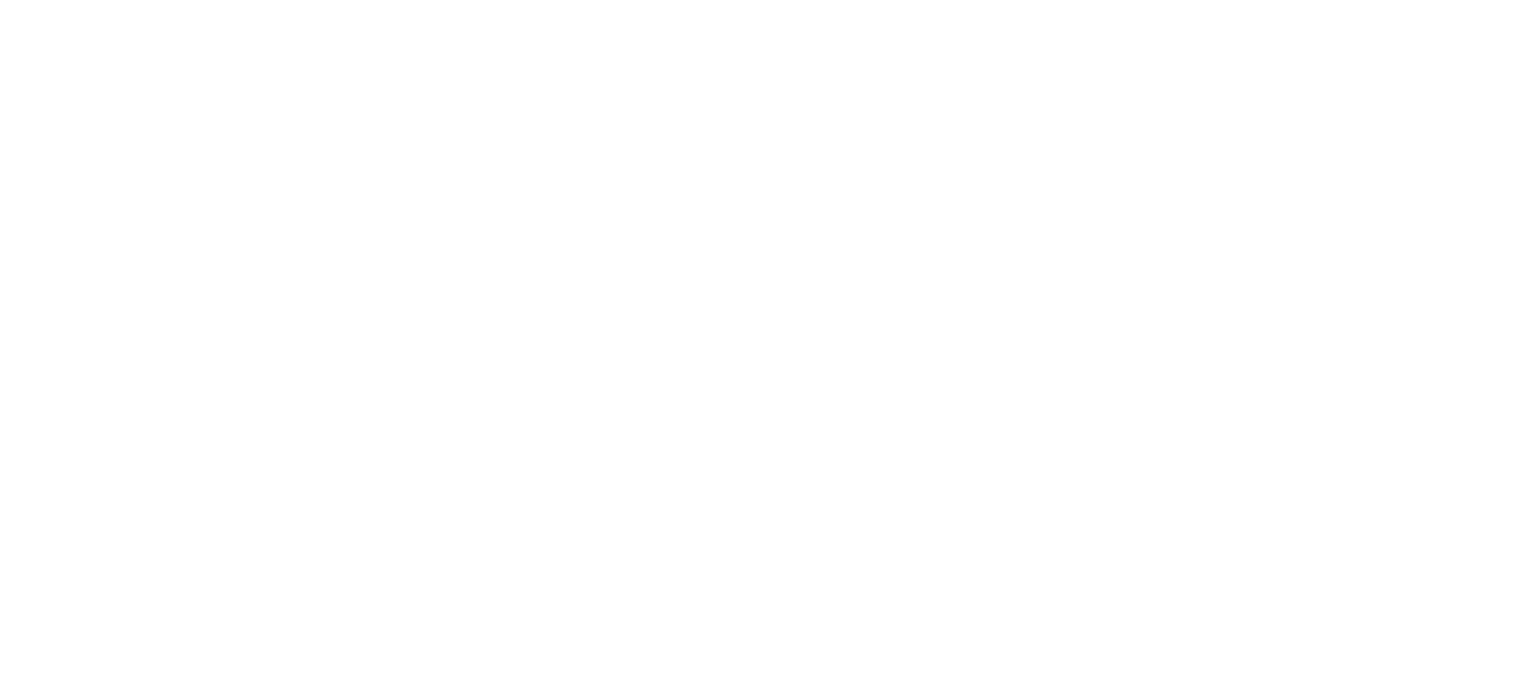scroll, scrollTop: 0, scrollLeft: 0, axis: both 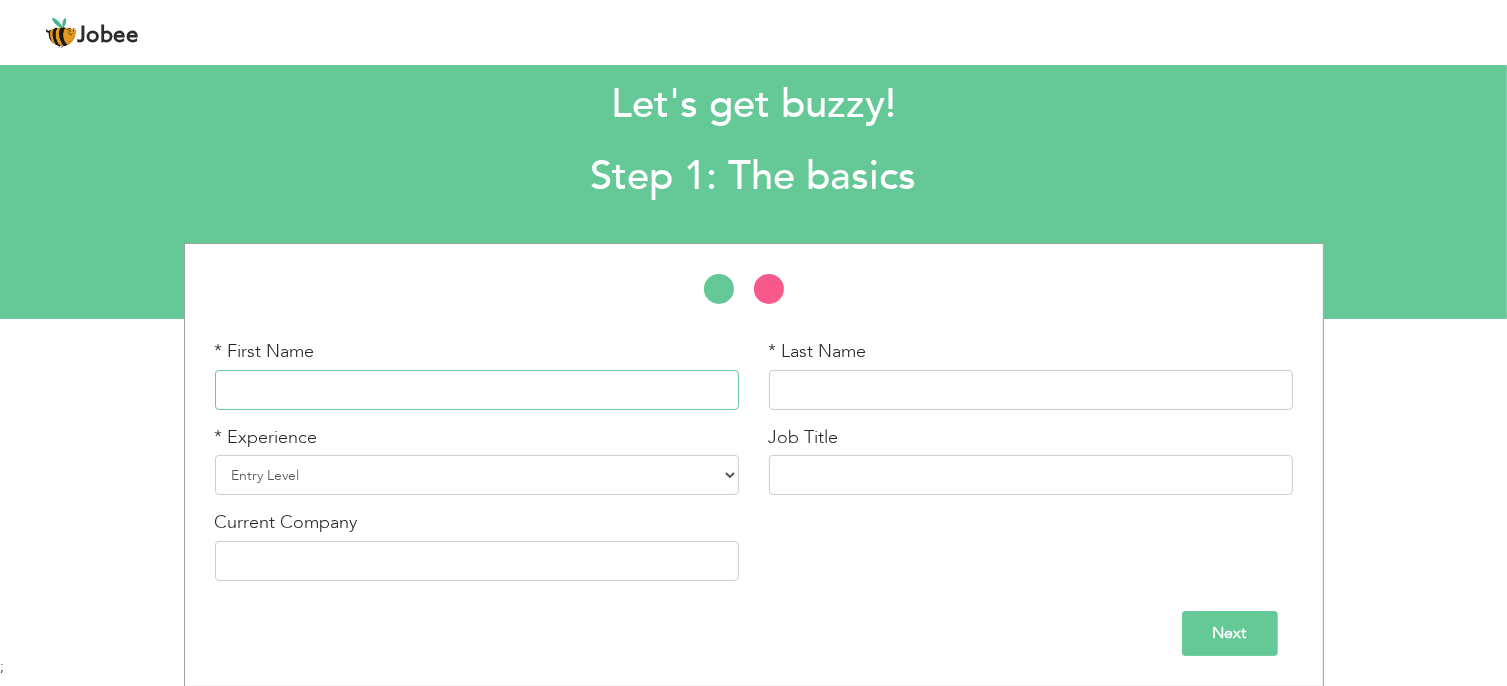 click at bounding box center (477, 390) 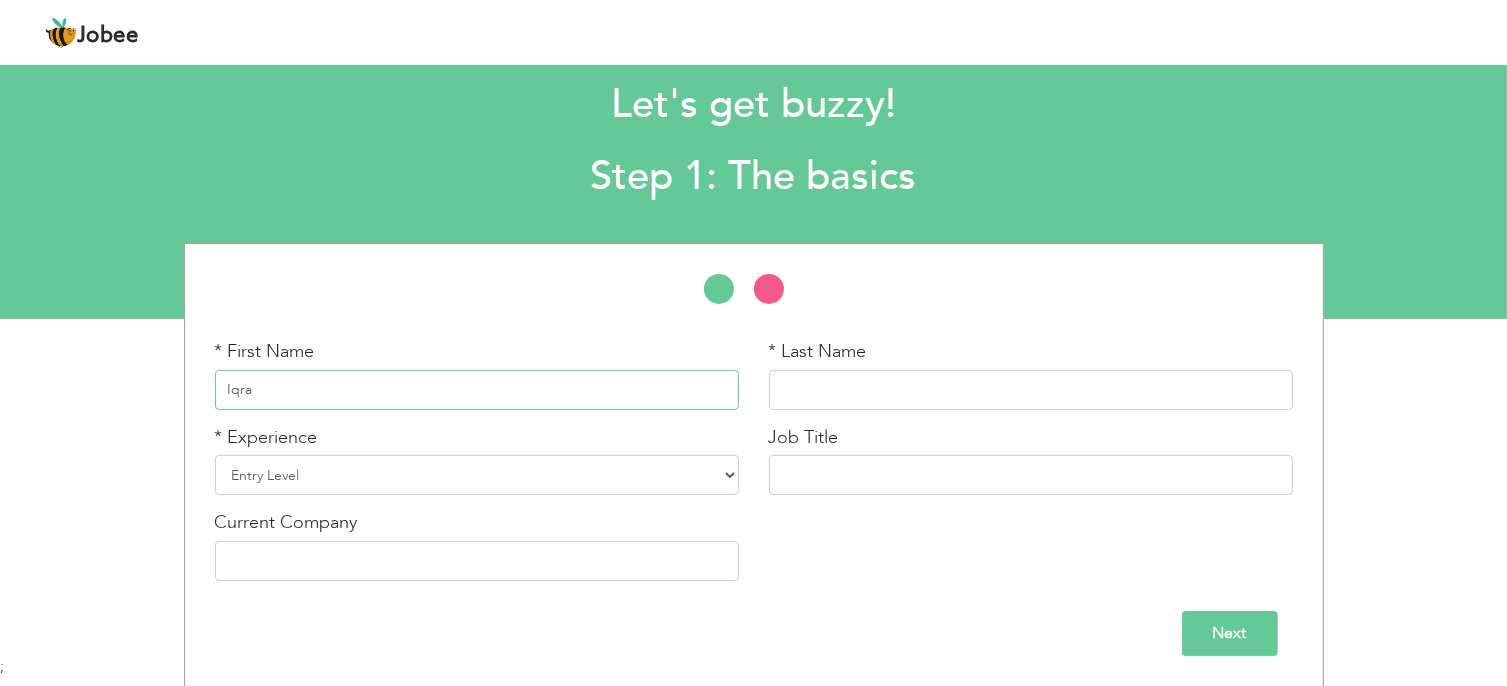 type on "Iqra" 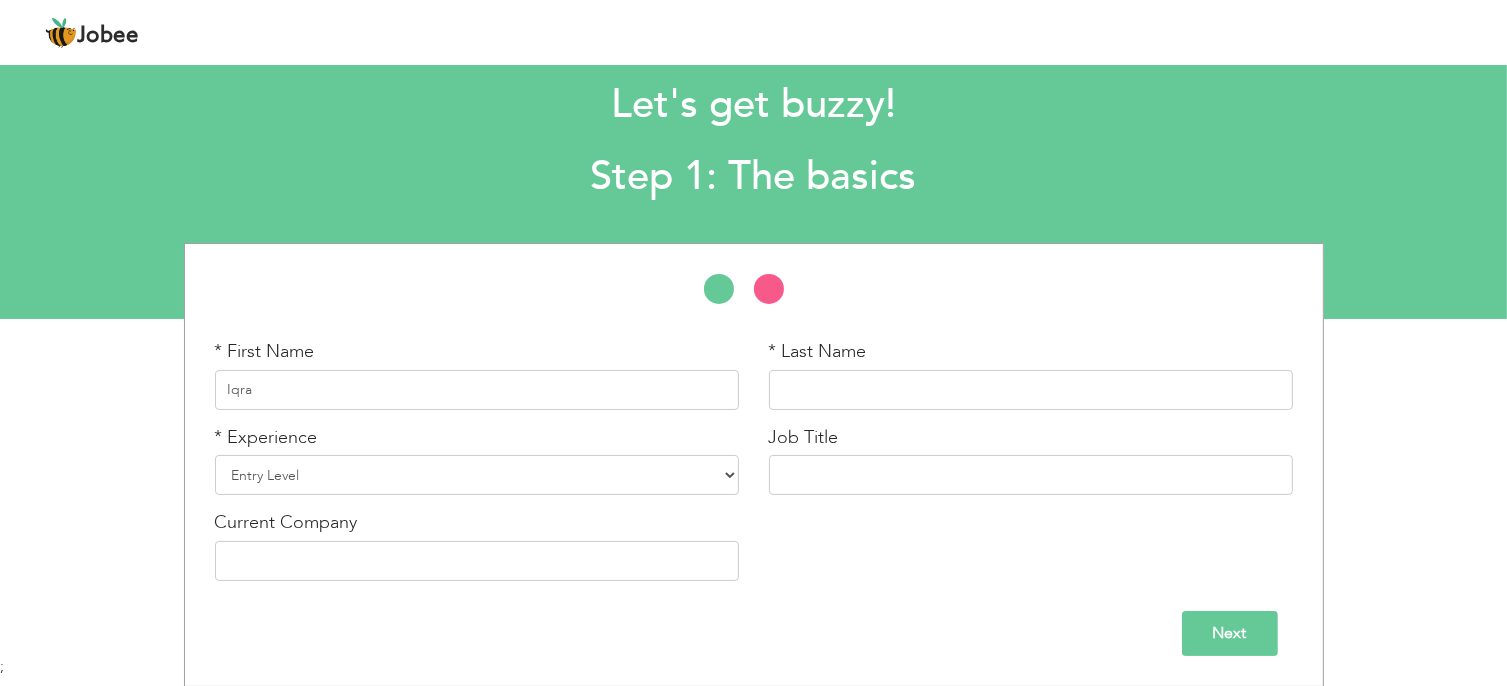 click on "* First Name
Iqra
* Last Name
* Experience
Entry Level
Less than 1 Year
1 Year
2 Years
3 Years
4 Years
5 Years
6 Years
7 Years
8 Years
9 Years
10 Years
11 Years
12 Years
13 Years
14 Years
15 Years
16 Years
17 Years
18 Years
19 Years
20 Years
21 Years
22 Years
23 Years
24 Years
25 Years
26 Years
27 Years
28 Years
29 Years
30 Years
31 Years
32 Years
33 Years
34 Years
35 Years
More than 35 Years" at bounding box center [754, 467] 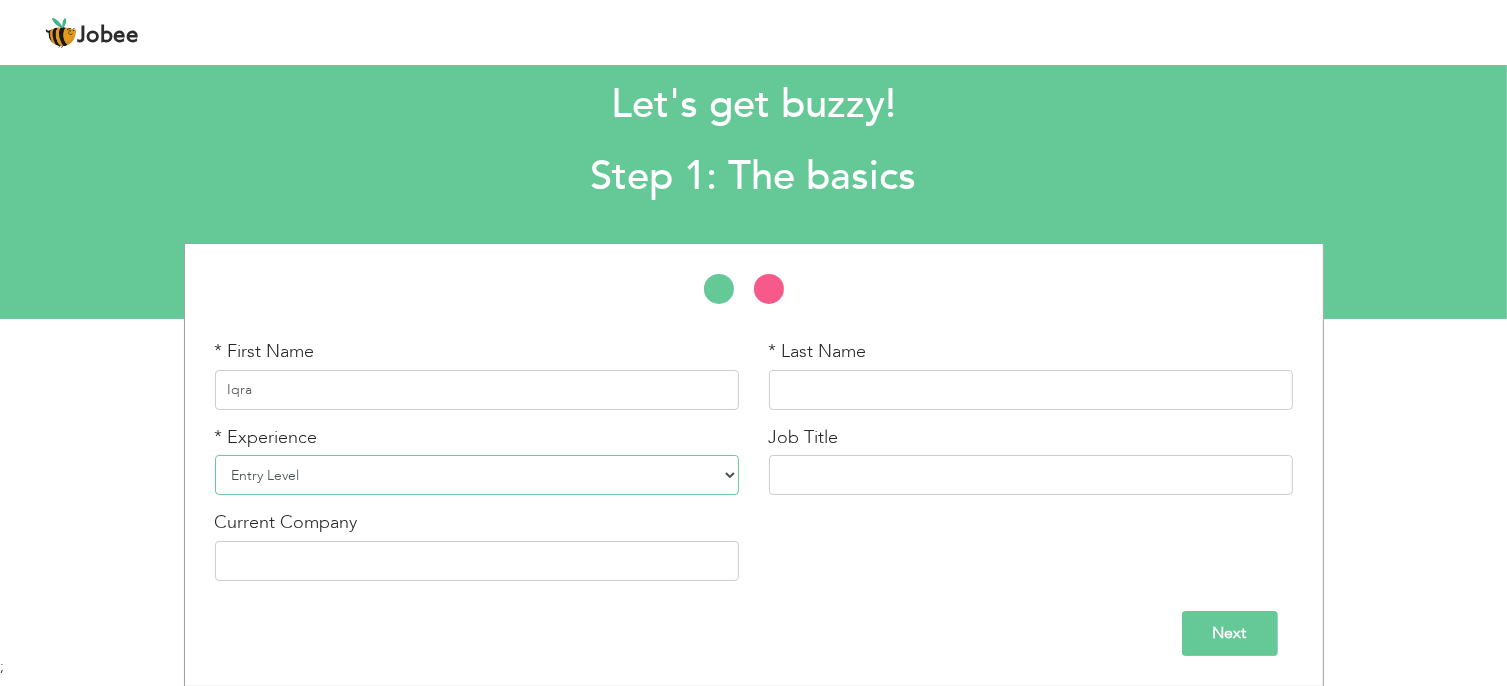 click on "Entry Level
Less than 1 Year
1 Year
2 Years
3 Years
4 Years
5 Years
6 Years
7 Years
8 Years
9 Years
10 Years
11 Years
12 Years
13 Years
14 Years
15 Years
16 Years
17 Years
18 Years
19 Years
20 Years
21 Years
22 Years
23 Years
24 Years
25 Years
26 Years
27 Years
28 Years
29 Years
30 Years
31 Years
32 Years
33 Years
34 Years
35 Years
More than 35 Years" at bounding box center (477, 475) 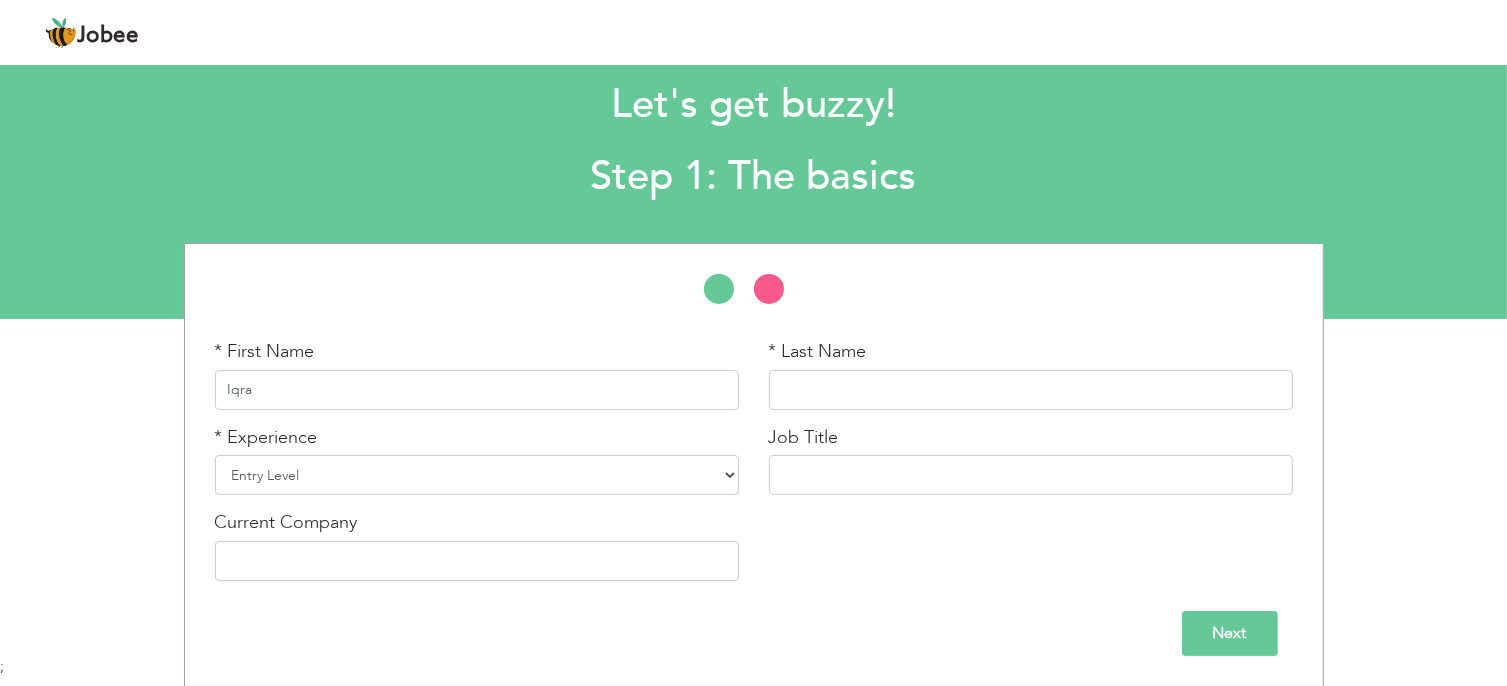 click on "Iqra" at bounding box center (477, 390) 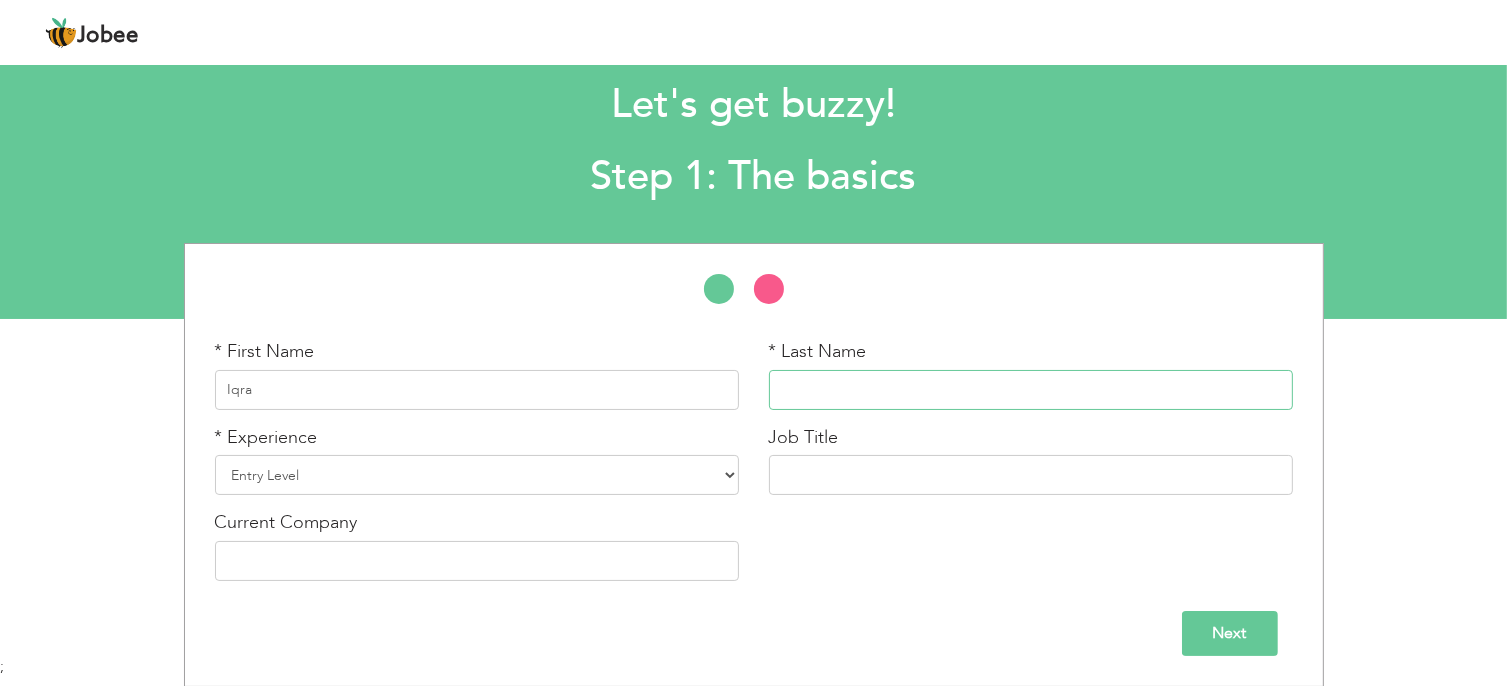 click at bounding box center [1031, 390] 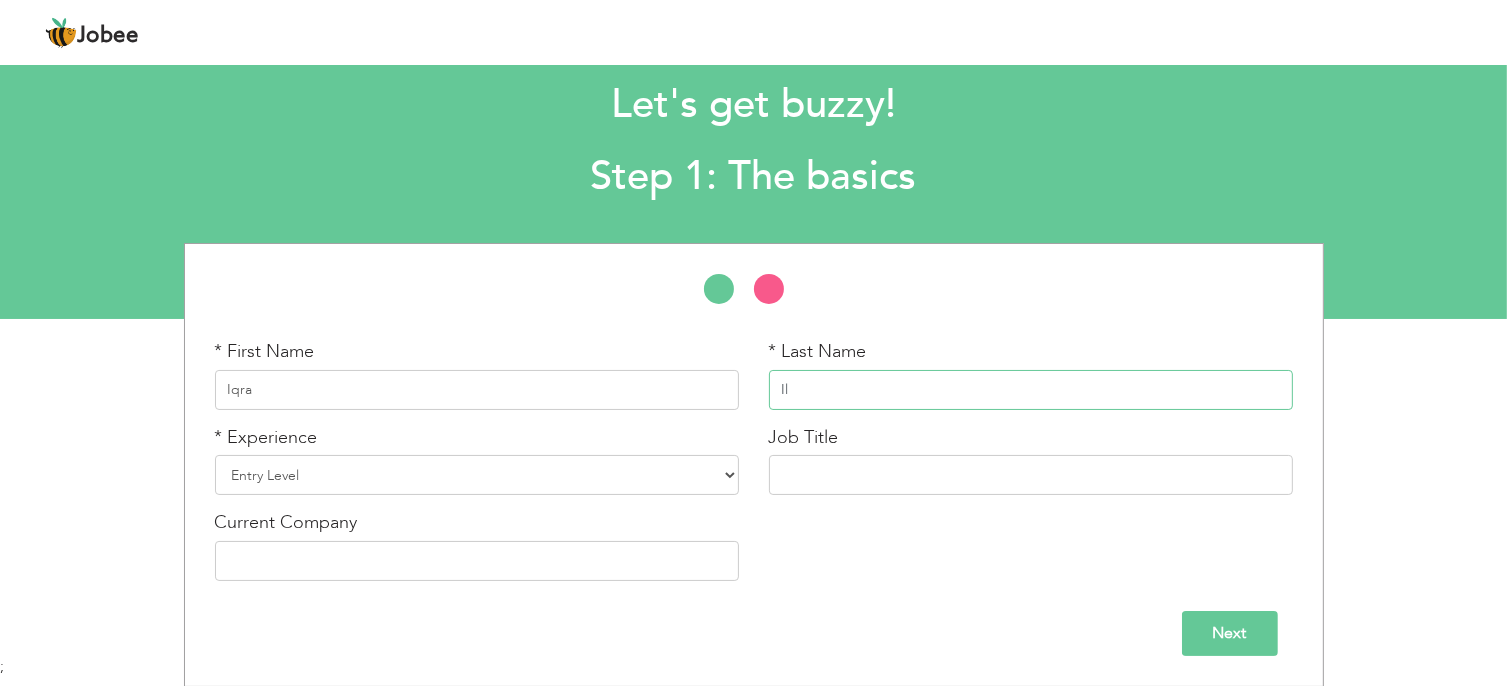 type on "I" 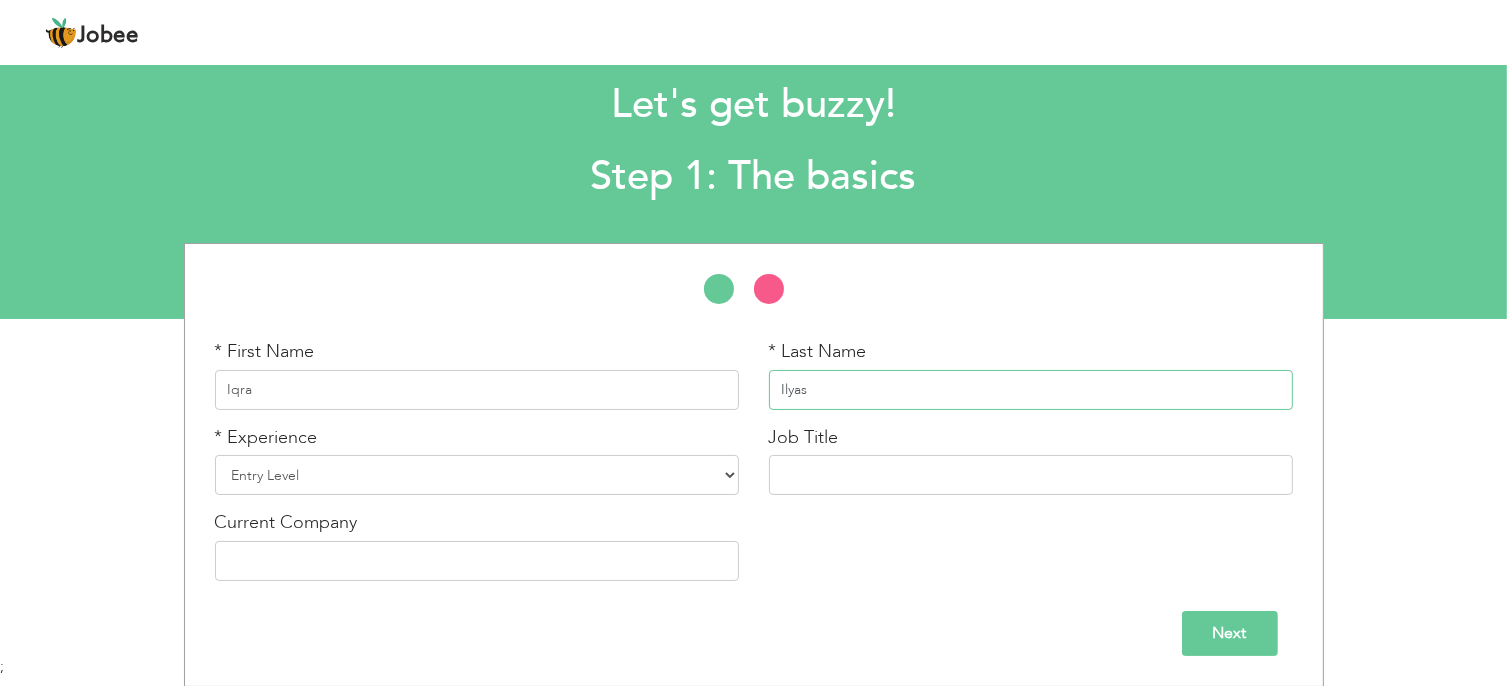 type on "Ilyas" 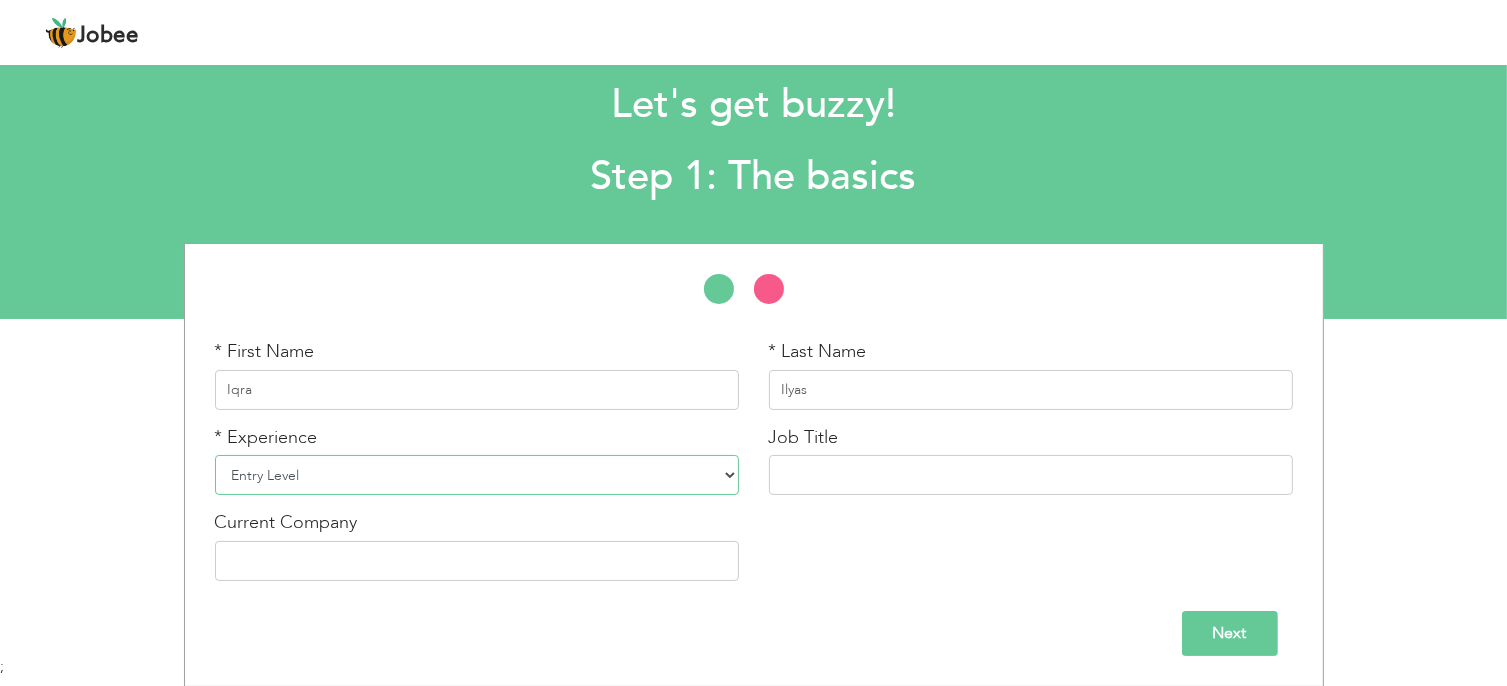 click on "Entry Level
Less than 1 Year
1 Year
2 Years
3 Years
4 Years
5 Years
6 Years
7 Years
8 Years
9 Years
10 Years
11 Years
12 Years
13 Years
14 Years
15 Years
16 Years
17 Years
18 Years
19 Years
20 Years
21 Years
22 Years
23 Years
24 Years
25 Years
26 Years
27 Years
28 Years
29 Years
30 Years
31 Years
32 Years
33 Years
34 Years
35 Years
More than 35 Years" at bounding box center (477, 475) 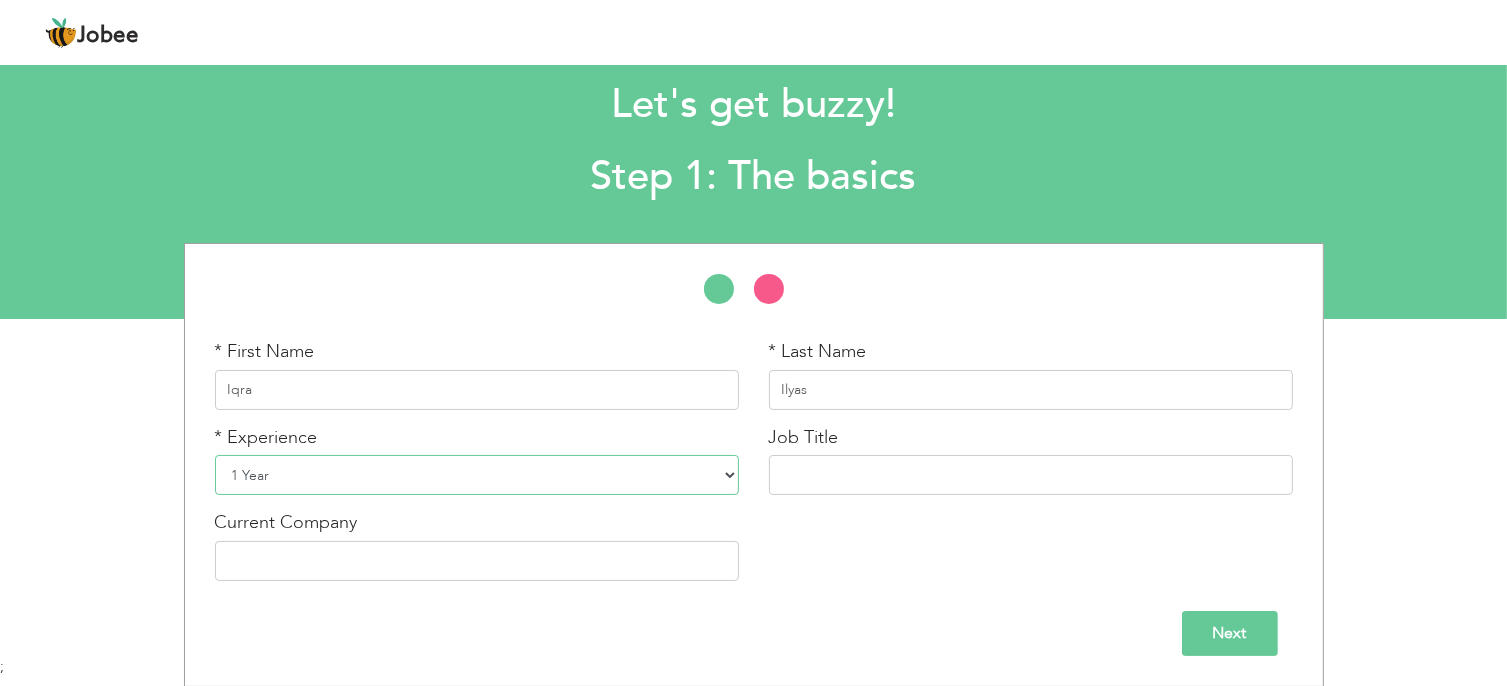 click on "Entry Level
Less than 1 Year
1 Year
2 Years
3 Years
4 Years
5 Years
6 Years
7 Years
8 Years
9 Years
10 Years
11 Years
12 Years
13 Years
14 Years
15 Years
16 Years
17 Years
18 Years
19 Years
20 Years
21 Years
22 Years
23 Years
24 Years
25 Years
26 Years
27 Years
28 Years
29 Years
30 Years
31 Years
32 Years
33 Years
34 Years
35 Years
More than 35 Years" at bounding box center (477, 475) 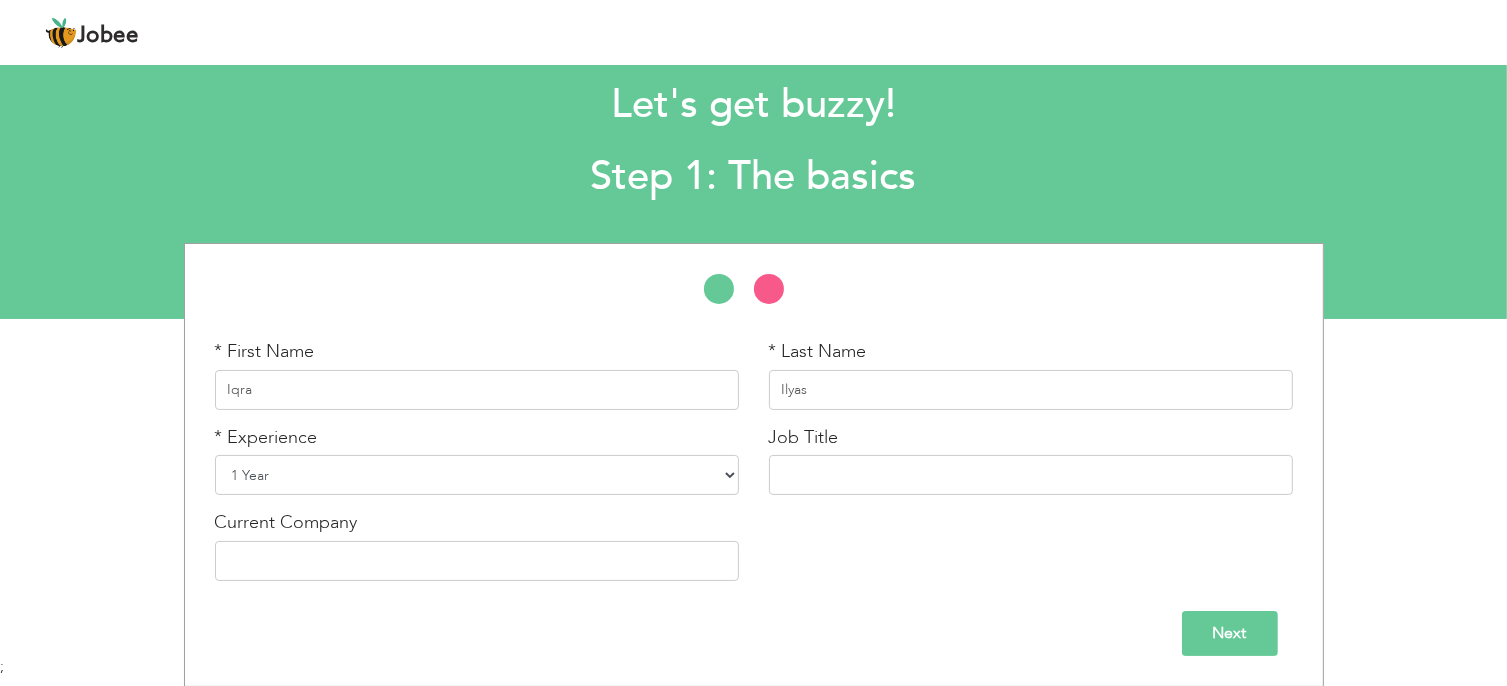click on "Entry Level
Less than 1 Year
1 Year
2 Years
3 Years
4 Years
5 Years
6 Years
7 Years
8 Years
9 Years
10 Years
11 Years
12 Years
13 Years
14 Years
15 Years
16 Years
17 Years
18 Years
19 Years
20 Years
21 Years
22 Years
23 Years
24 Years
25 Years
26 Years
27 Years
28 Years
29 Years
30 Years
31 Years
32 Years
33 Years
34 Years
35 Years
More than 35 Years" at bounding box center [477, 475] 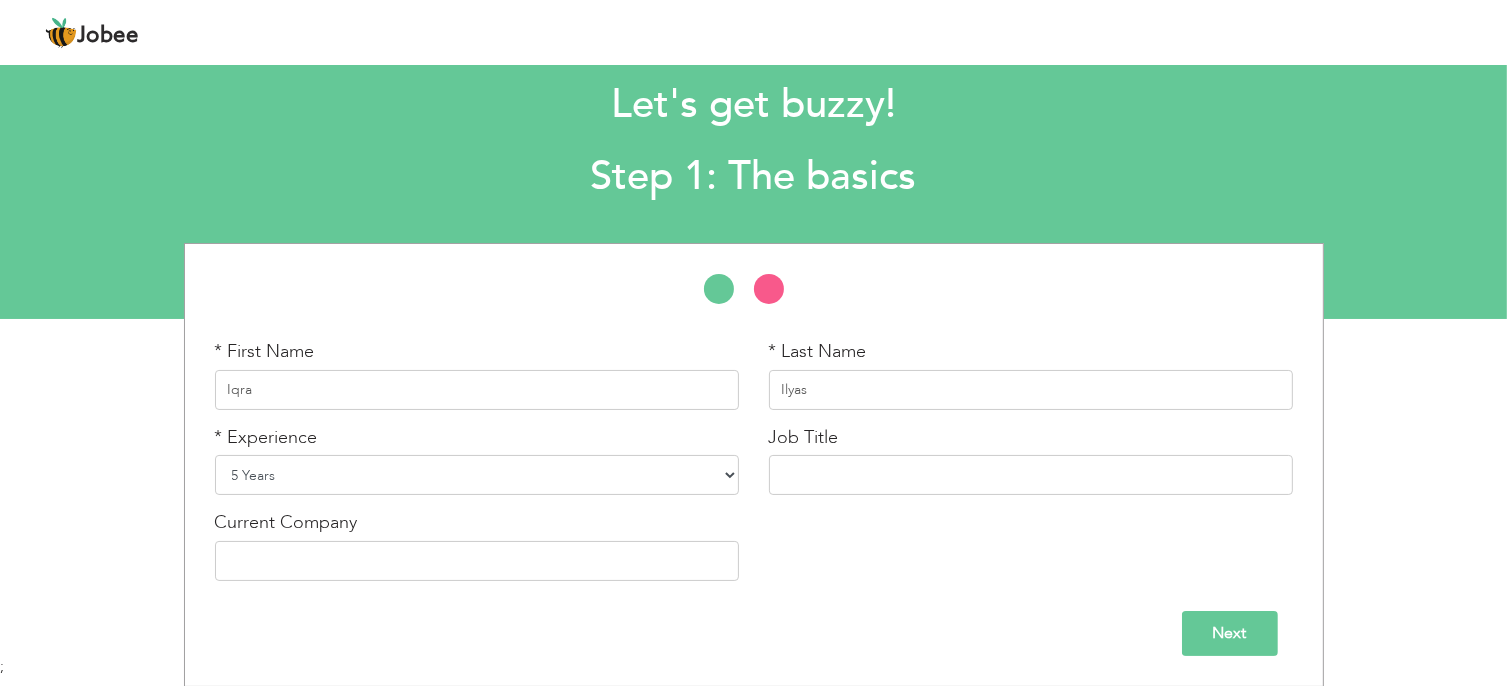 click on "Entry Level
Less than 1 Year
1 Year
2 Years
3 Years
4 Years
5 Years
6 Years
7 Years
8 Years
9 Years
10 Years
11 Years
12 Years
13 Years
14 Years
15 Years
16 Years
17 Years
18 Years
19 Years
20 Years
21 Years
22 Years
23 Years
24 Years
25 Years
26 Years
27 Years
28 Years
29 Years
30 Years
31 Years
32 Years
33 Years
34 Years
35 Years
More than 35 Years" at bounding box center [477, 475] 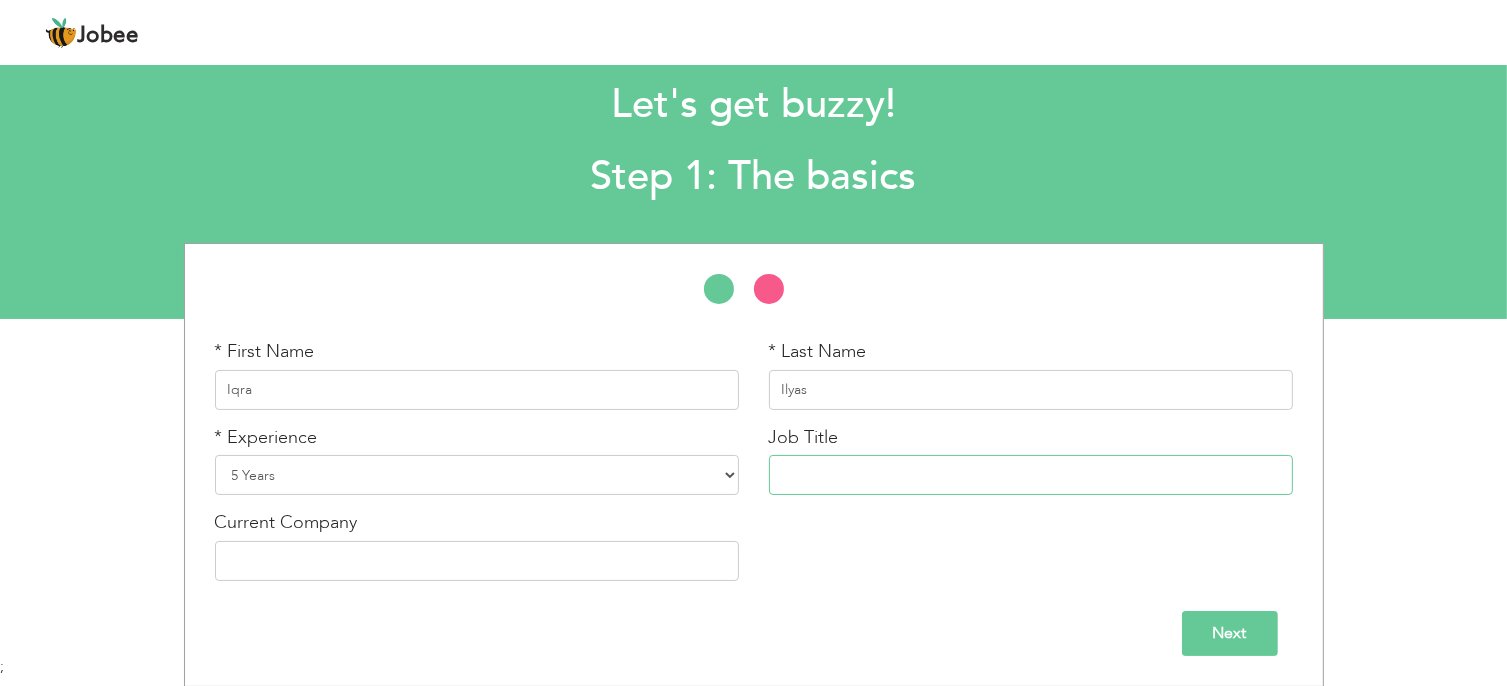 click at bounding box center [1031, 475] 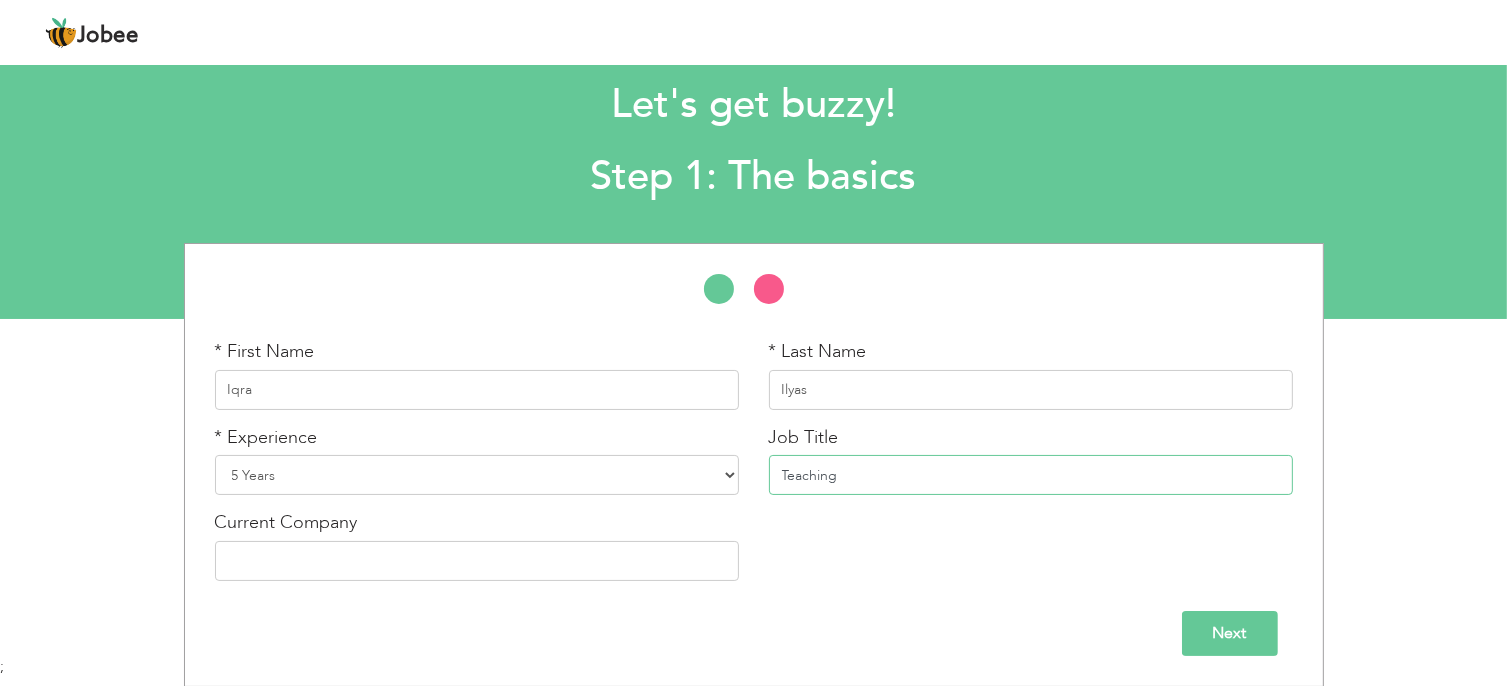 type on "Teaching" 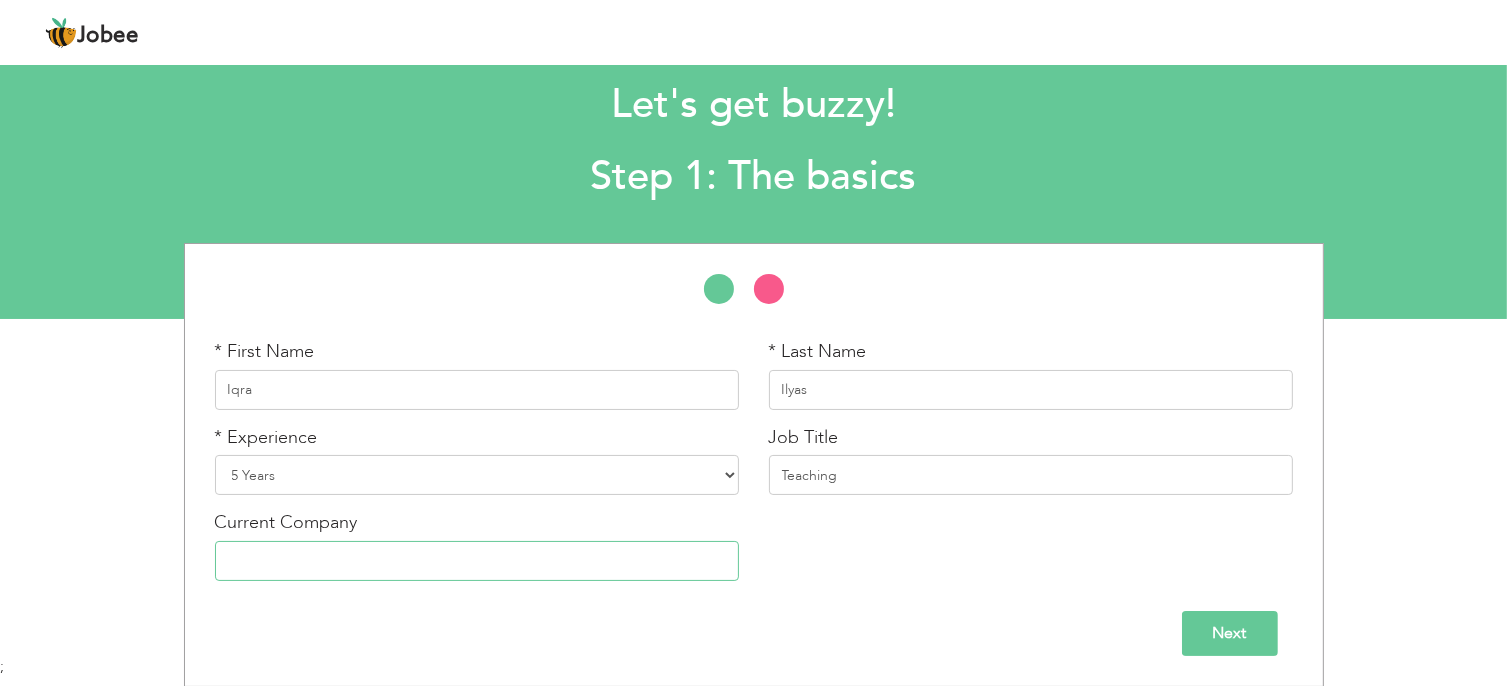click at bounding box center (477, 561) 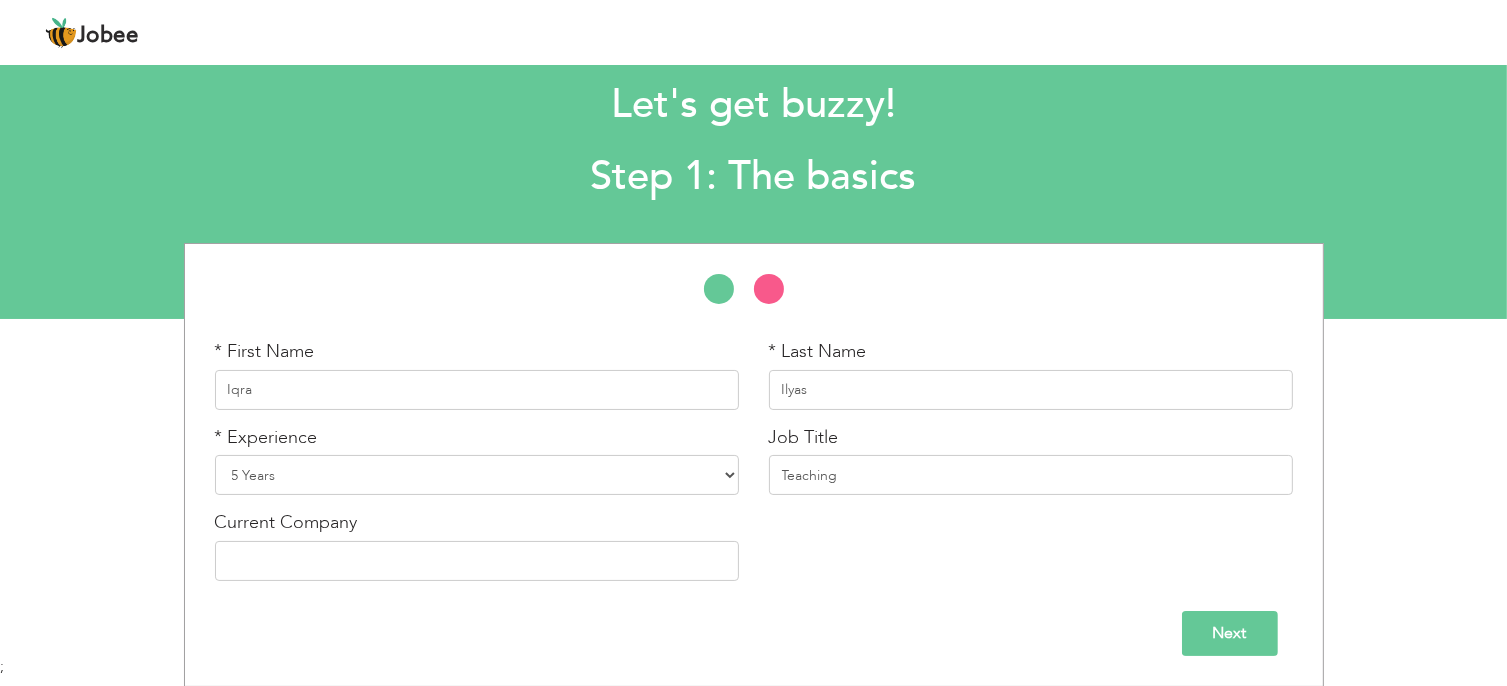 click on "Next" at bounding box center (1230, 633) 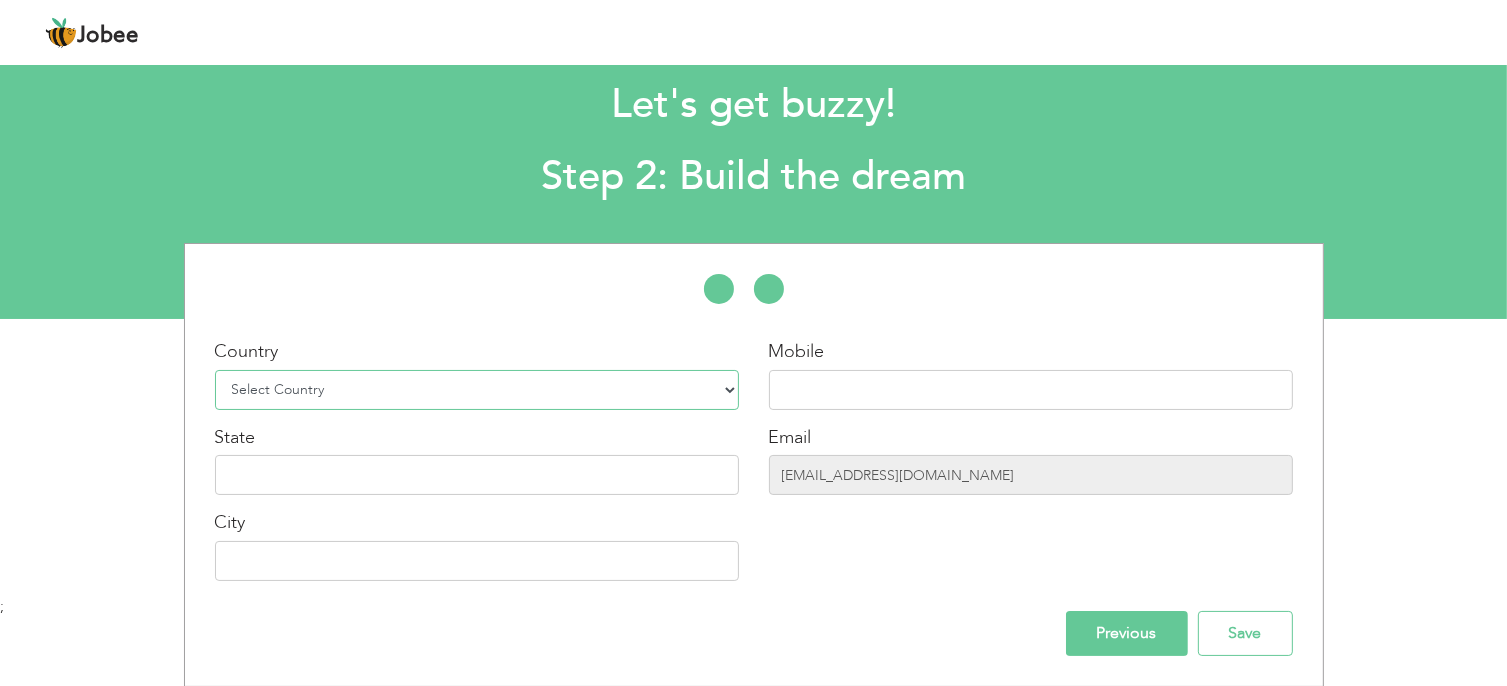 click on "Select Country
Afghanistan
Albania
Algeria
American Samoa
Andorra
Angola
Anguilla
Antarctica
Antigua and Barbuda
Argentina
Armenia
Aruba
Australia
Austria
Azerbaijan
Bahamas
Bahrain
Bangladesh
Barbados
Belarus
Belgium
Belize
Benin
Bermuda
Bhutan
Bolivia
Bosnia-Herzegovina
Botswana
Bouvet Island
Brazil
British Indian Ocean Territory
Brunei Darussalam
Bulgaria
Burkina Faso
Burundi
Cambodia
Cameroon
Canada
Cape Verde
Cayman Islands
Central African Republic
Chad
Chile
China
Christmas Island
Cocos (Keeling) Islands
Colombia
Comoros
Congo
Congo, Dem. Republic
Cook Islands
Costa Rica
Croatia
Cuba
Cyprus
Czech Rep
Denmark
Djibouti
Dominica
Dominican Republic
Ecuador
Egypt
El Salvador
Equatorial Guinea
Eritrea
Estonia
Ethiopia
European Union
Falkland Islands (Malvinas)
Faroe Islands
Fiji
Finland
France
French Guiana
French Southern Territories
Gabon
Gambia
Georgia" at bounding box center [477, 390] 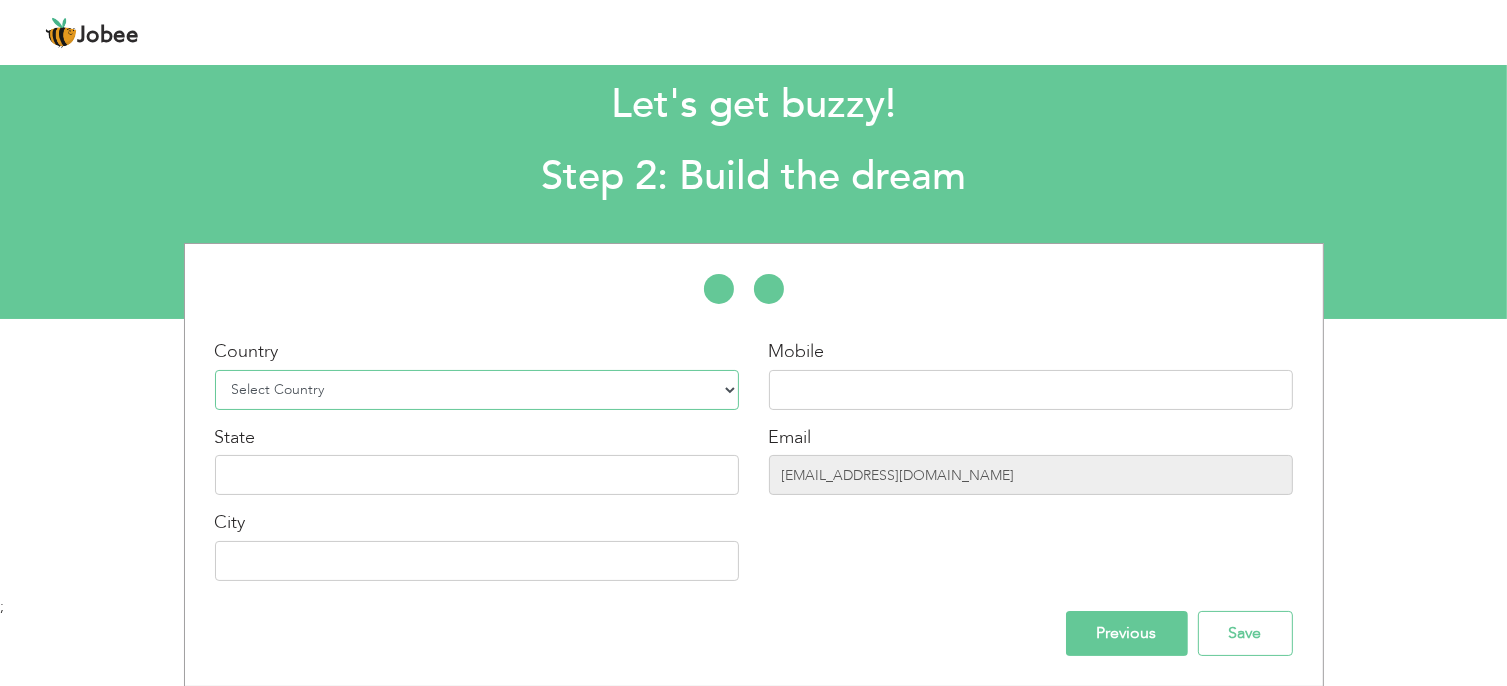 select on "166" 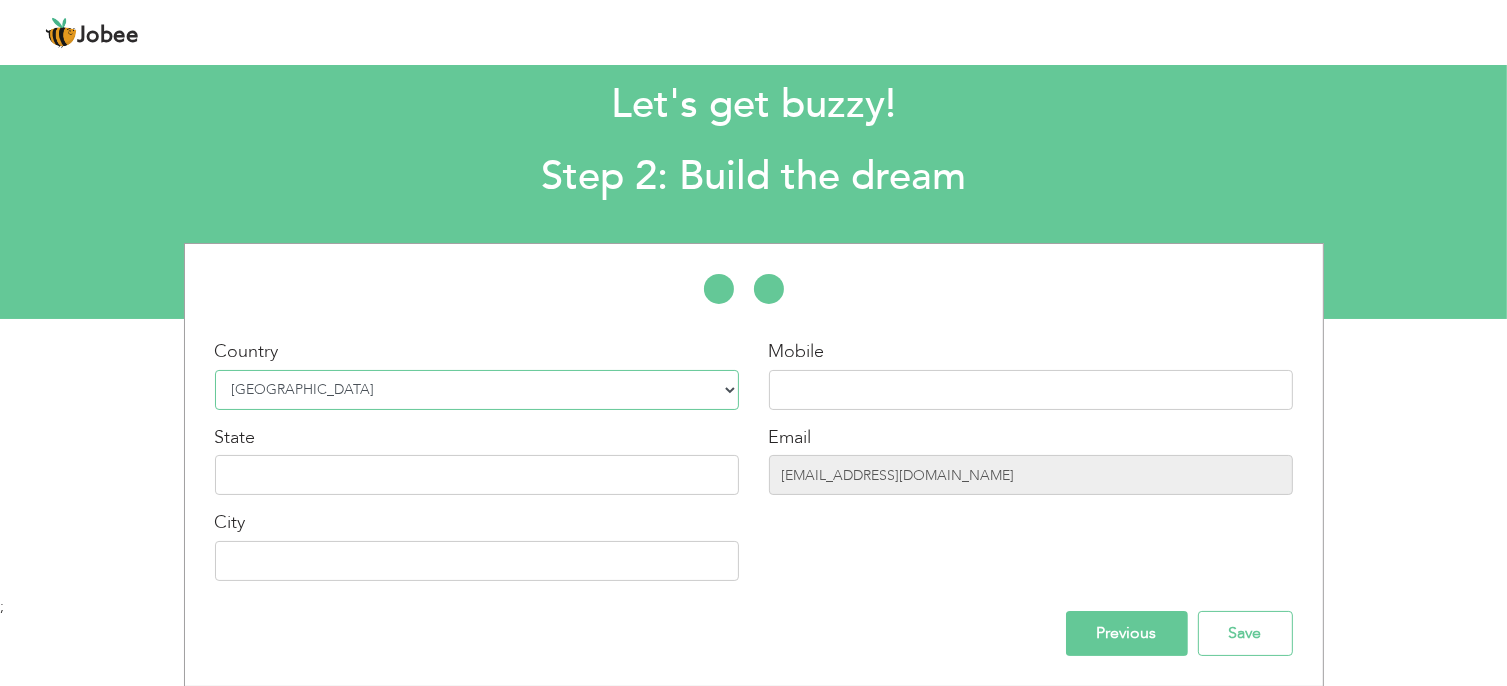 click on "Select Country
Afghanistan
Albania
Algeria
American Samoa
Andorra
Angola
Anguilla
Antarctica
Antigua and Barbuda
Argentina
Armenia
Aruba
Australia
Austria
Azerbaijan
Bahamas
Bahrain
Bangladesh
Barbados
Belarus
Belgium
Belize
Benin
Bermuda
Bhutan
Bolivia
Bosnia-Herzegovina
Botswana
Bouvet Island
Brazil
British Indian Ocean Territory
Brunei Darussalam
Bulgaria
Burkina Faso
Burundi
Cambodia
Cameroon
Canada
Cape Verde
Cayman Islands
Central African Republic
Chad
Chile
China
Christmas Island
Cocos (Keeling) Islands
Colombia
Comoros
Congo
Congo, Dem. Republic
Cook Islands
Costa Rica
Croatia
Cuba
Cyprus
Czech Rep
Denmark
Djibouti
Dominica
Dominican Republic
Ecuador
Egypt
El Salvador
Equatorial Guinea
Eritrea
Estonia
Ethiopia
European Union
Falkland Islands (Malvinas)
Faroe Islands
Fiji
Finland
France
French Guiana
French Southern Territories
Gabon
Gambia
Georgia" at bounding box center [477, 390] 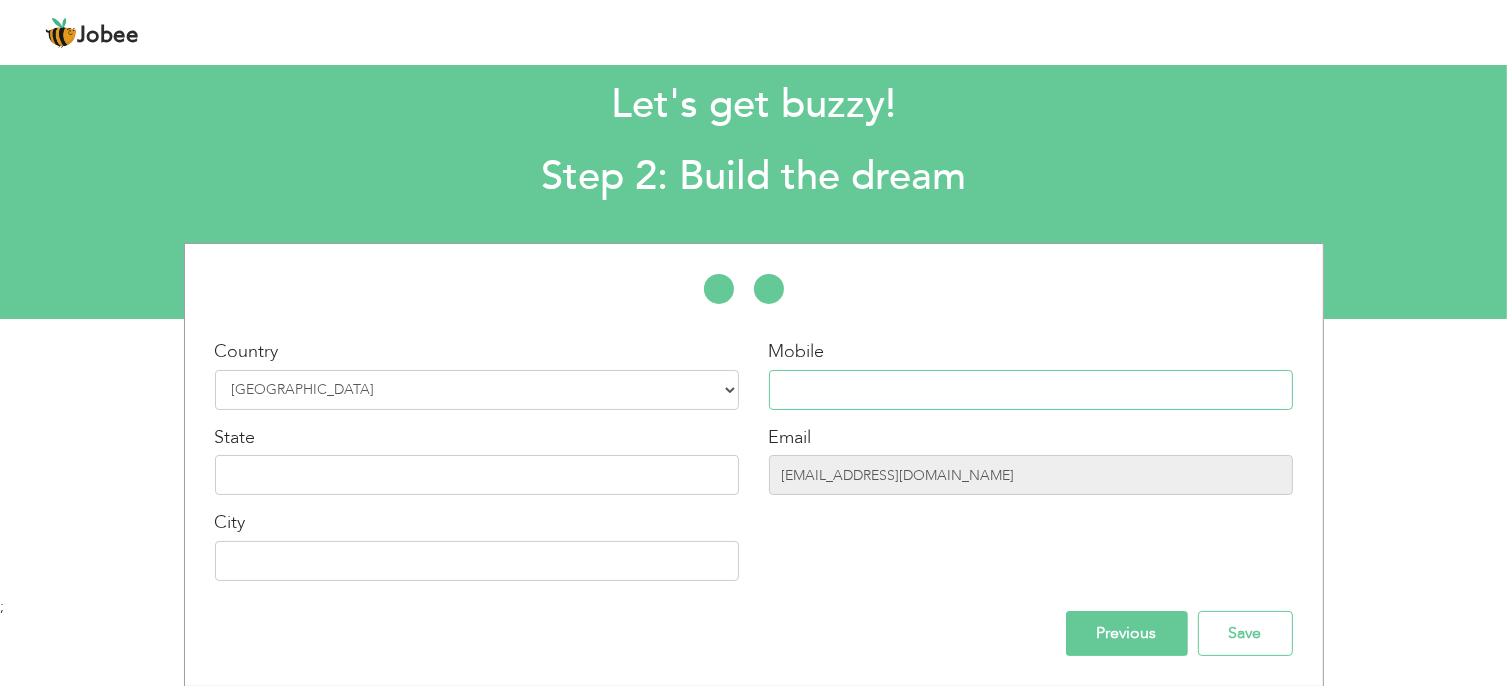 click at bounding box center (1031, 390) 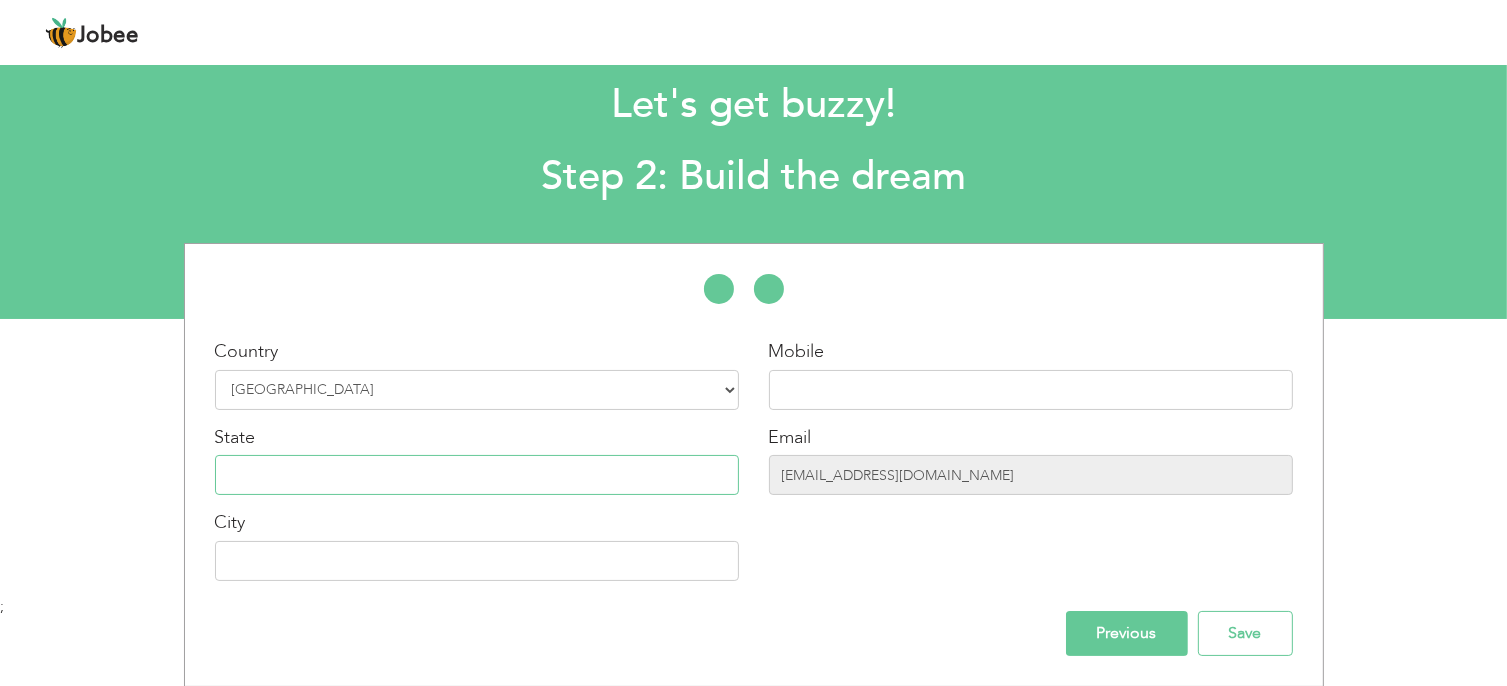 click at bounding box center (477, 475) 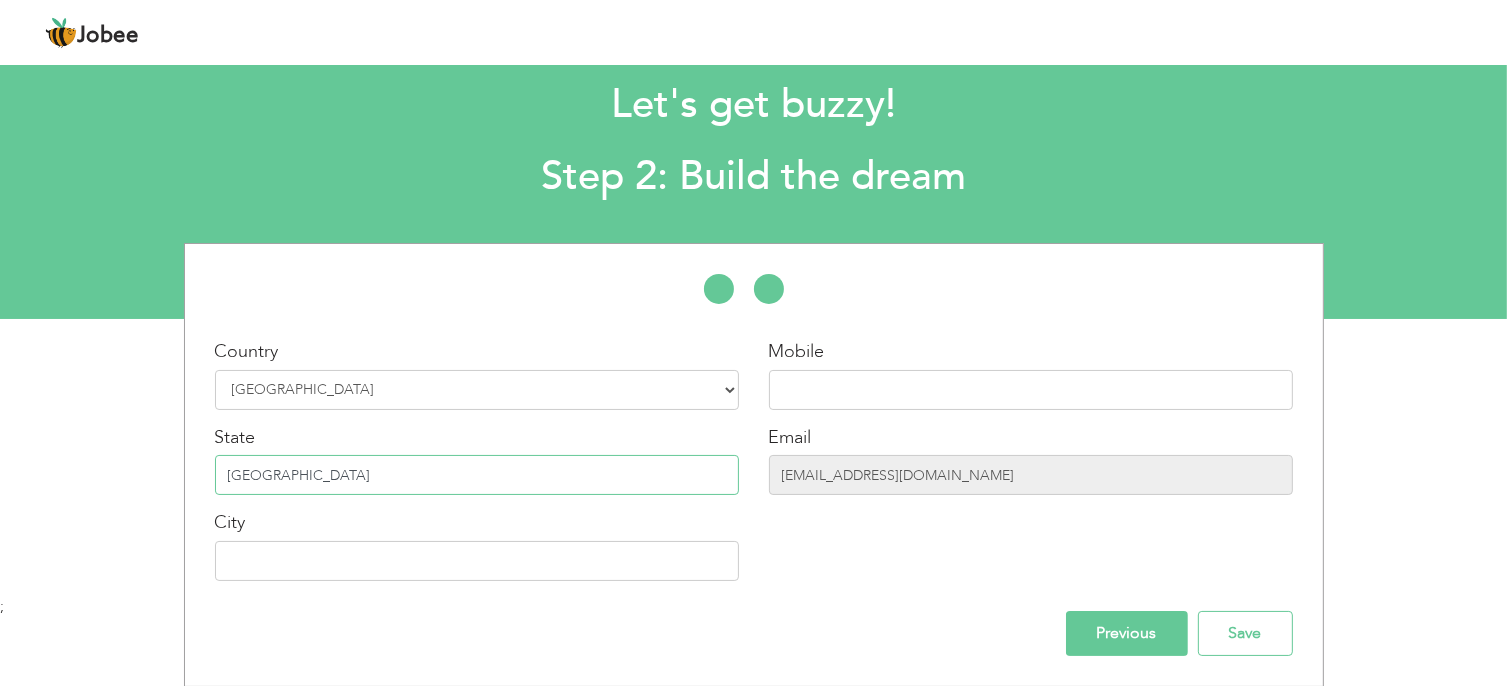 type on "[GEOGRAPHIC_DATA]" 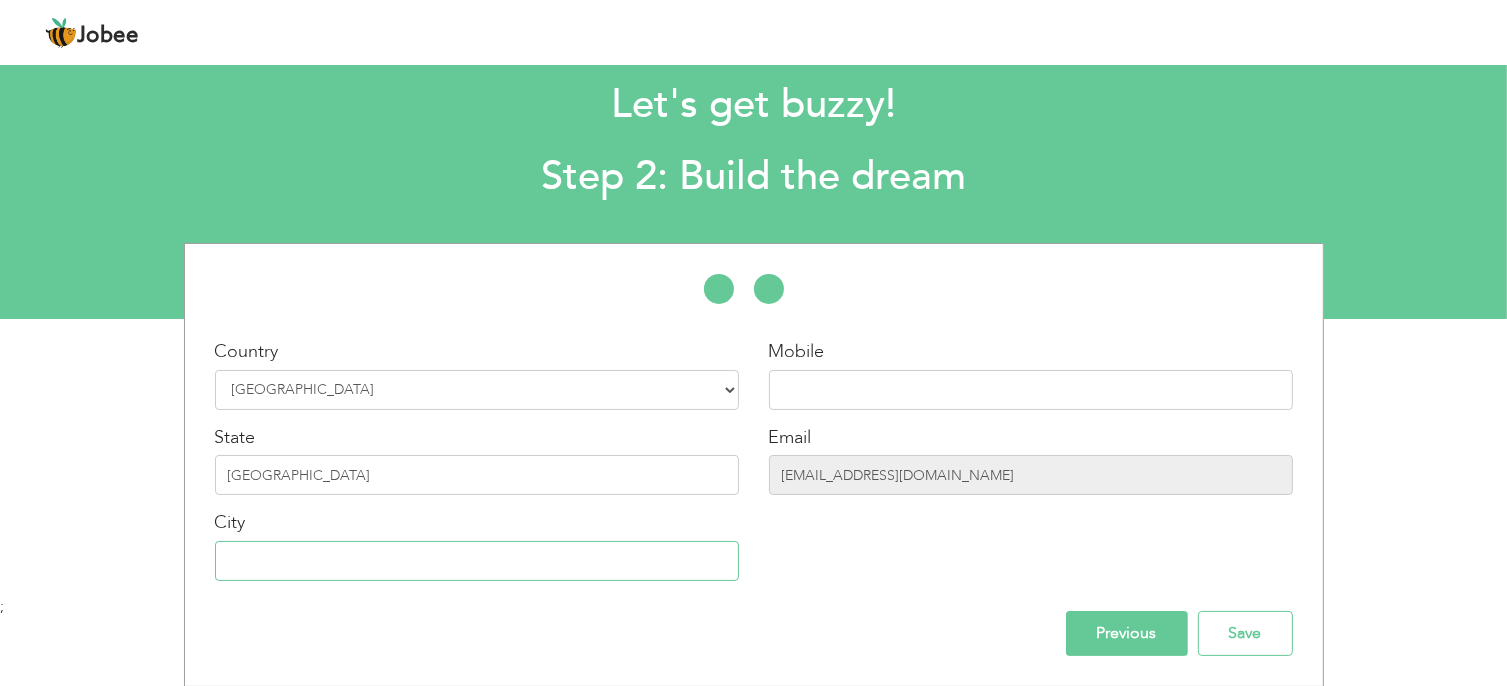 click at bounding box center (477, 561) 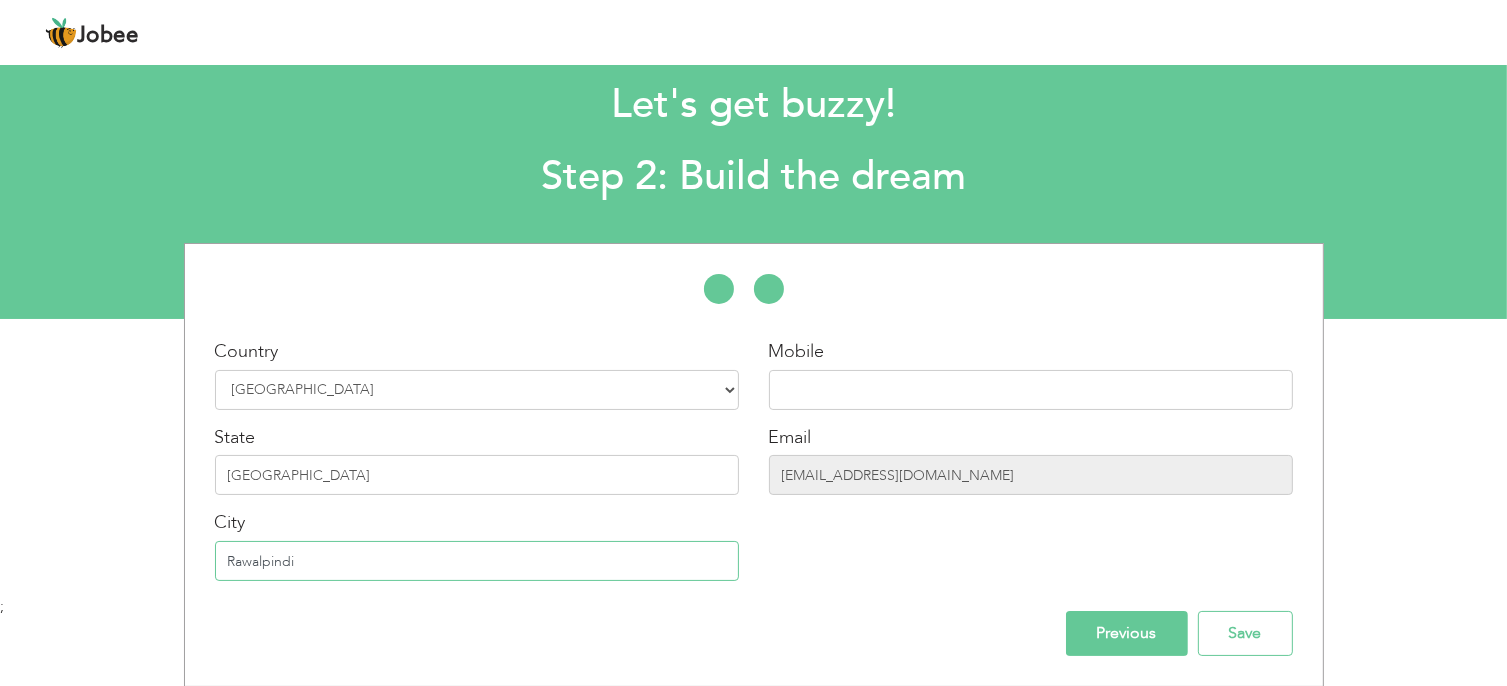 type on "Rawalpindi" 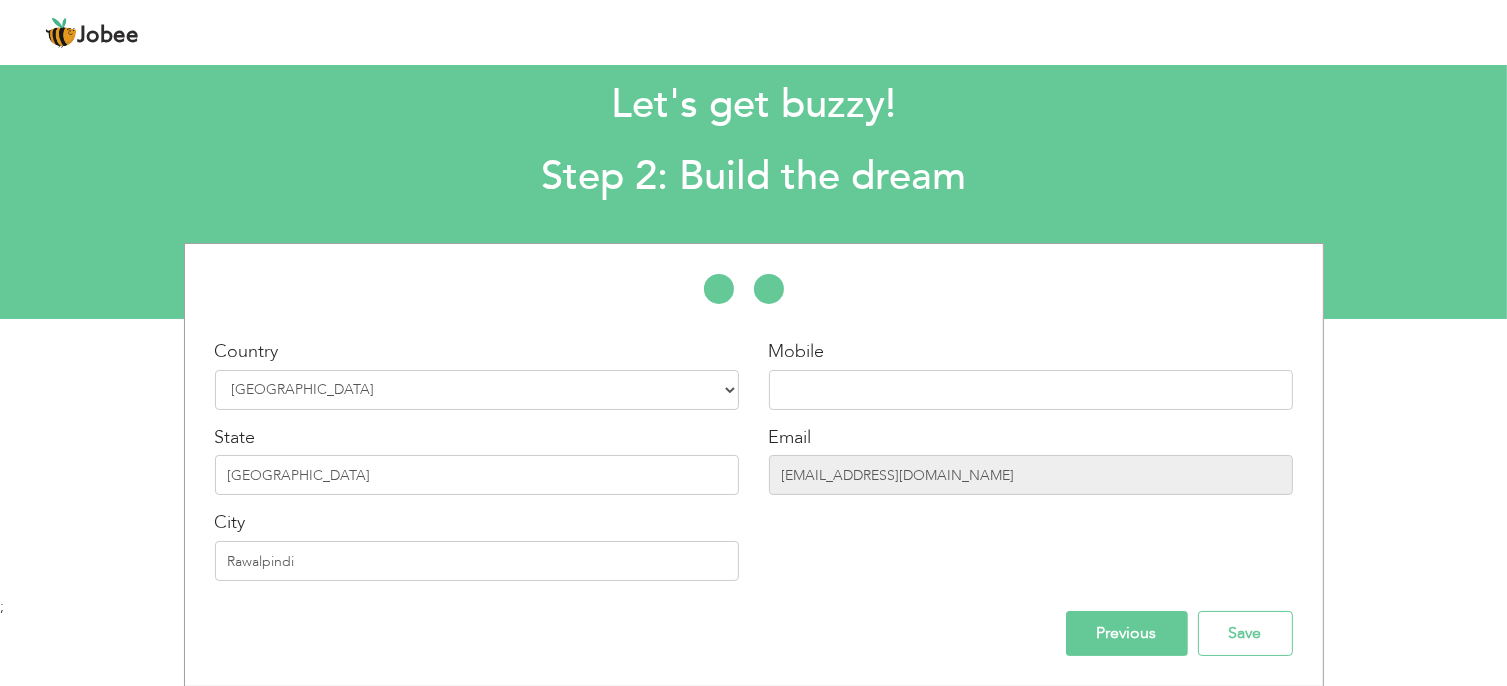 click on "Previous
Save" at bounding box center (754, 633) 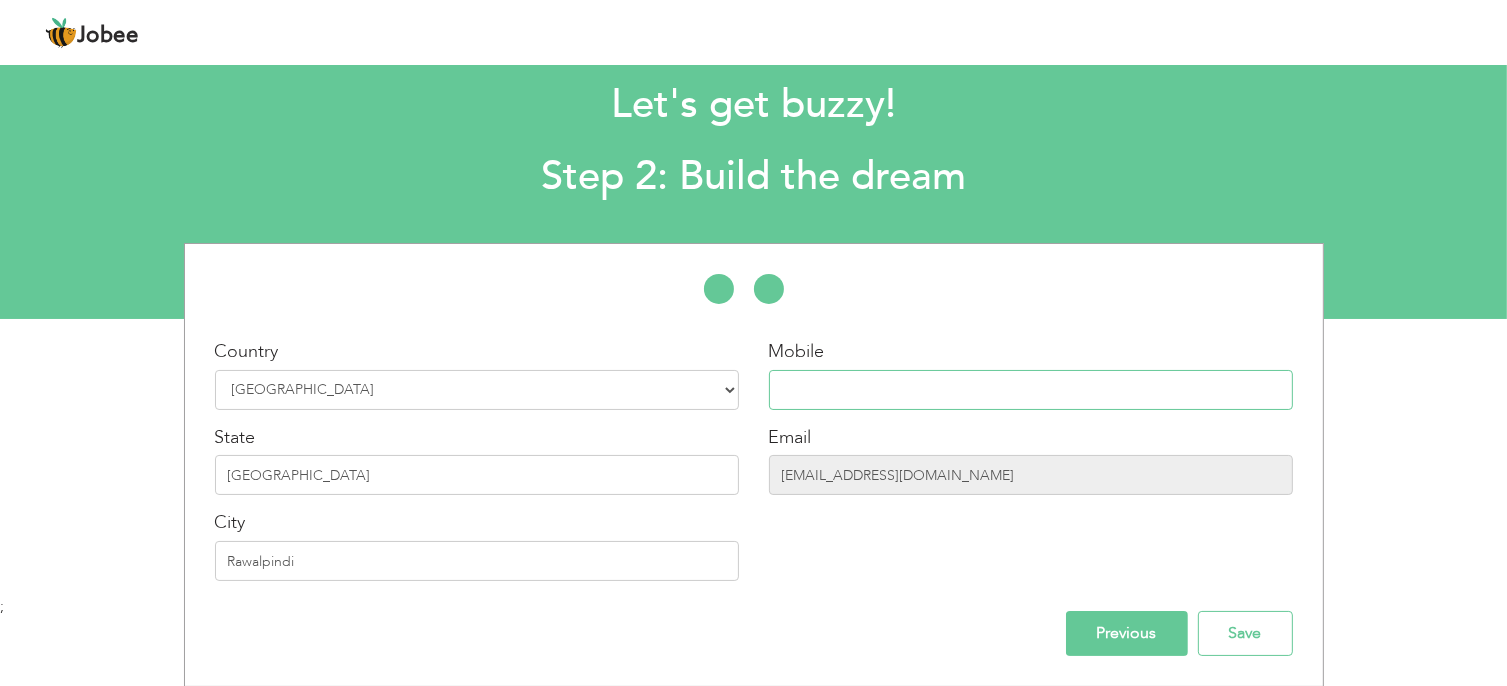 click at bounding box center [1031, 390] 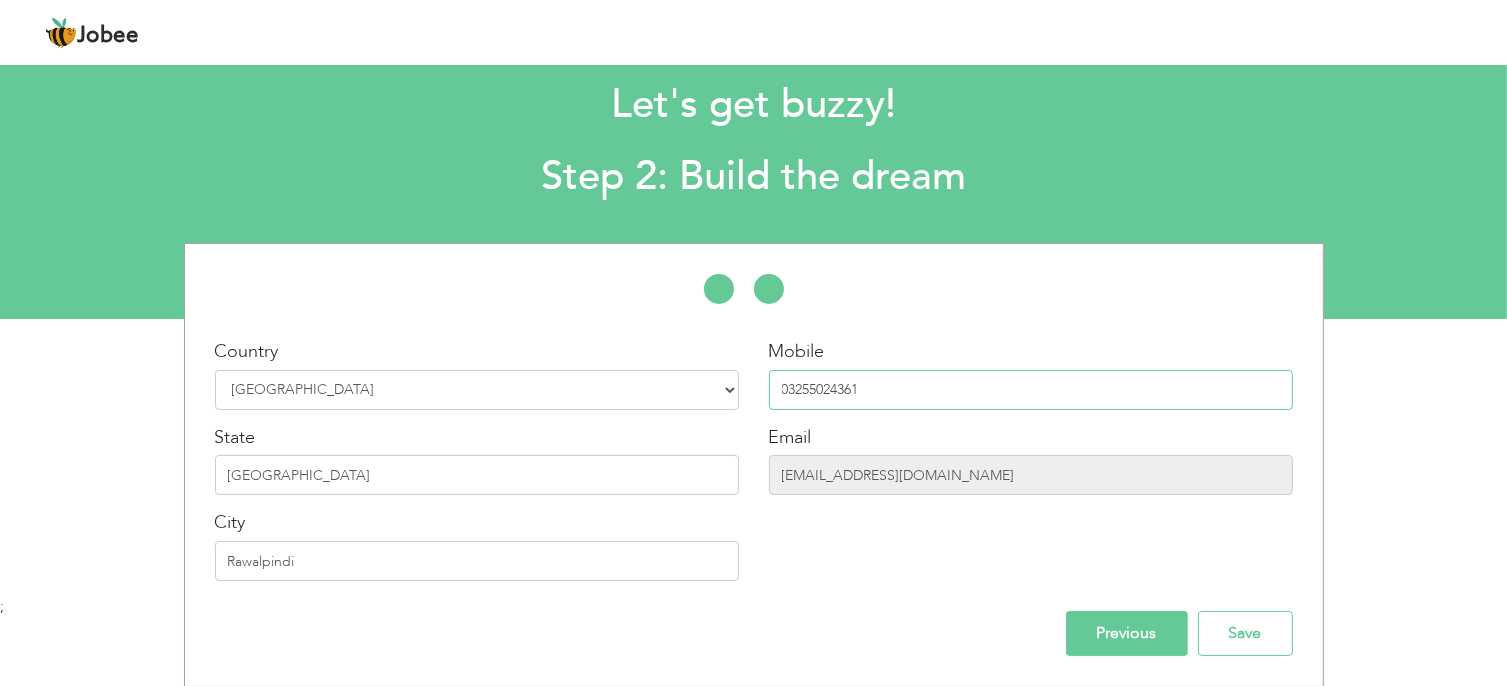 type on "03255024361" 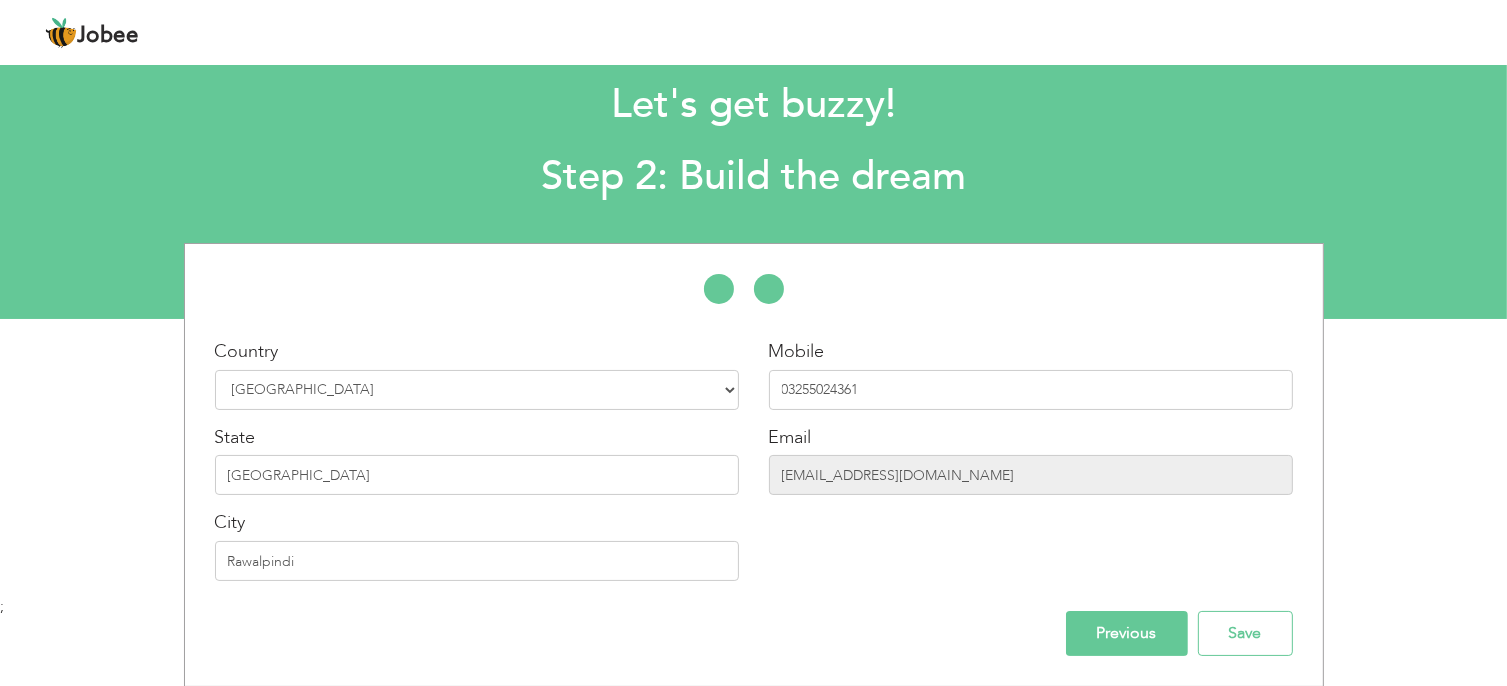 click on "Mobile
03255024361
Email
hh1434121@gmail.com" at bounding box center [1031, 467] 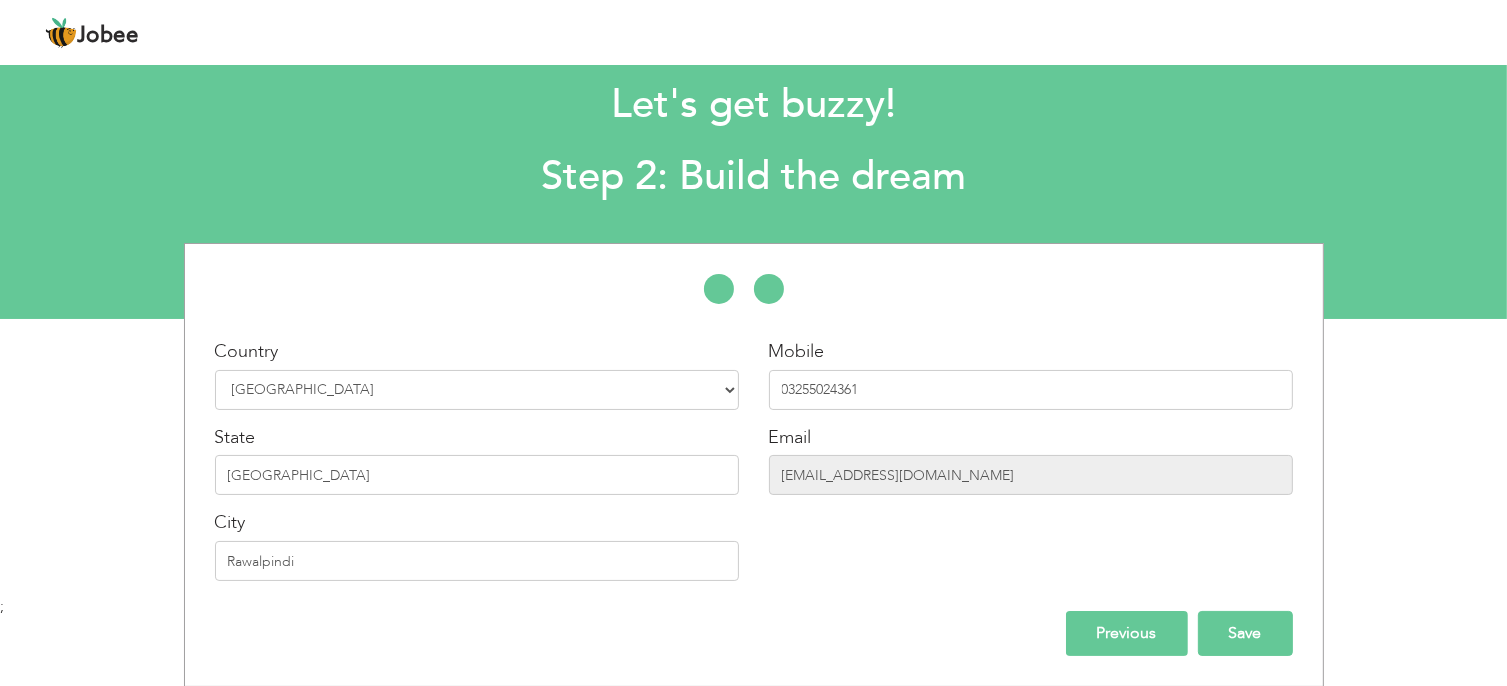 click on "Save" at bounding box center (1245, 633) 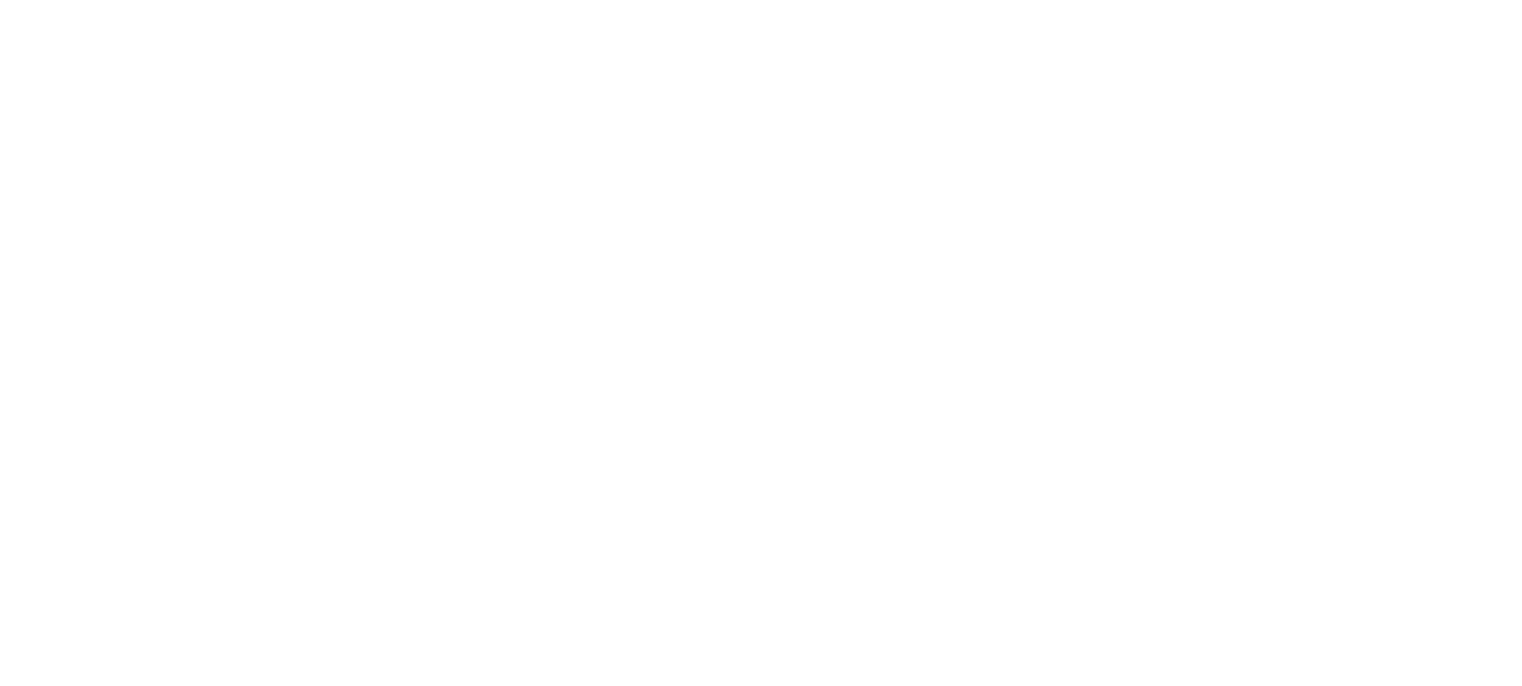 scroll, scrollTop: 0, scrollLeft: 0, axis: both 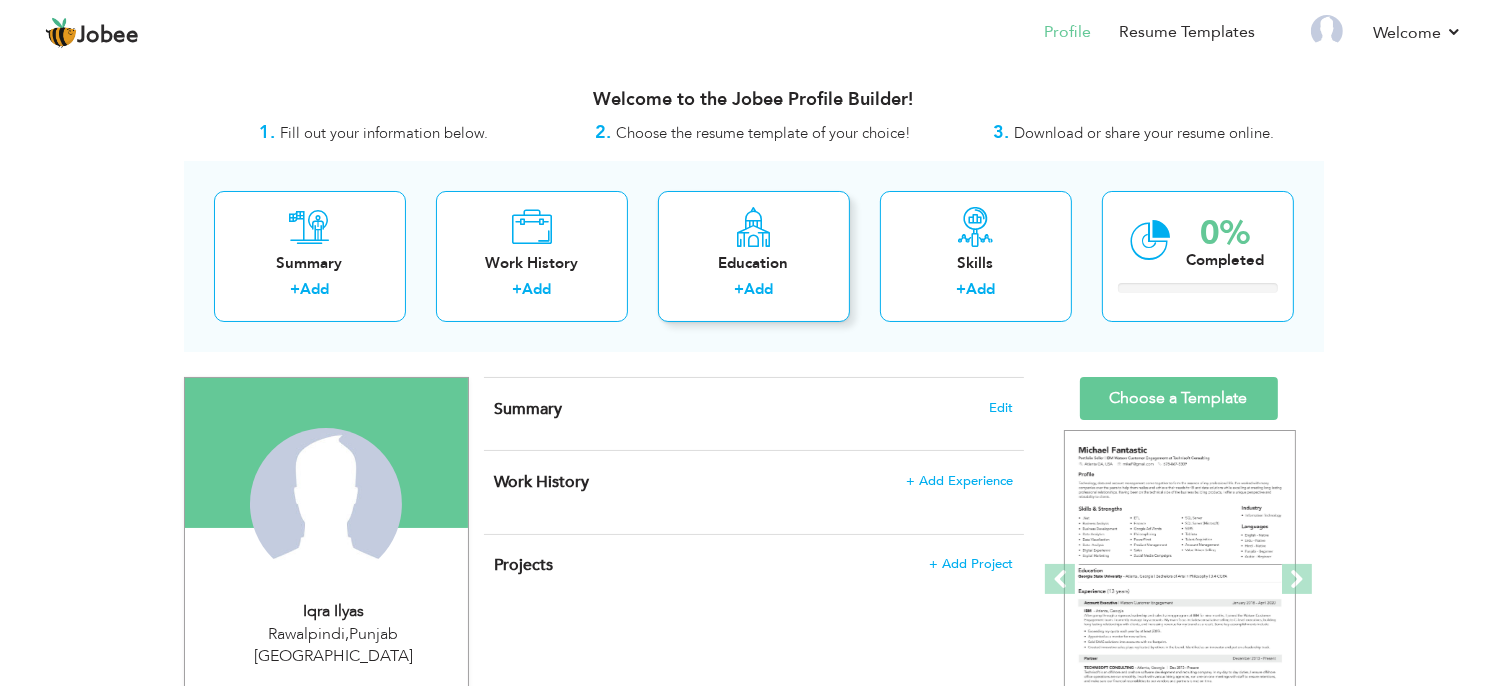 click on "Add" at bounding box center [758, 289] 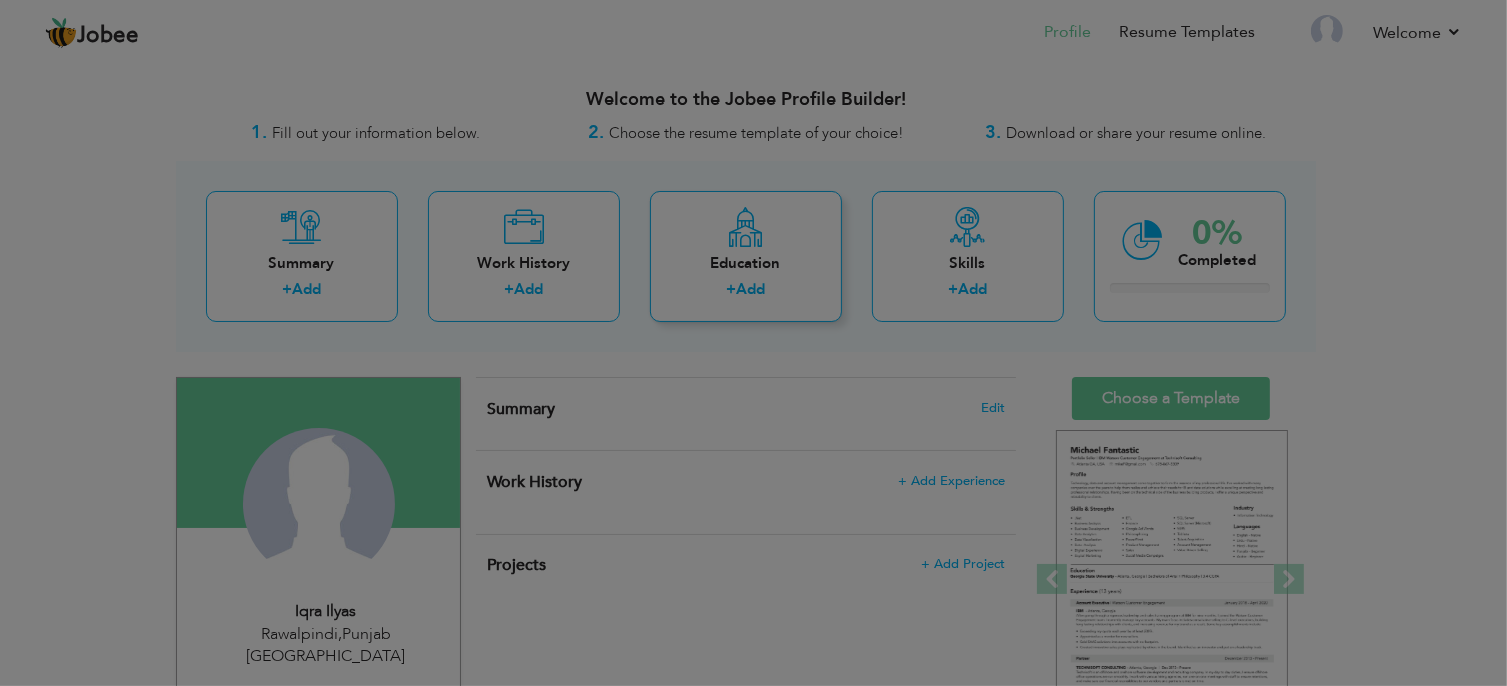 radio on "true" 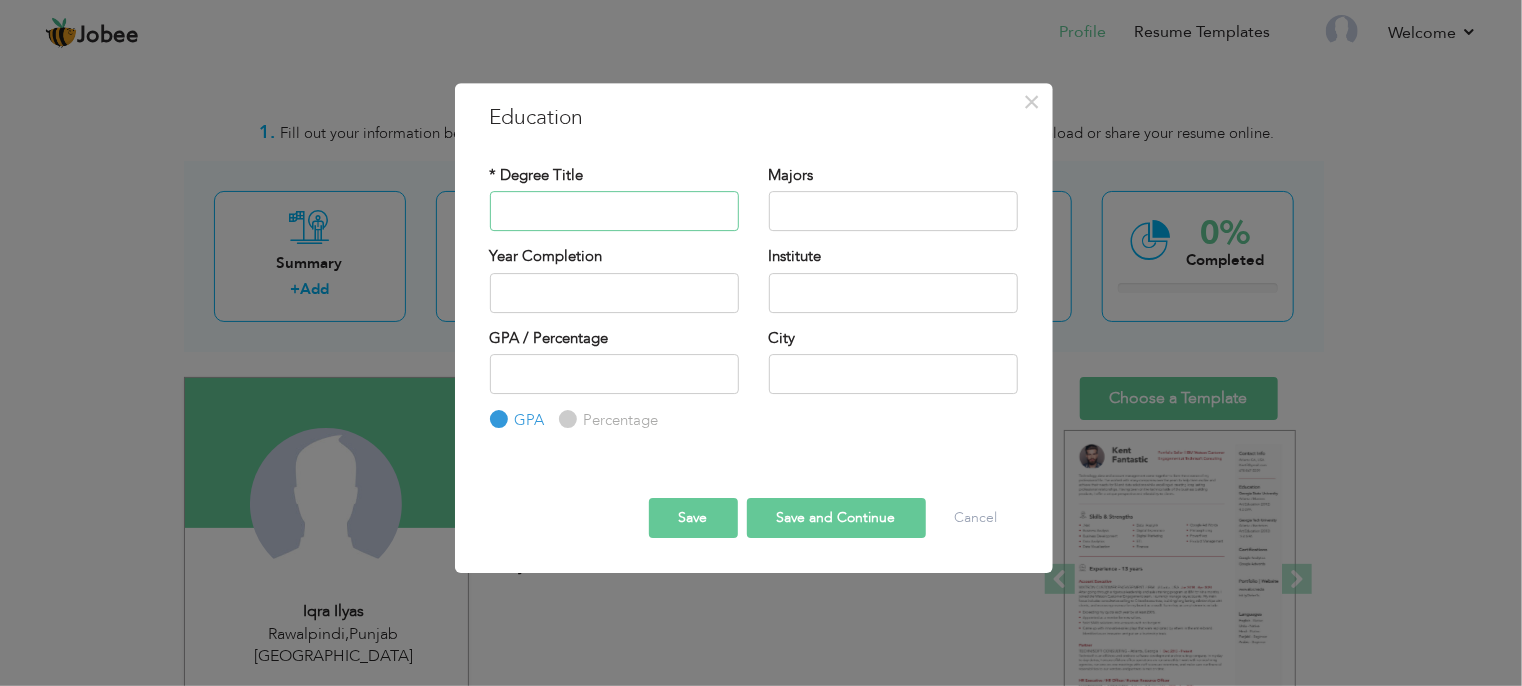 click at bounding box center (614, 211) 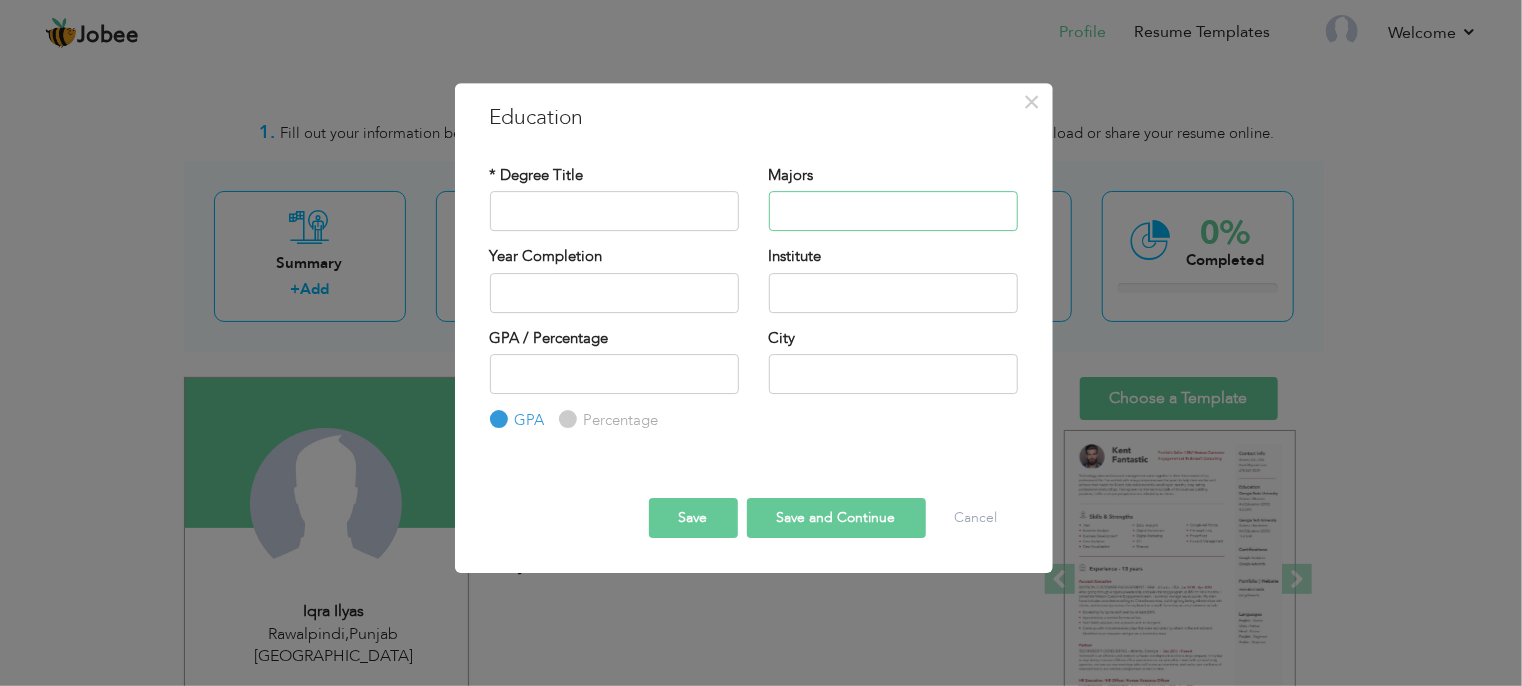 click at bounding box center (893, 211) 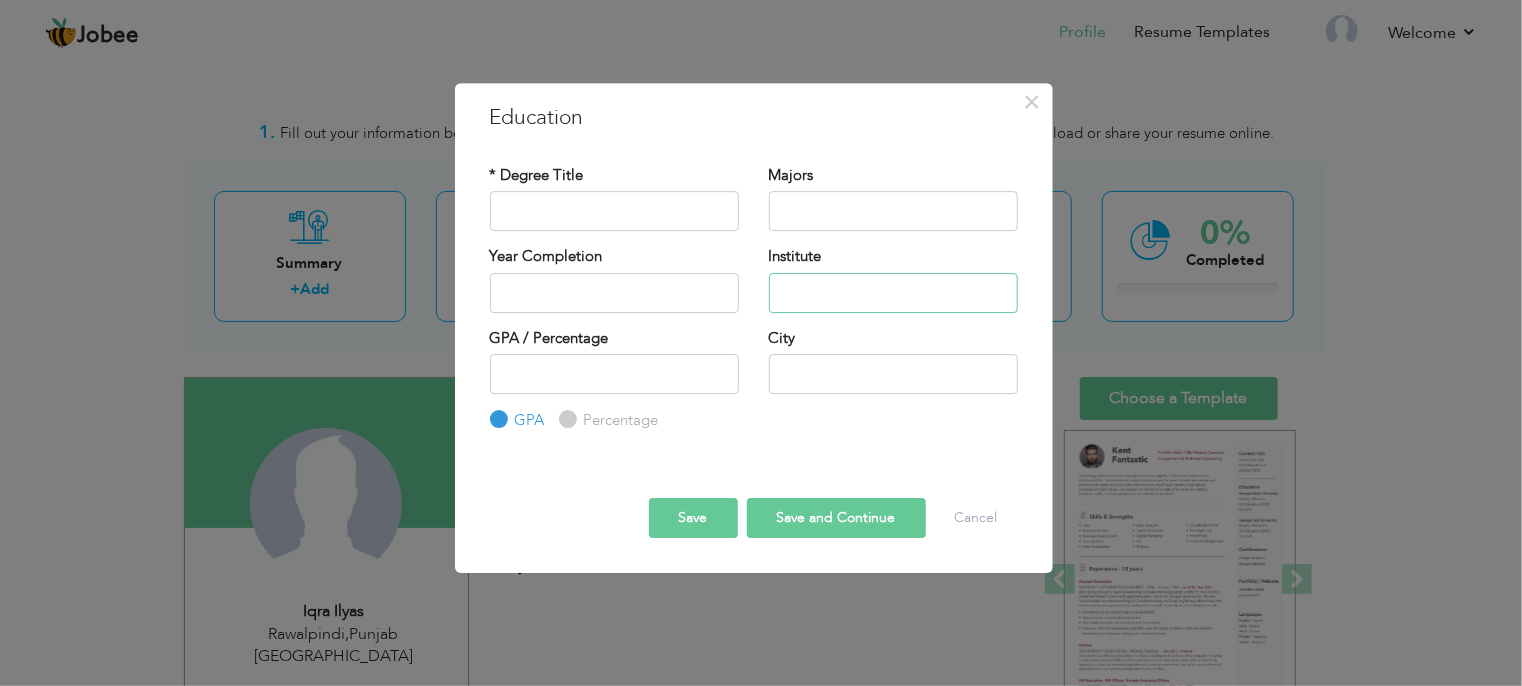 click at bounding box center [893, 293] 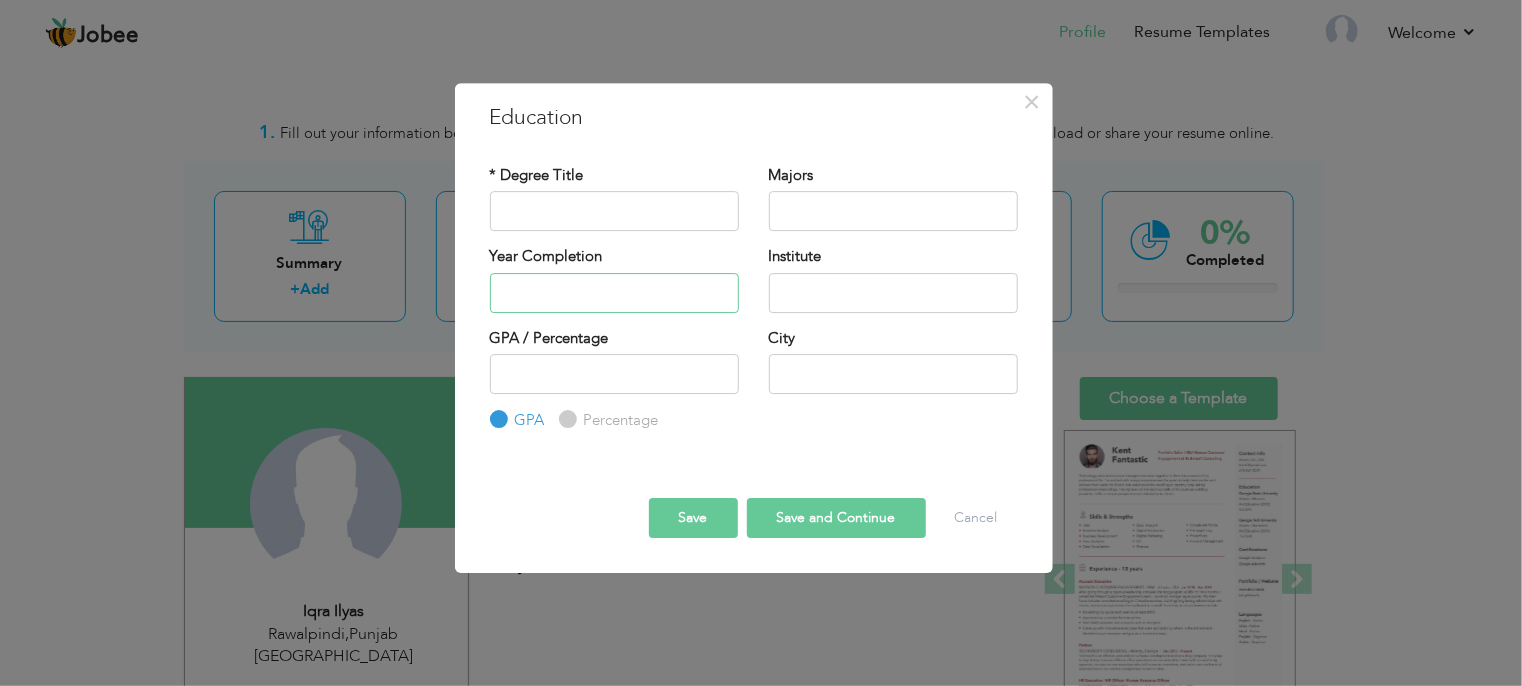 click at bounding box center (614, 293) 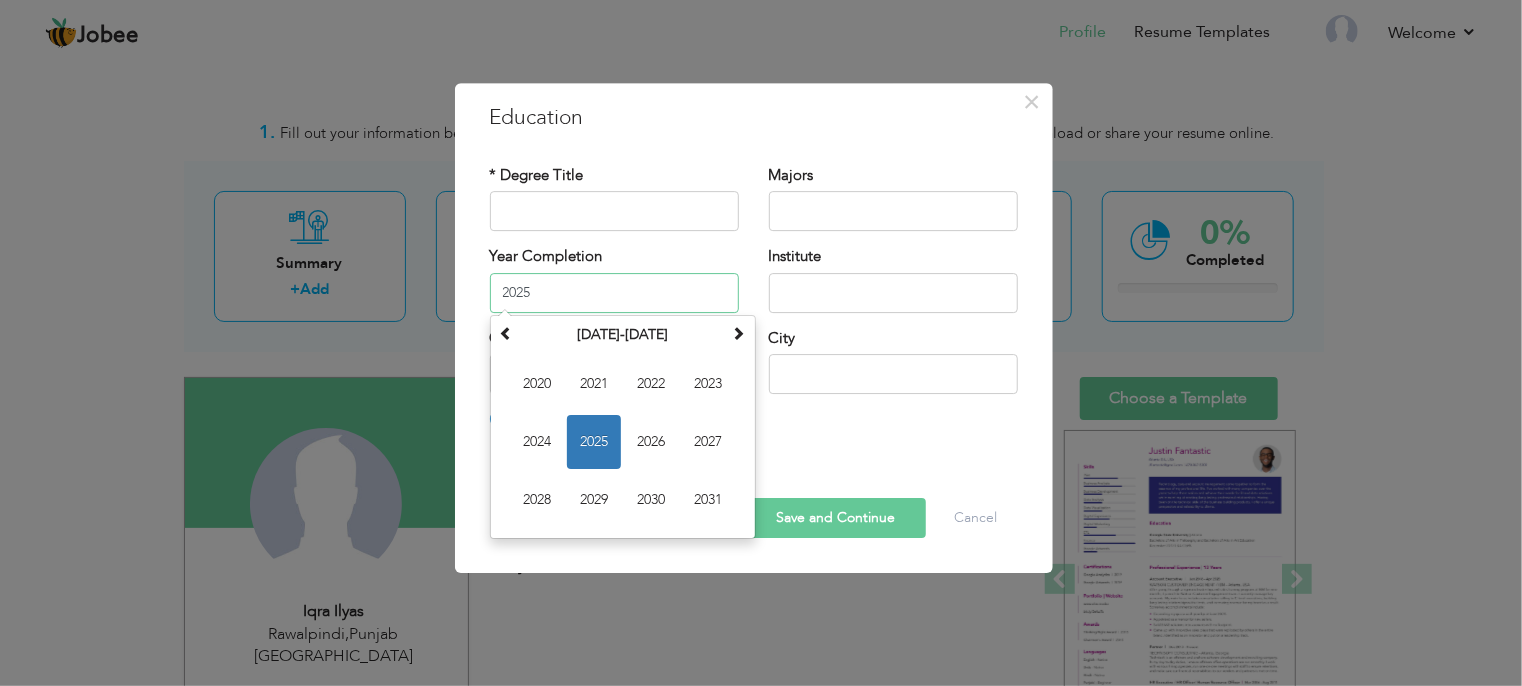 click on "2025" at bounding box center (614, 293) 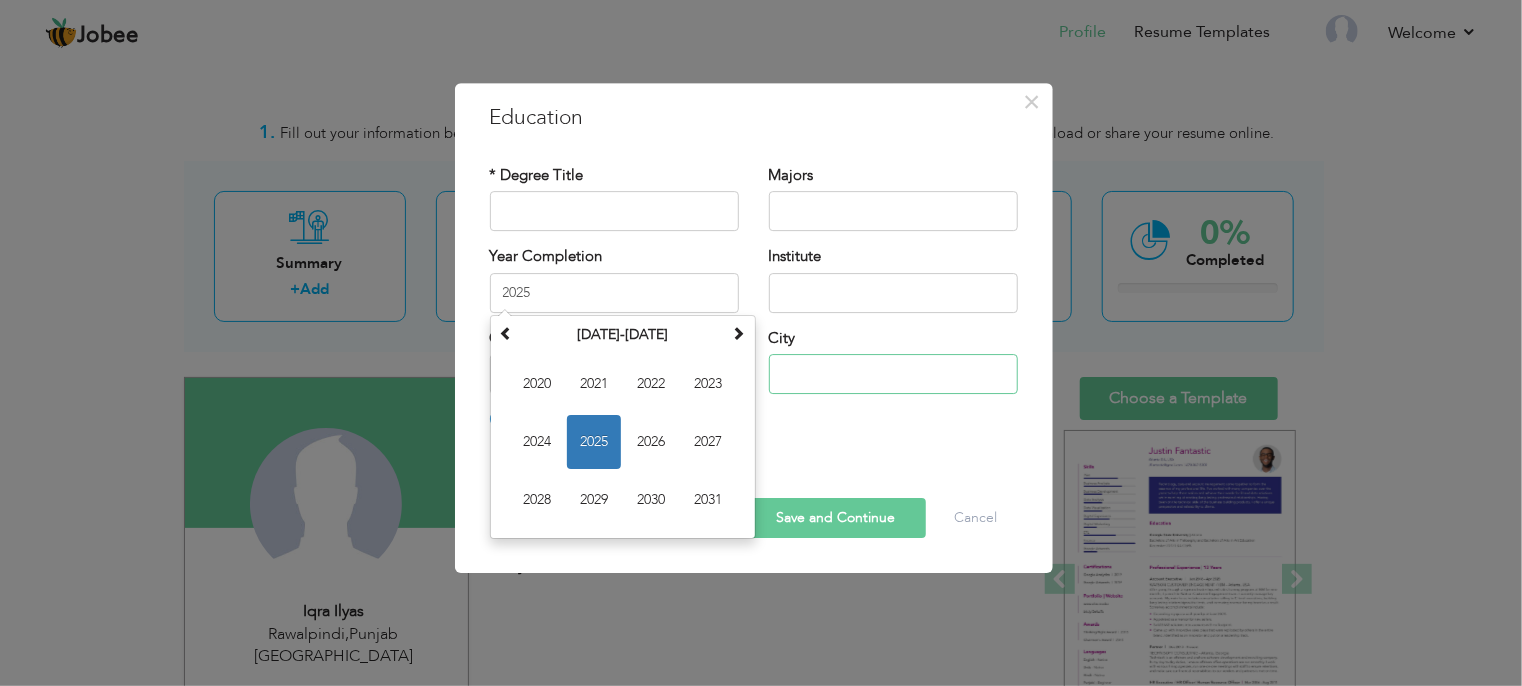 click at bounding box center (893, 374) 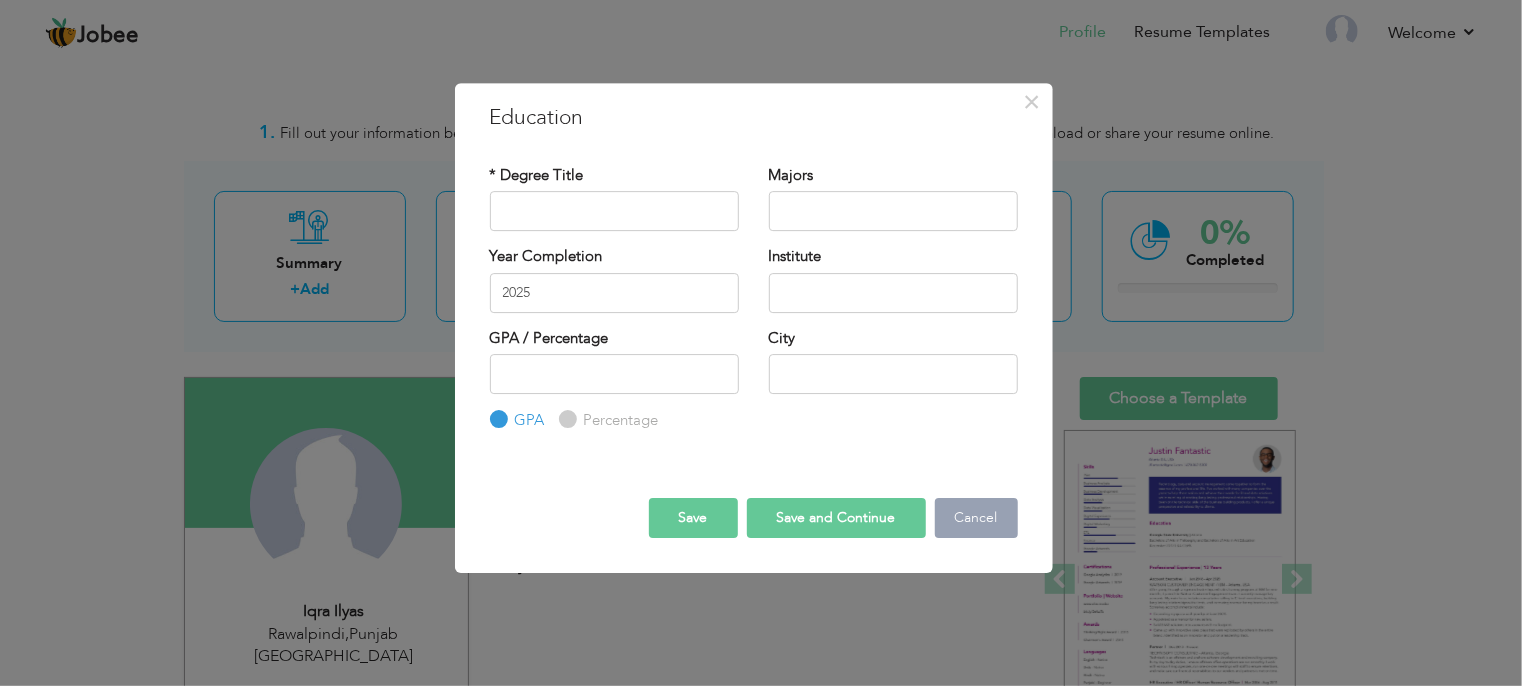 click on "Cancel" at bounding box center (976, 518) 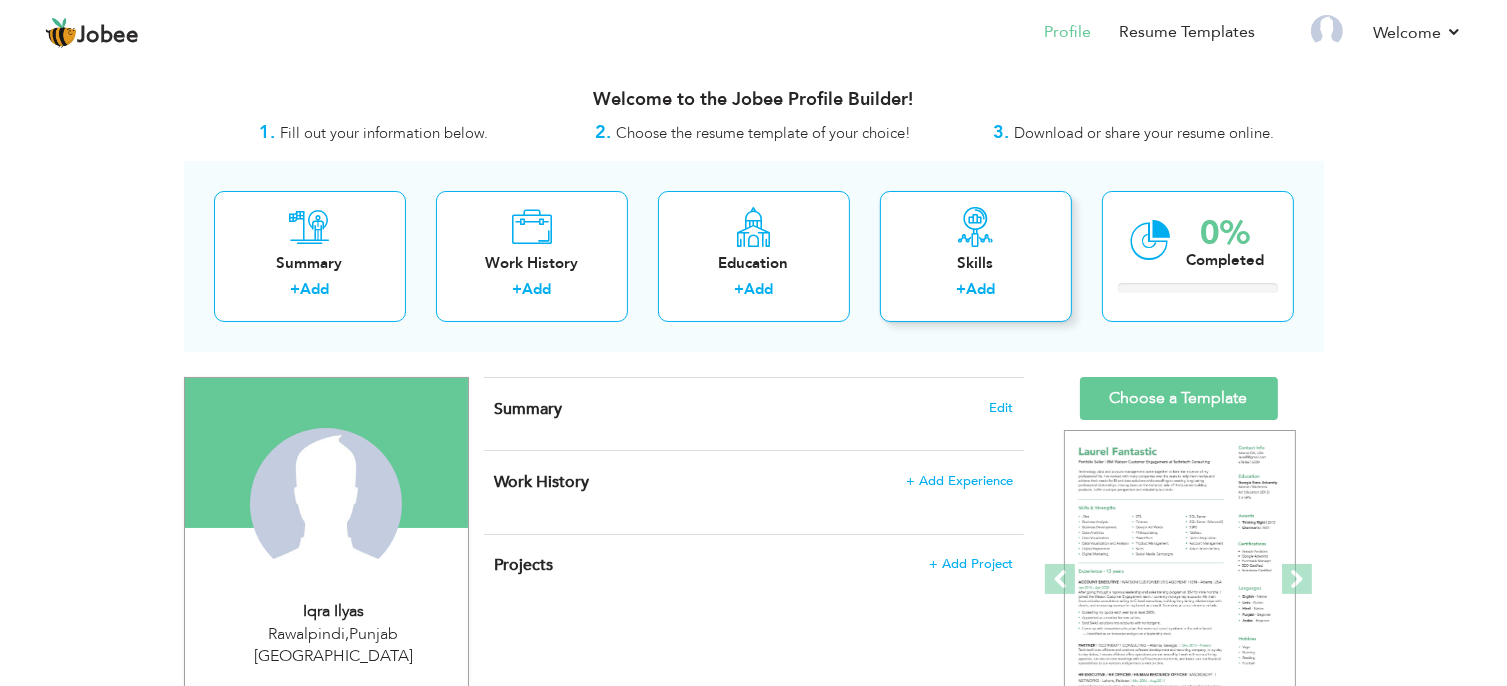 click on "Skills" at bounding box center (976, 263) 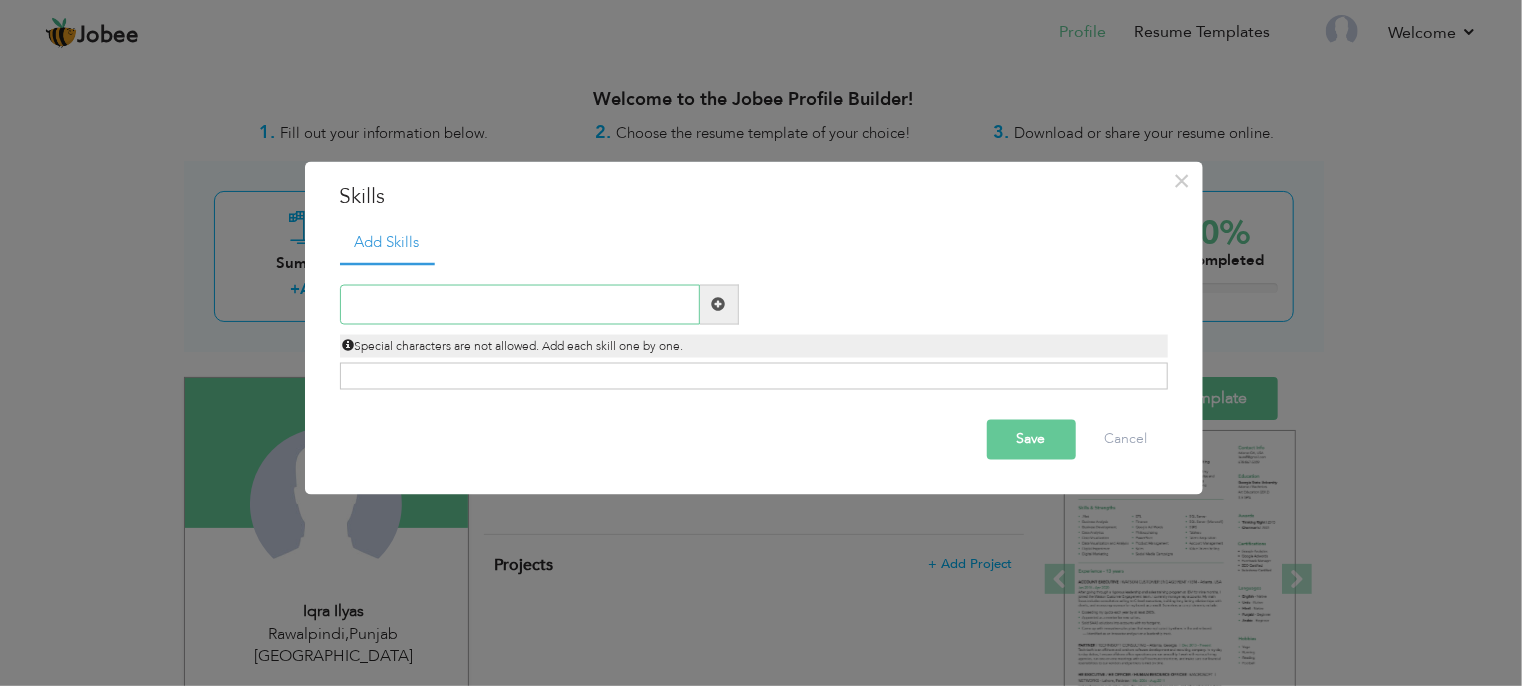 click at bounding box center [520, 304] 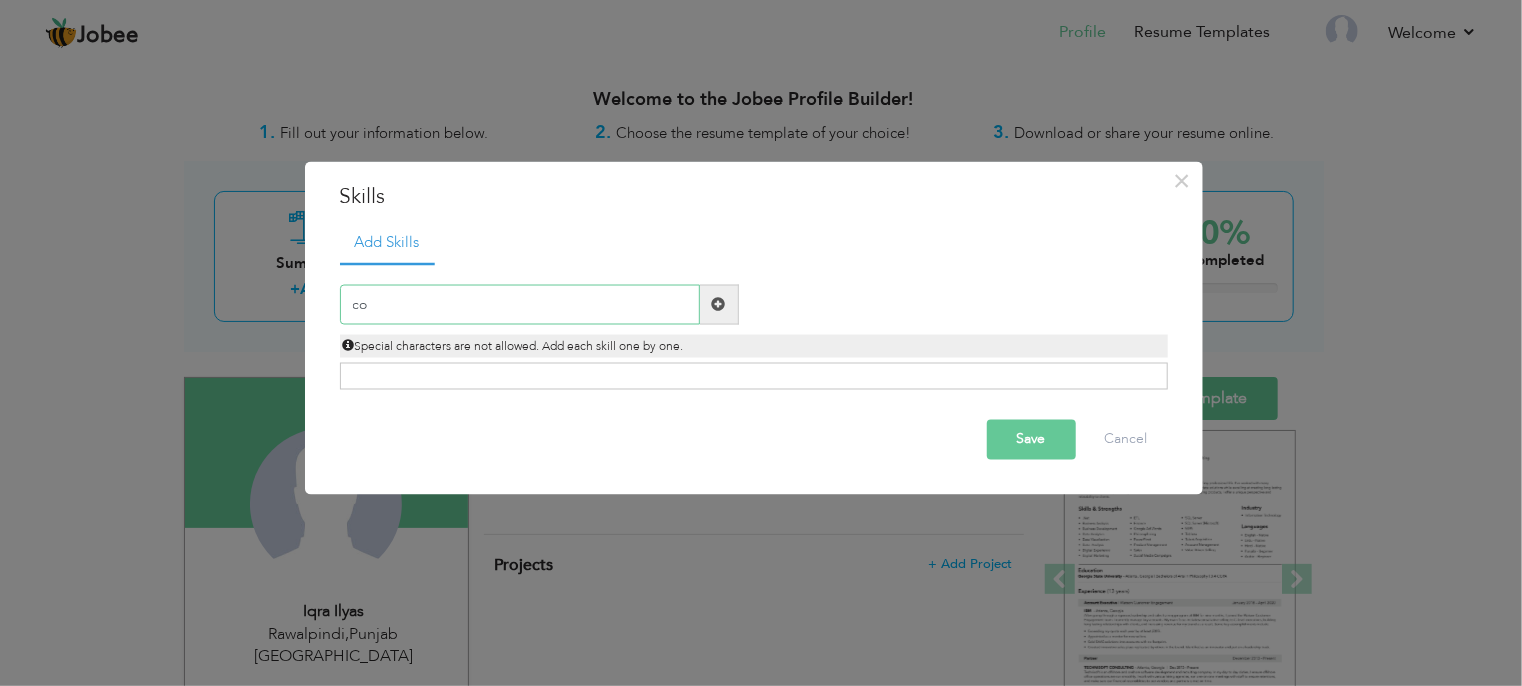 type on "c" 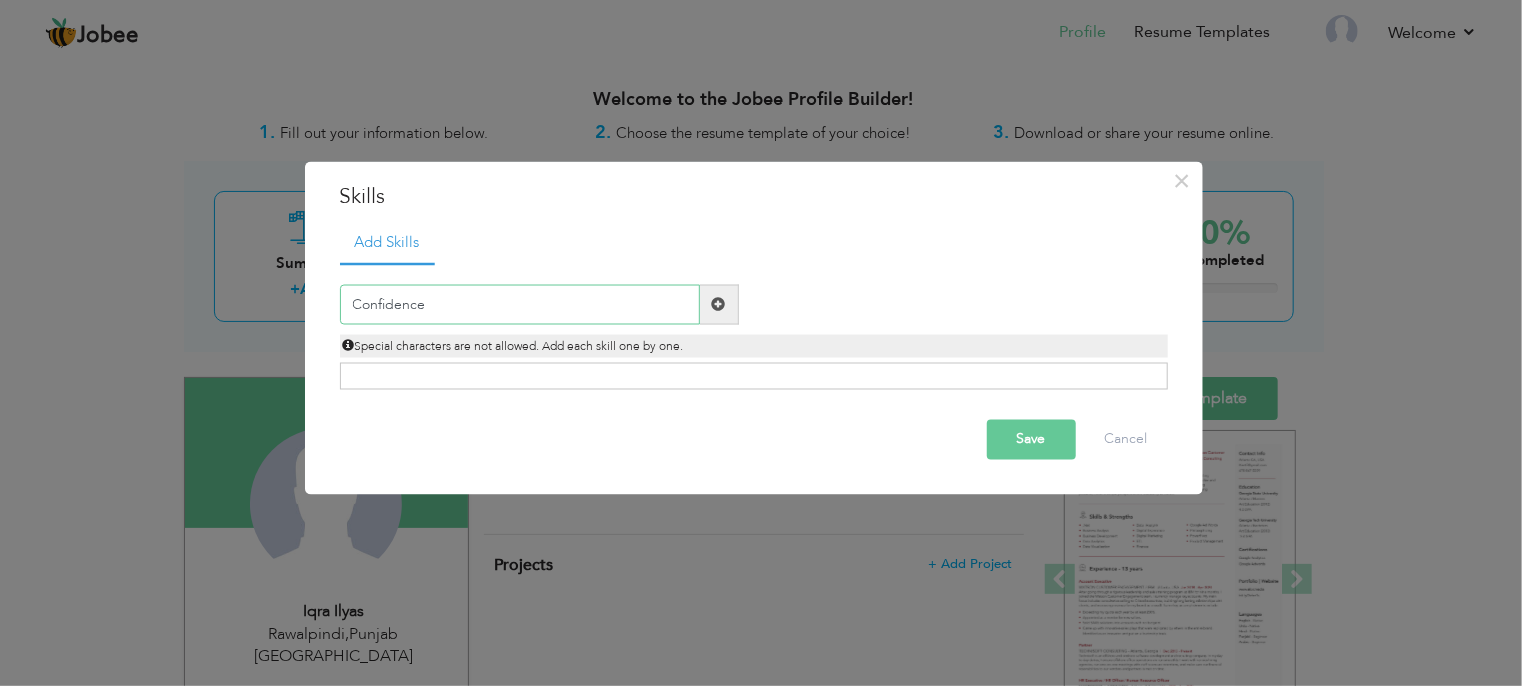 type on "Confidence" 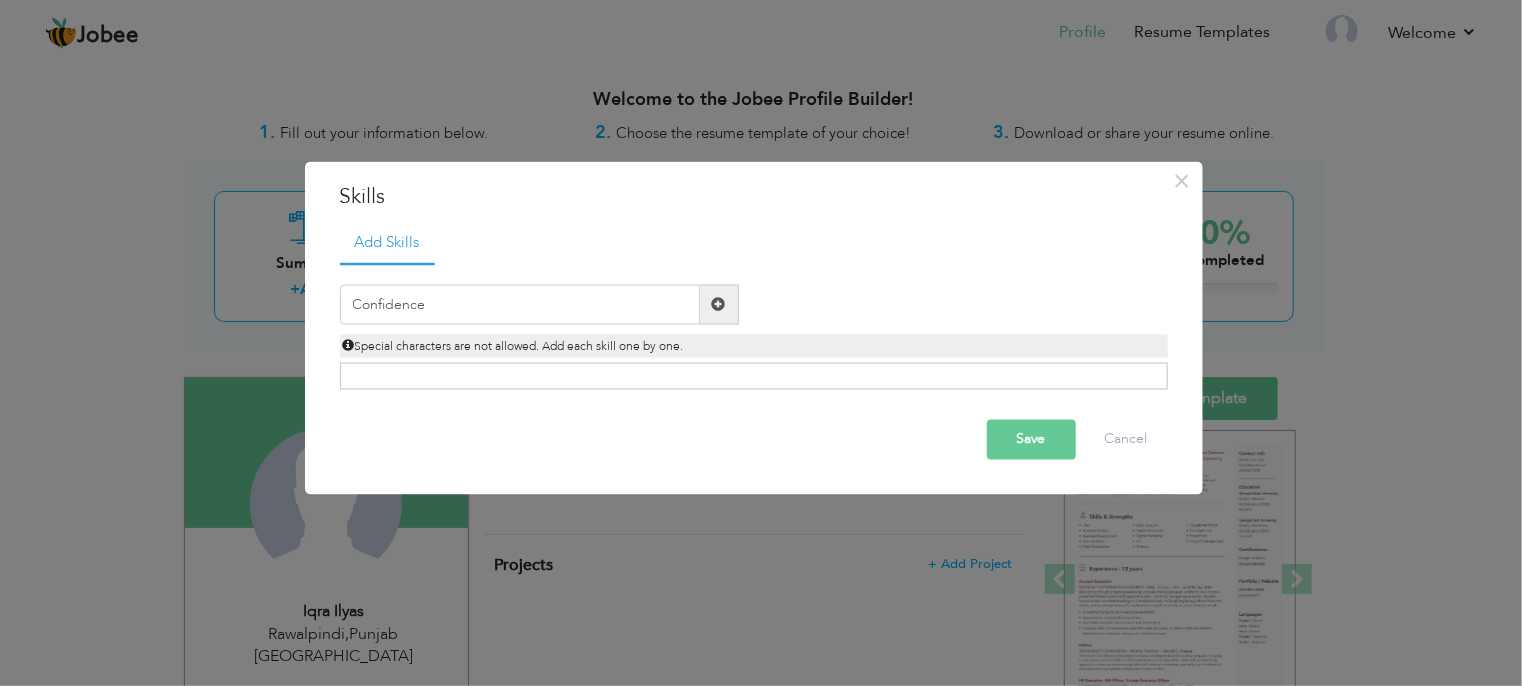 click at bounding box center (719, 304) 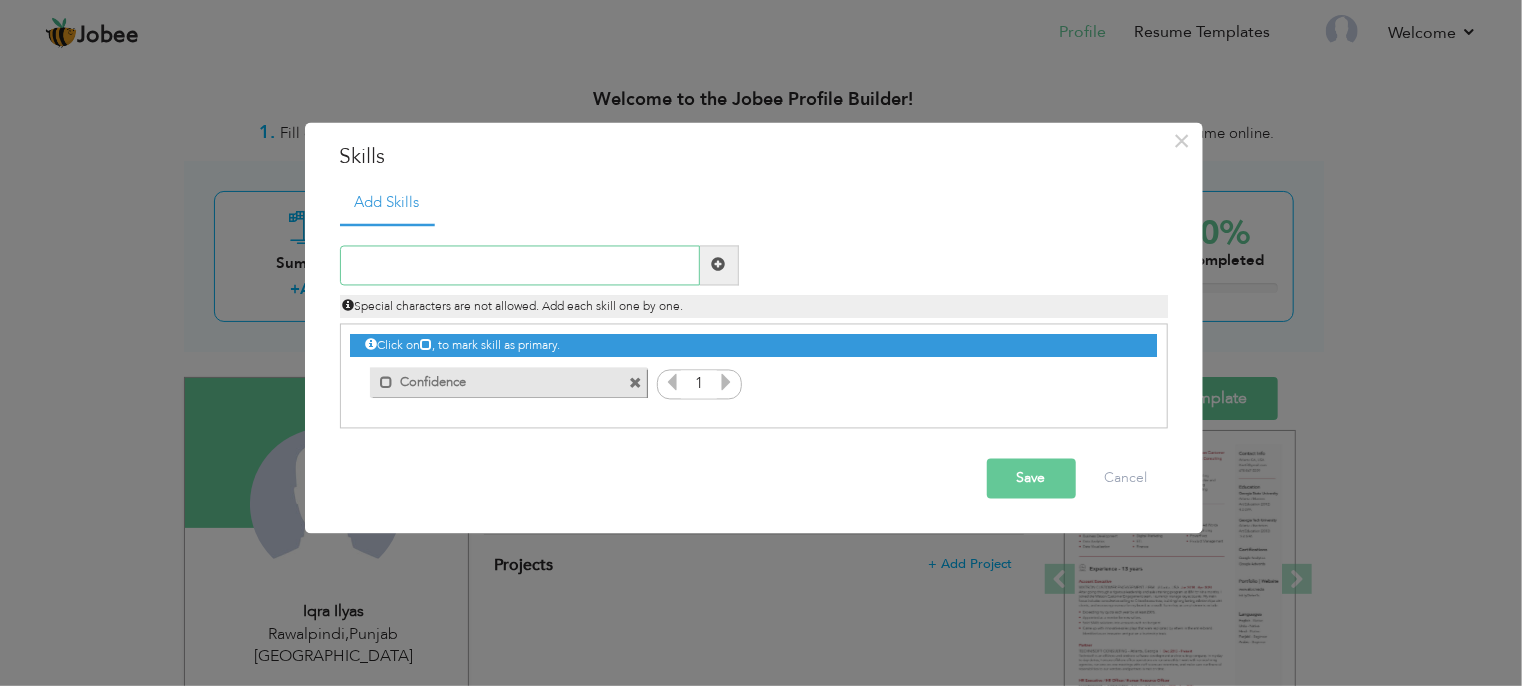 click at bounding box center [520, 265] 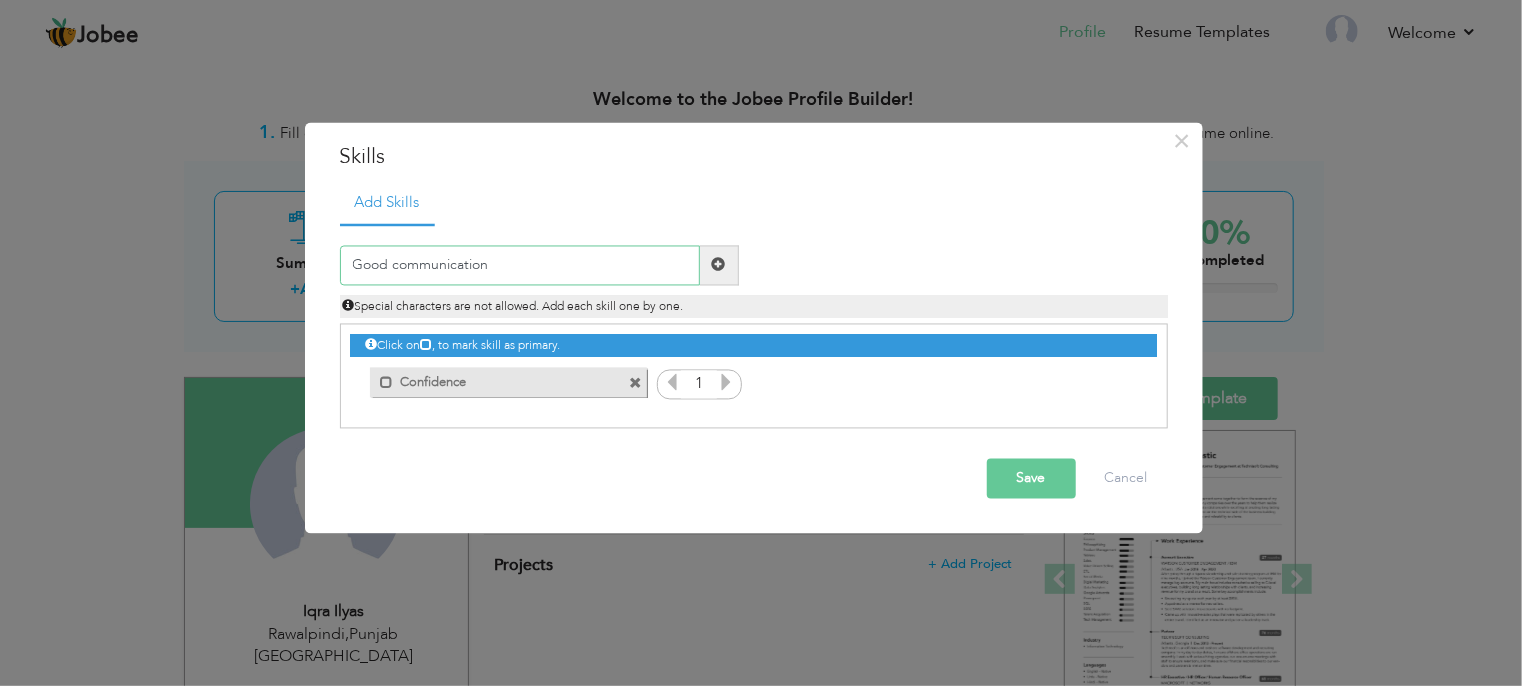 type on "Good communication" 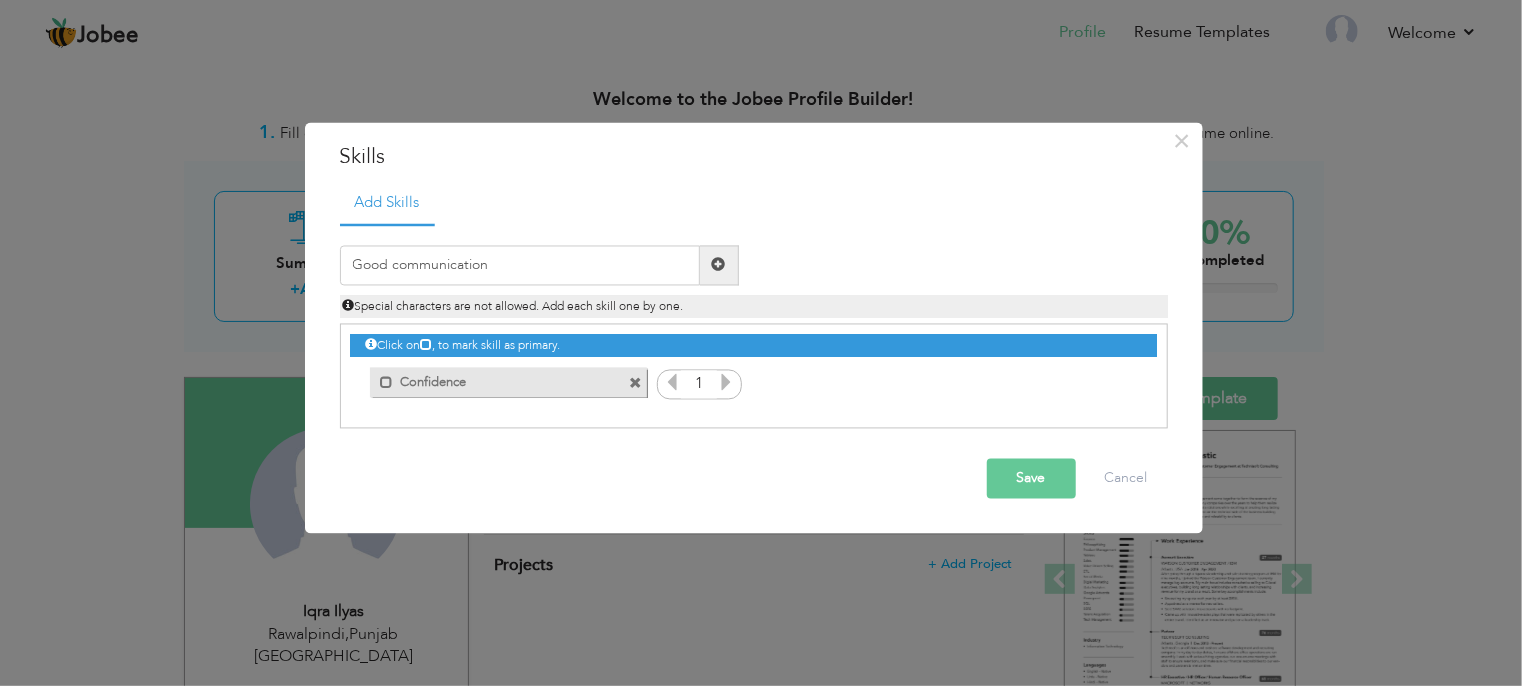 click at bounding box center [719, 265] 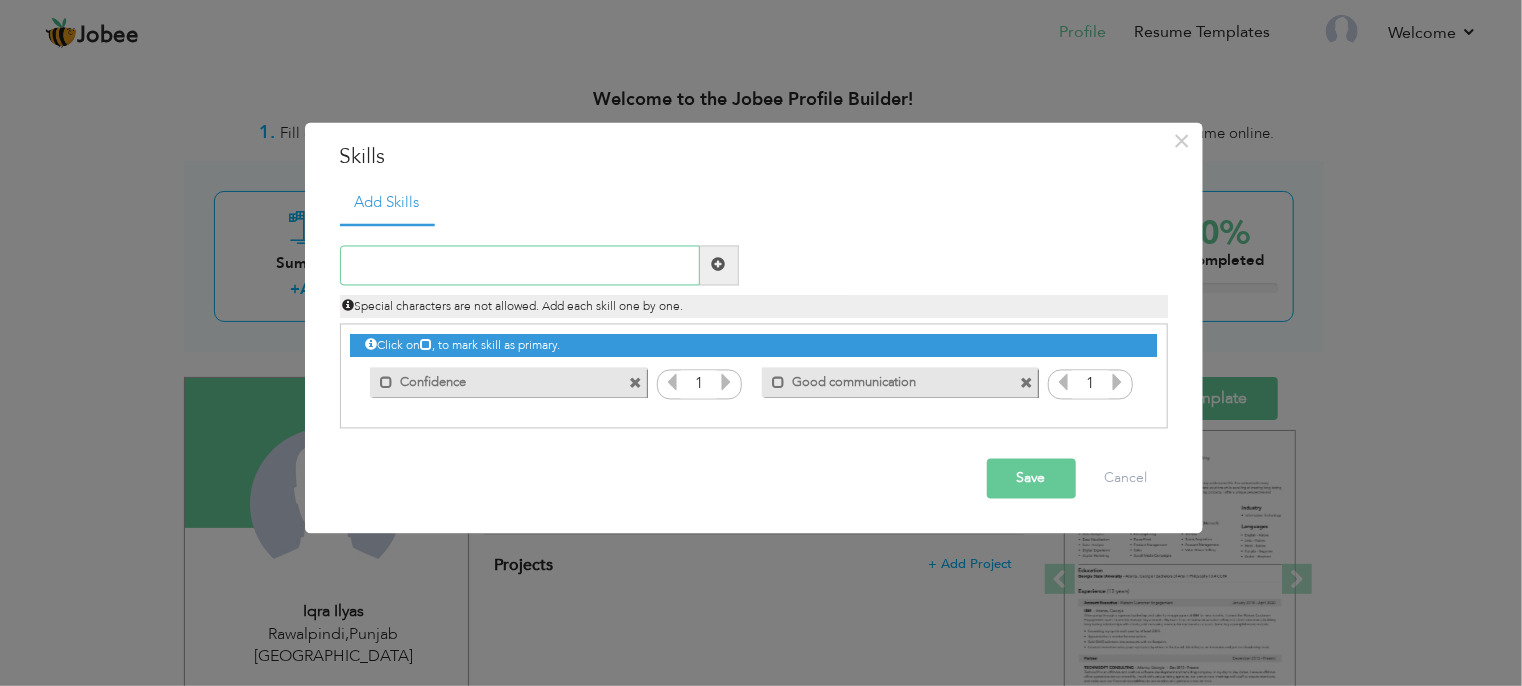 click at bounding box center [520, 265] 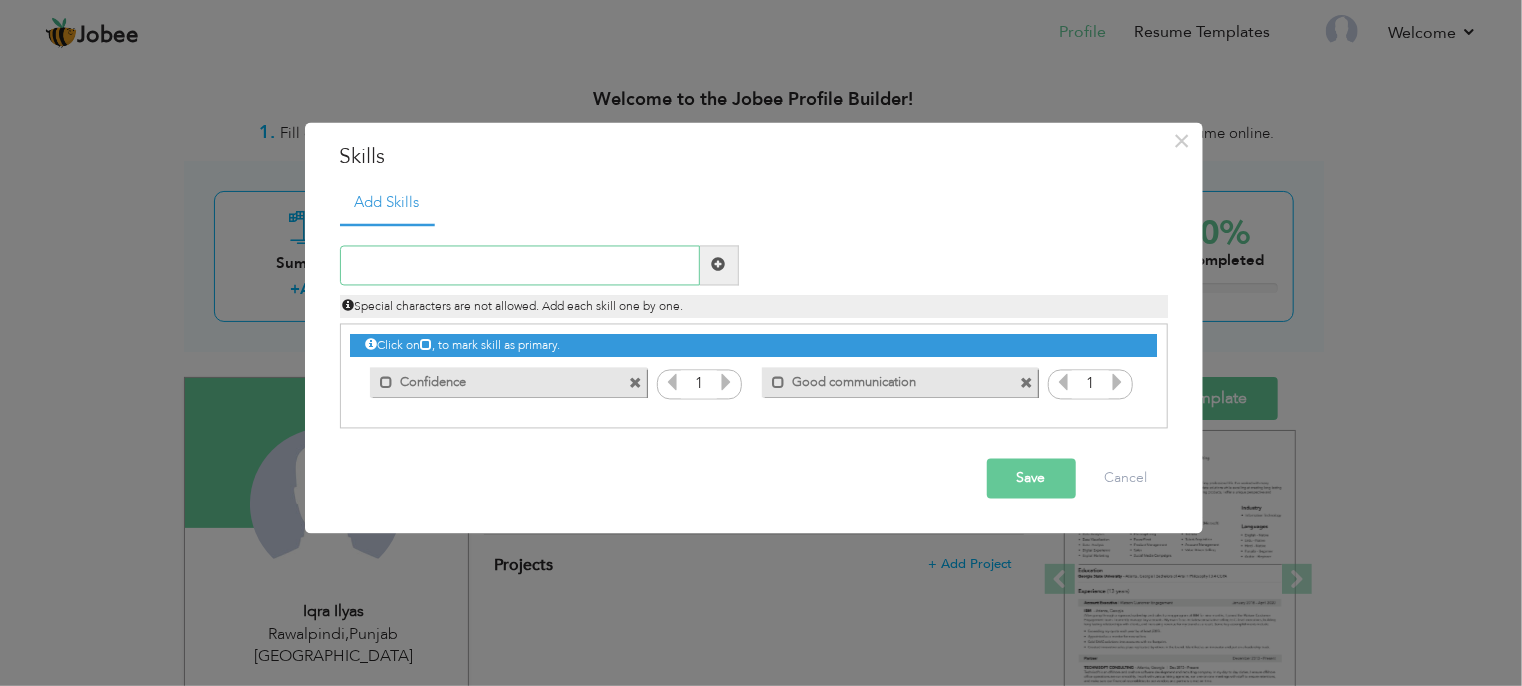 paste on "Lesson planning and curriculum development" 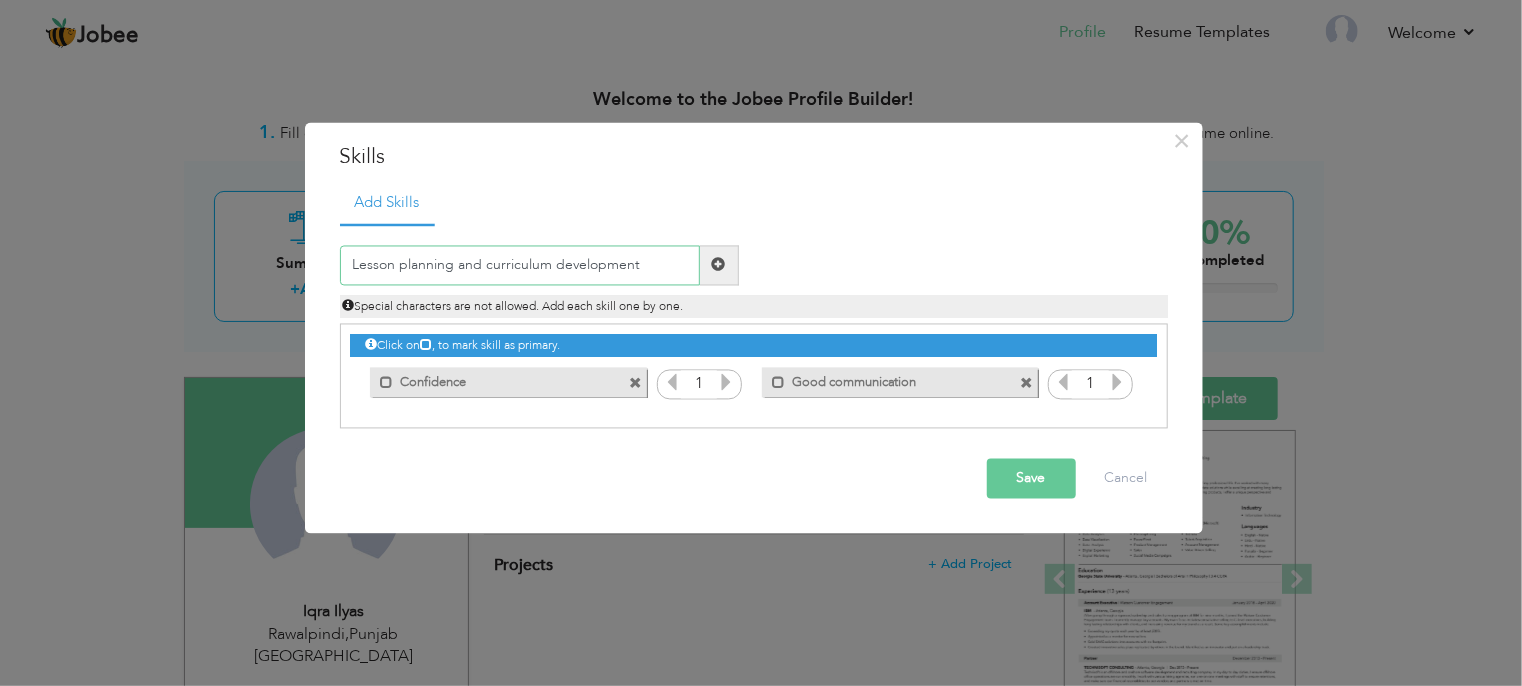 type on "Lesson planning and curriculum development" 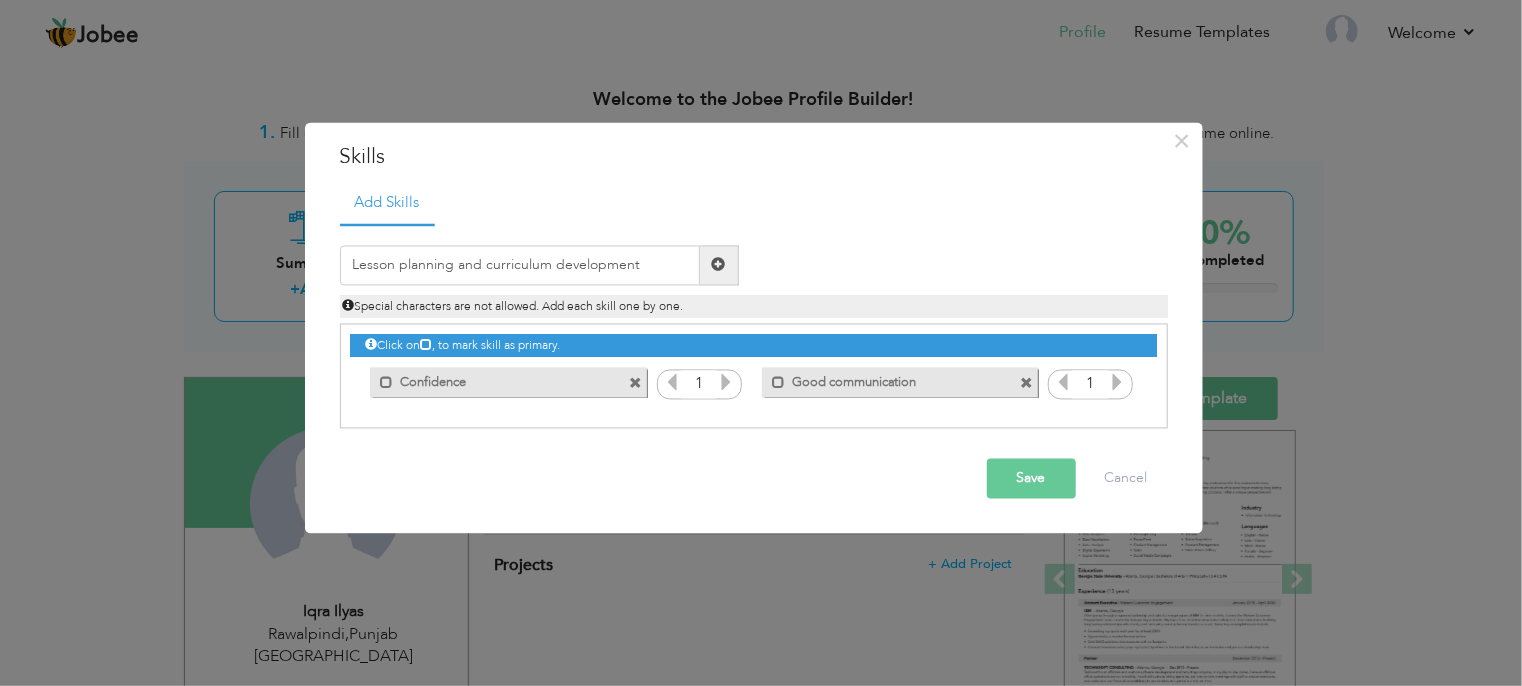 click at bounding box center [719, 265] 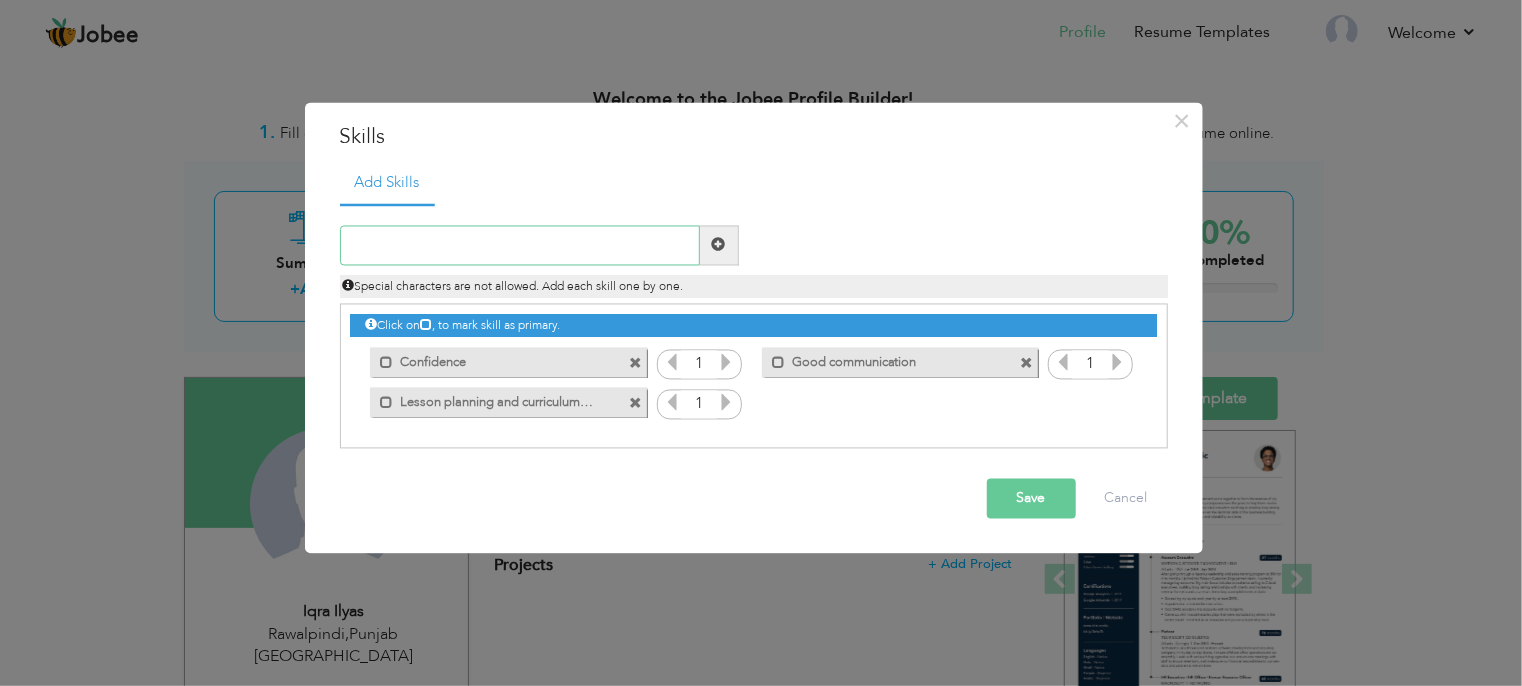 click at bounding box center (520, 245) 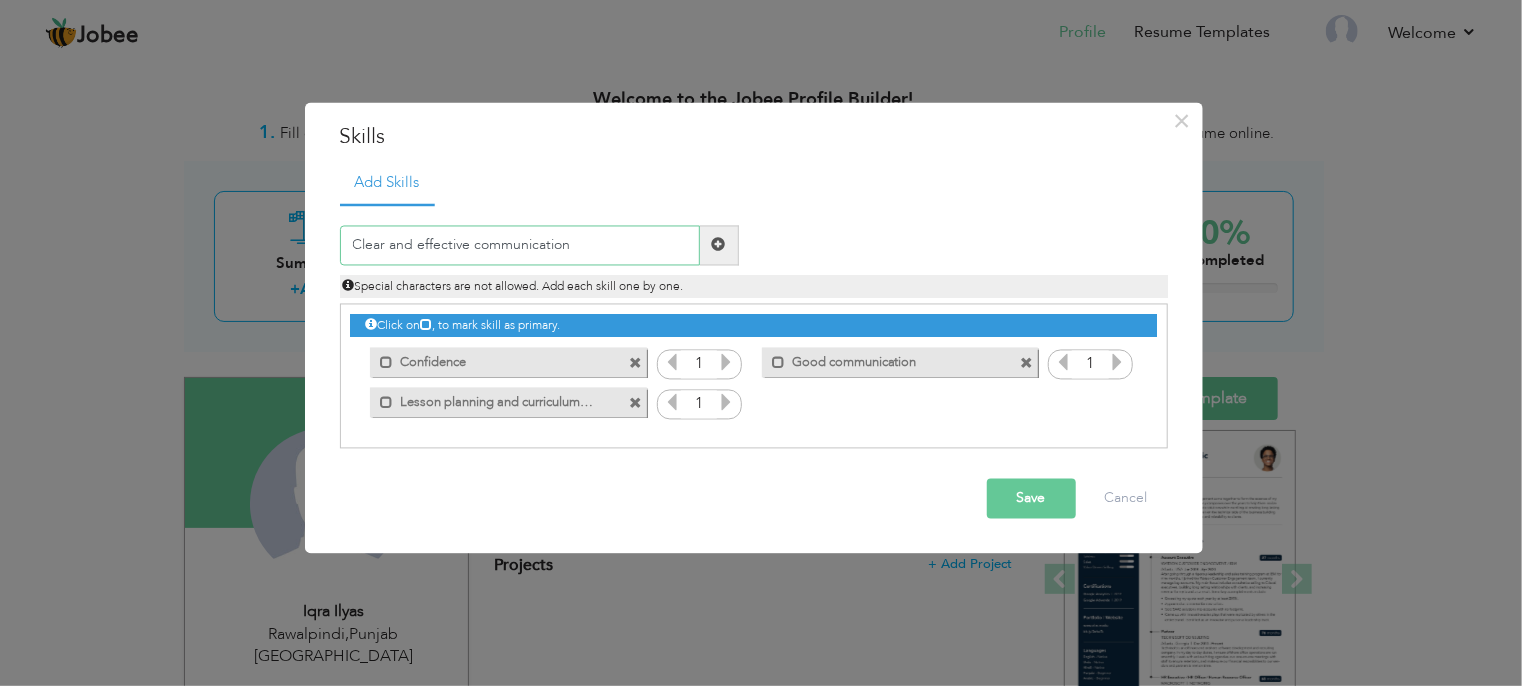 type on "Clear and effective communication" 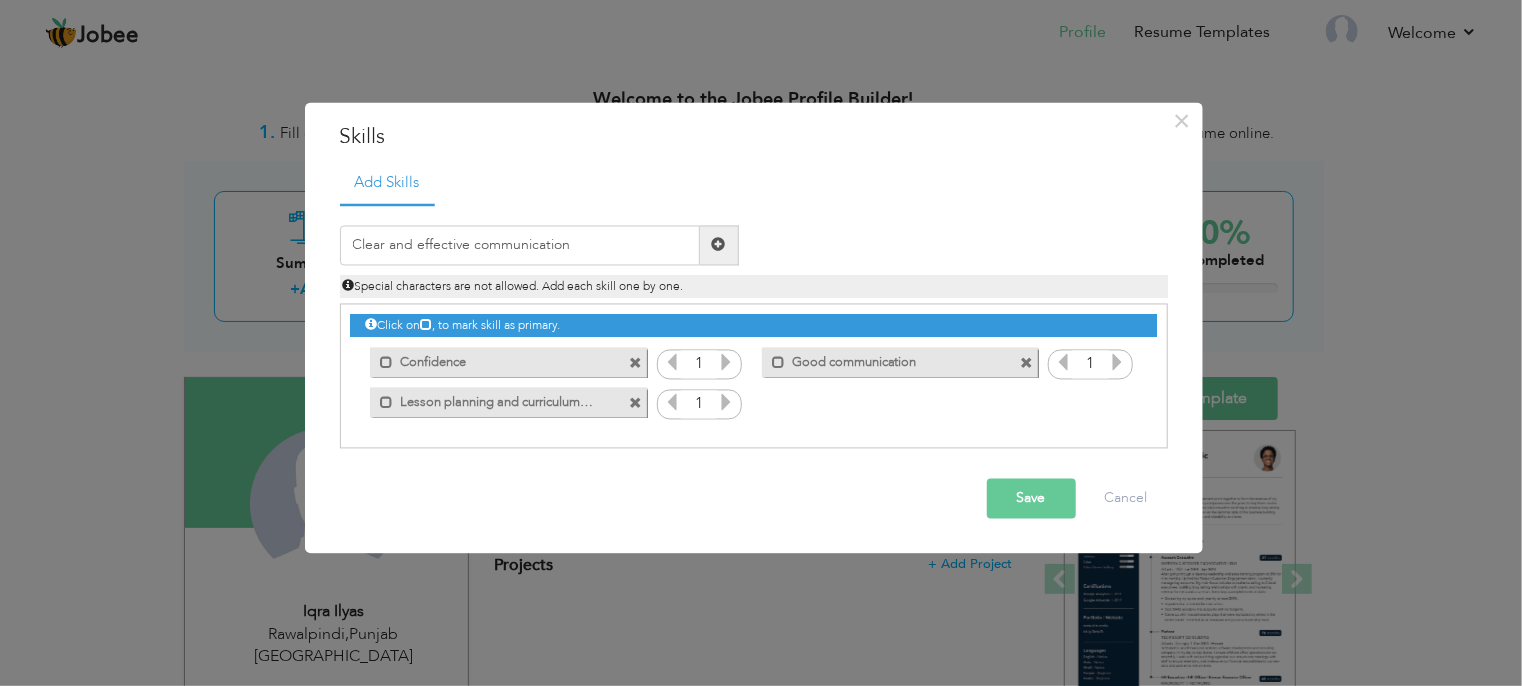 click at bounding box center (719, 245) 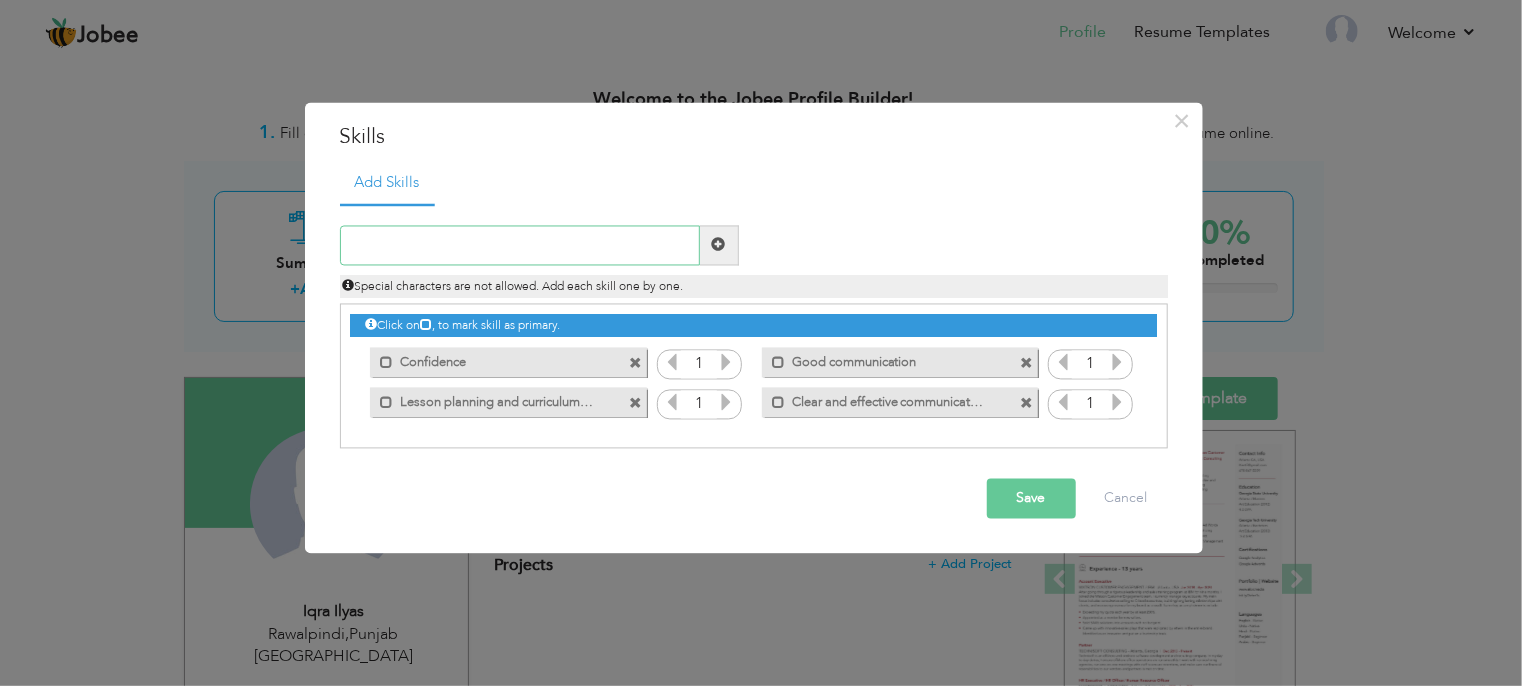 click at bounding box center (520, 245) 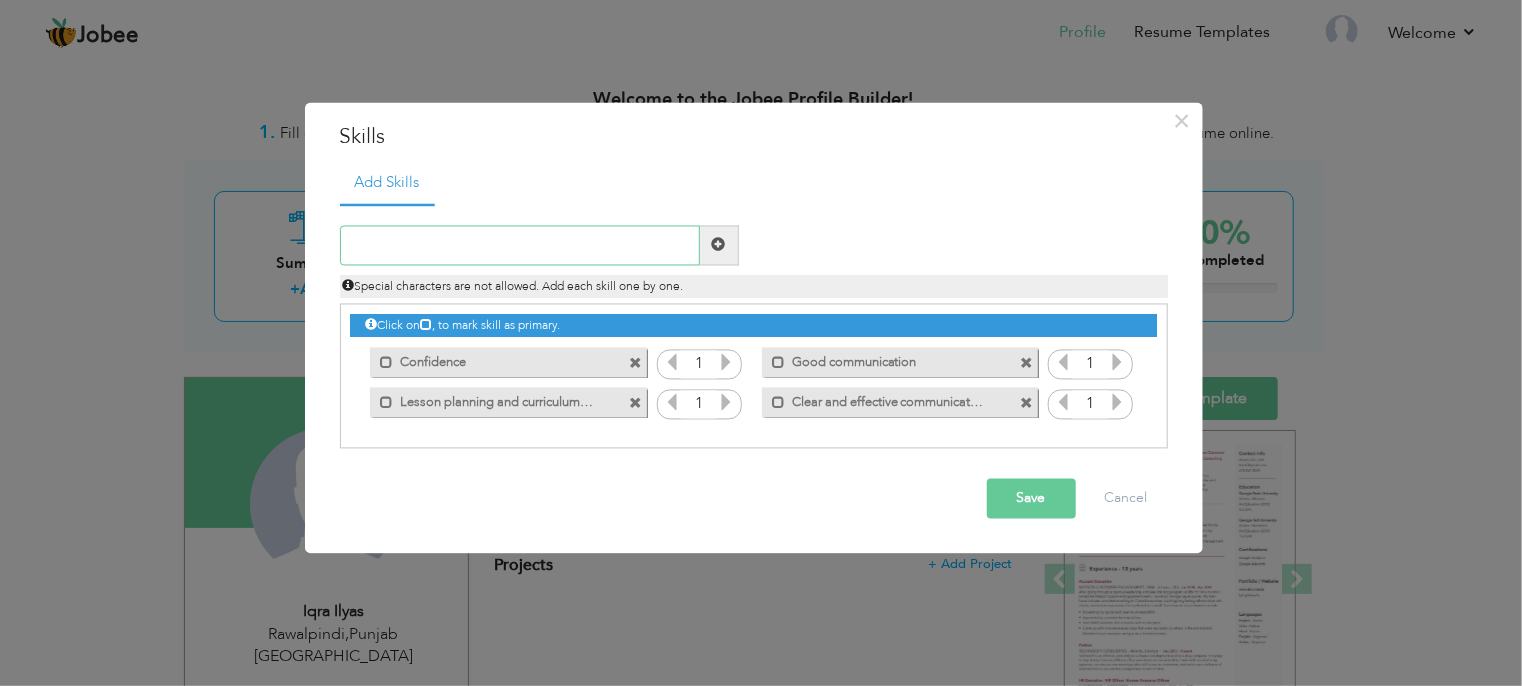paste on "Conflict resolution" 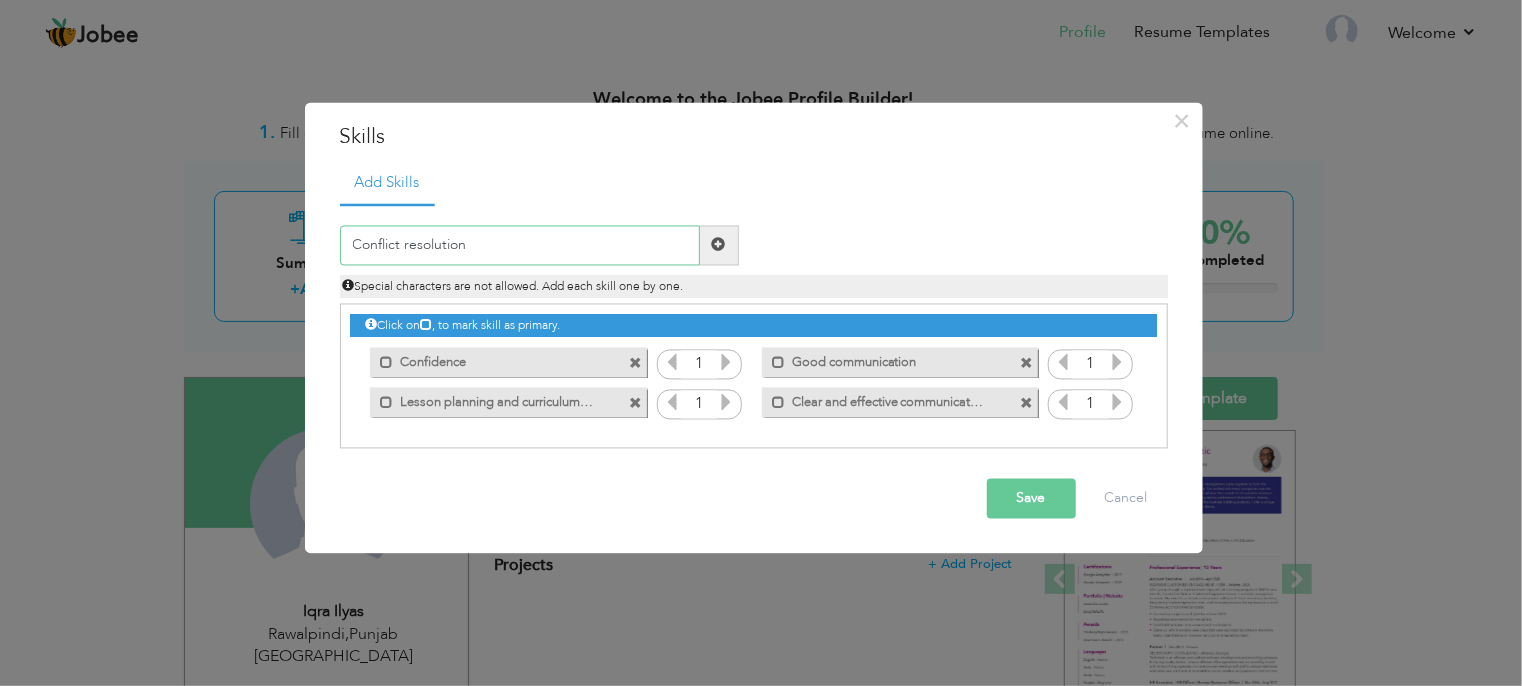 type on "Conflict resolution" 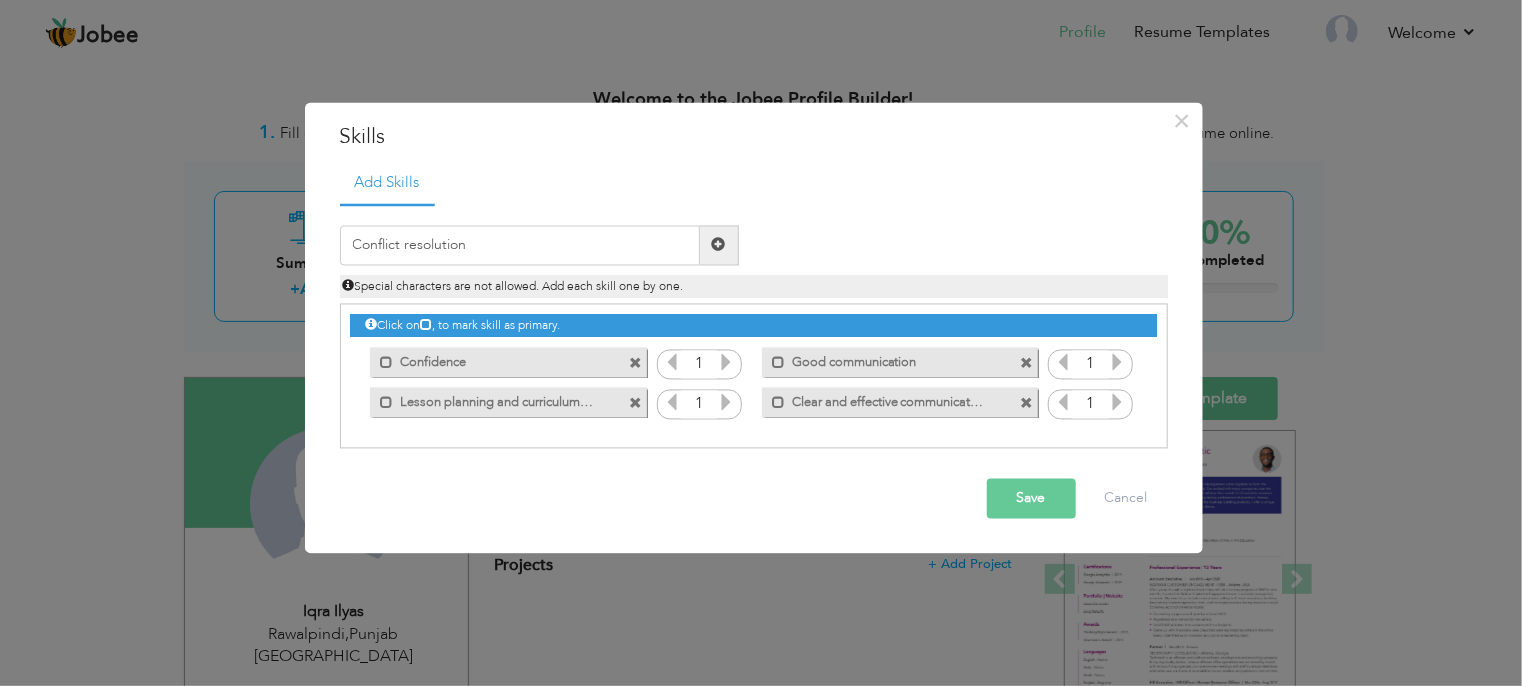 click at bounding box center (719, 245) 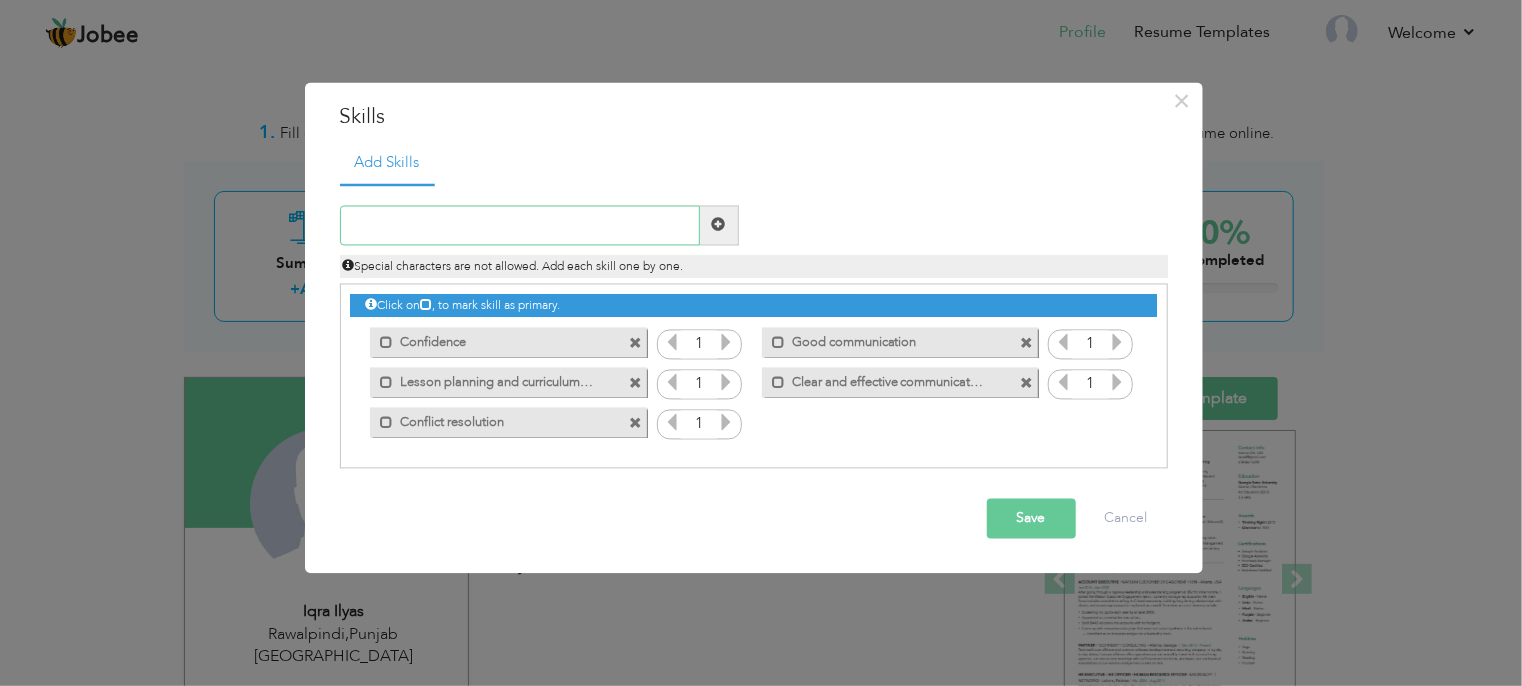 click at bounding box center (520, 225) 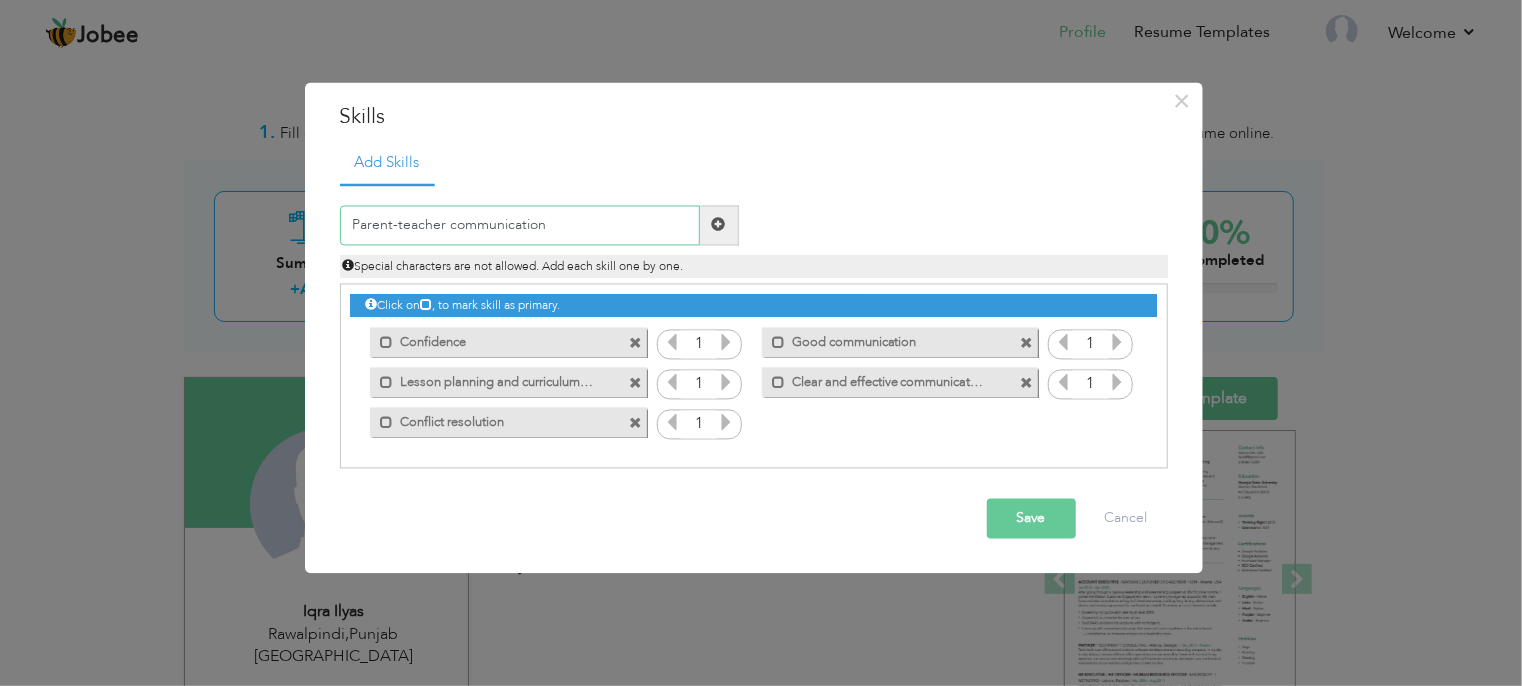 type on "Parent-teacher communication" 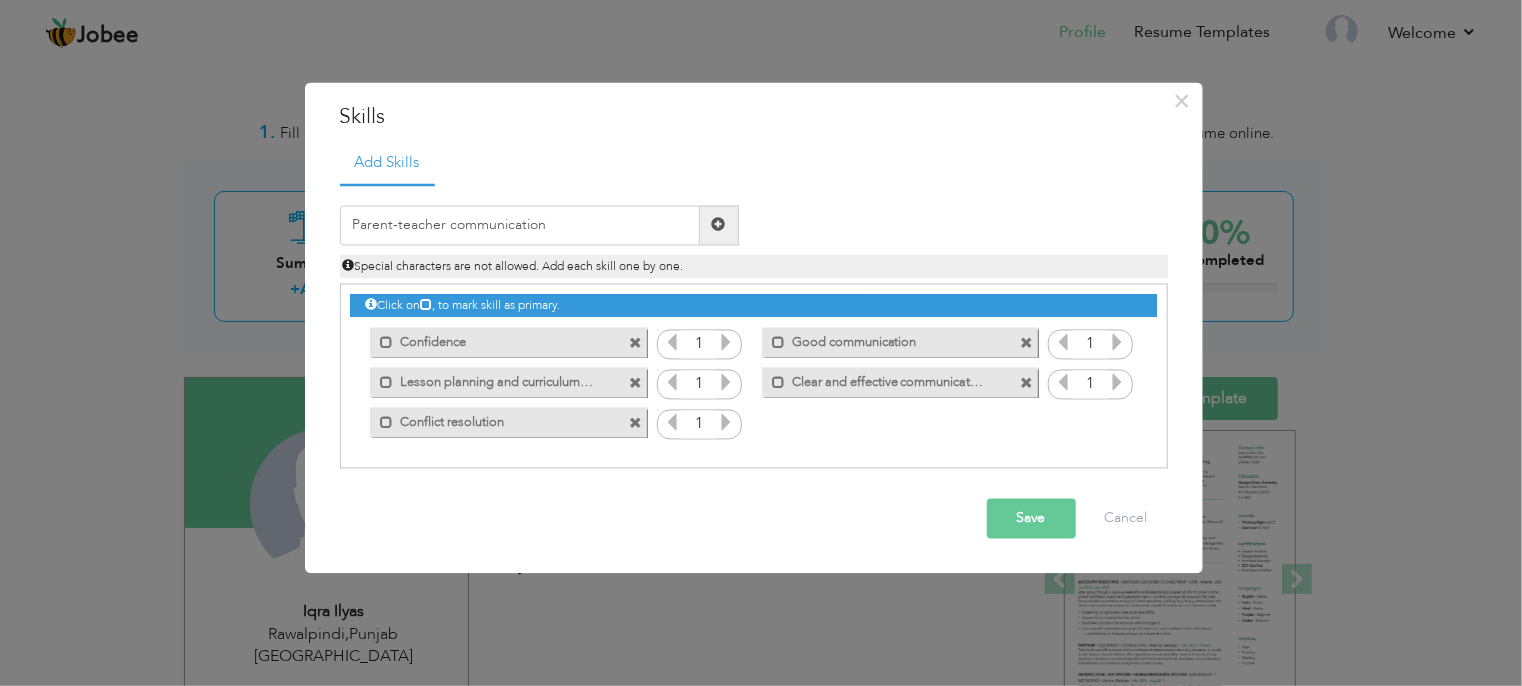 click at bounding box center (719, 225) 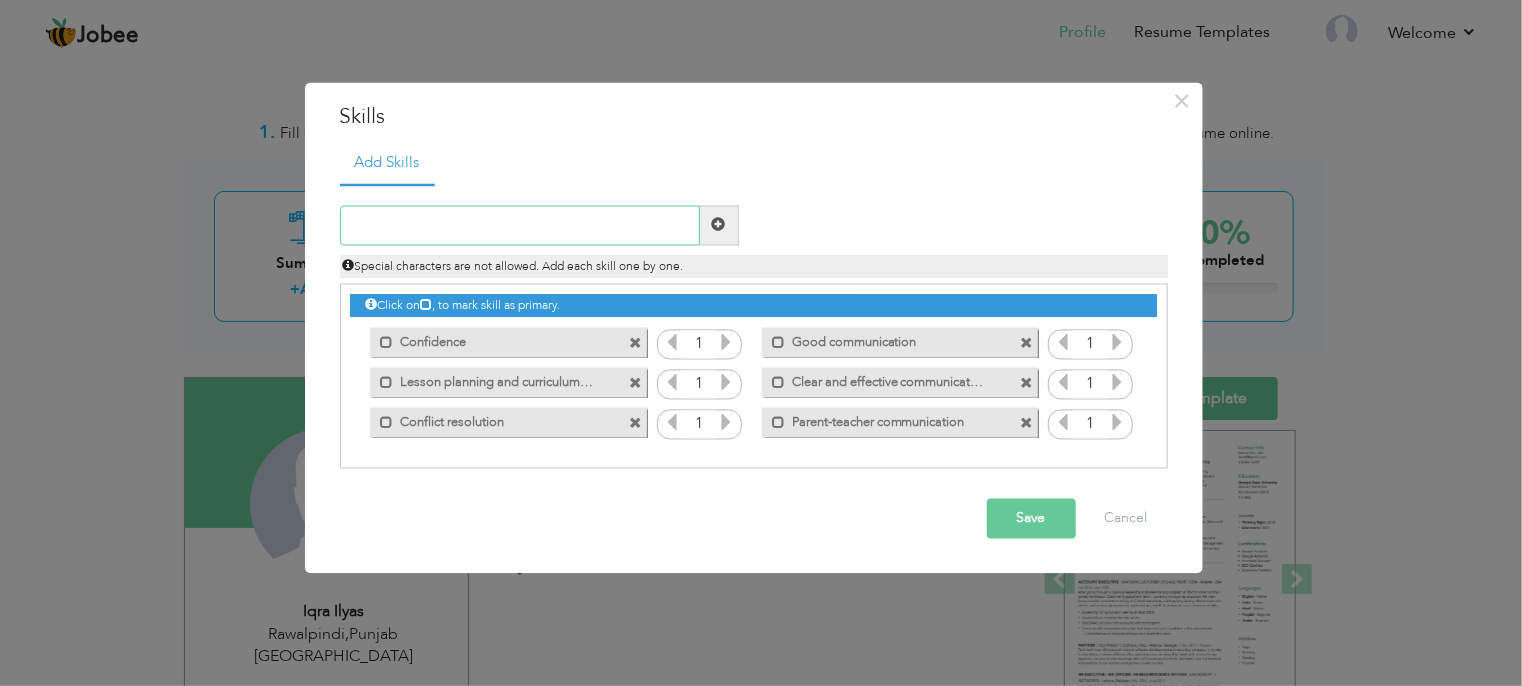 click at bounding box center [520, 225] 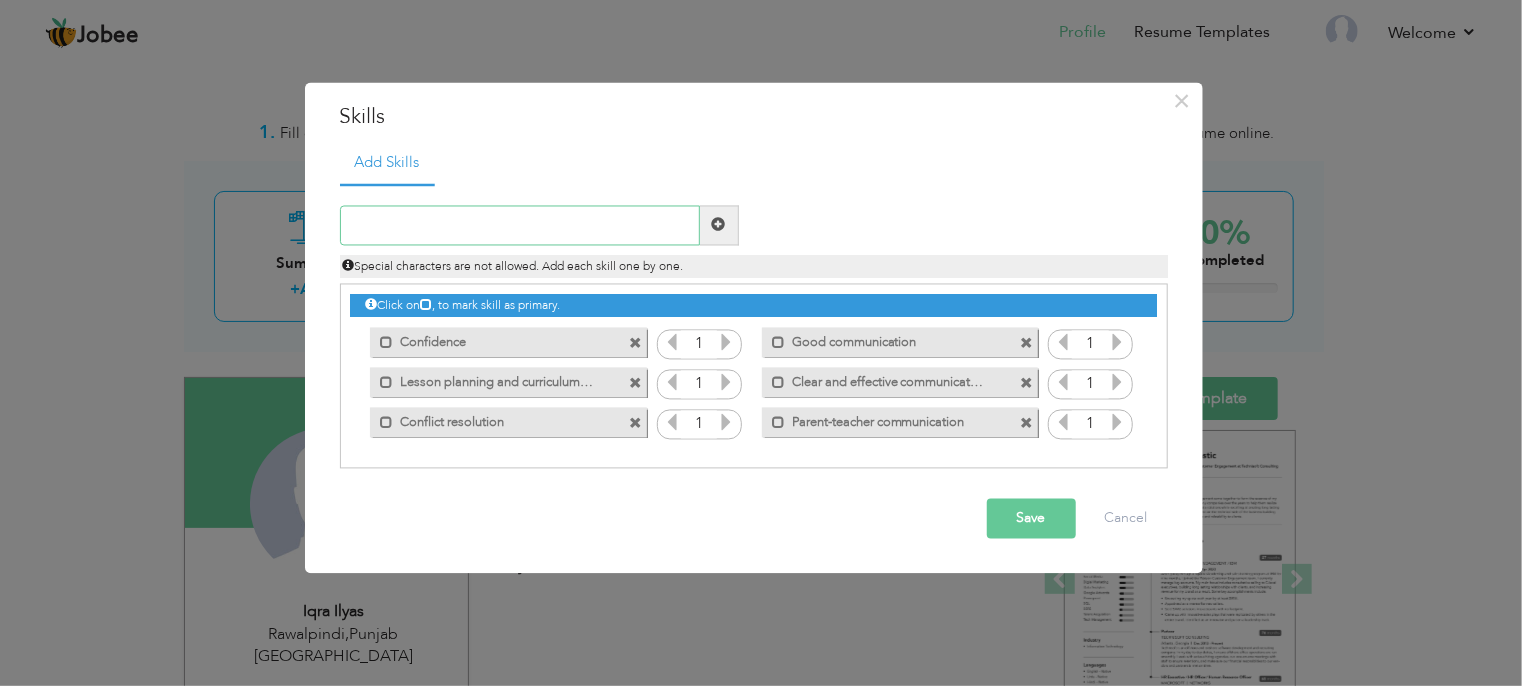 paste on "Time management" 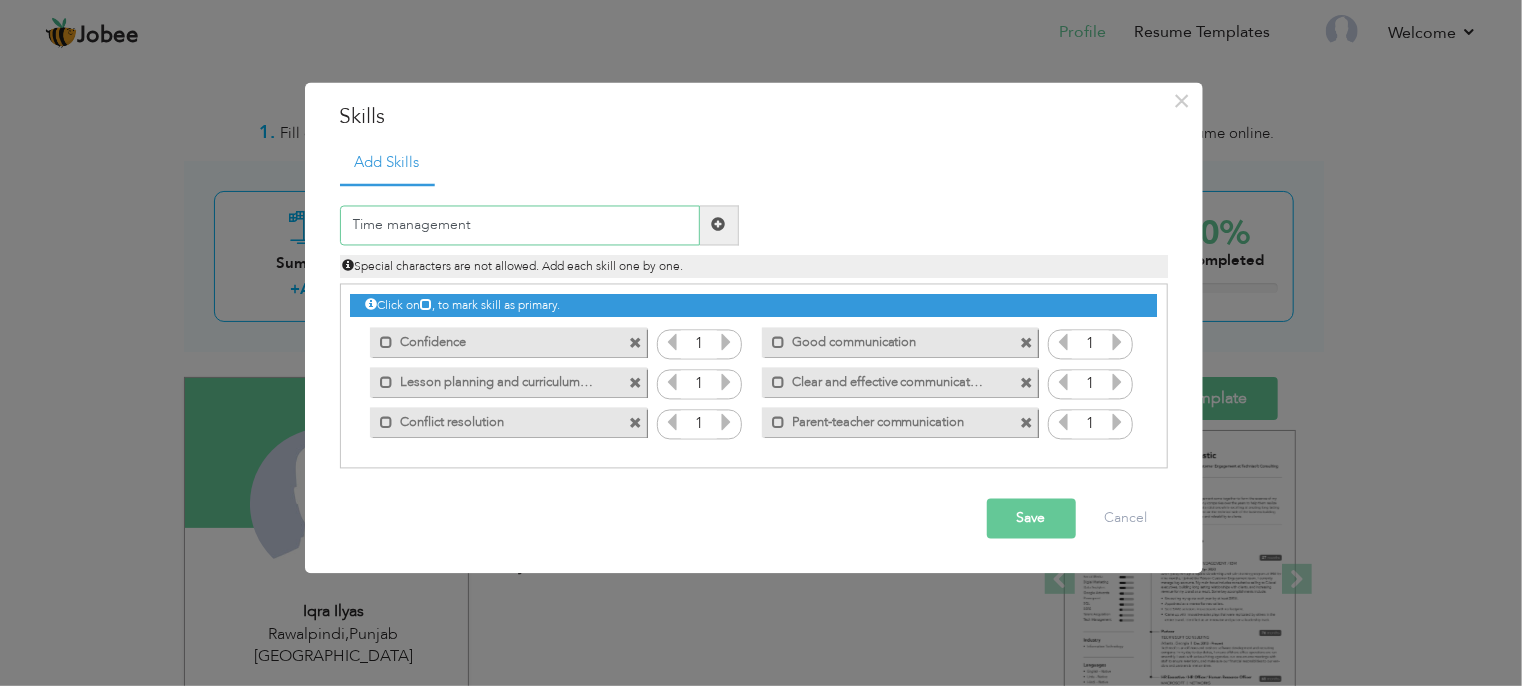 type on "Time management" 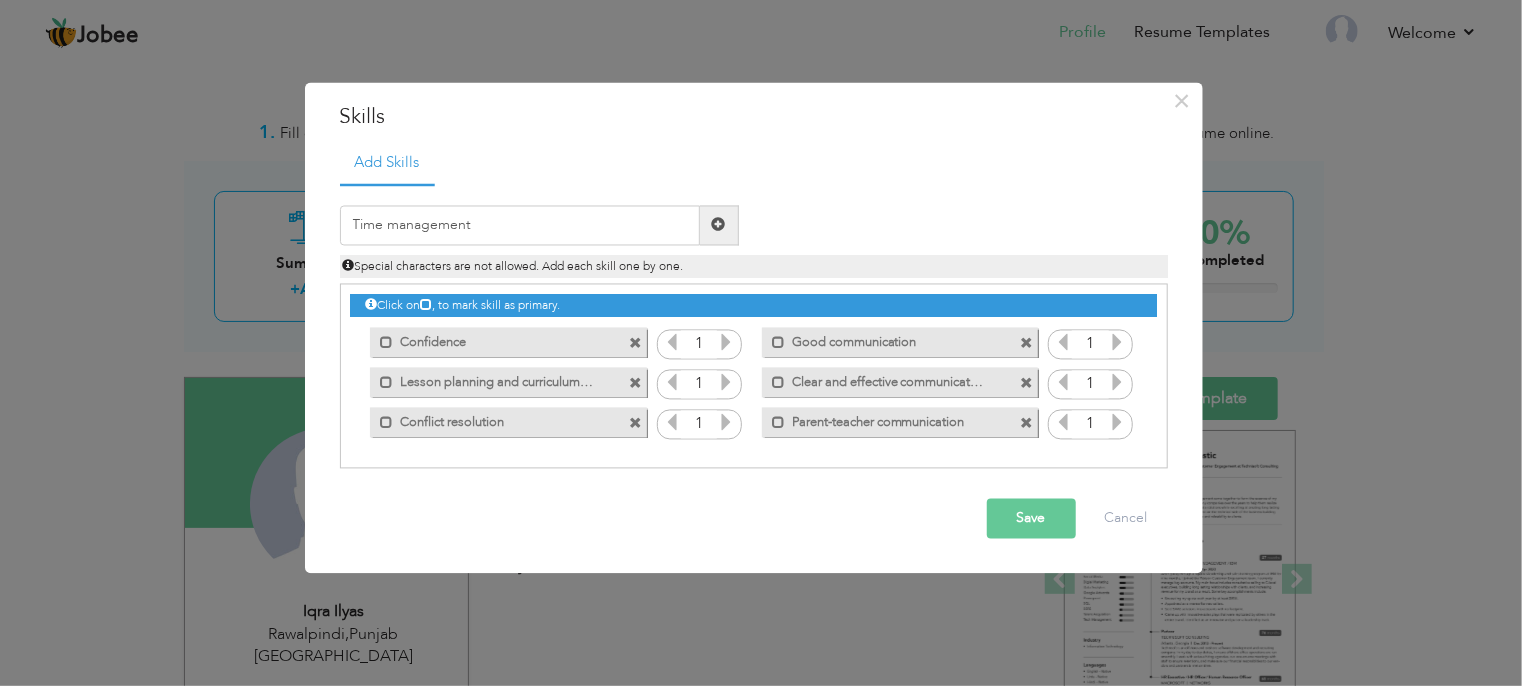 click at bounding box center (719, 225) 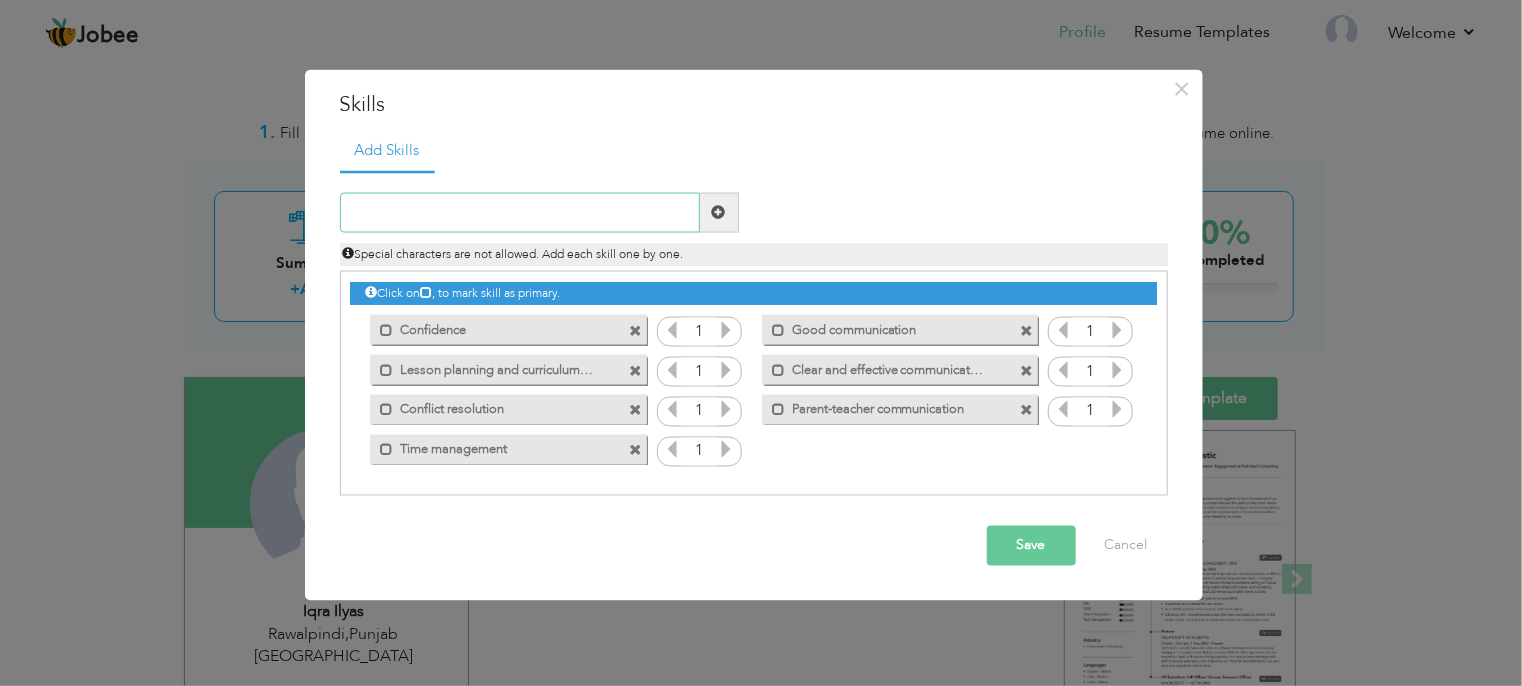 click at bounding box center (520, 212) 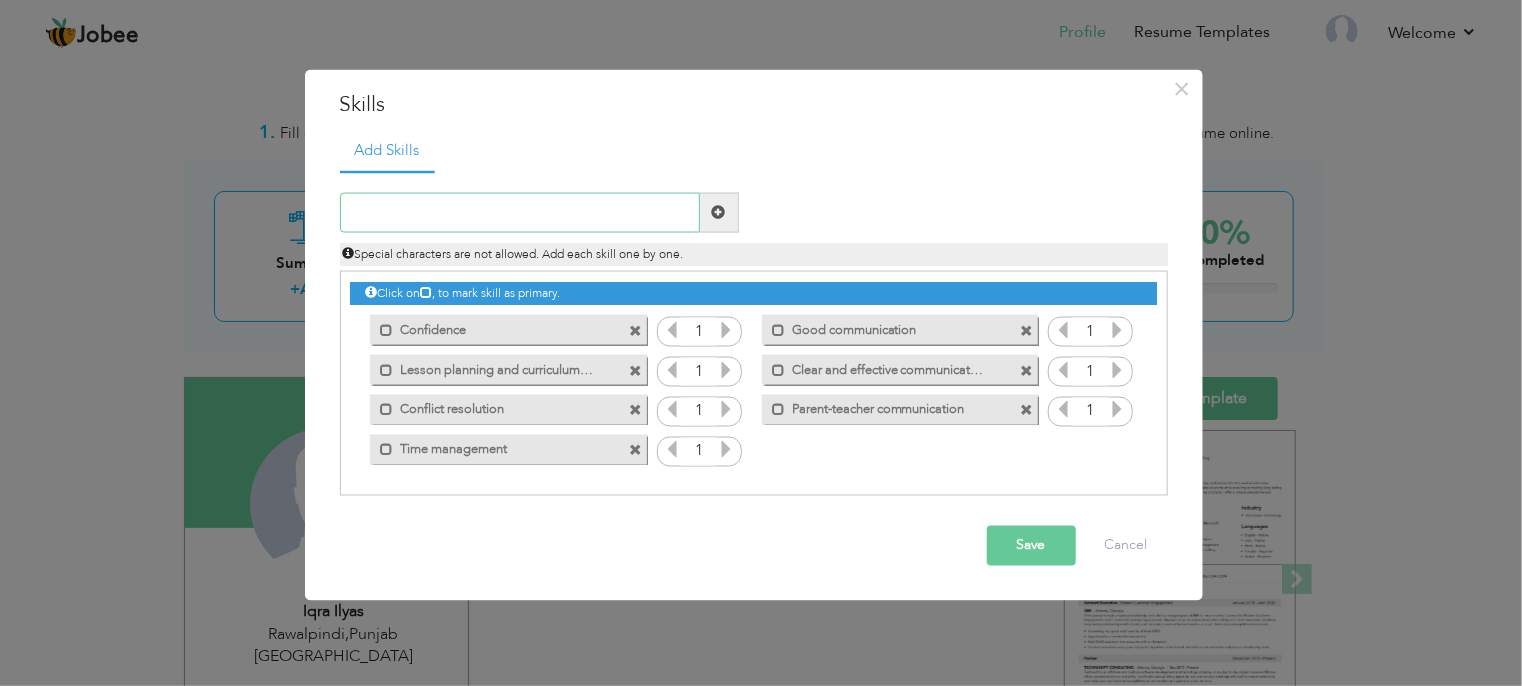 paste on "Problem-solving" 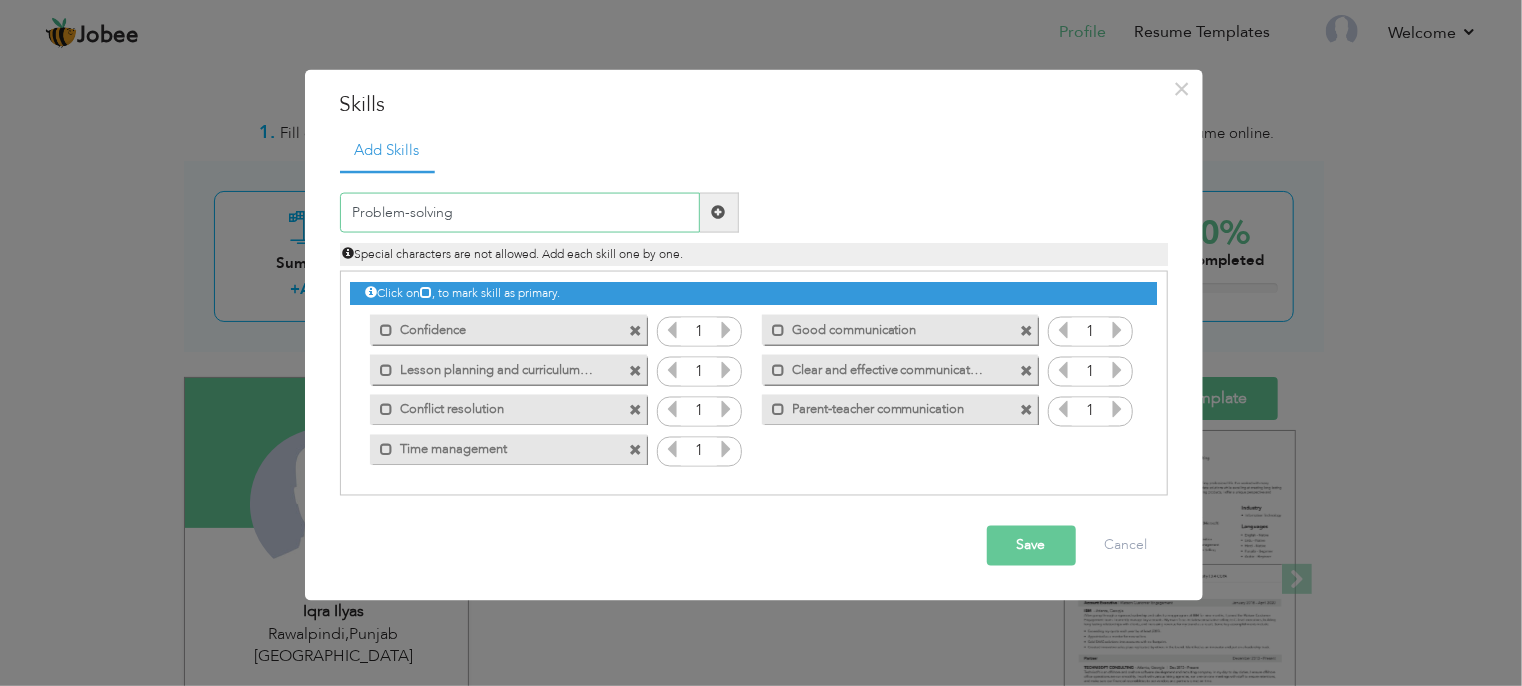 type on "Problem-solving" 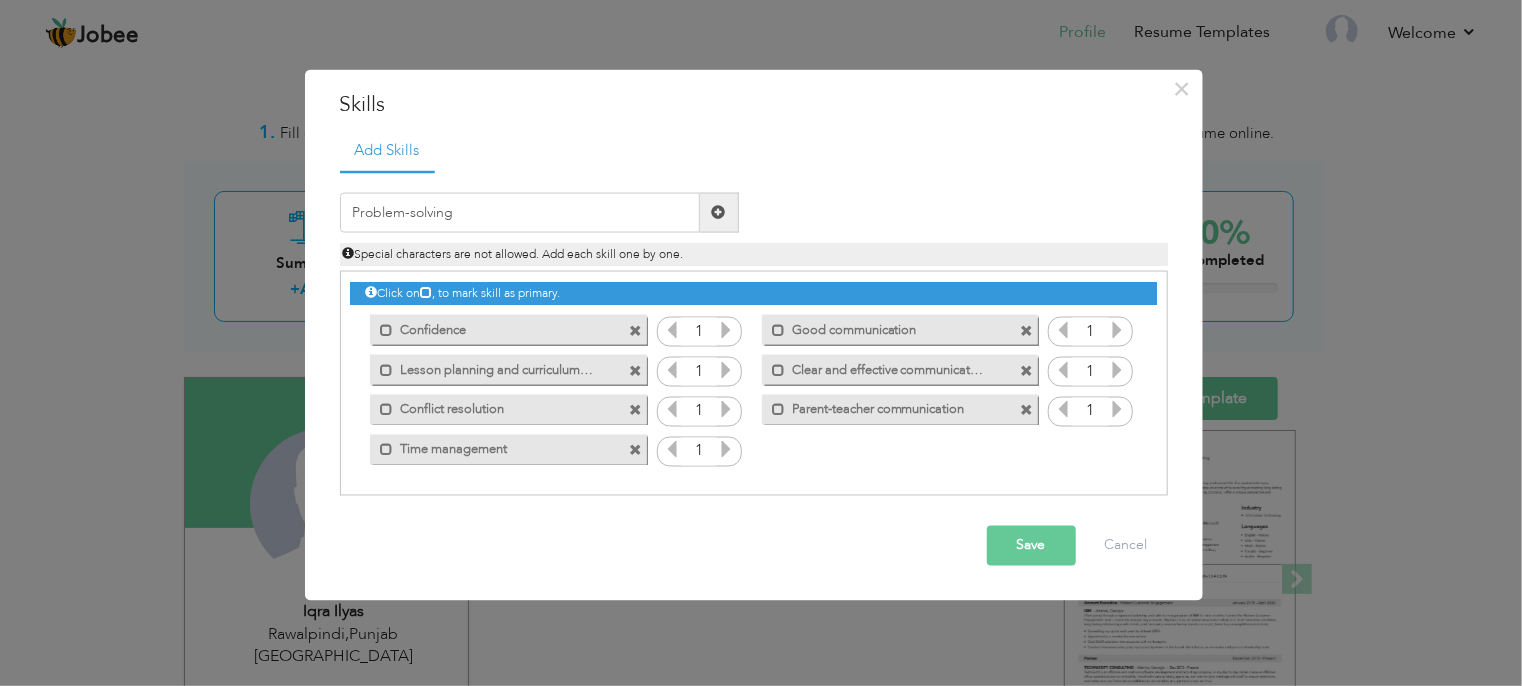 click at bounding box center (719, 212) 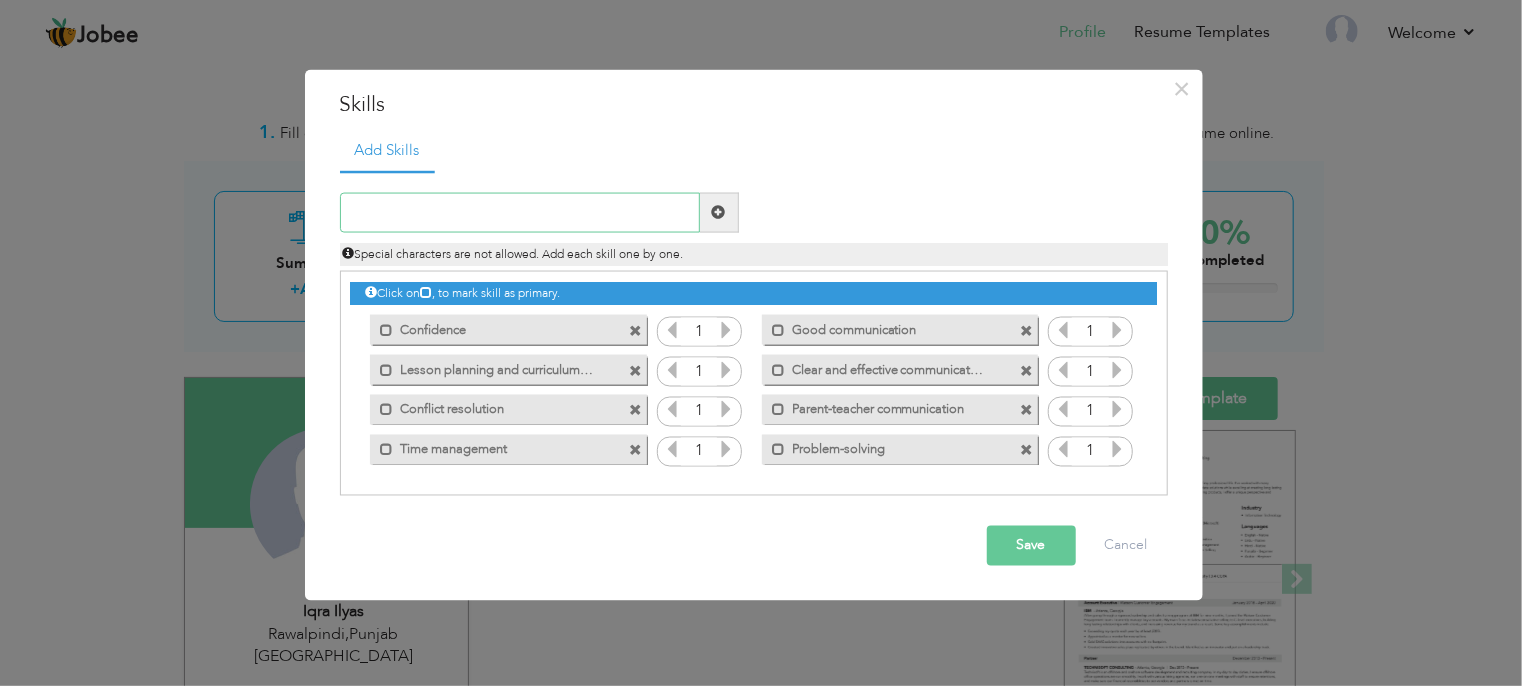 click at bounding box center (520, 212) 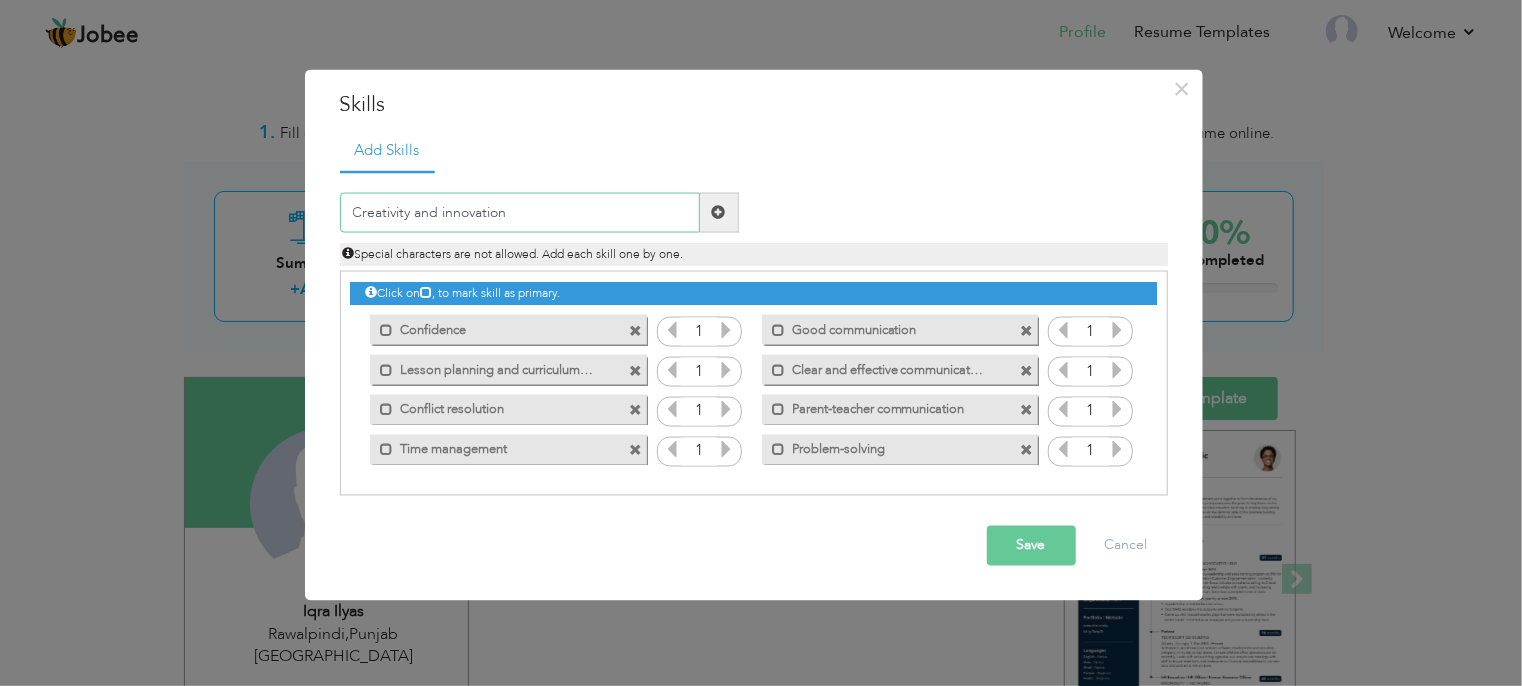 type on "Creativity and innovation" 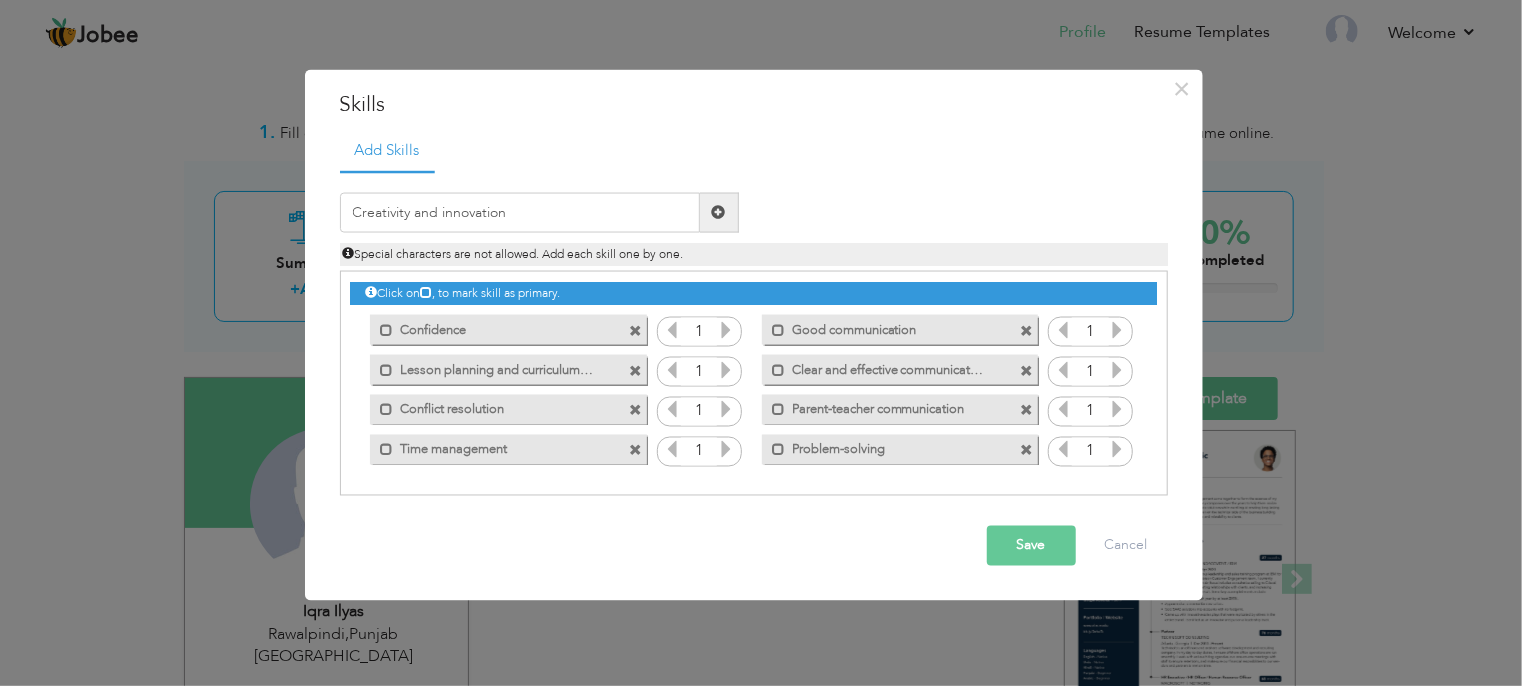 click at bounding box center (719, 212) 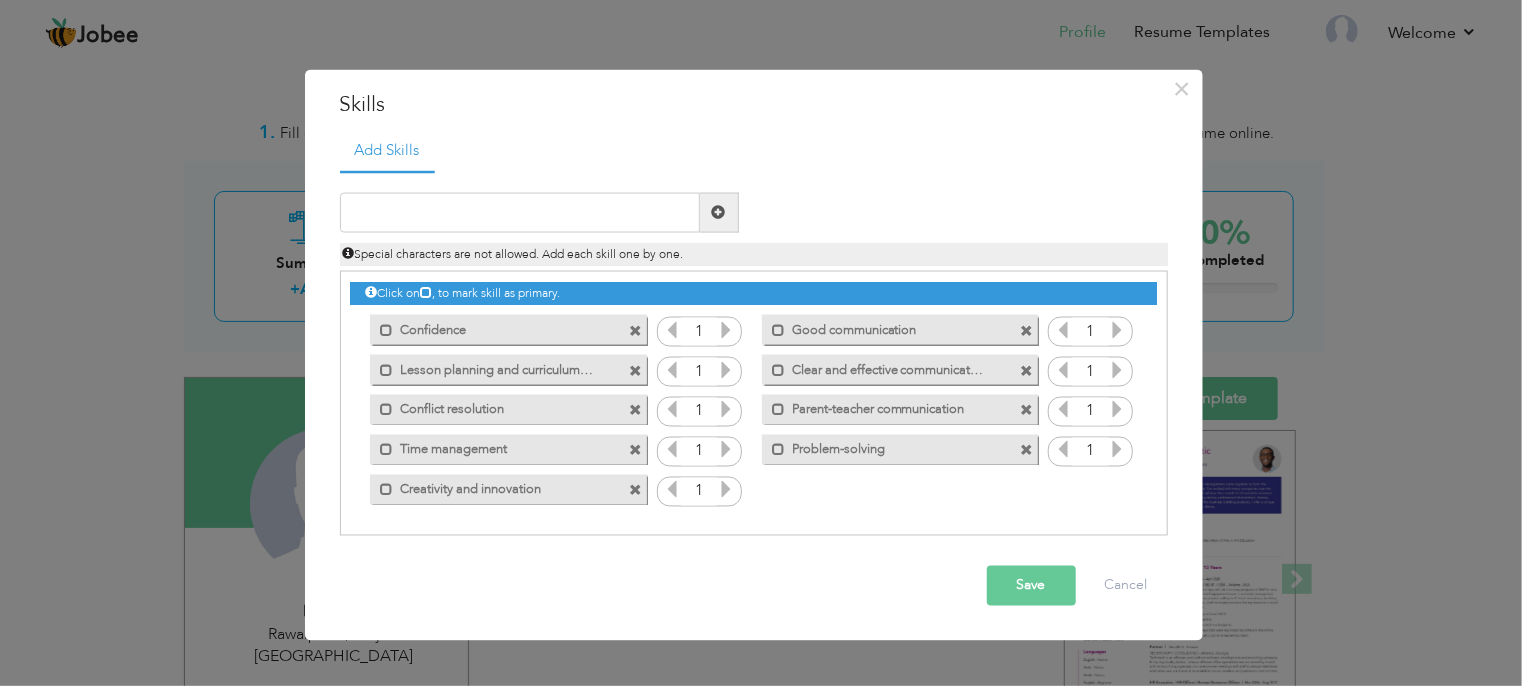 click at bounding box center [635, 331] 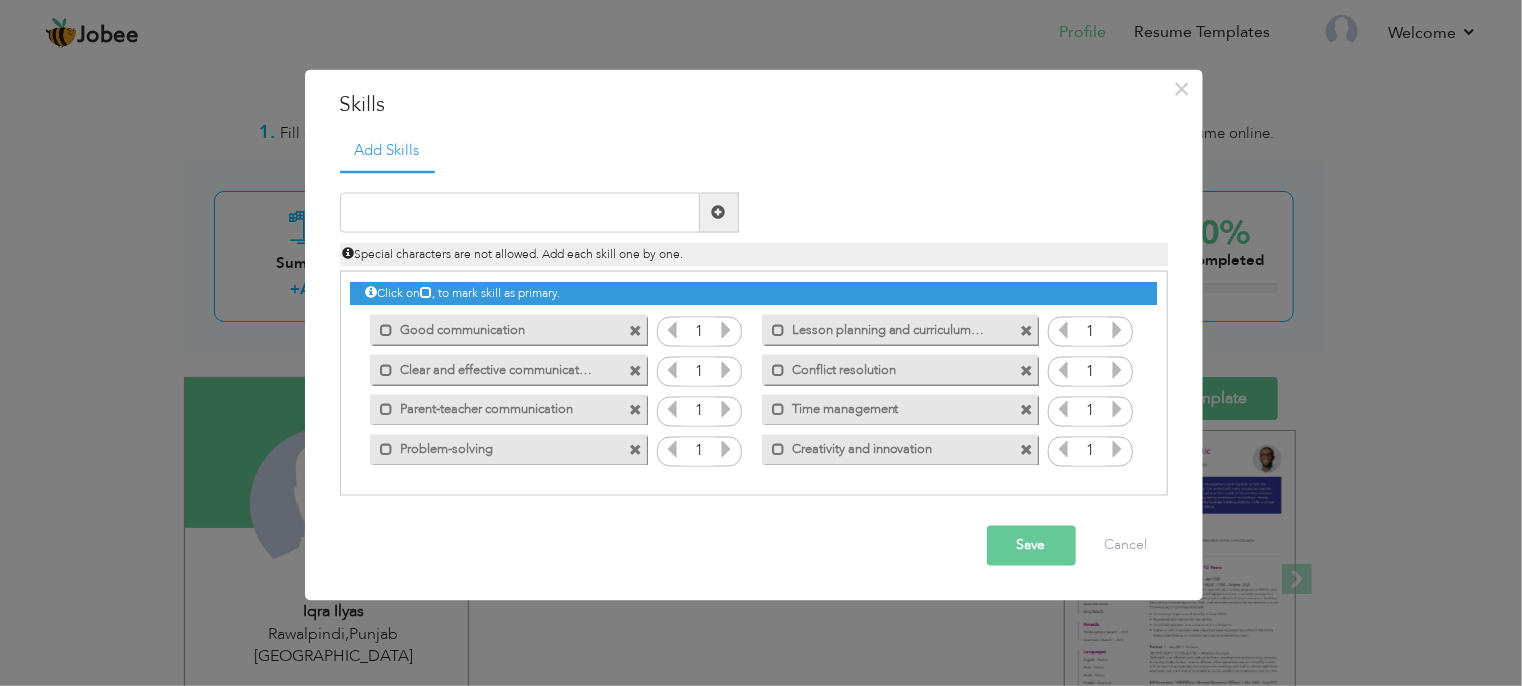 click at bounding box center (726, 330) 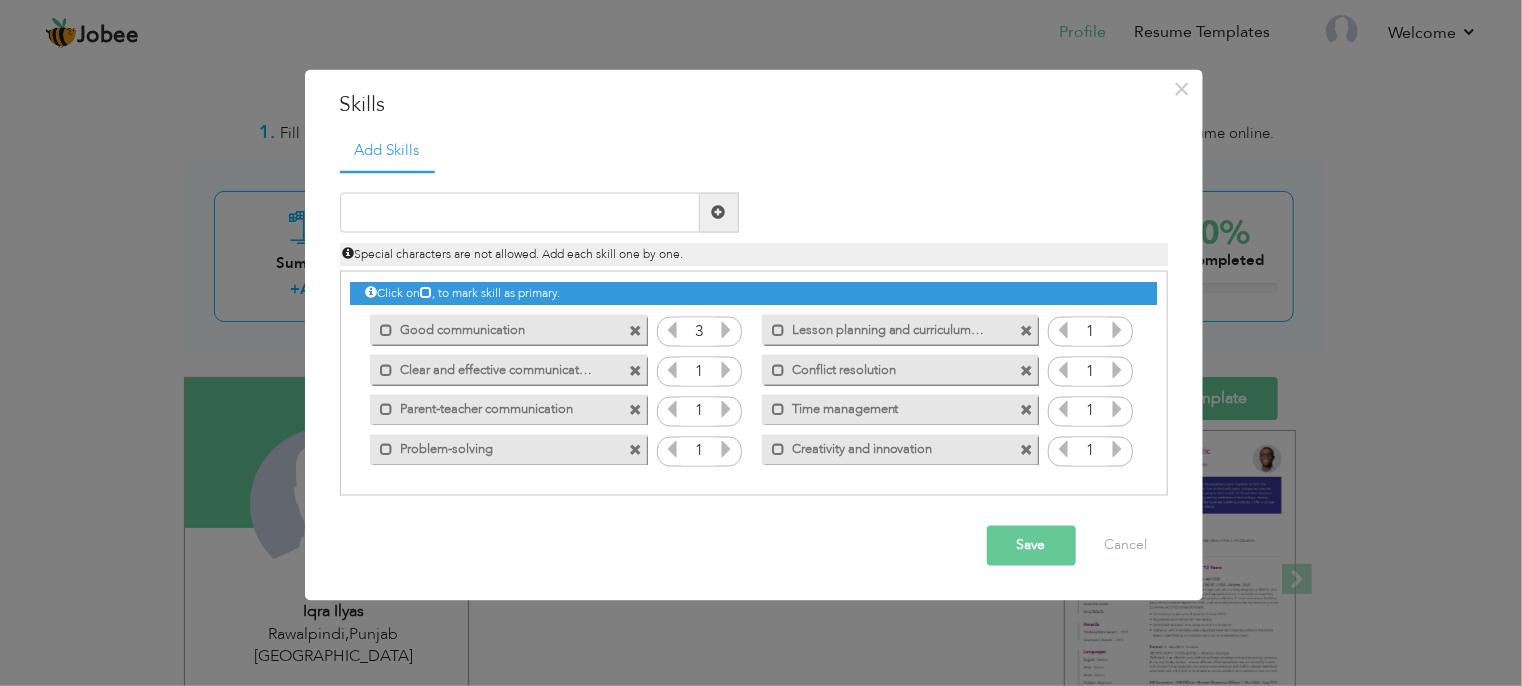 click at bounding box center [726, 330] 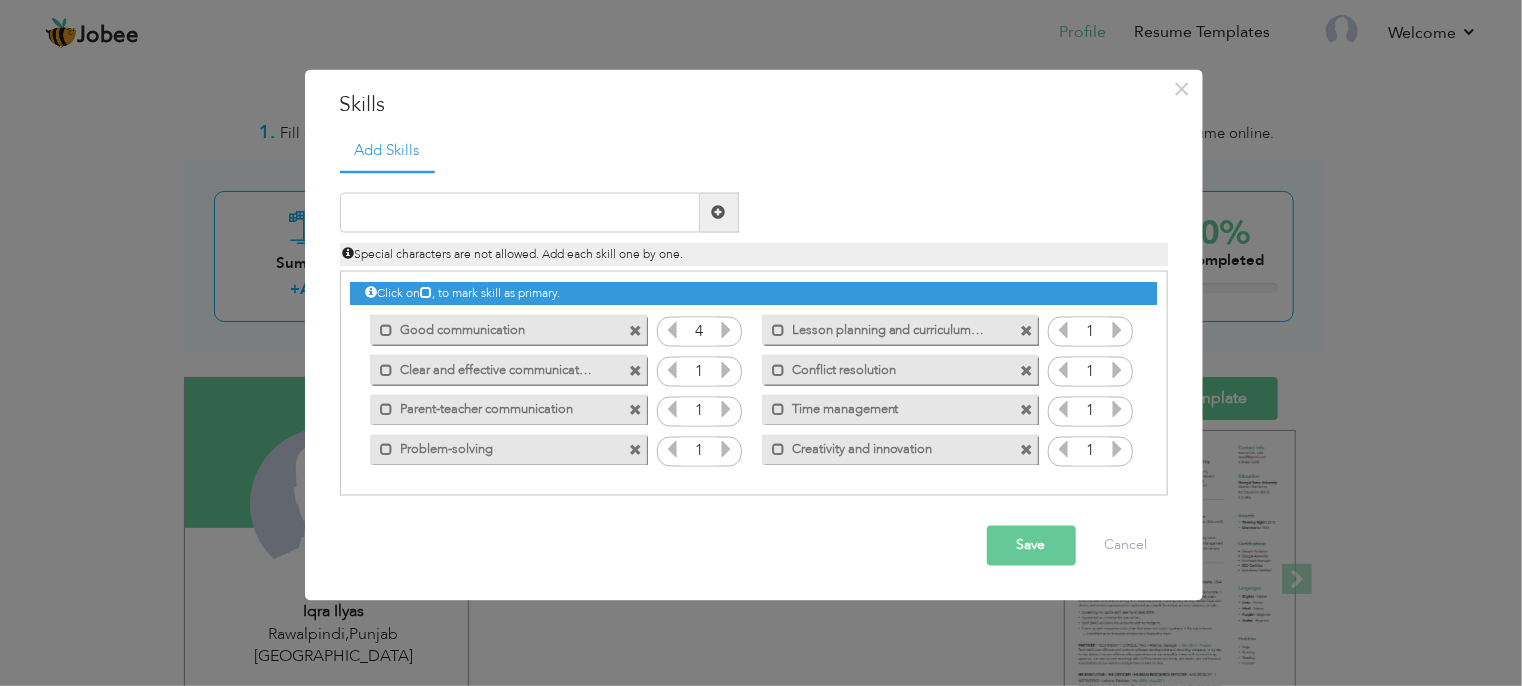 click at bounding box center [726, 370] 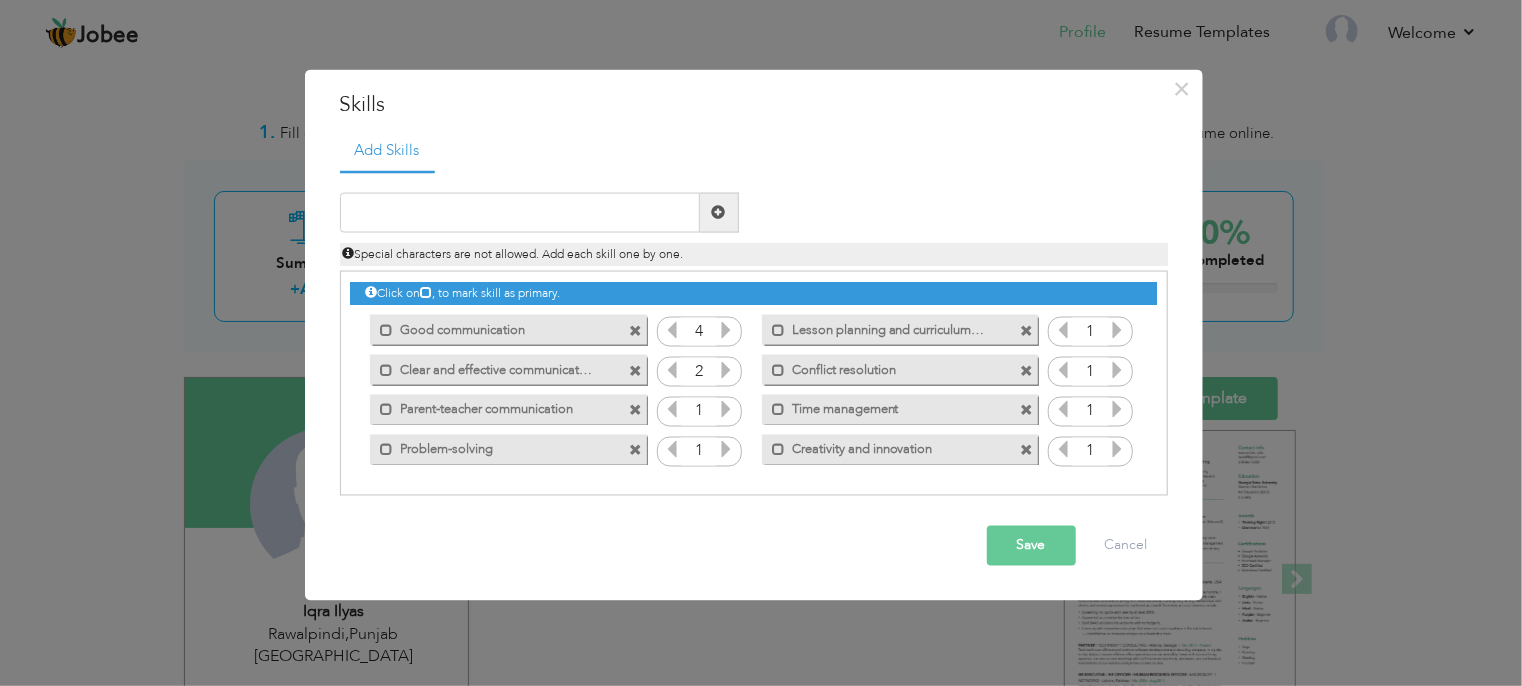 click at bounding box center [726, 370] 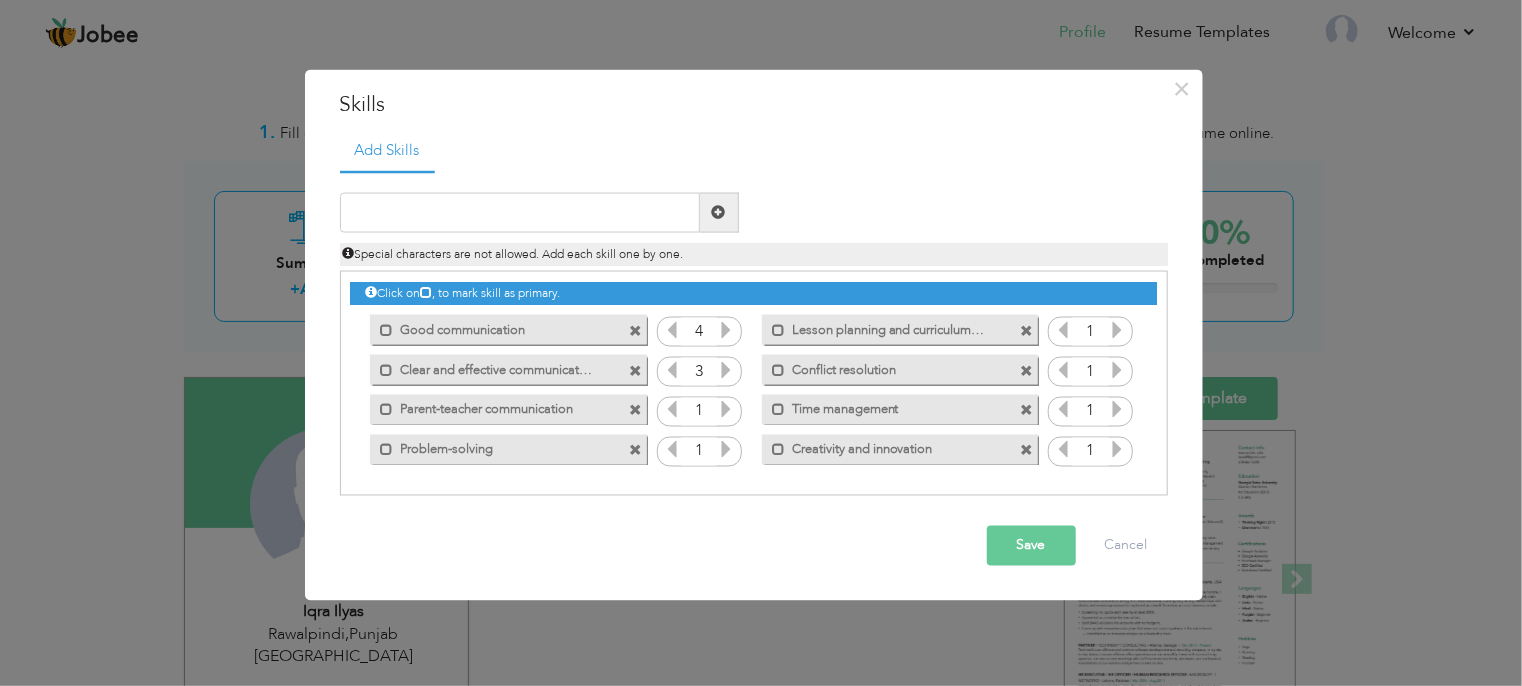 click at bounding box center [726, 370] 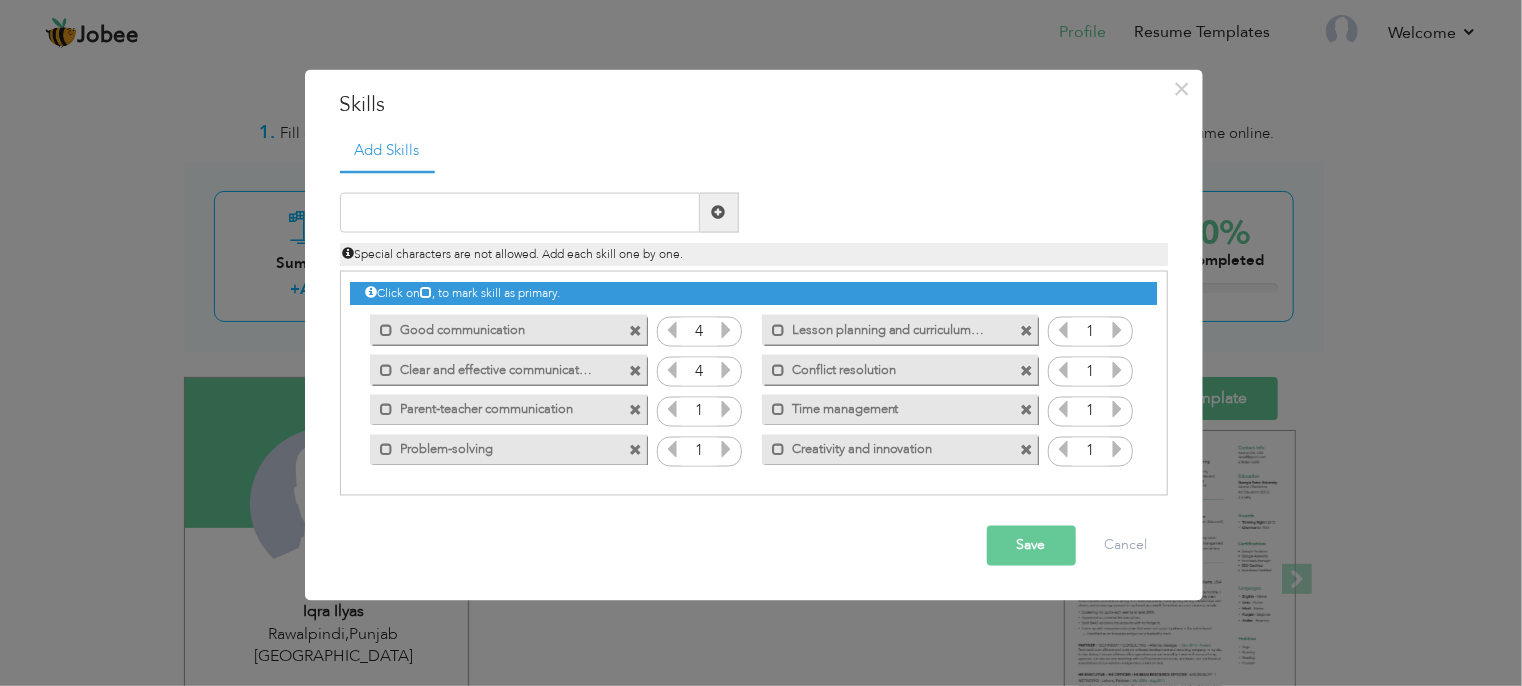 click at bounding box center [726, 410] 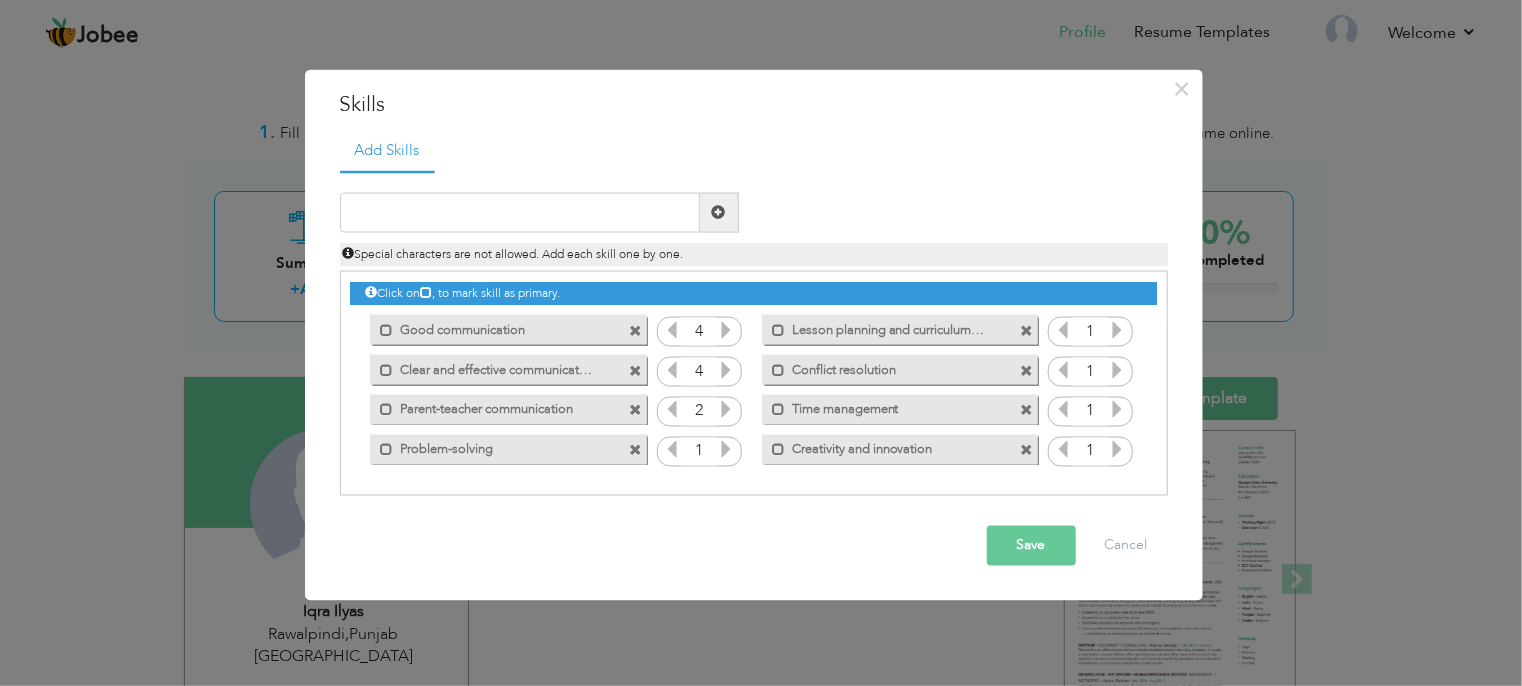 click at bounding box center (726, 410) 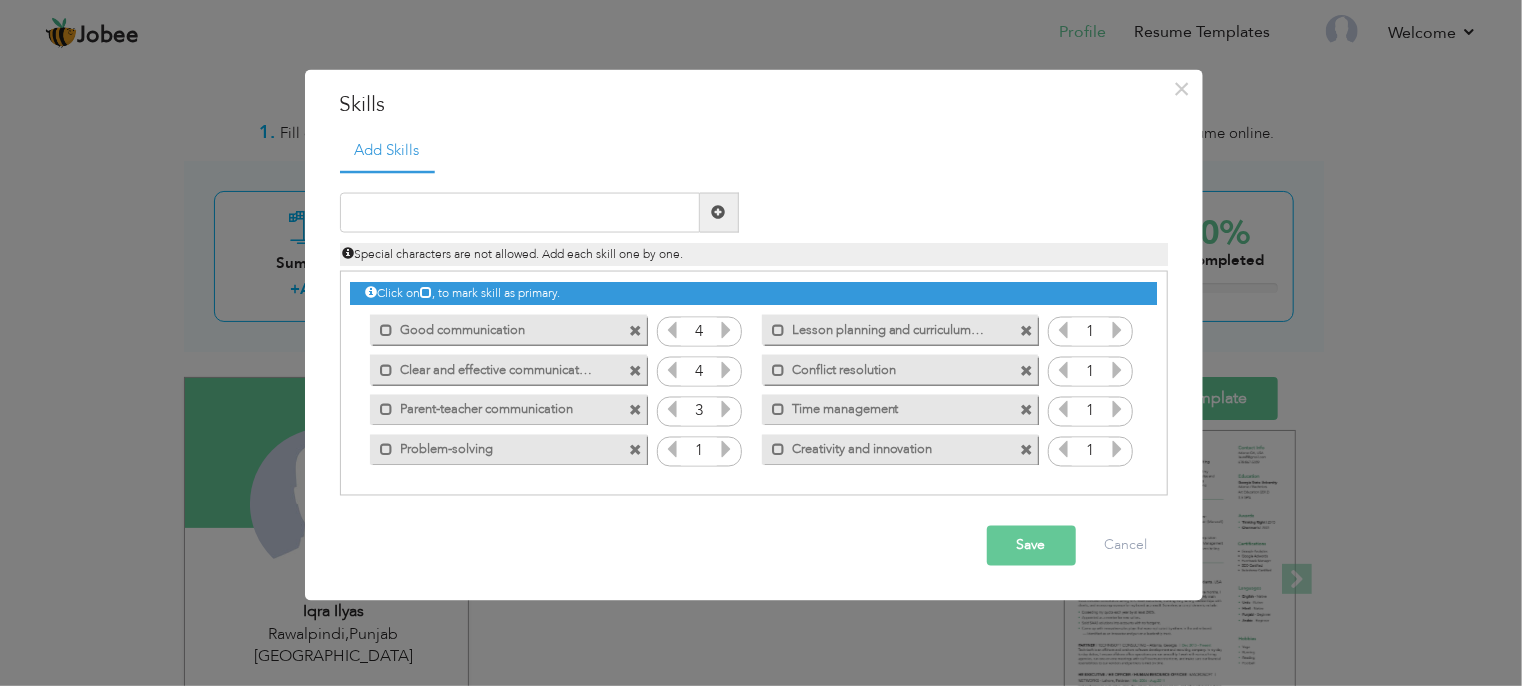 click at bounding box center (726, 410) 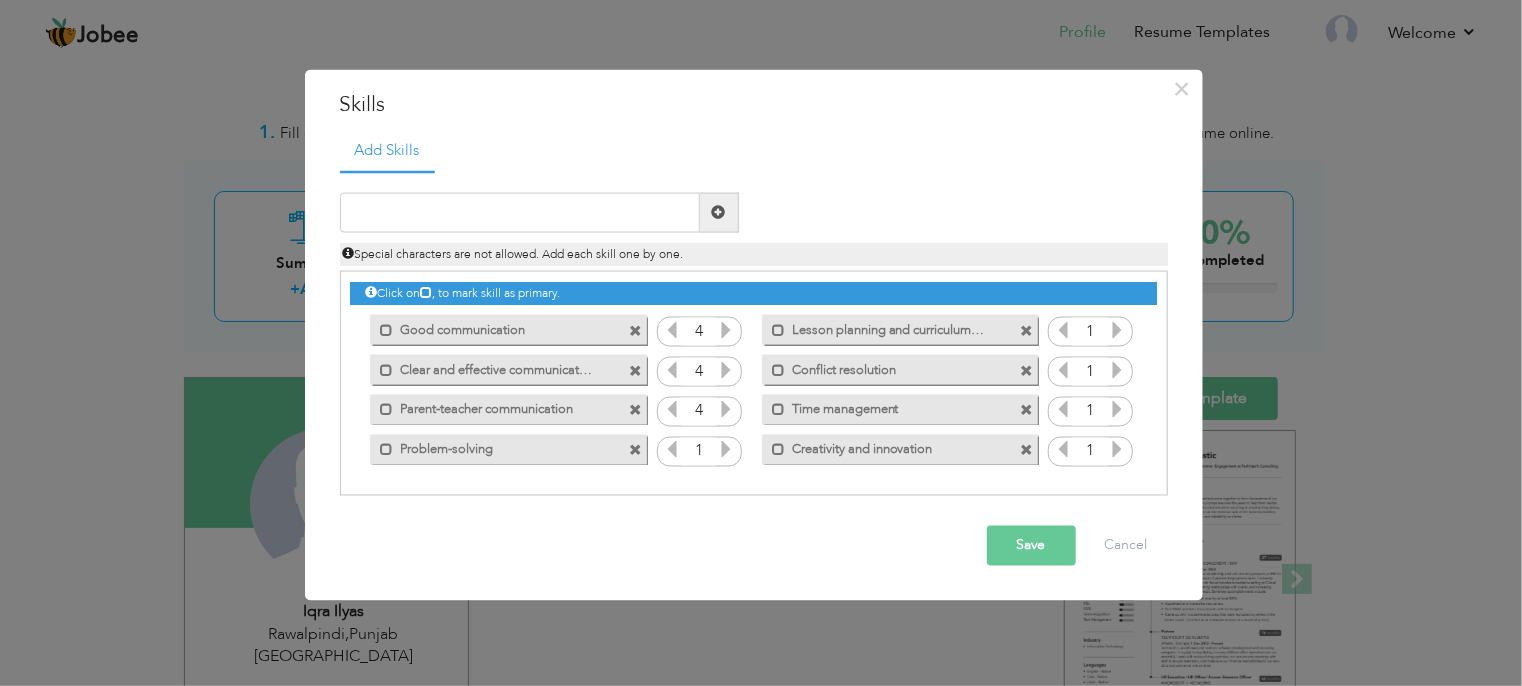 click at bounding box center [726, 450] 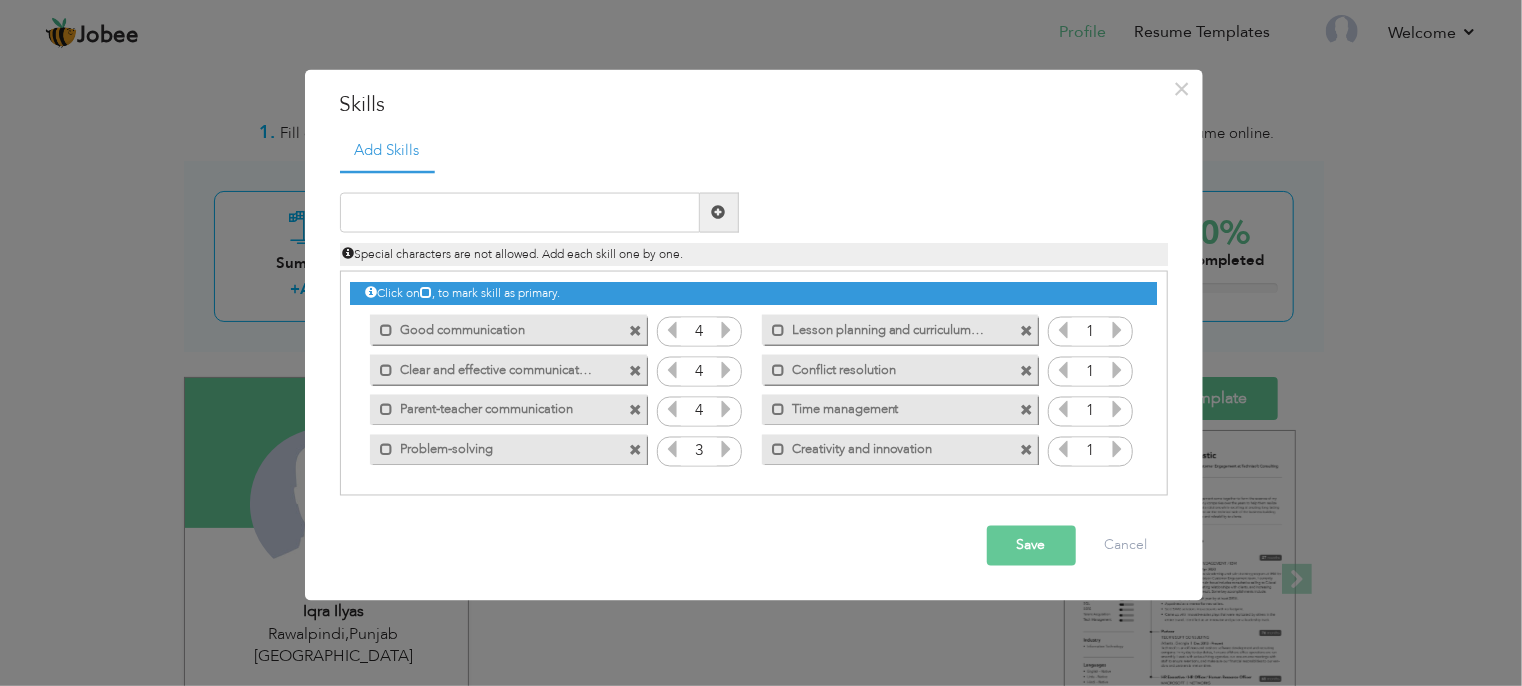 click at bounding box center (726, 450) 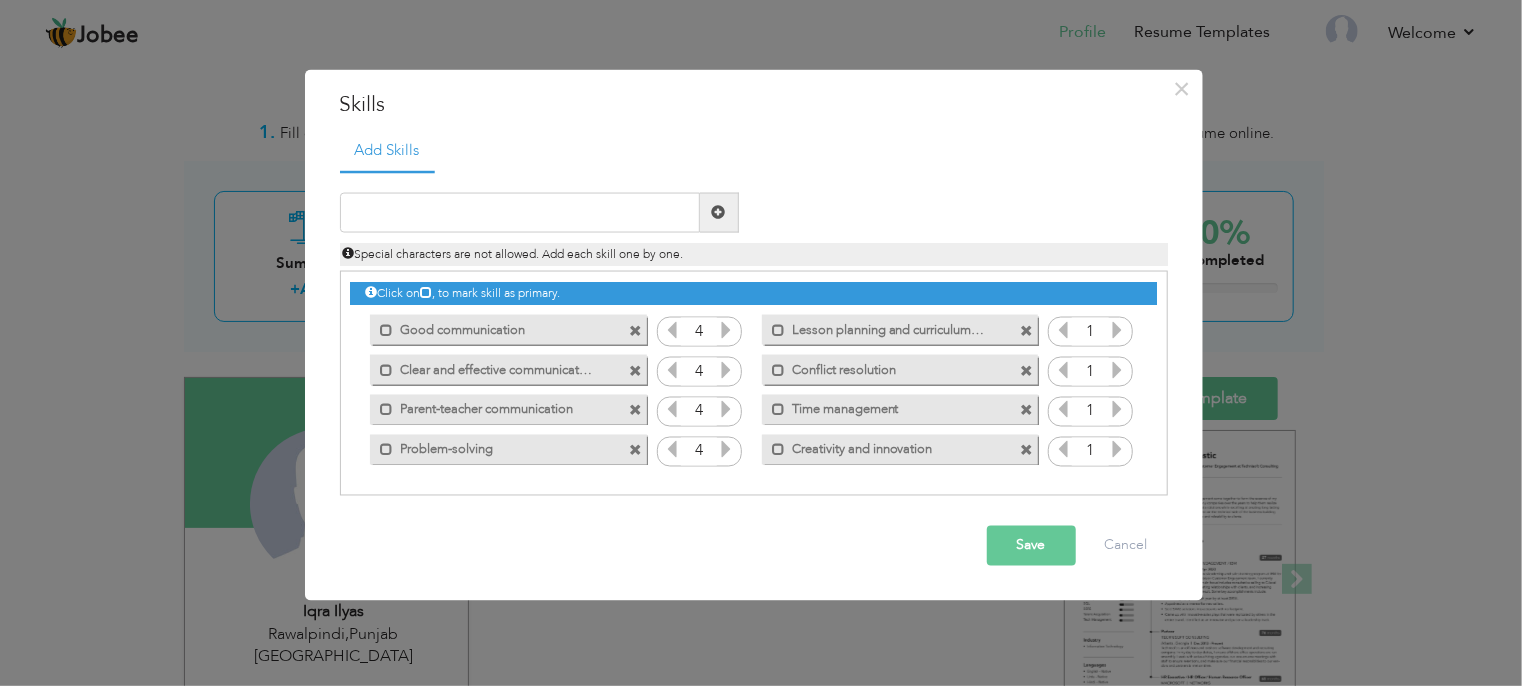 click at bounding box center (726, 450) 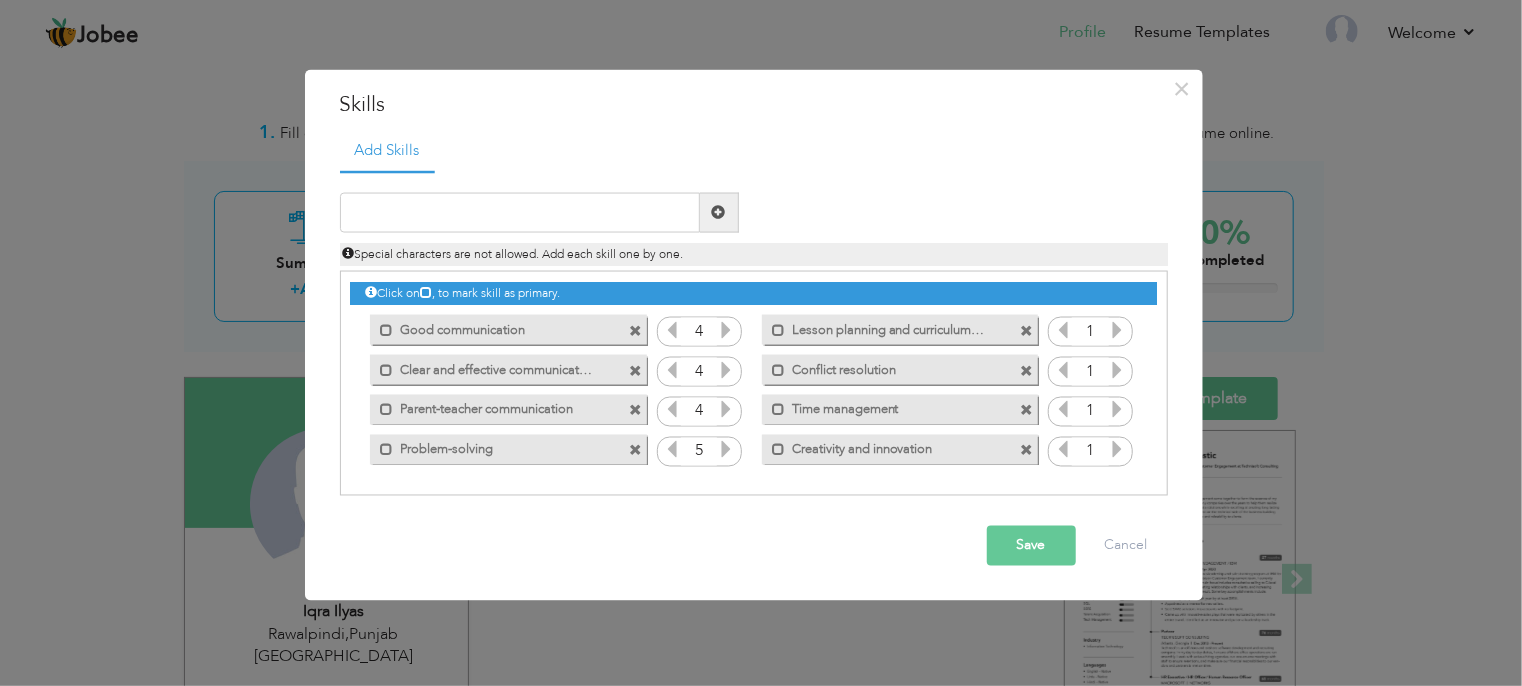 click at bounding box center [672, 450] 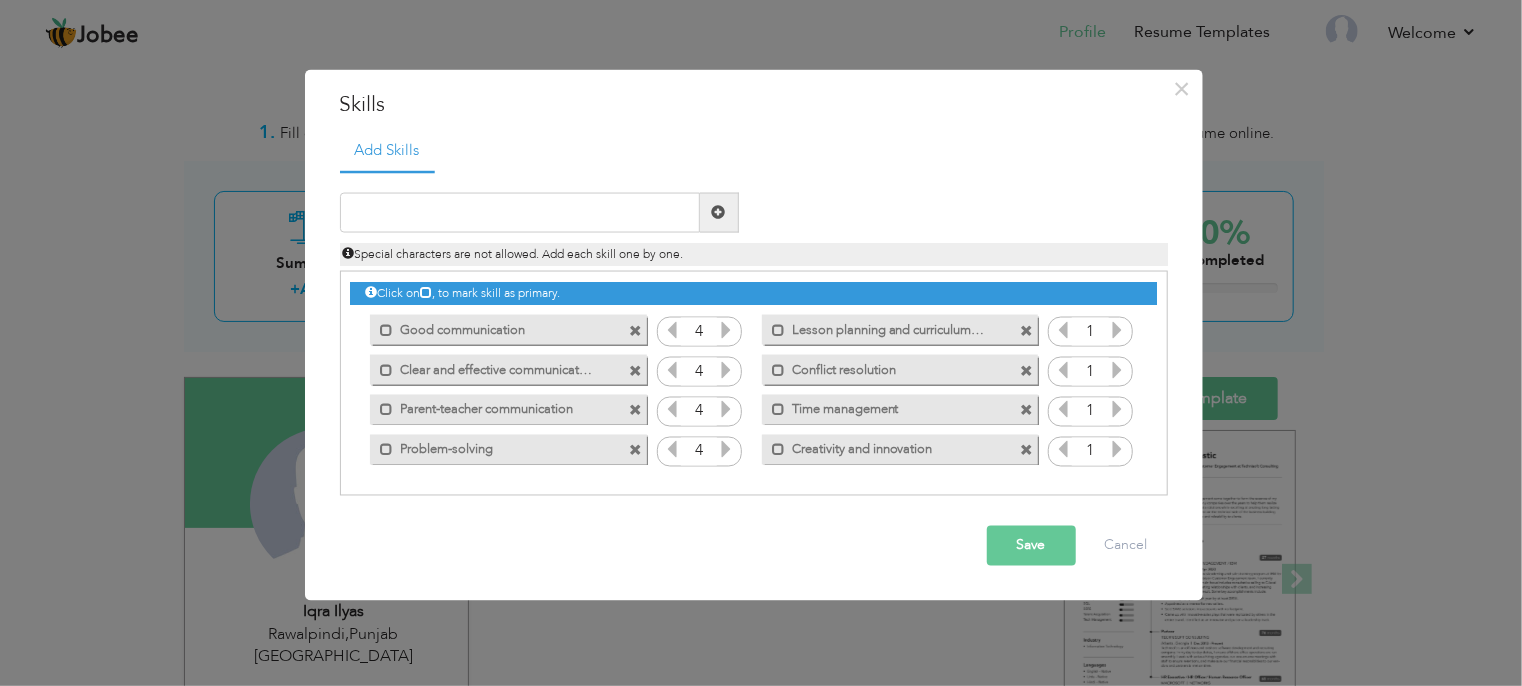 click at bounding box center (726, 410) 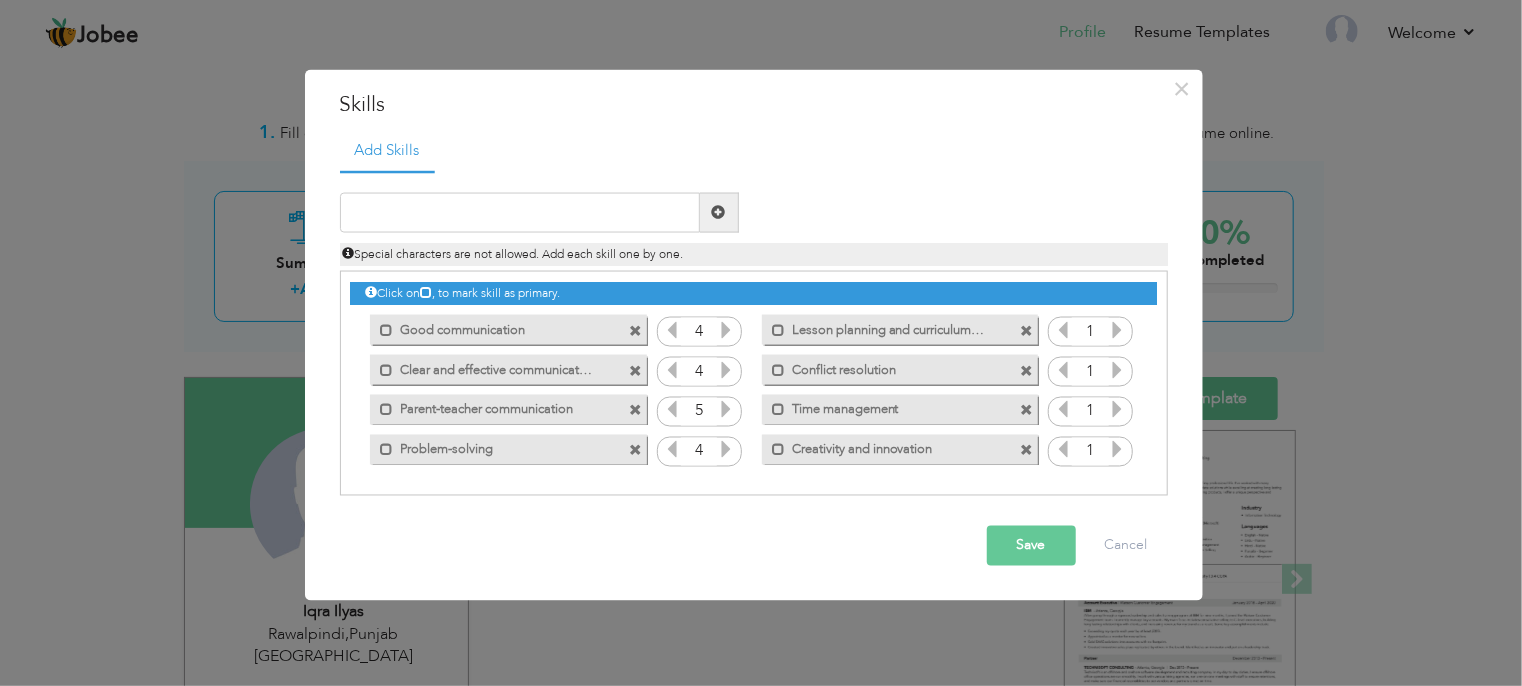 click at bounding box center (1118, 370) 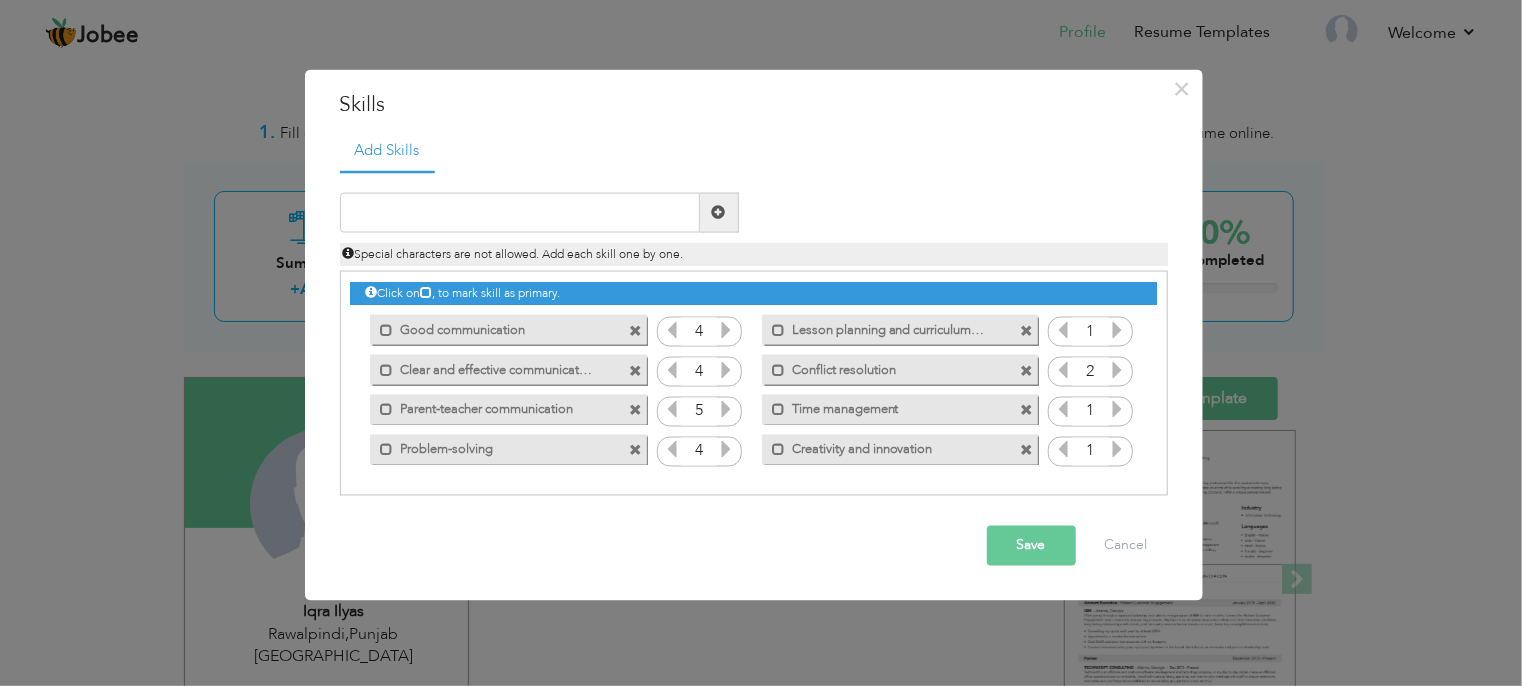 click at bounding box center (1118, 370) 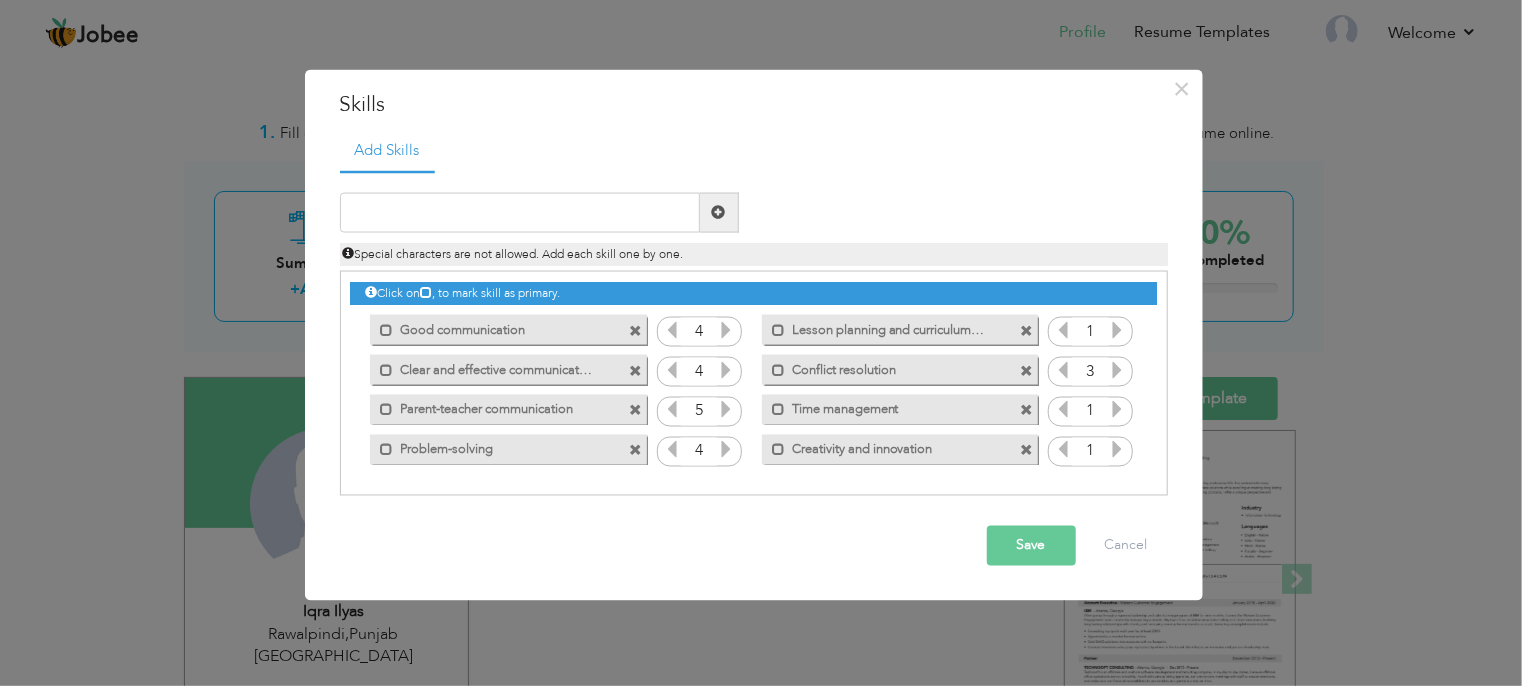 click at bounding box center (1118, 370) 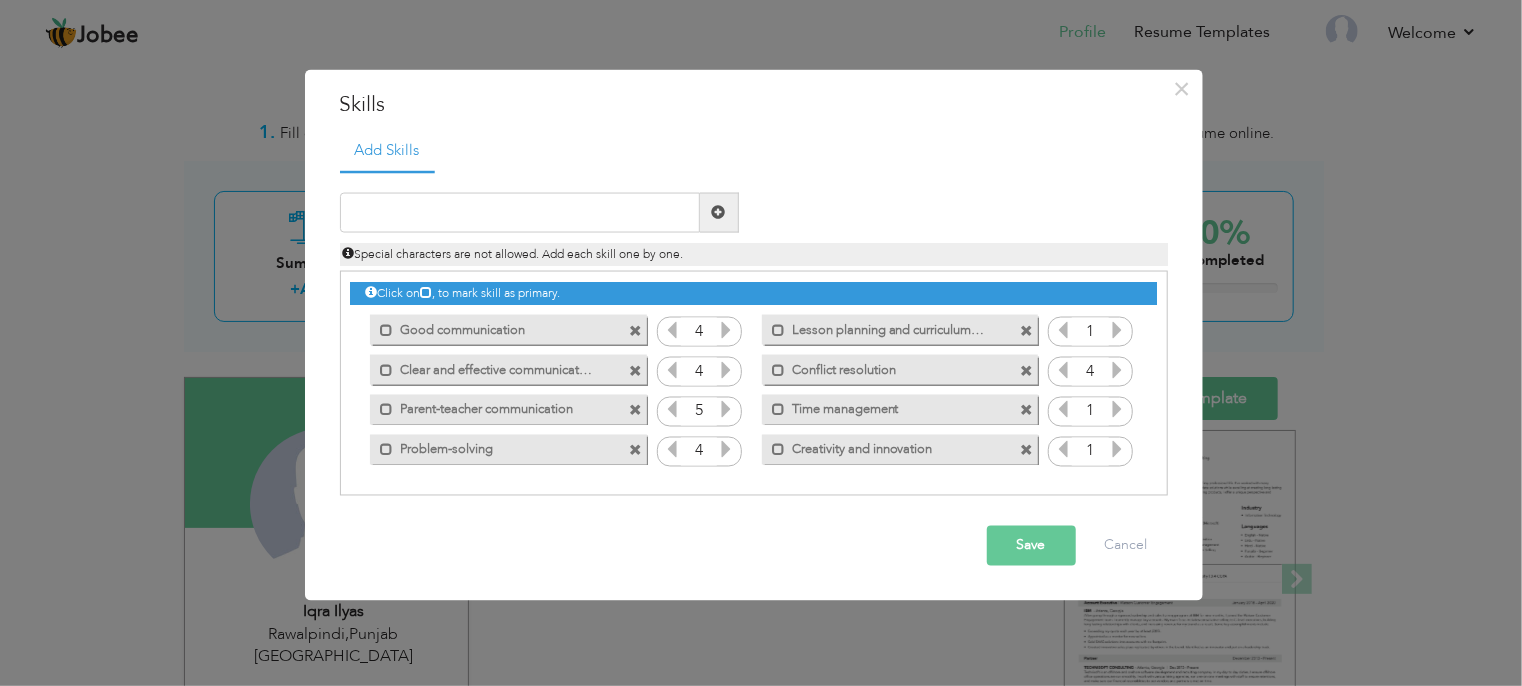 click at bounding box center [1118, 370] 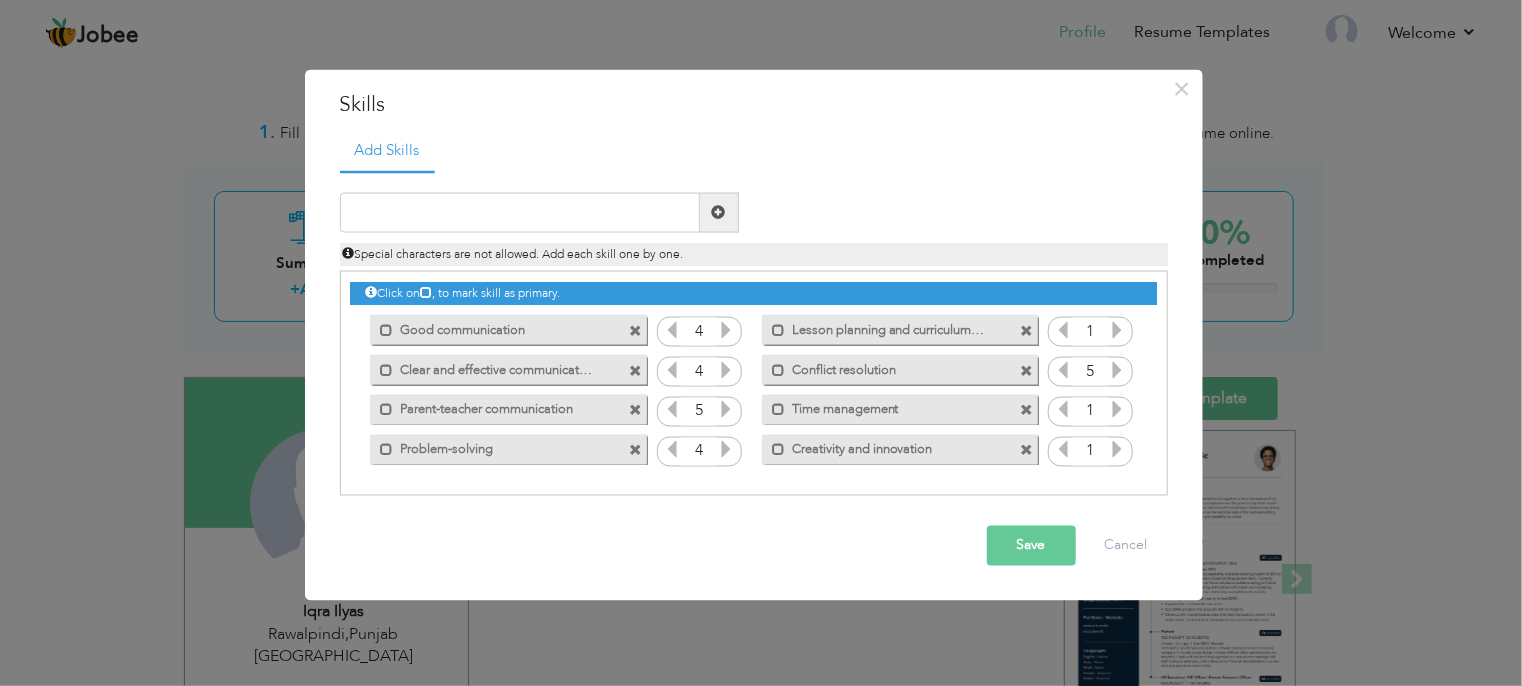 click at bounding box center (1118, 410) 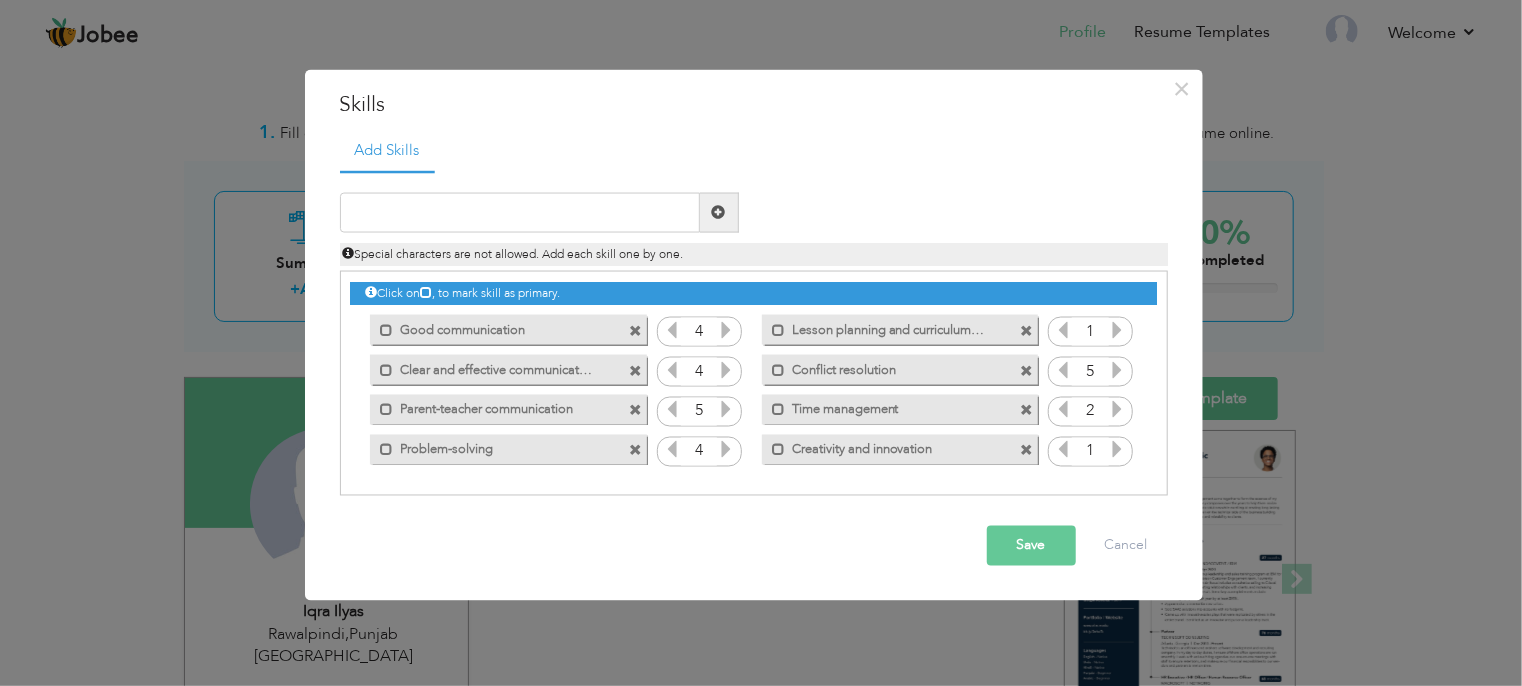 click at bounding box center (1118, 410) 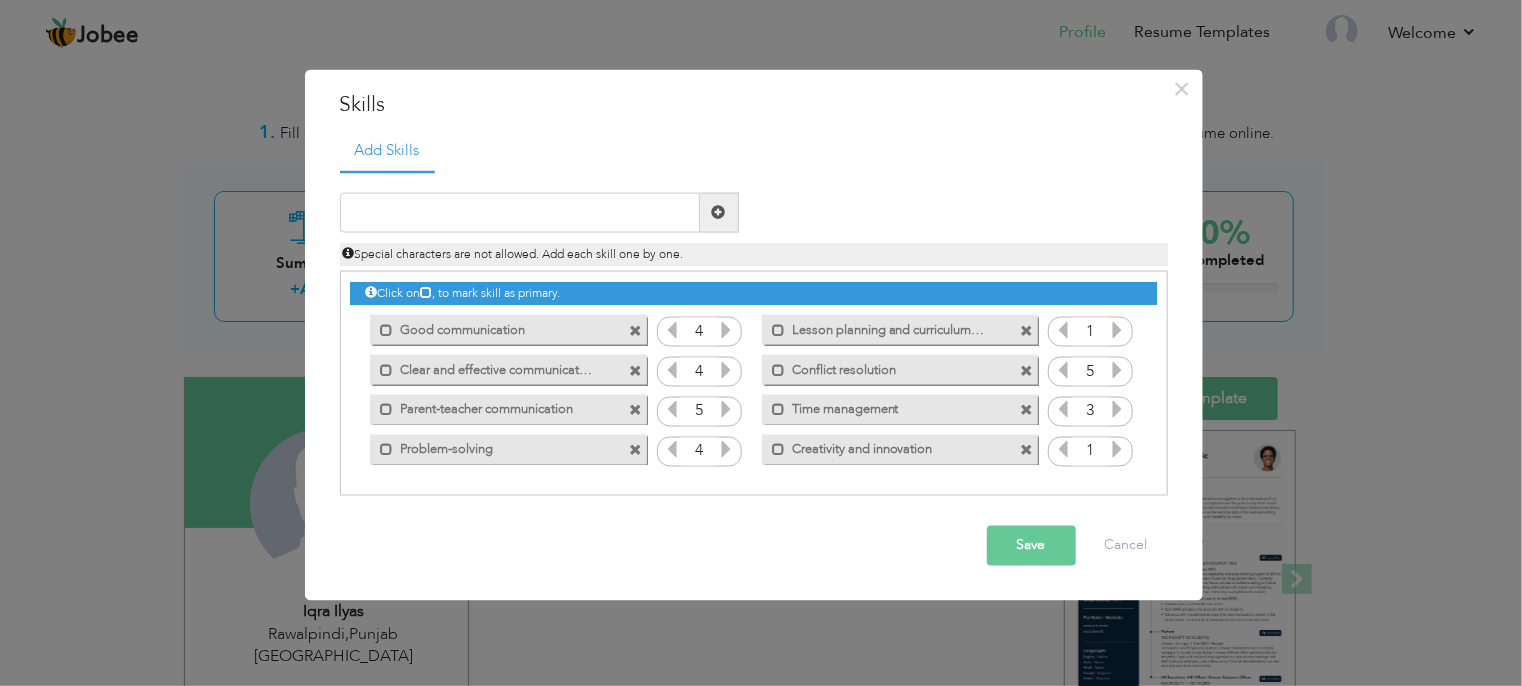 click at bounding box center (1118, 410) 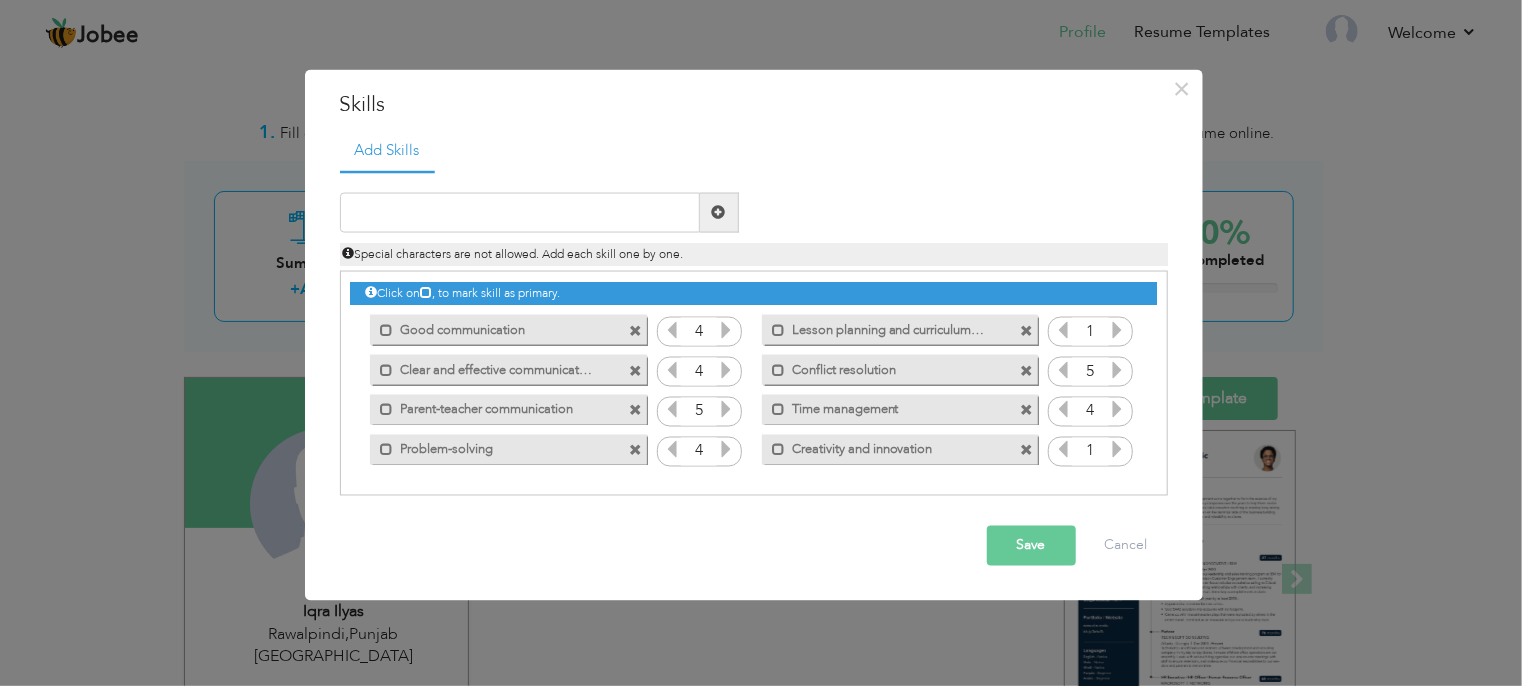 click at bounding box center [1118, 450] 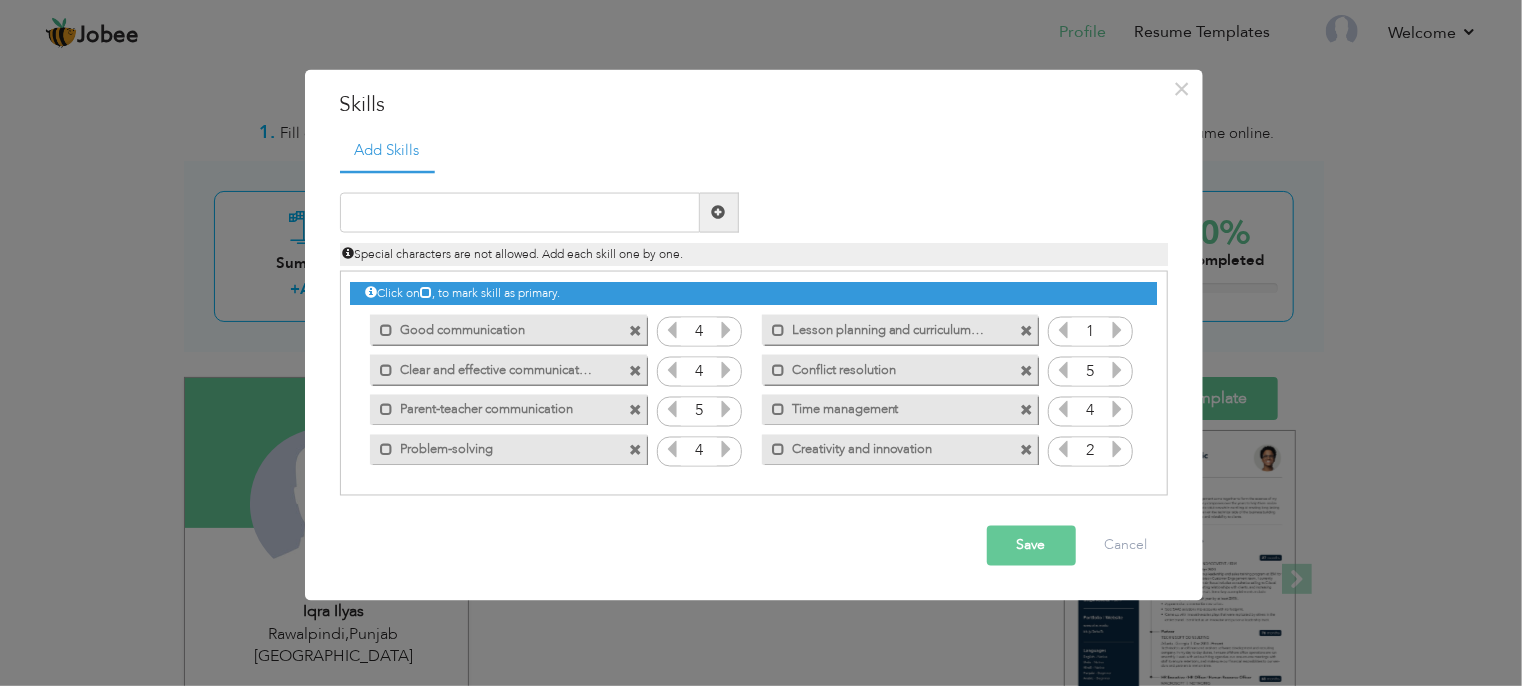 click at bounding box center (1118, 450) 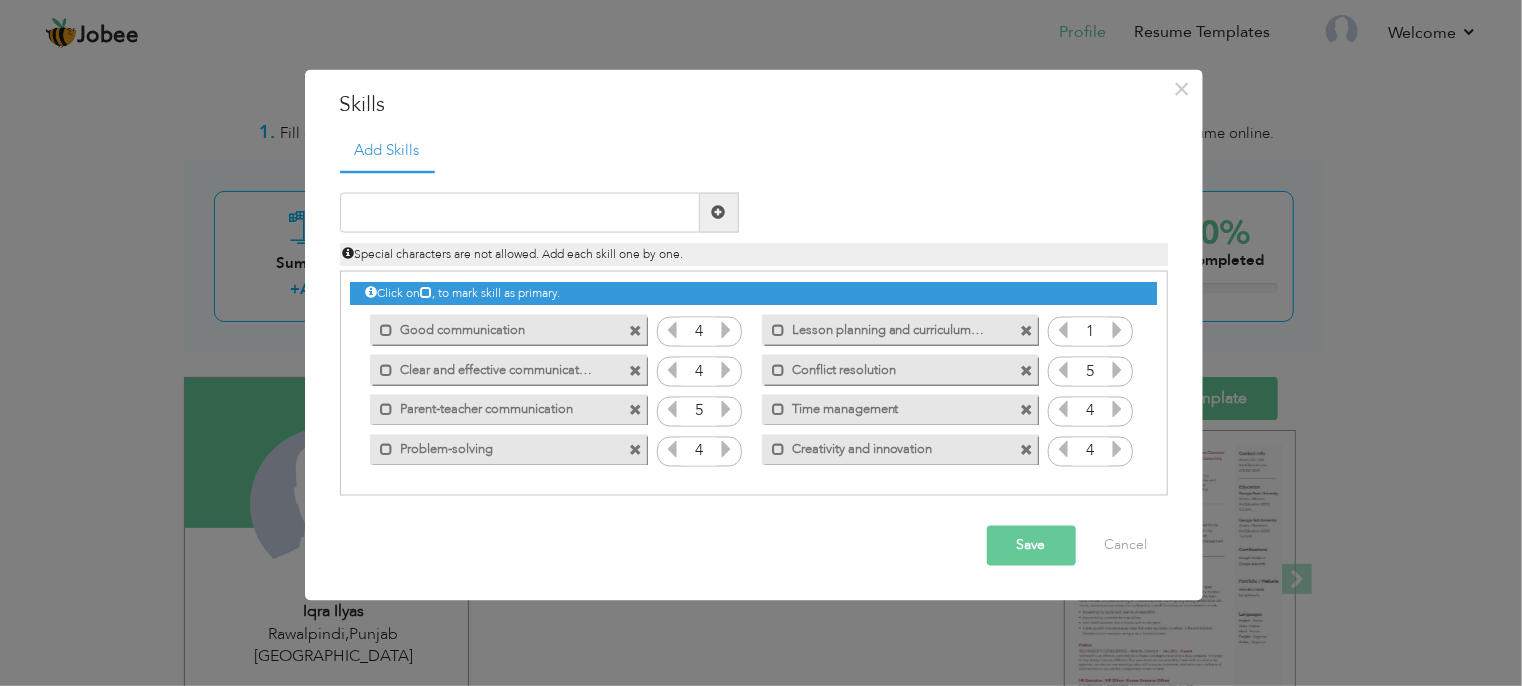 click at bounding box center [1118, 330] 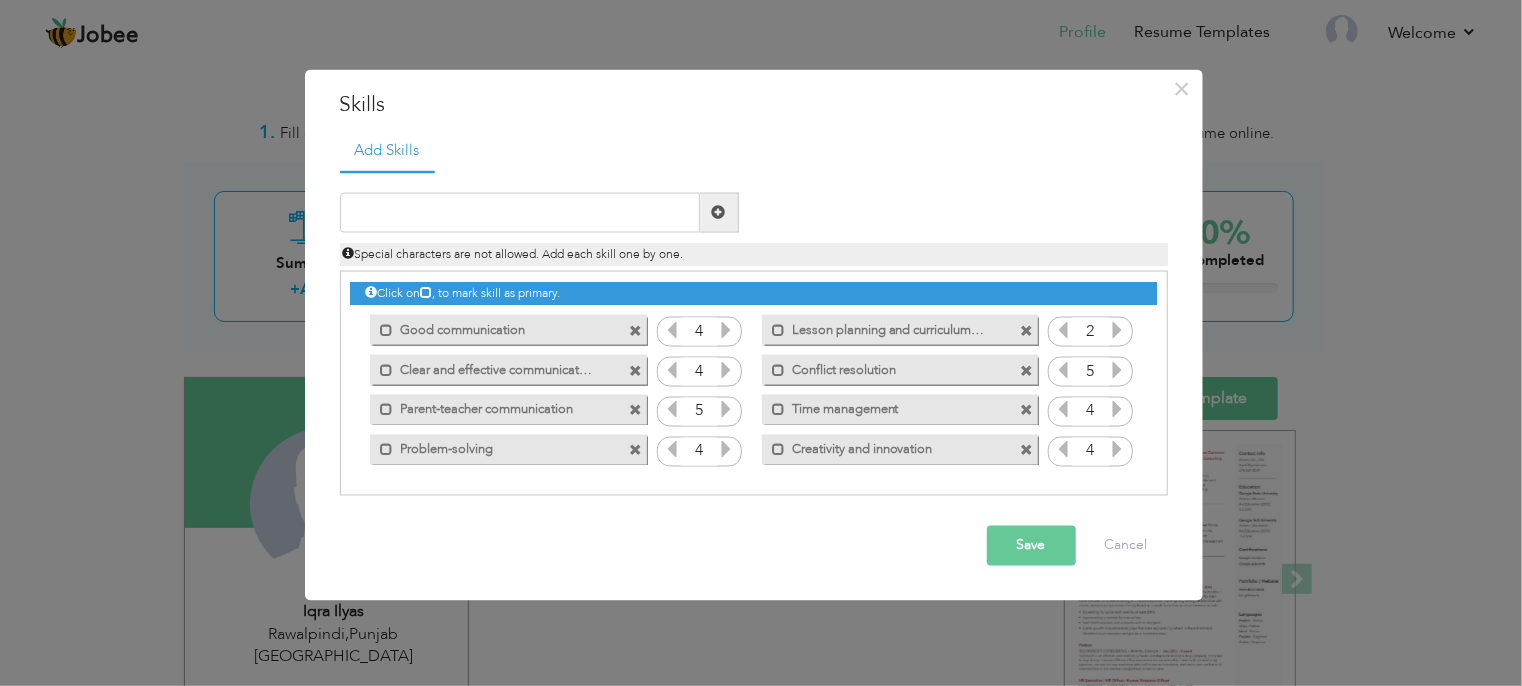 click at bounding box center (1118, 330) 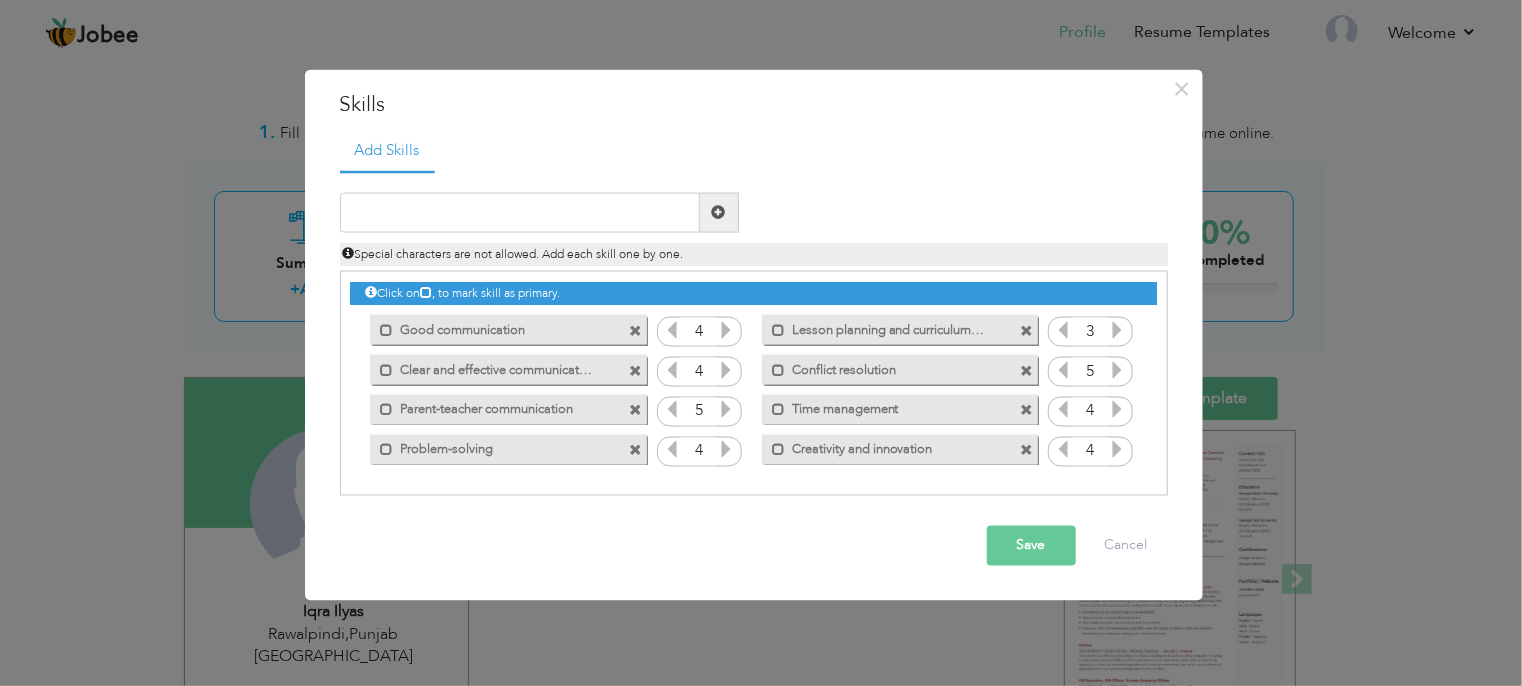 click at bounding box center (1118, 330) 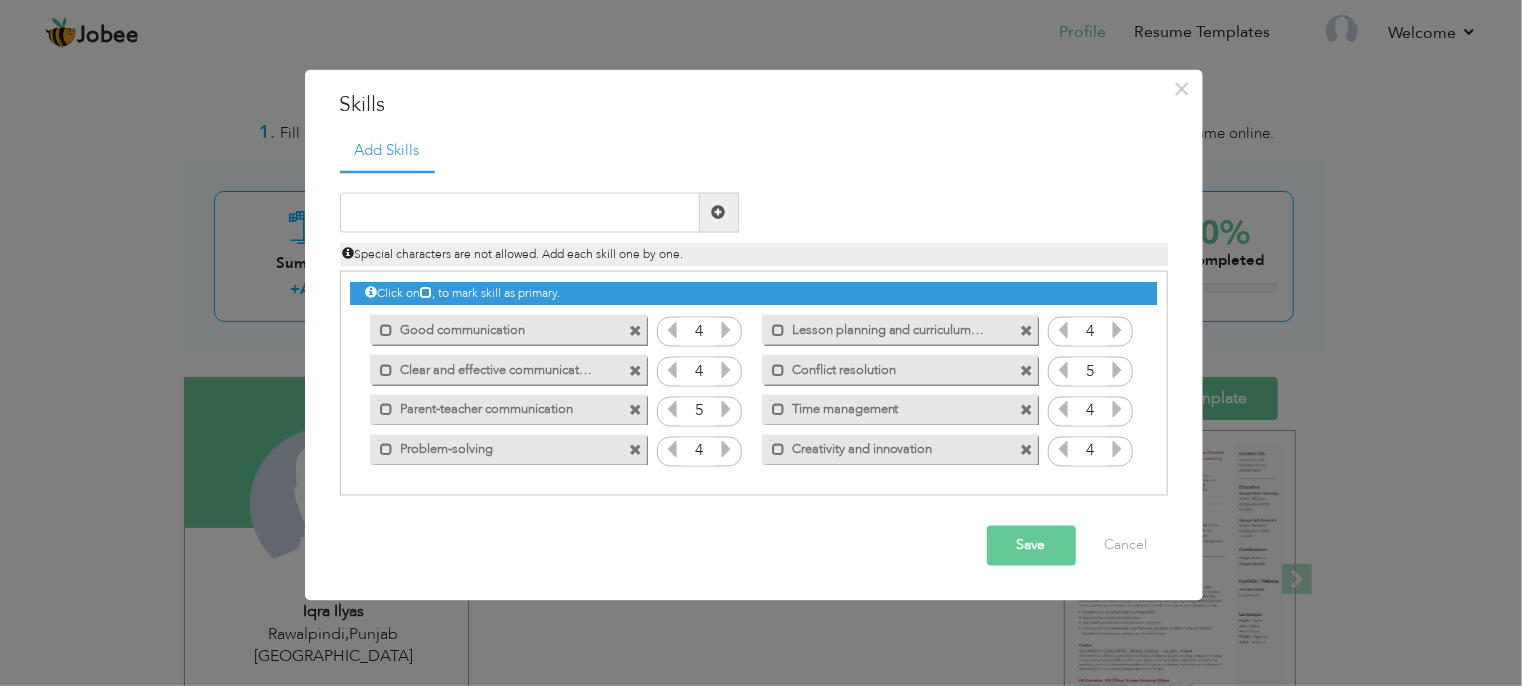 click on "Save" at bounding box center (1031, 546) 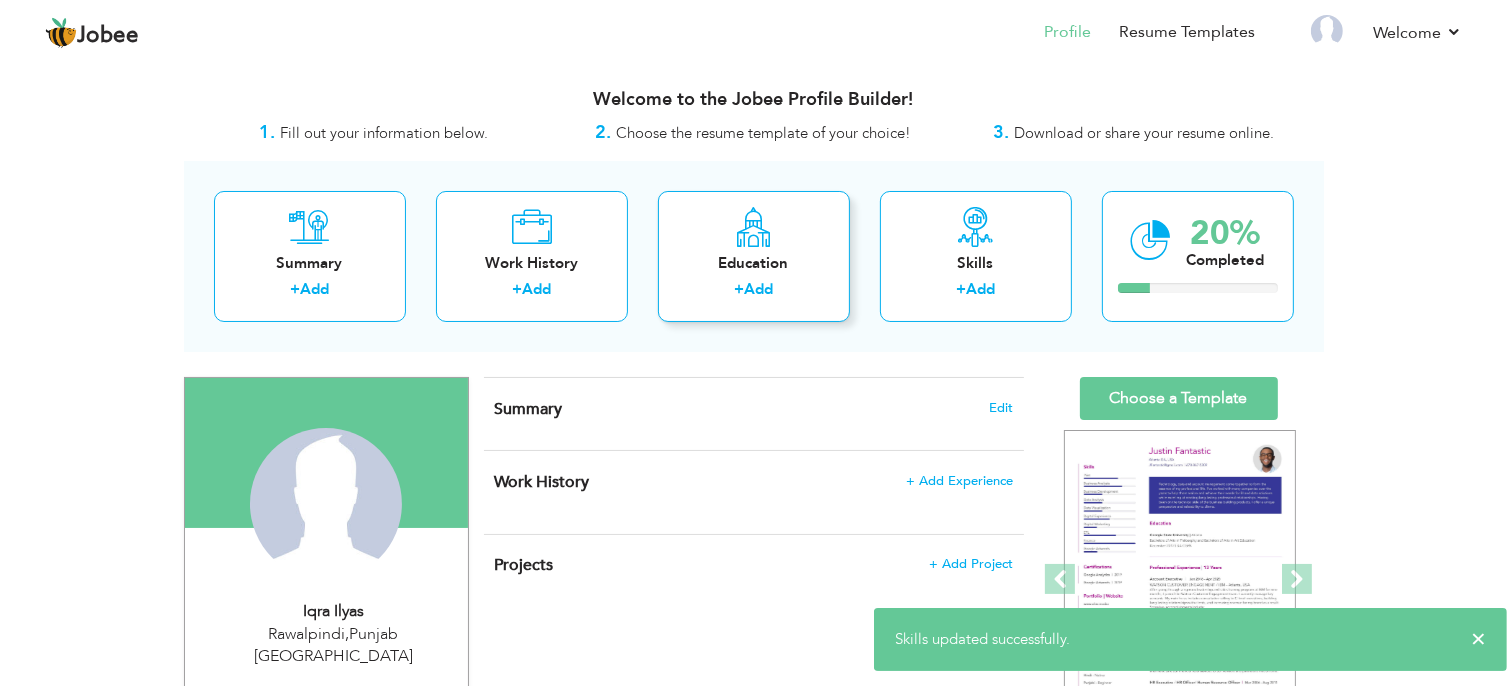 click on "Education" at bounding box center [754, 263] 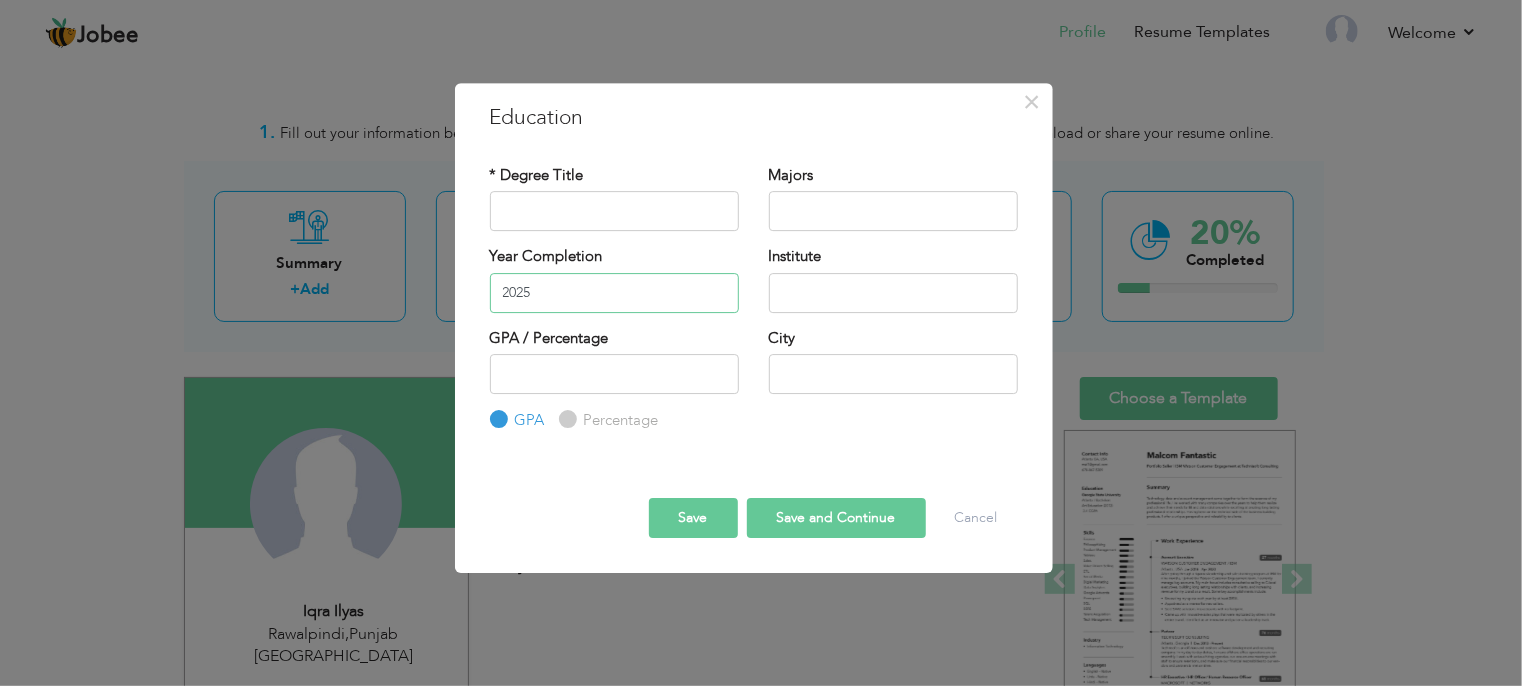 click on "2025" at bounding box center (614, 293) 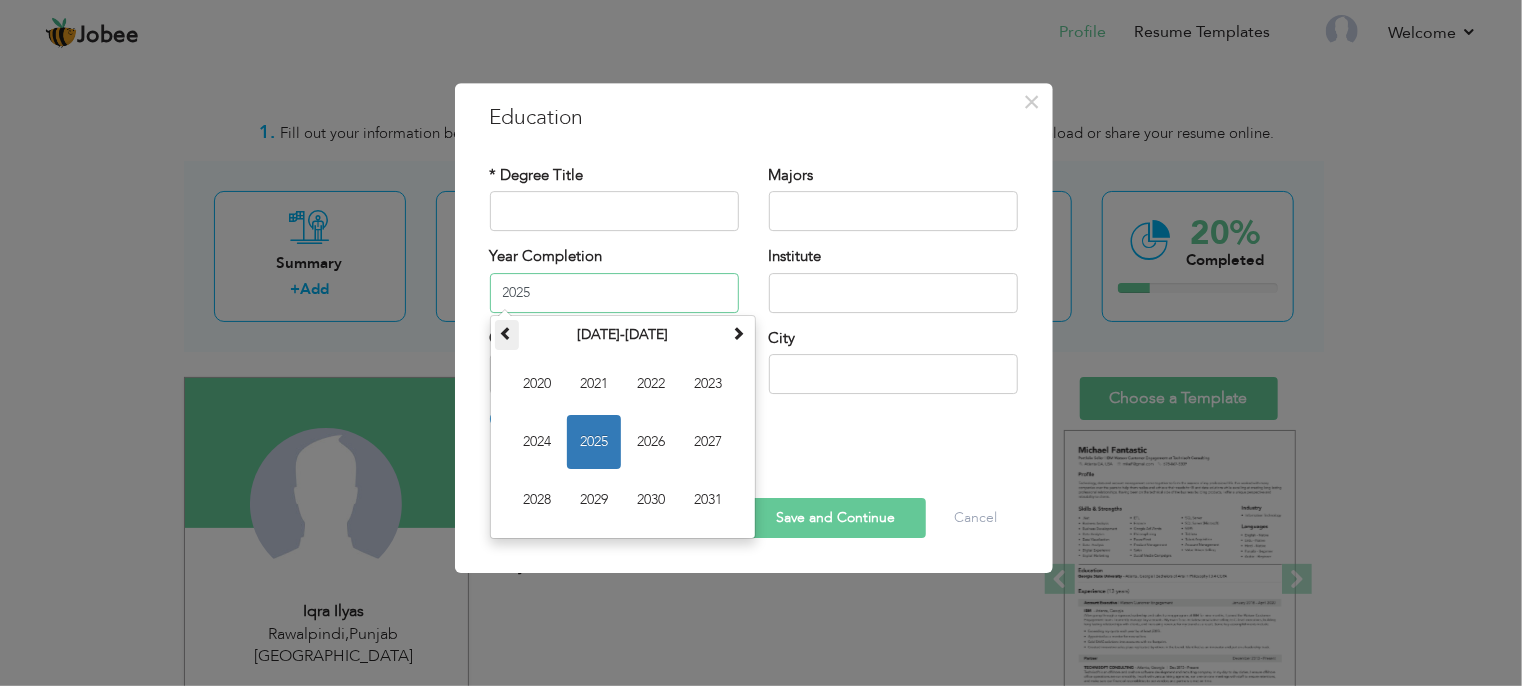 click at bounding box center (507, 333) 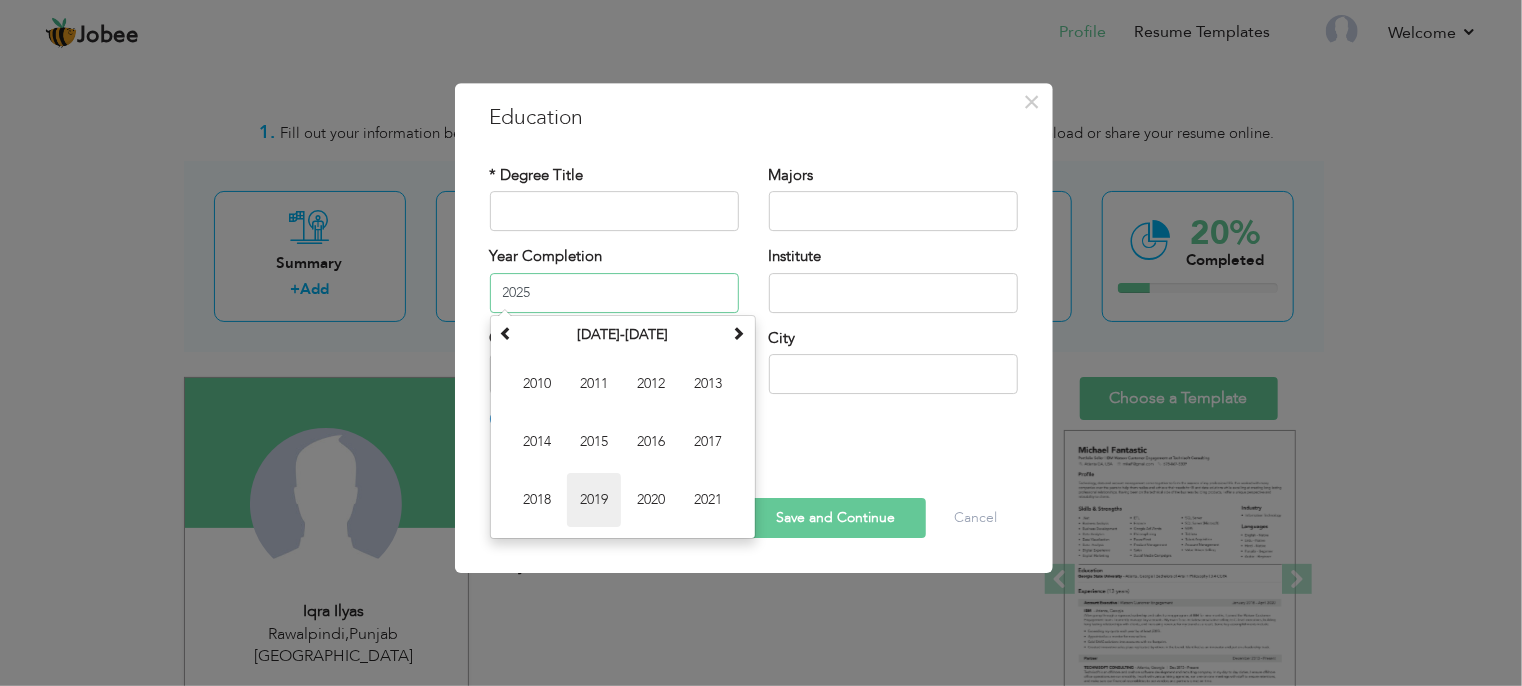 click on "2019" at bounding box center [594, 500] 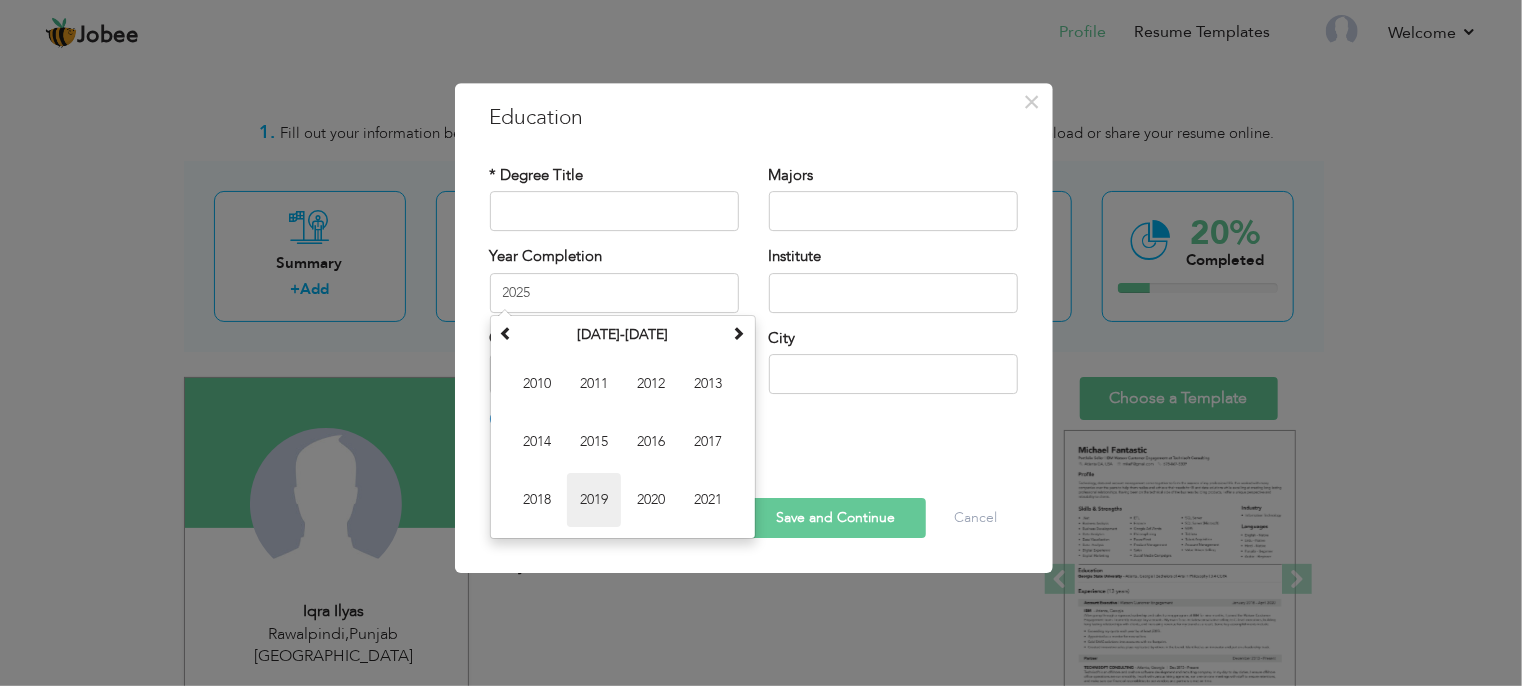 type on "2019" 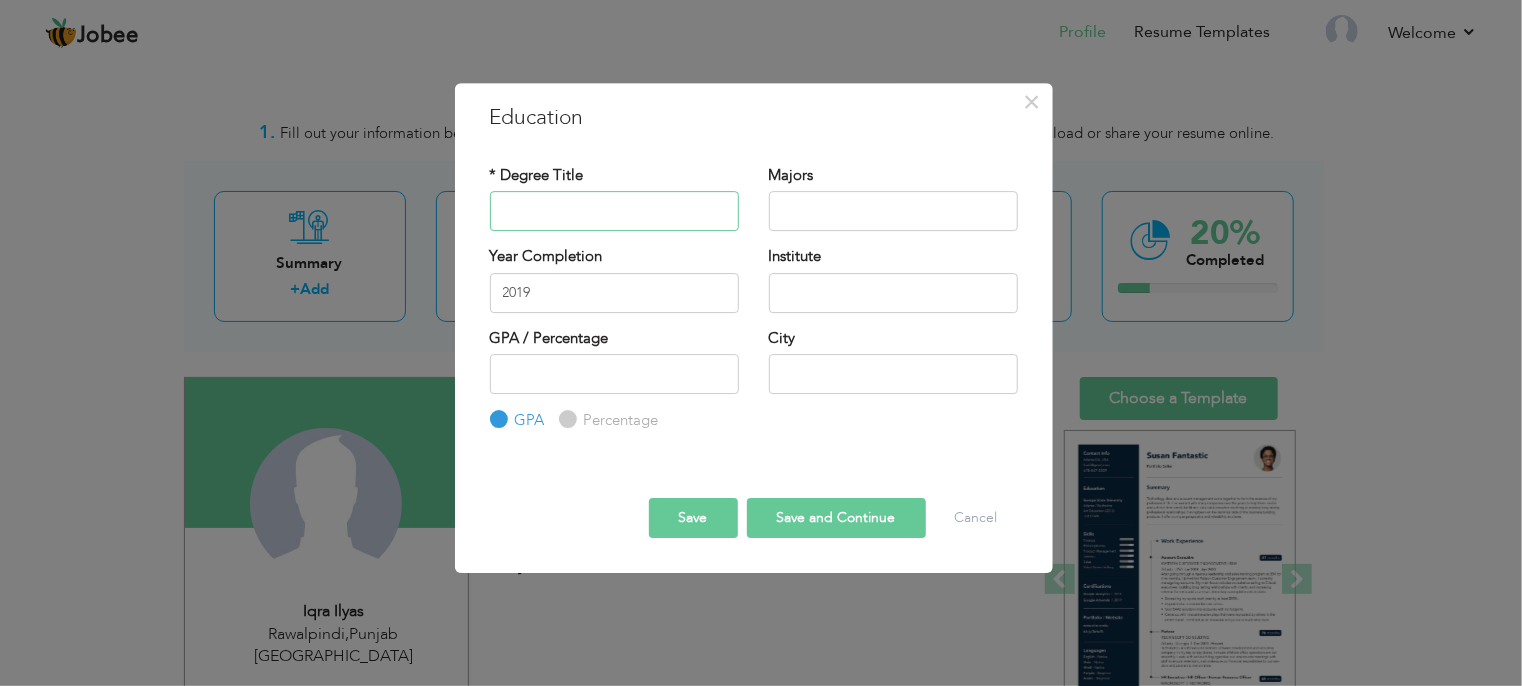 click at bounding box center [614, 211] 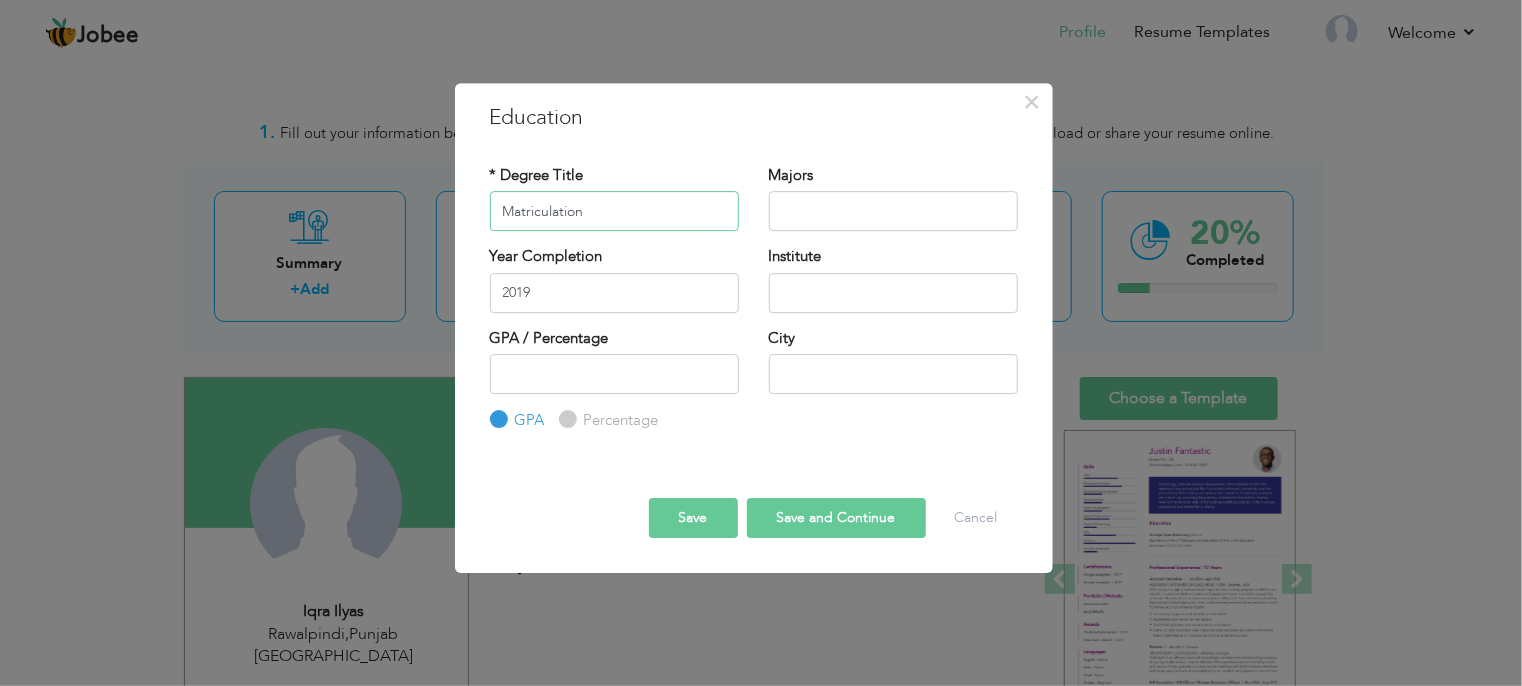 type on "Matriculation" 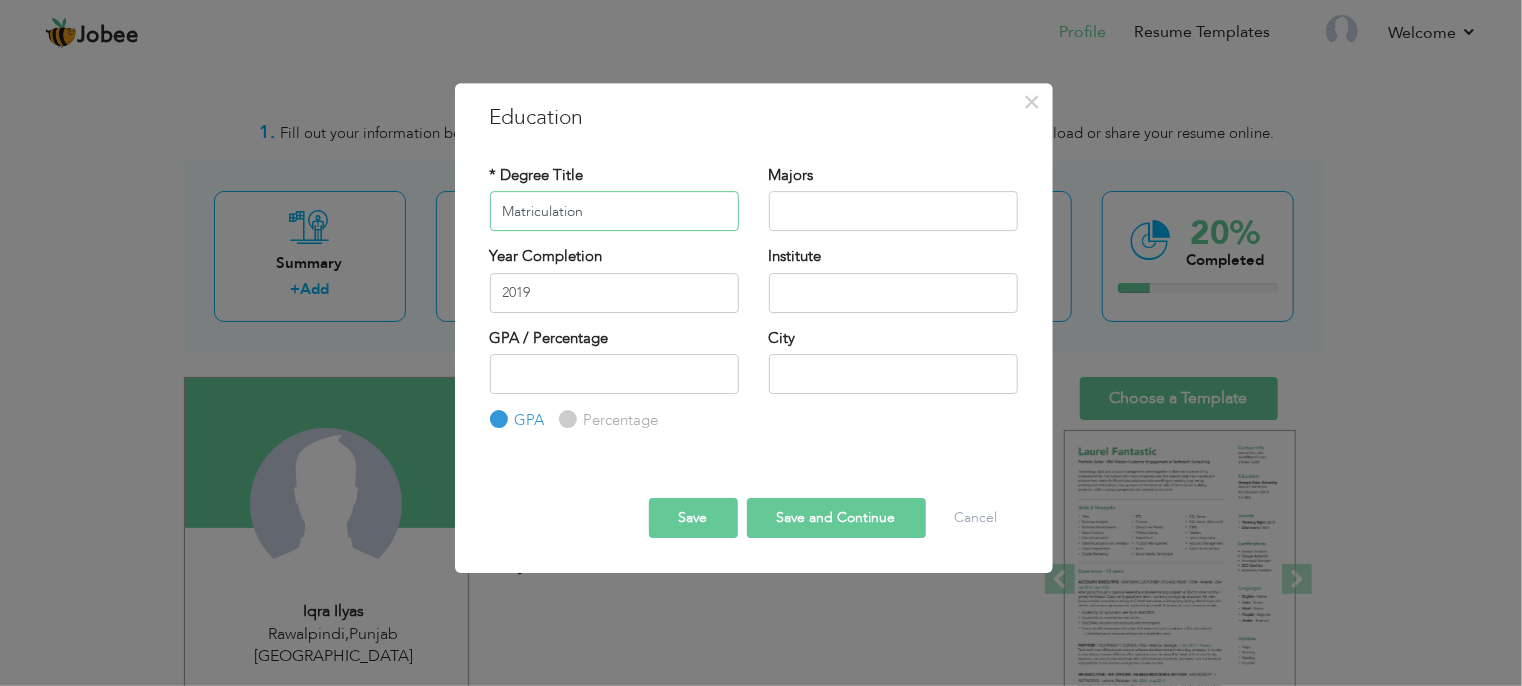 drag, startPoint x: 608, startPoint y: 208, endPoint x: 424, endPoint y: 213, distance: 184.06792 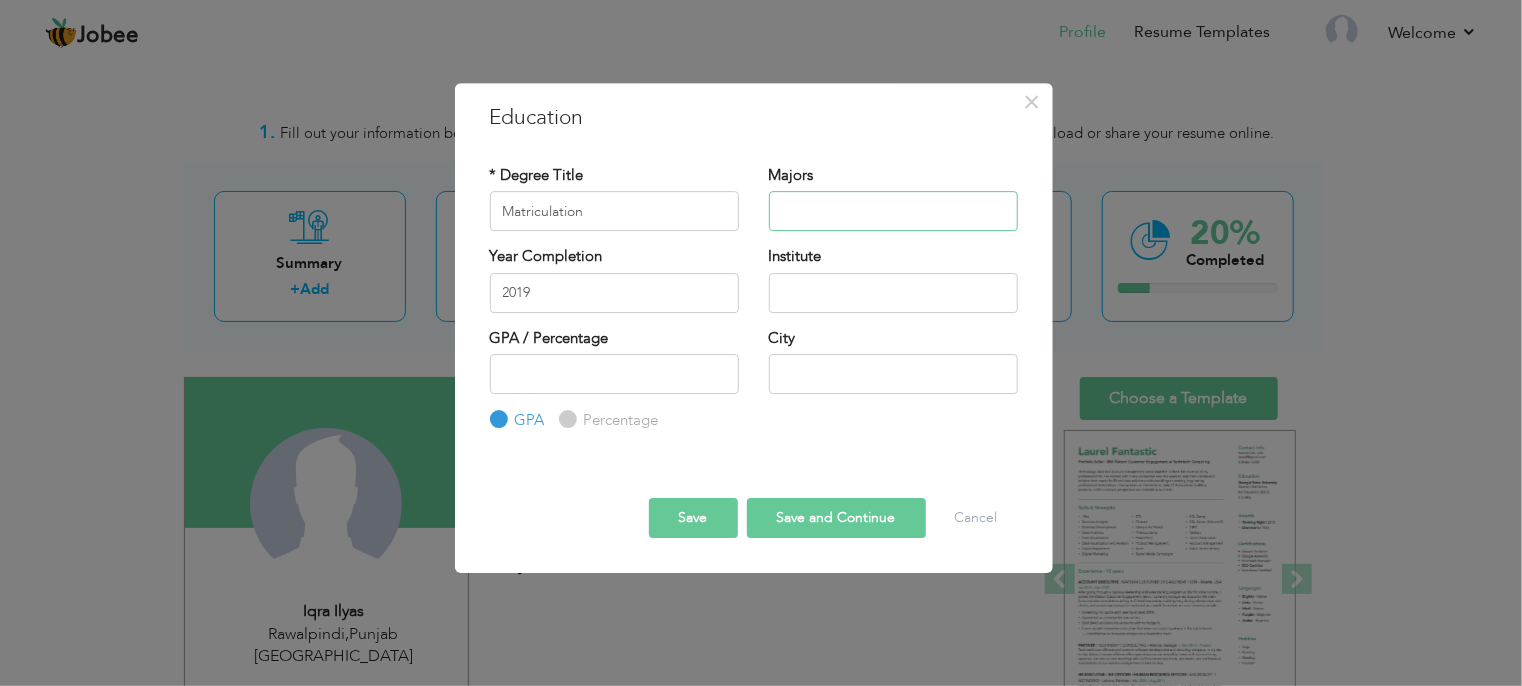 click at bounding box center (893, 211) 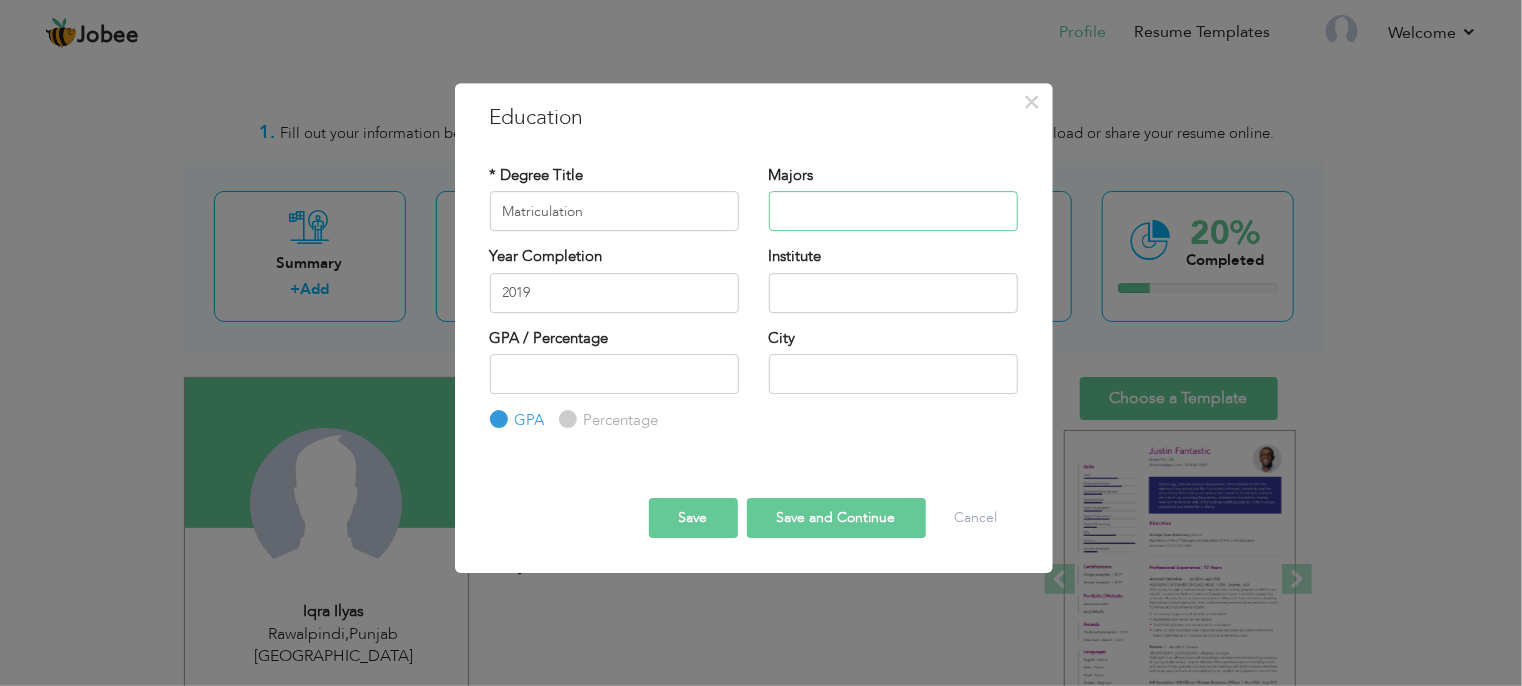 paste on "Biology Physics Chemistry" 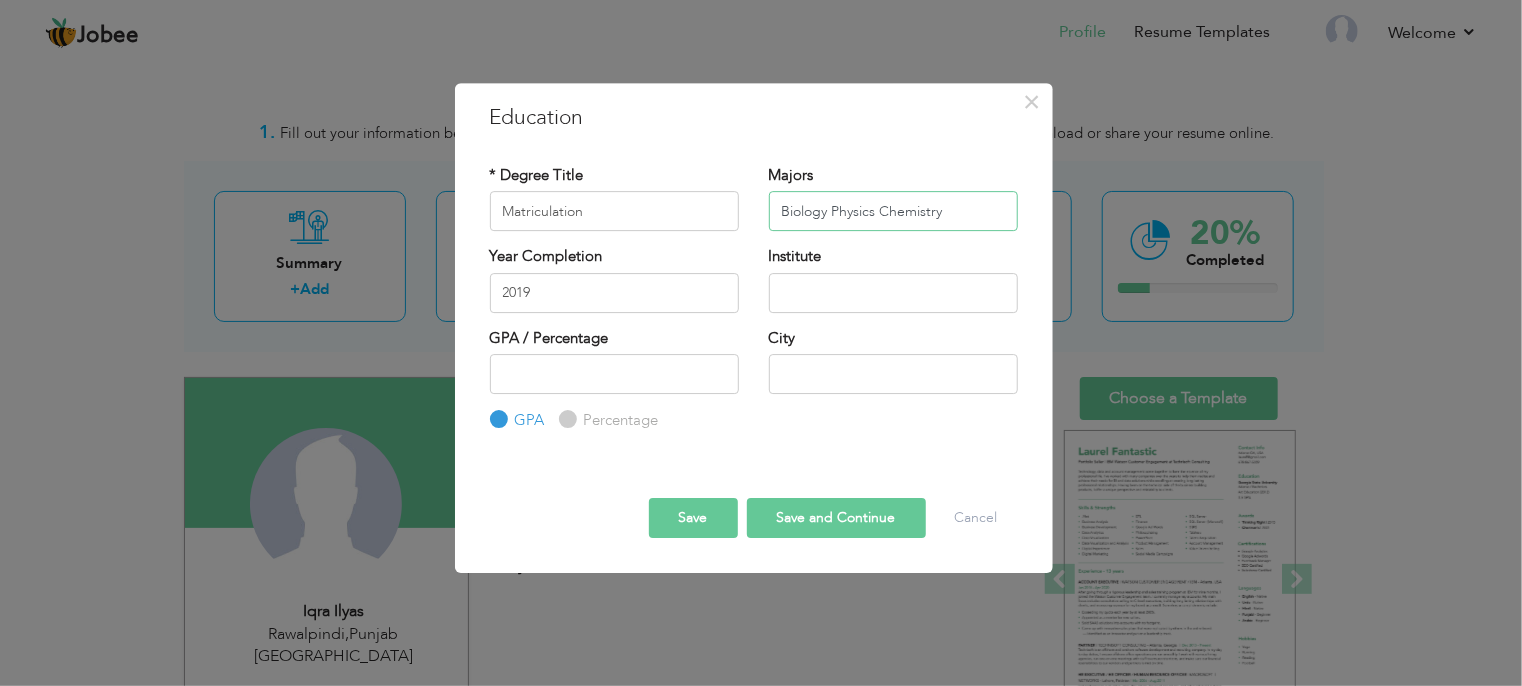 click on "Biology Physics Chemistry" at bounding box center [893, 211] 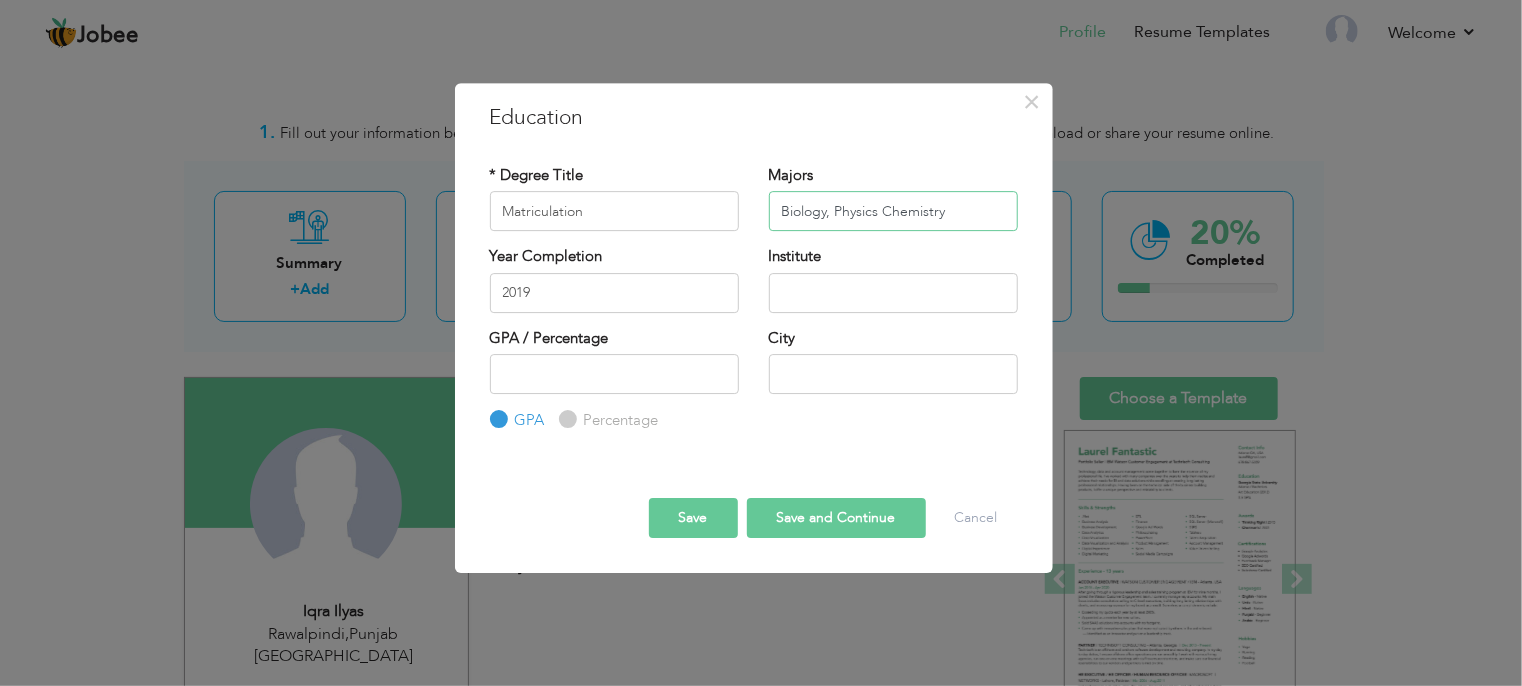 click on "Biology, Physics Chemistry" at bounding box center [893, 211] 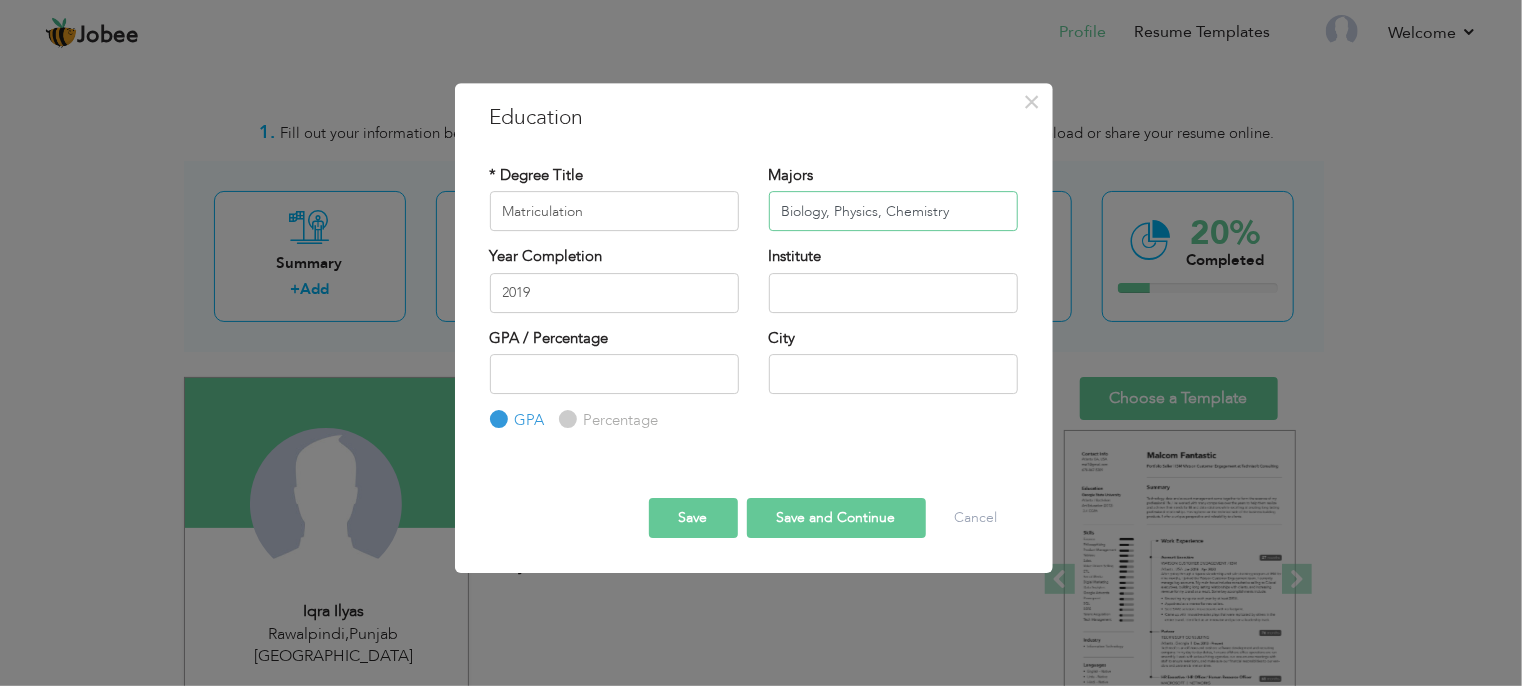 type on "Biology, Physics, Chemistry" 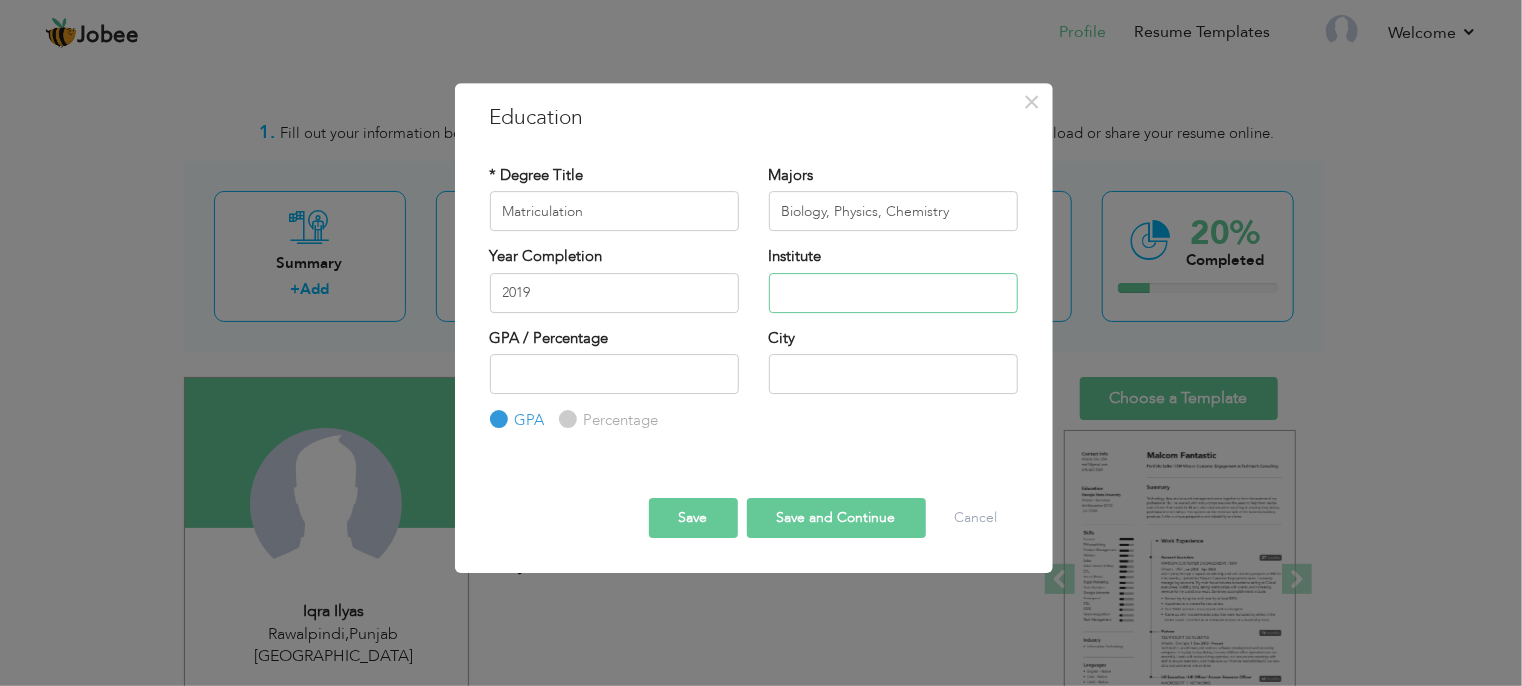 click at bounding box center [893, 293] 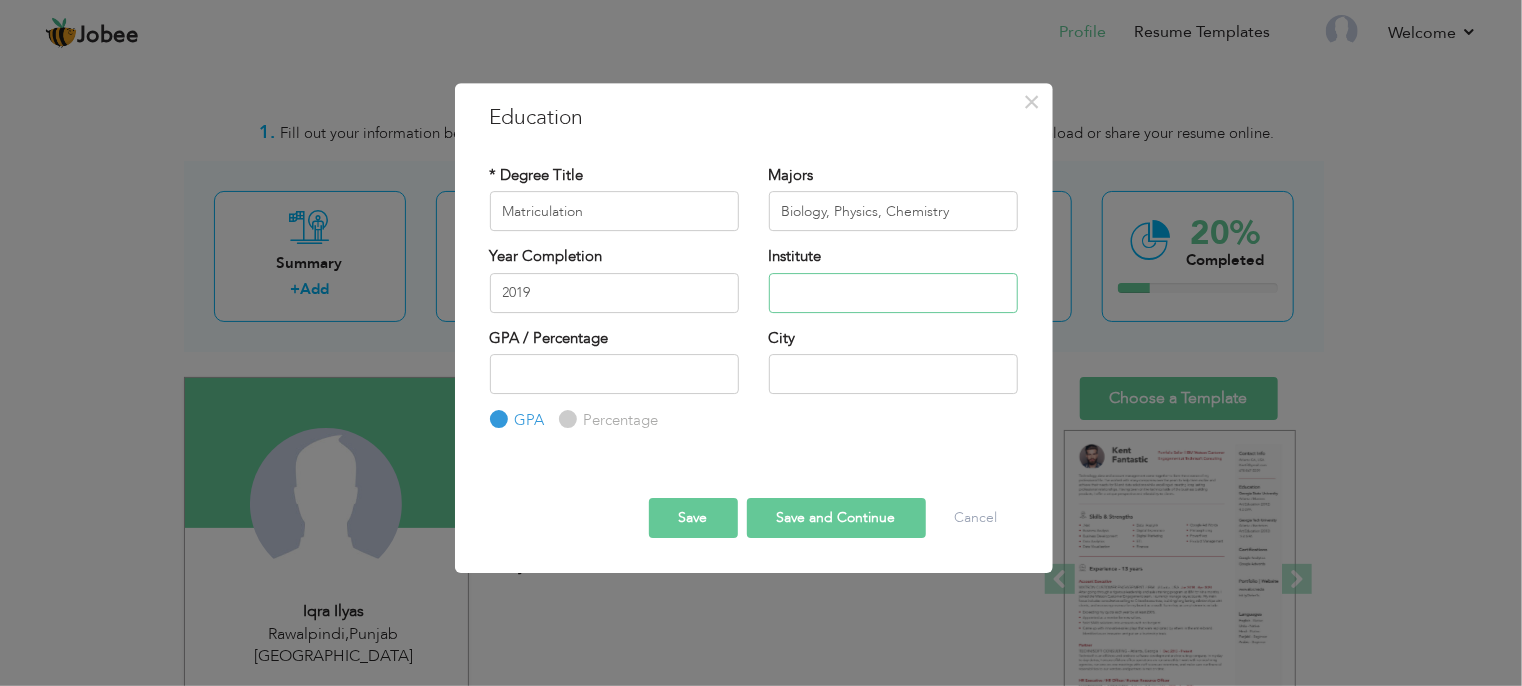 paste on "Govt Girls high school Dhoke Ratta Rawalpindi" 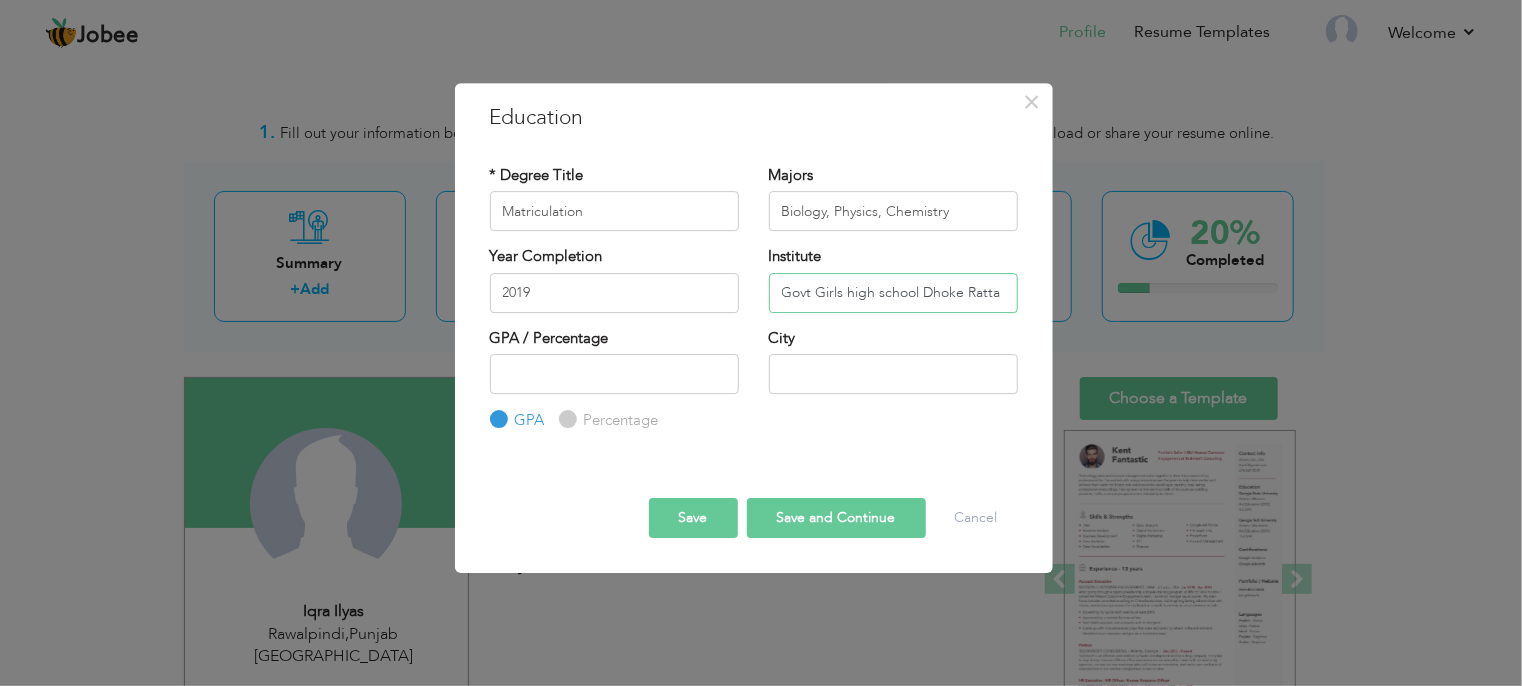 scroll, scrollTop: 0, scrollLeft: 65, axis: horizontal 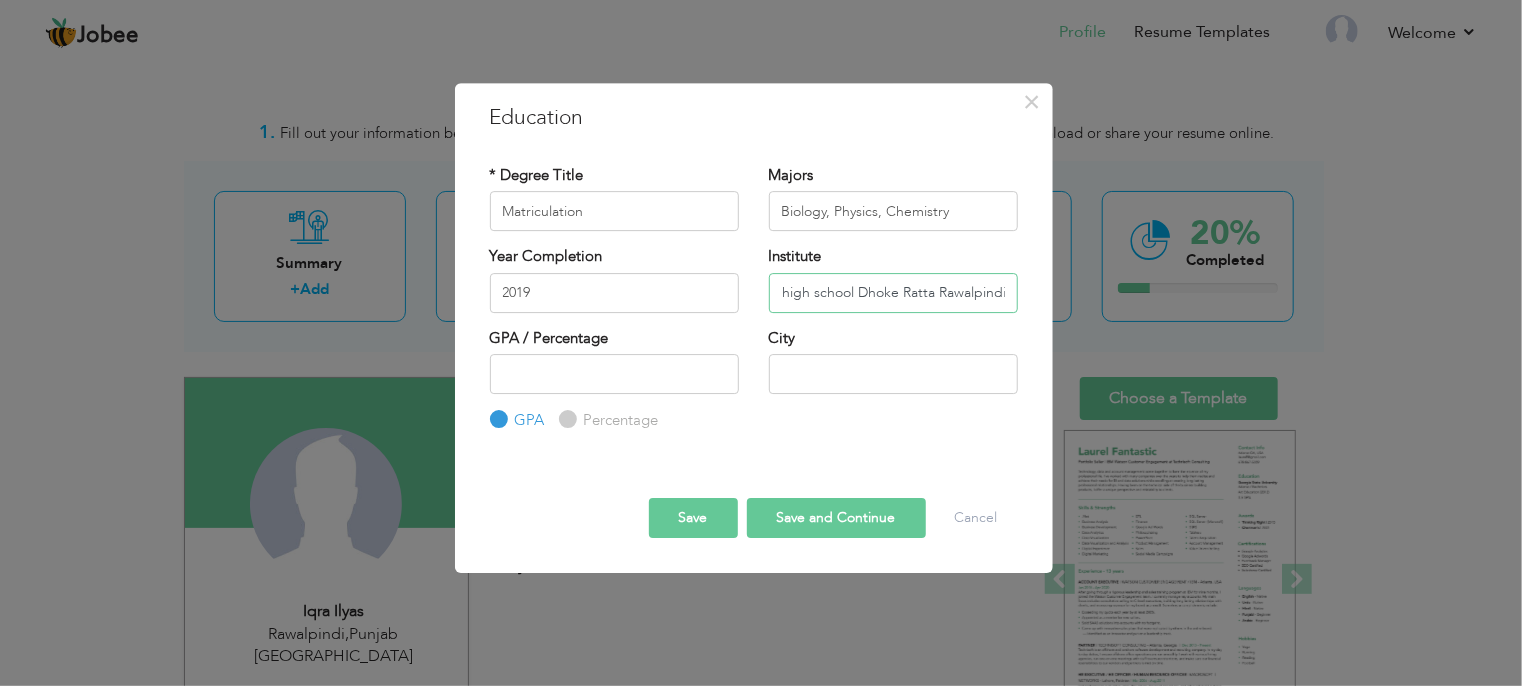 drag, startPoint x: 938, startPoint y: 293, endPoint x: 1008, endPoint y: 289, distance: 70.11419 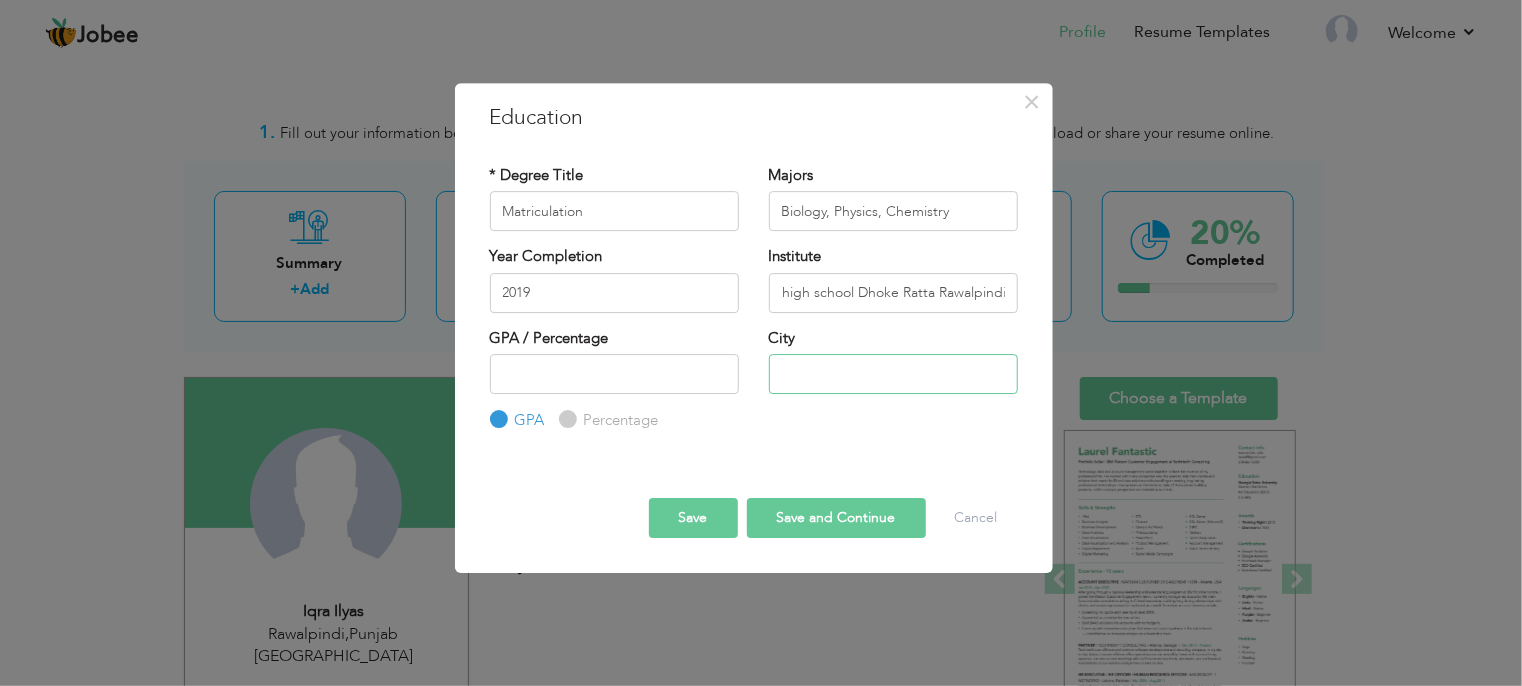 click at bounding box center [893, 374] 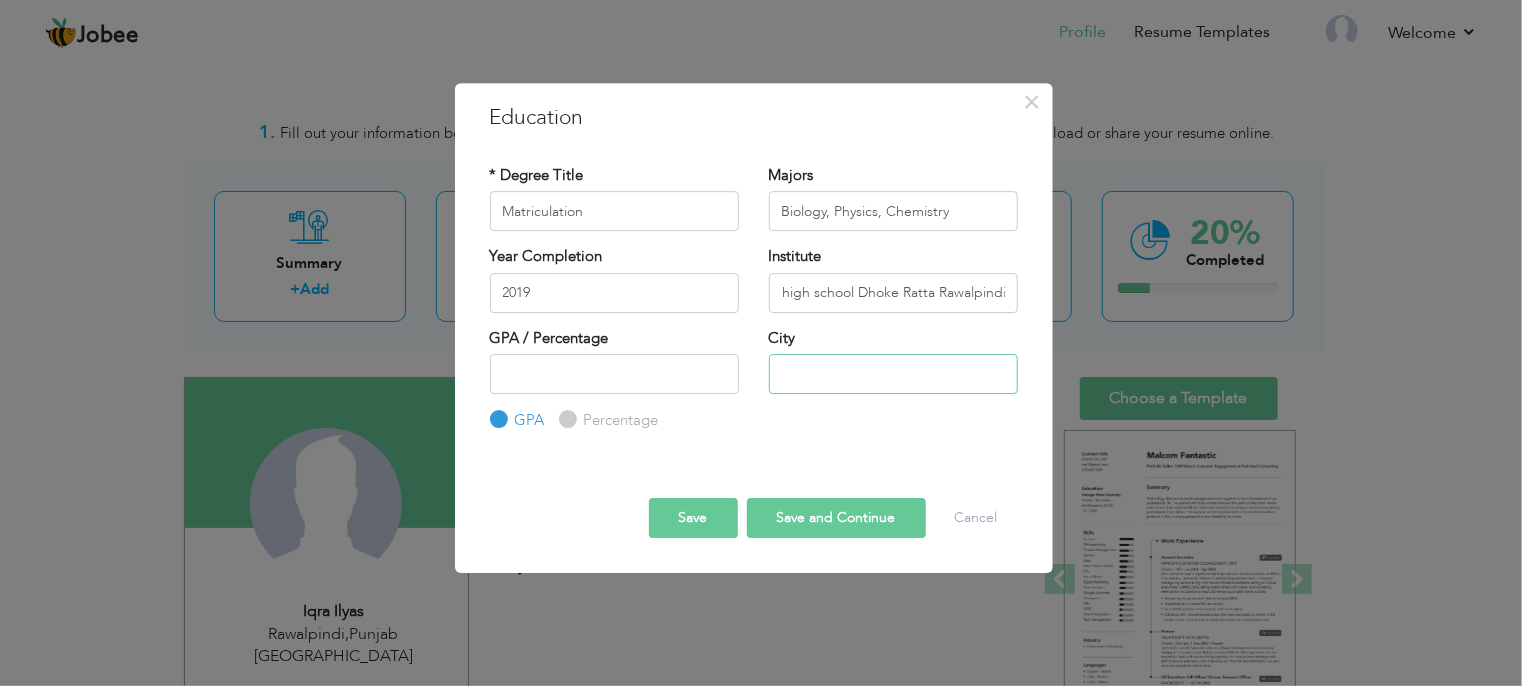scroll, scrollTop: 0, scrollLeft: 0, axis: both 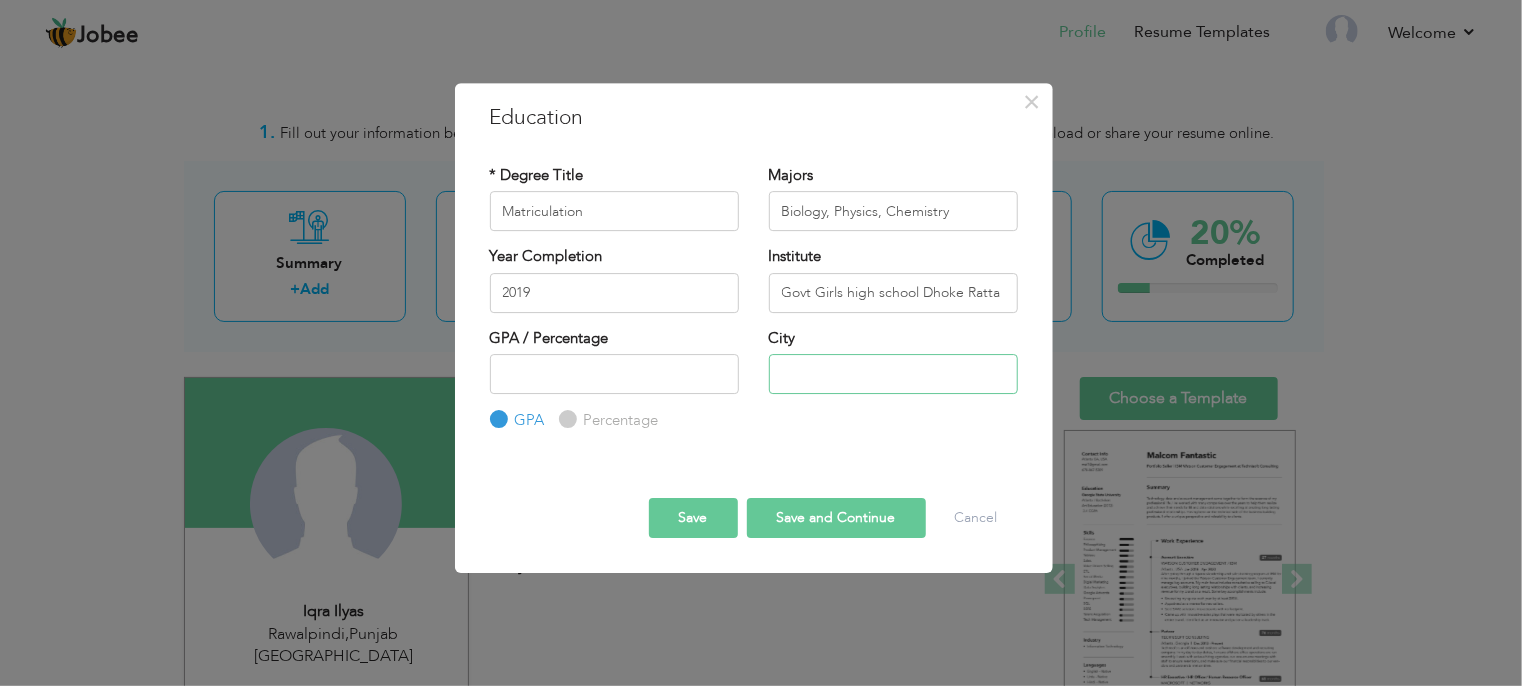 paste on "Rawalpindi" 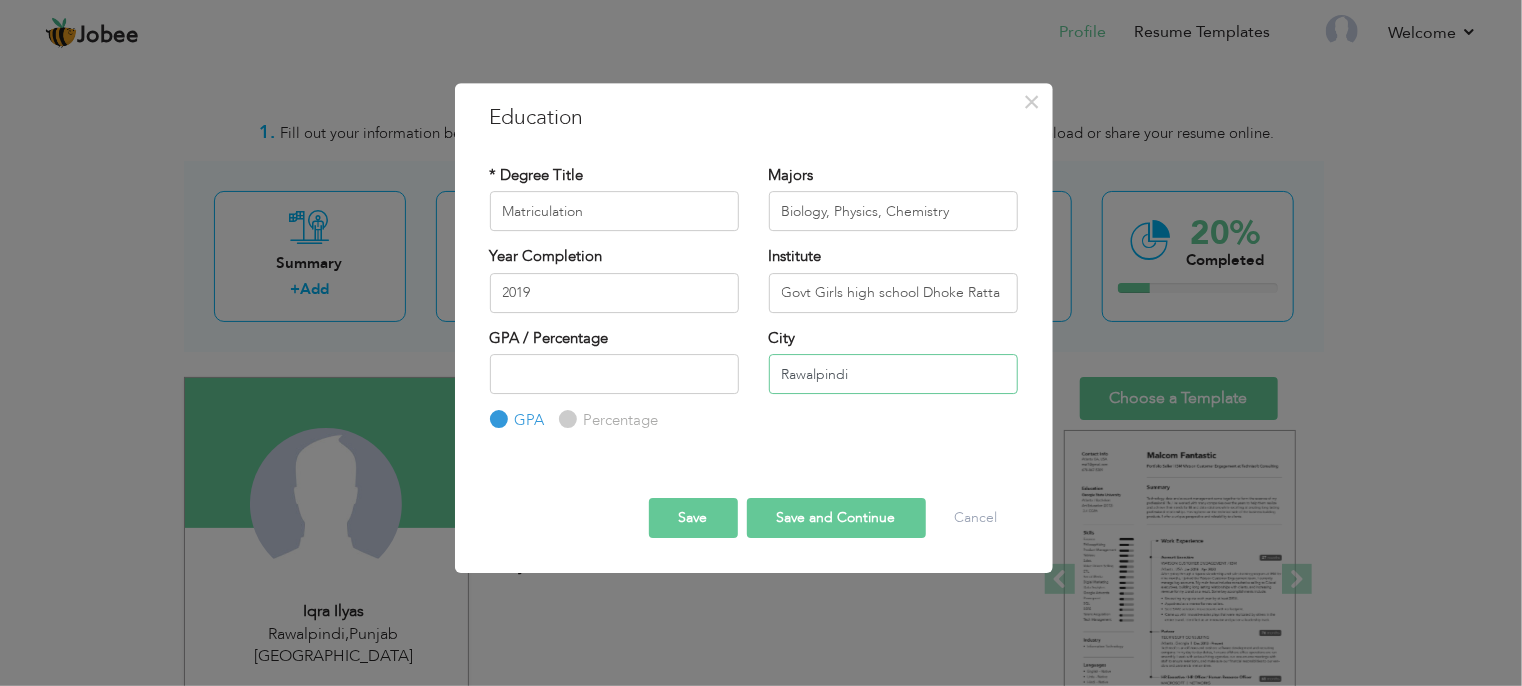type on "Rawalpindi" 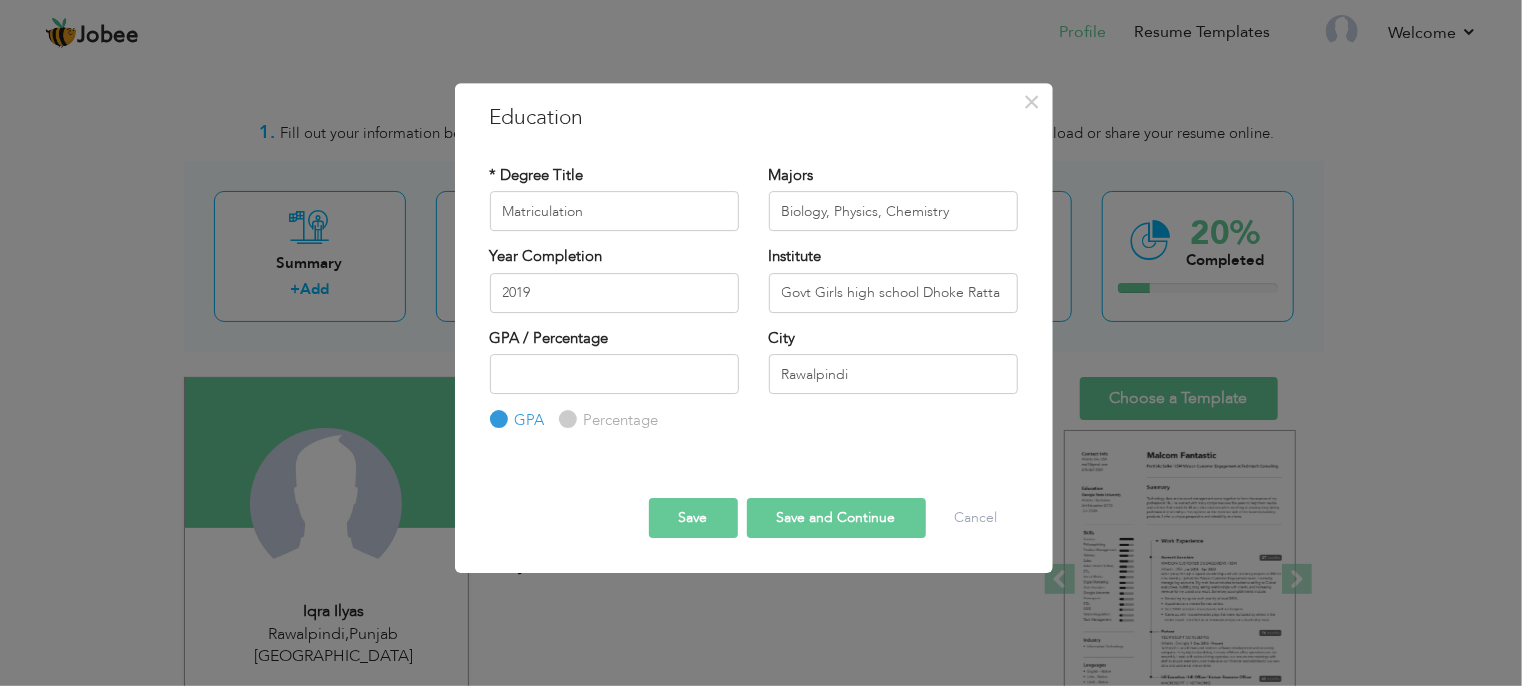 click on "Save and Continue" at bounding box center (836, 518) 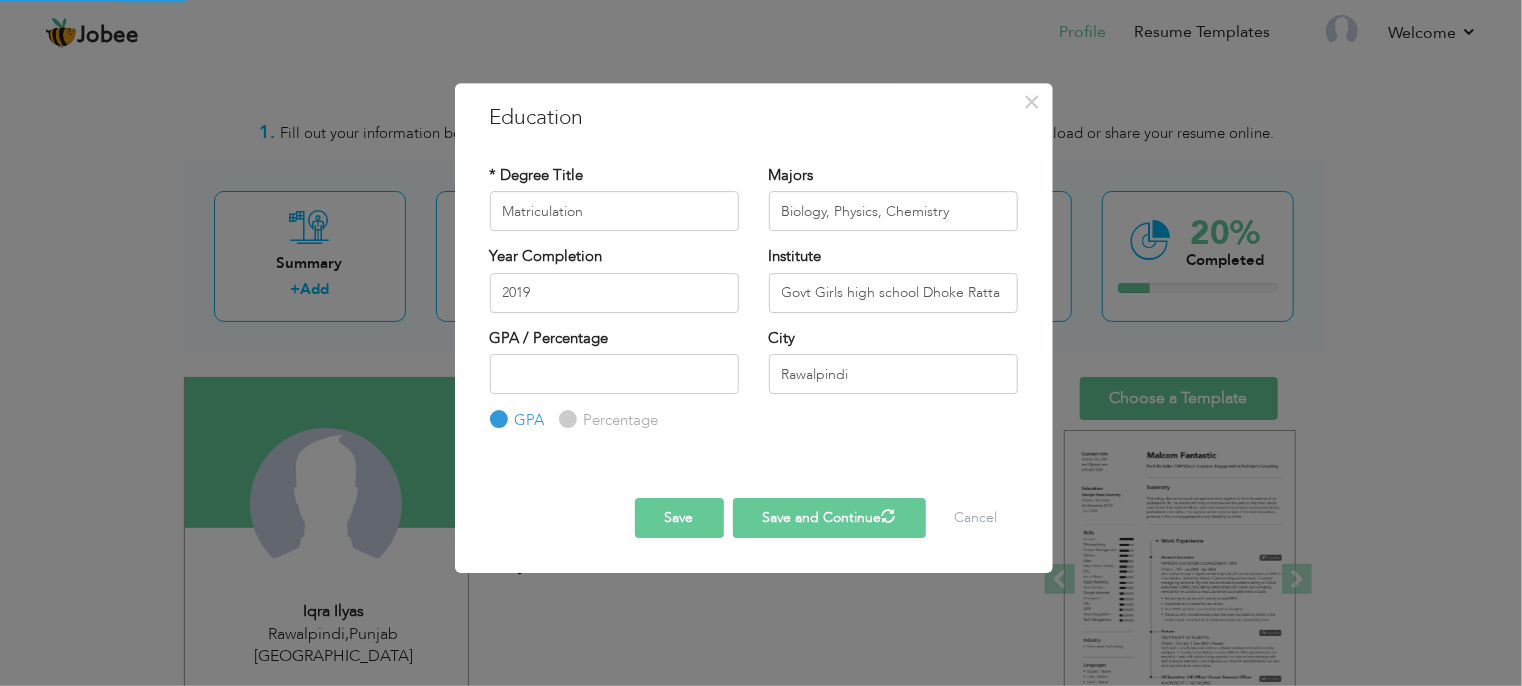 type 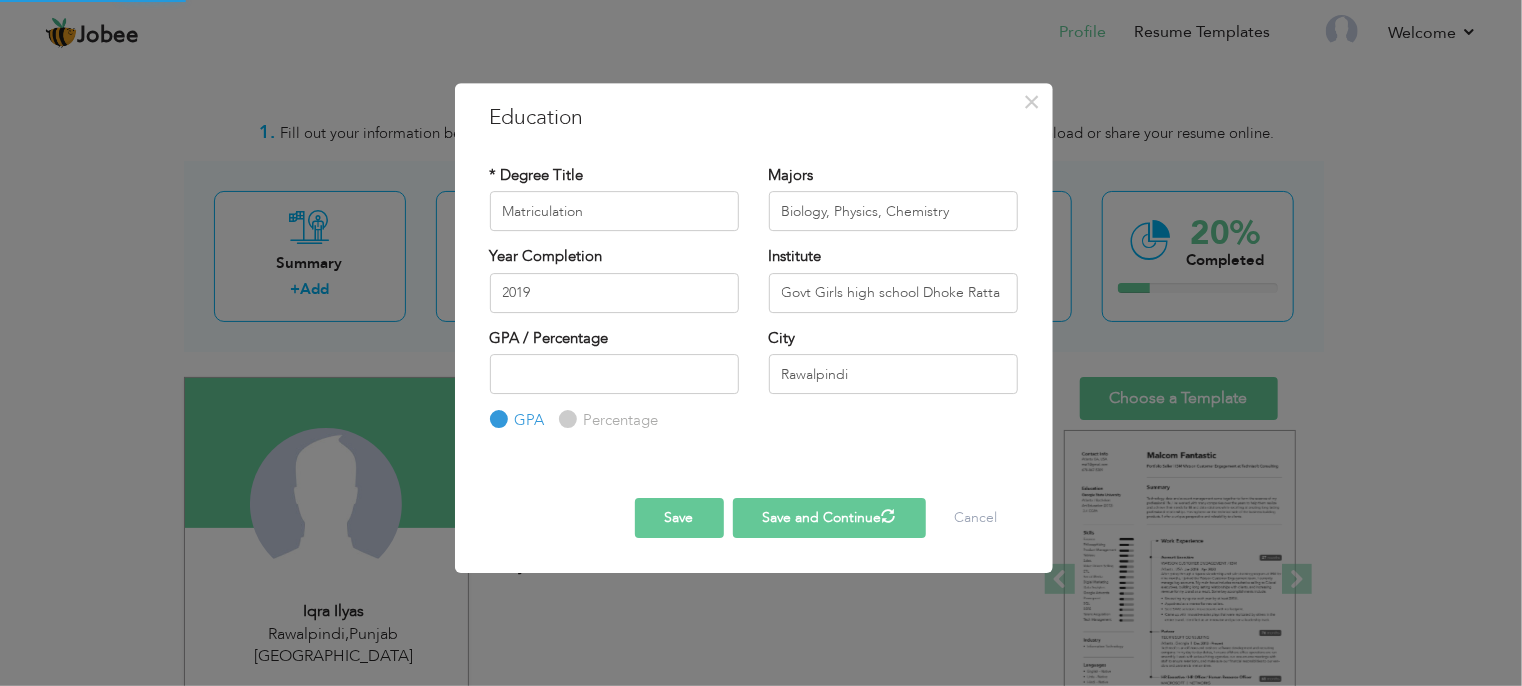 type 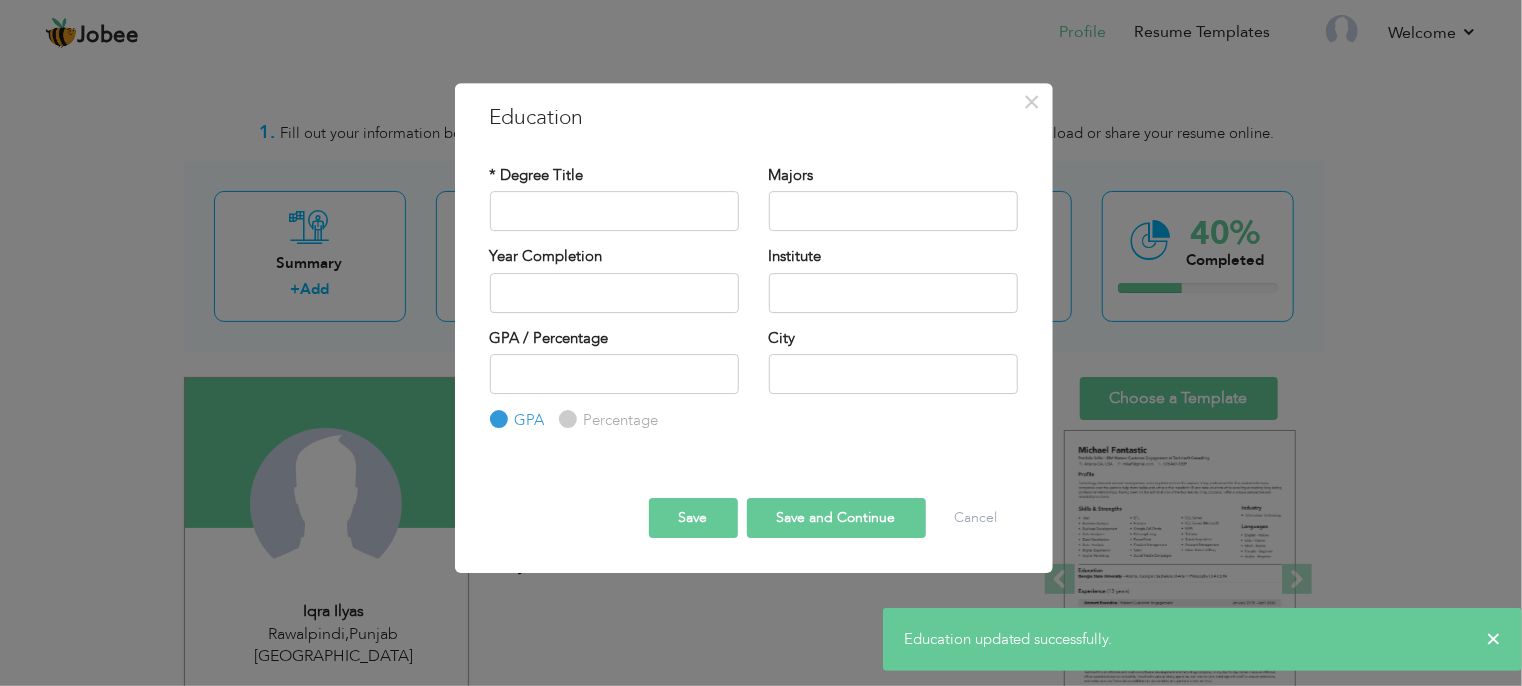 type 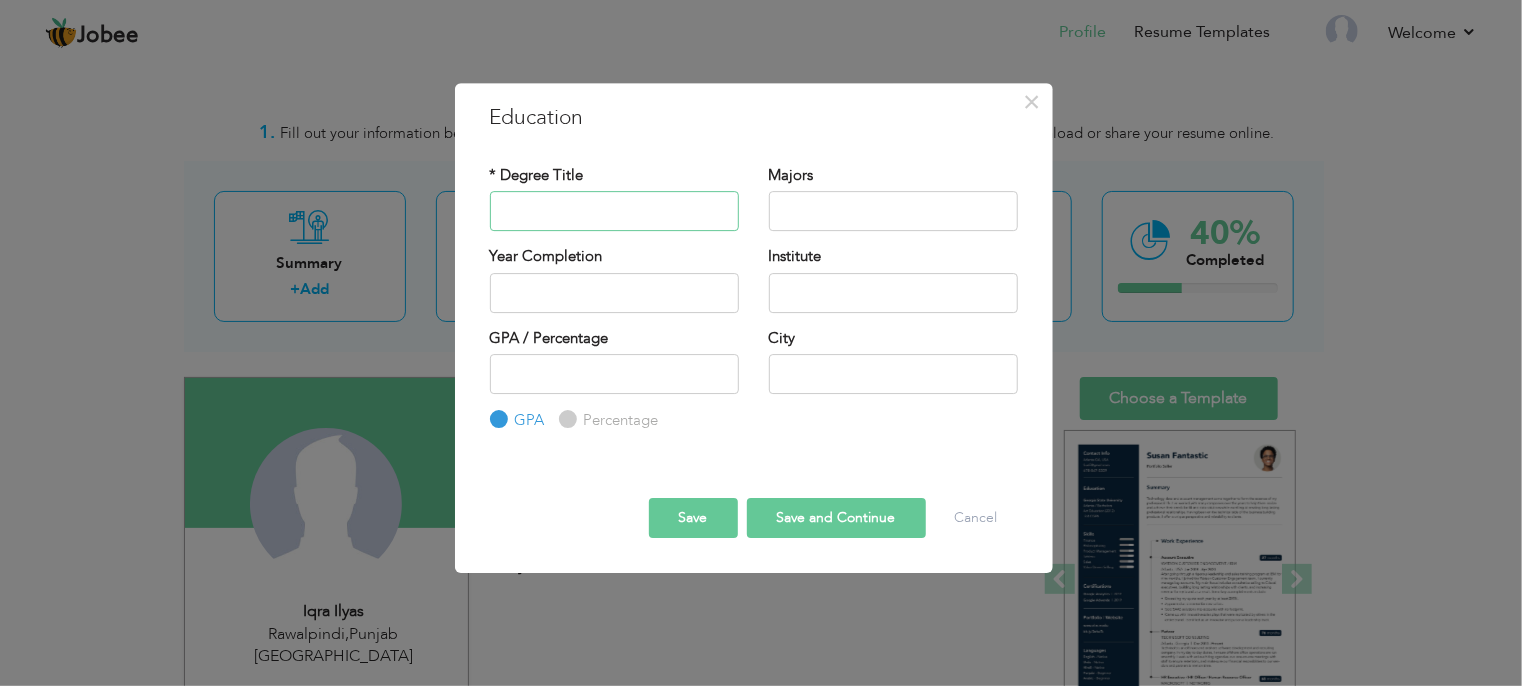 click at bounding box center [614, 211] 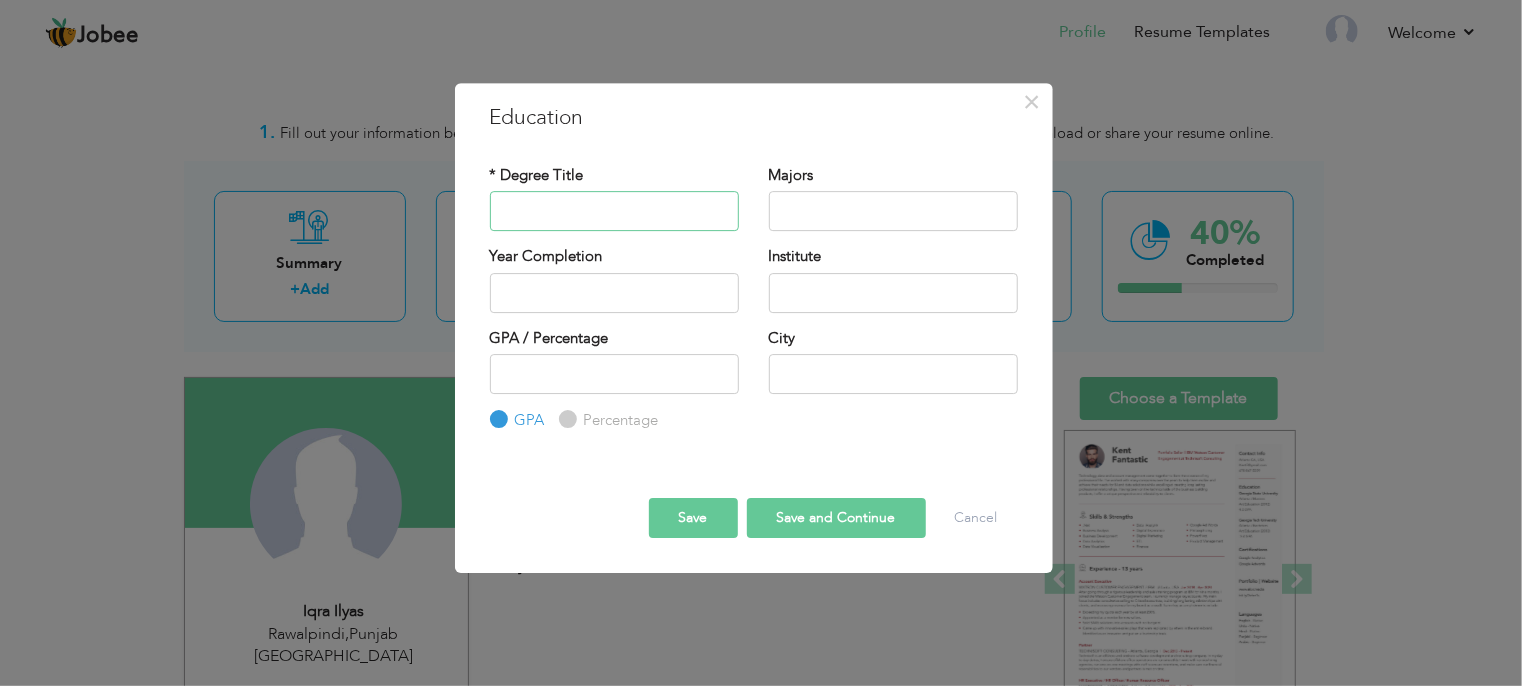 paste on "Faculty of Arts" 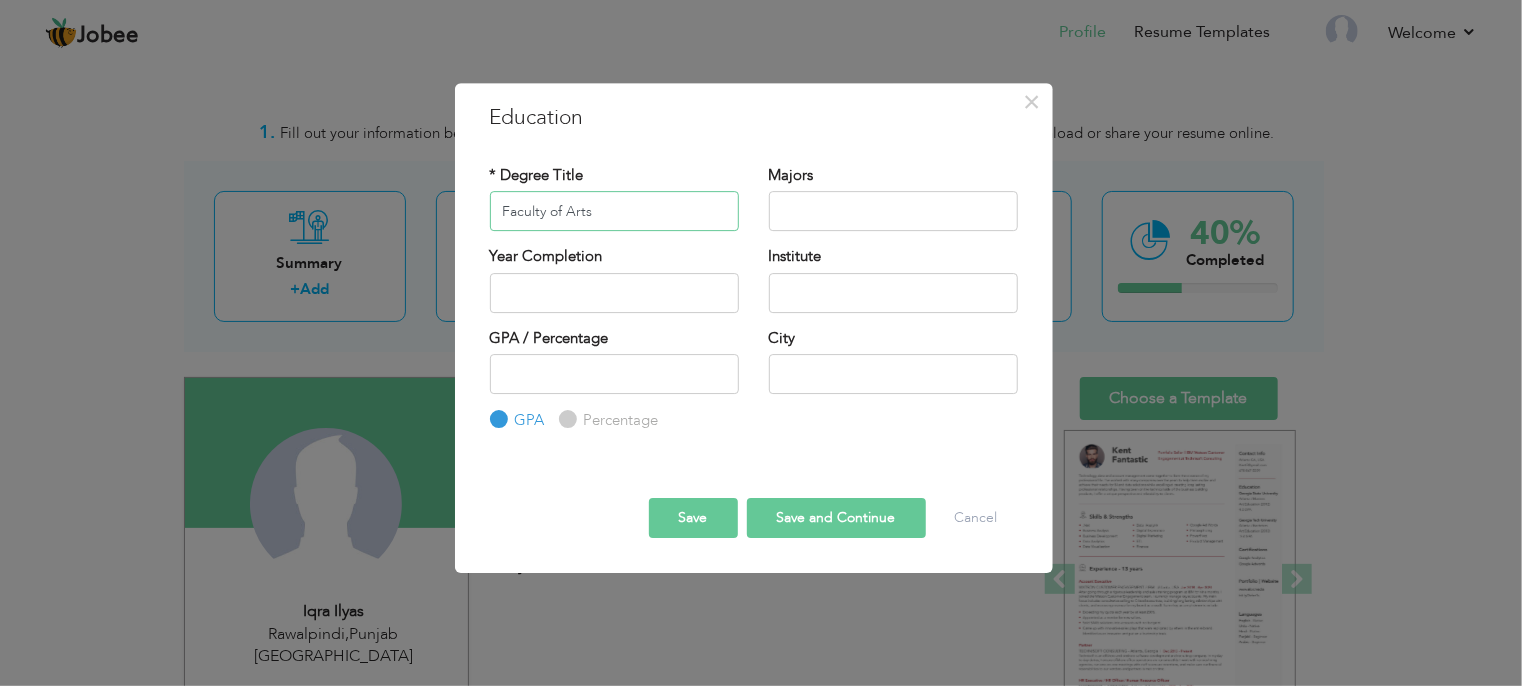 type on "Faculty of Arts" 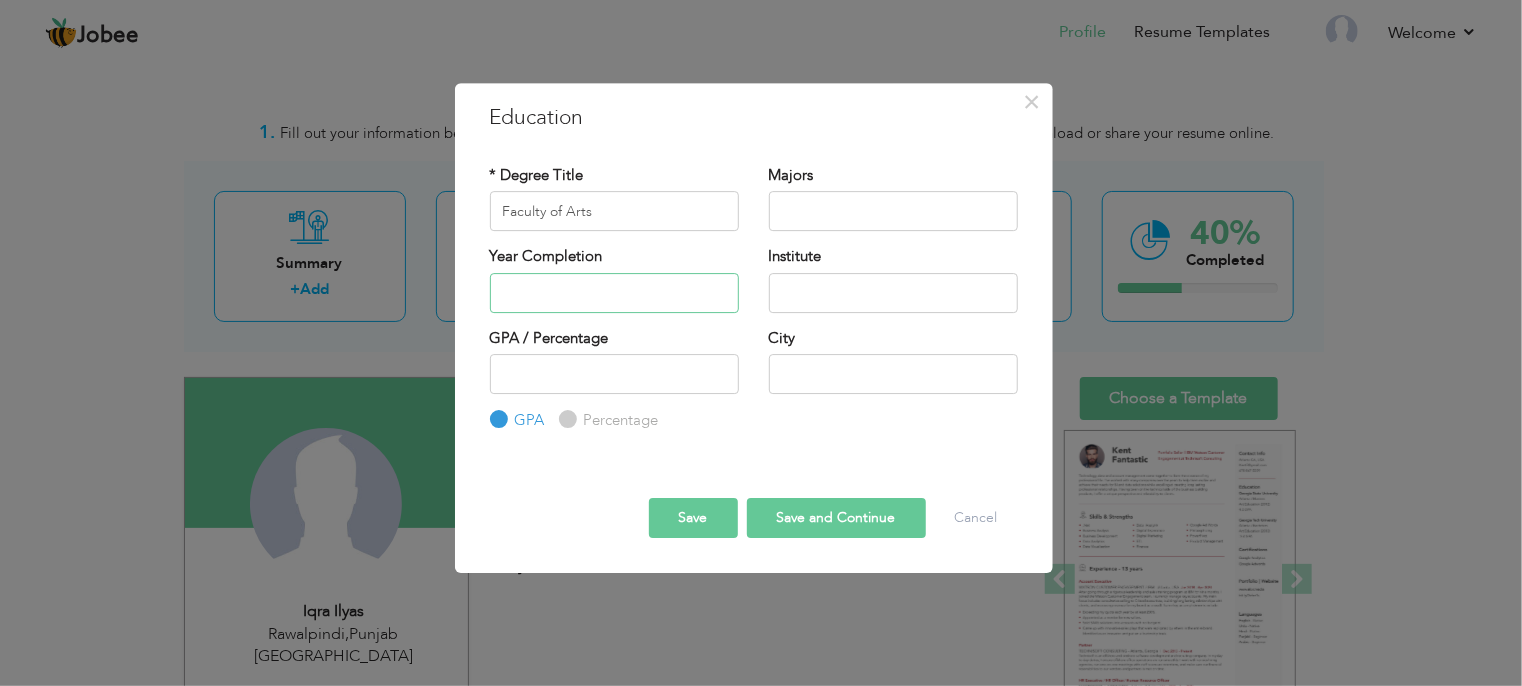 click at bounding box center (614, 293) 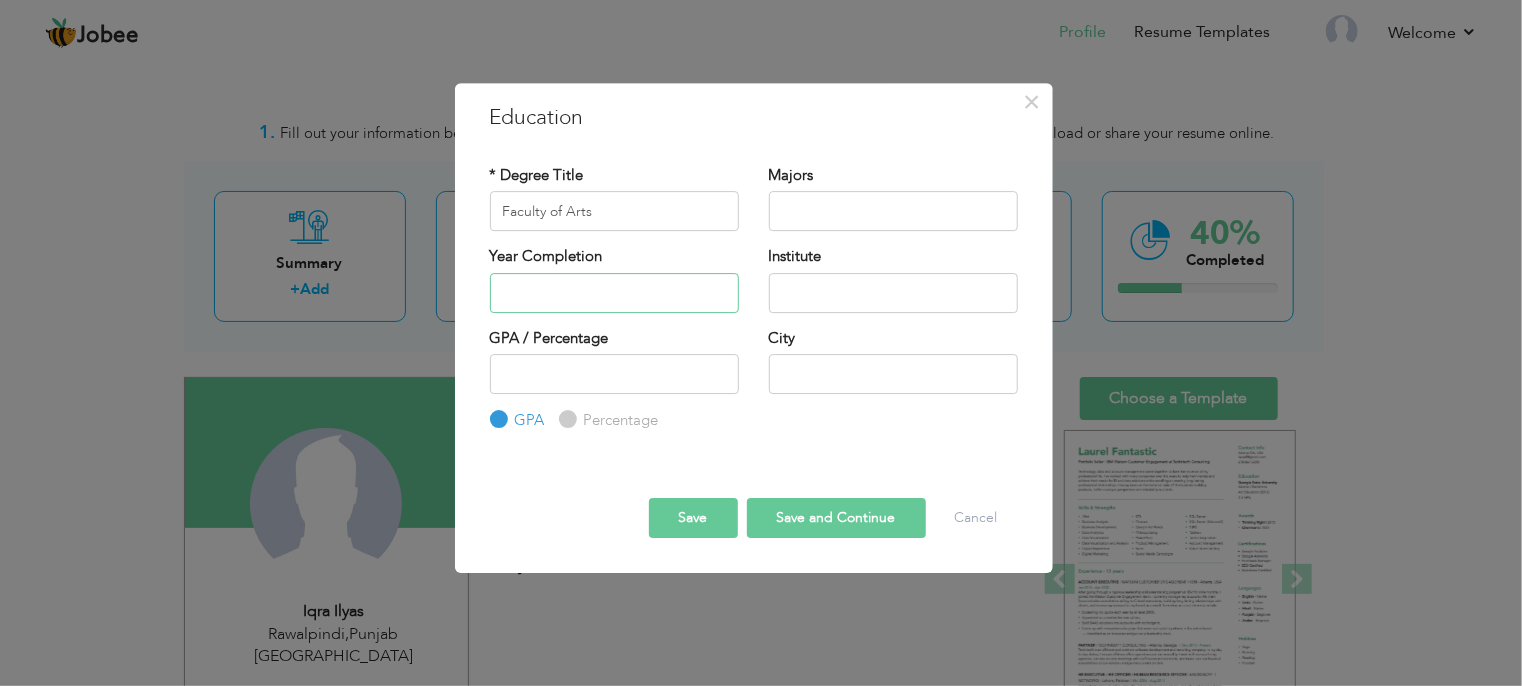 click at bounding box center [614, 293] 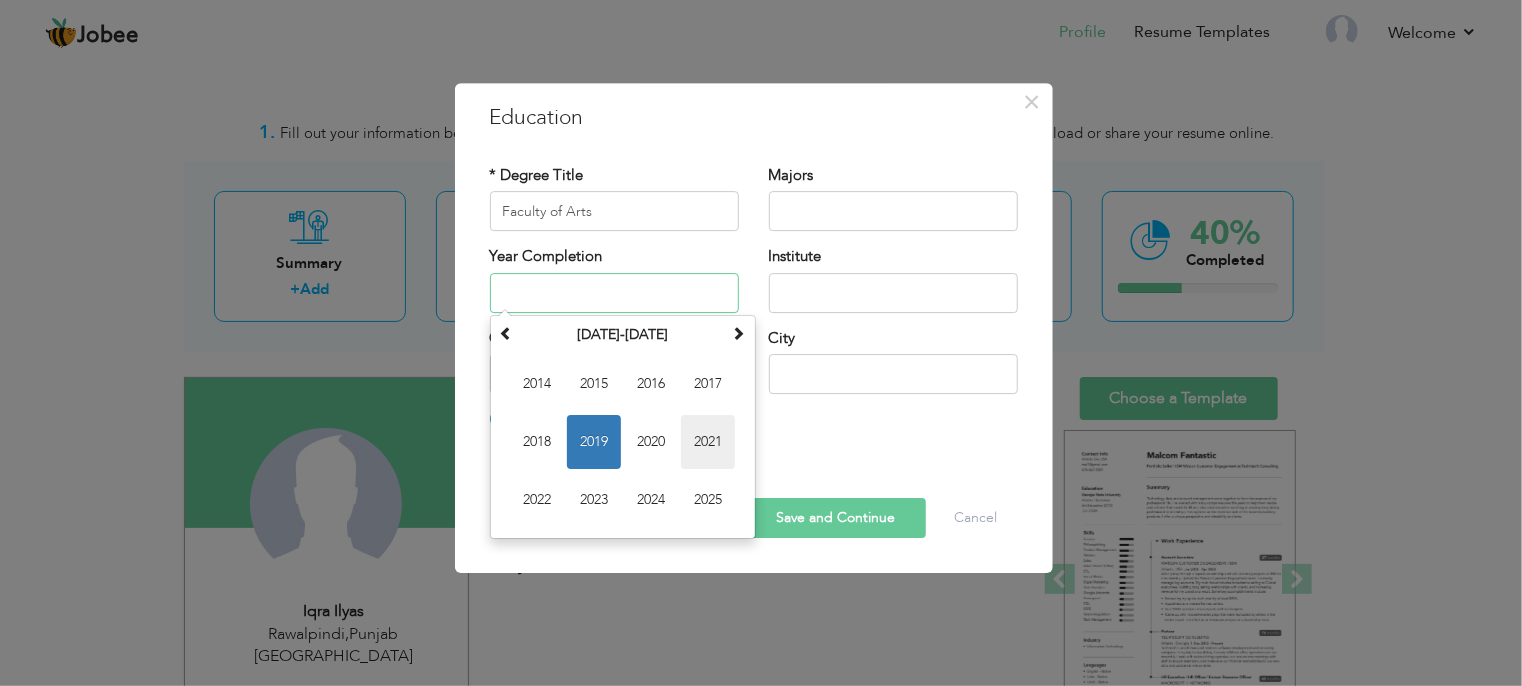 click on "2021" at bounding box center (708, 442) 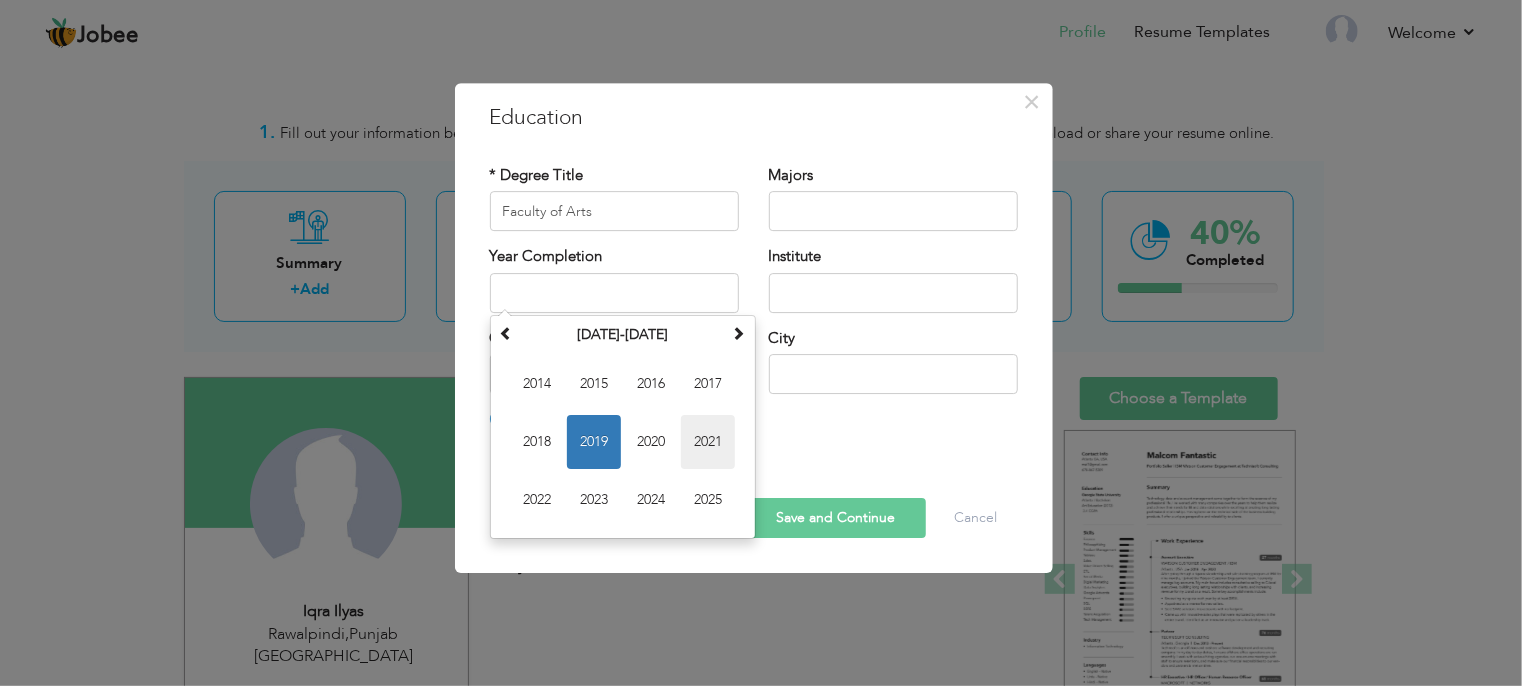 type on "2021" 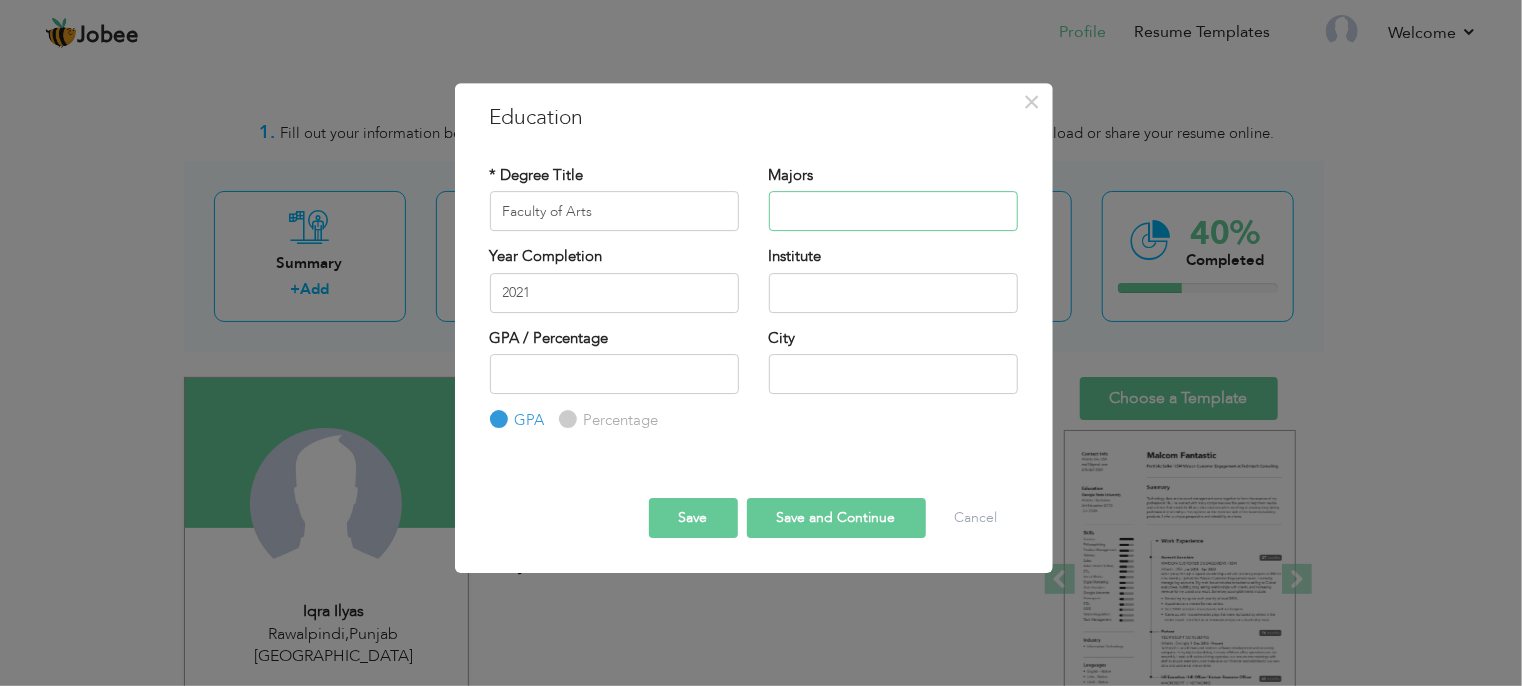 click at bounding box center (893, 211) 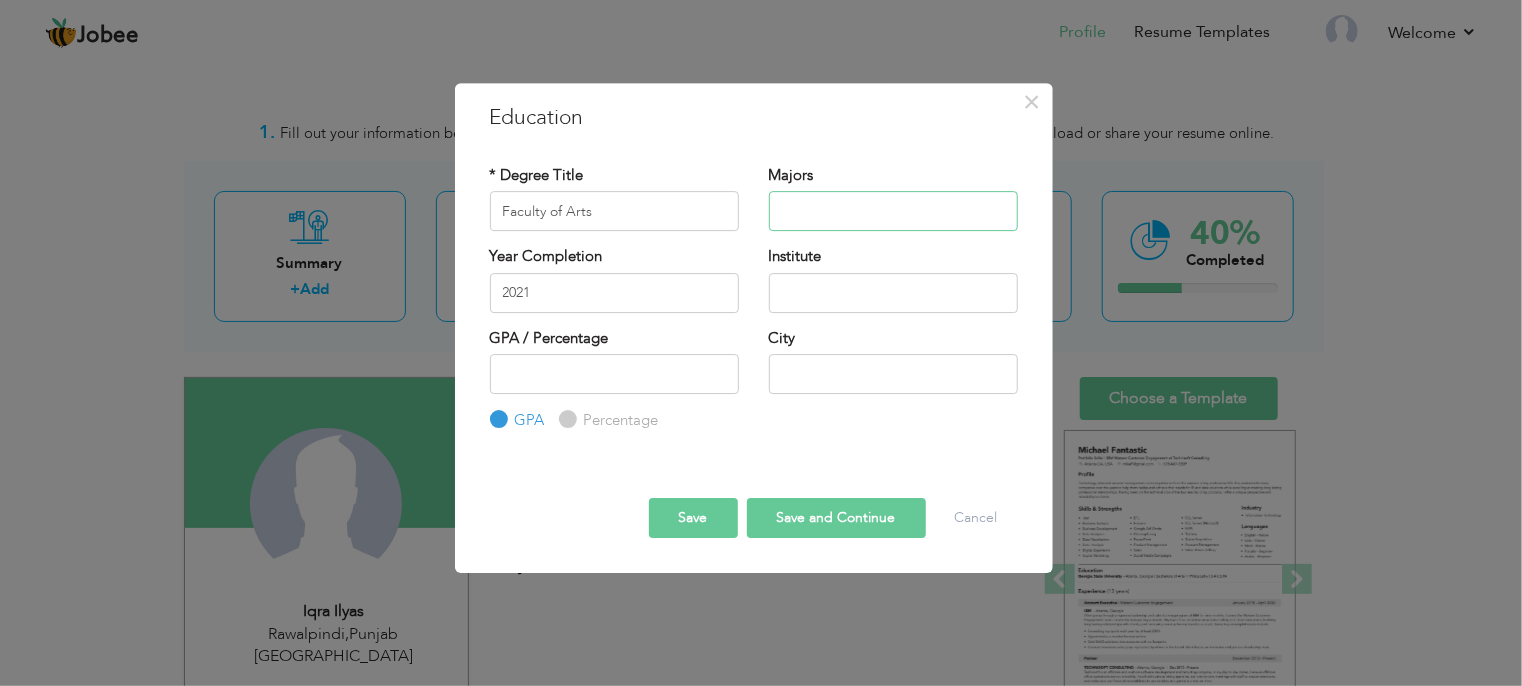 paste on "Geography civics education" 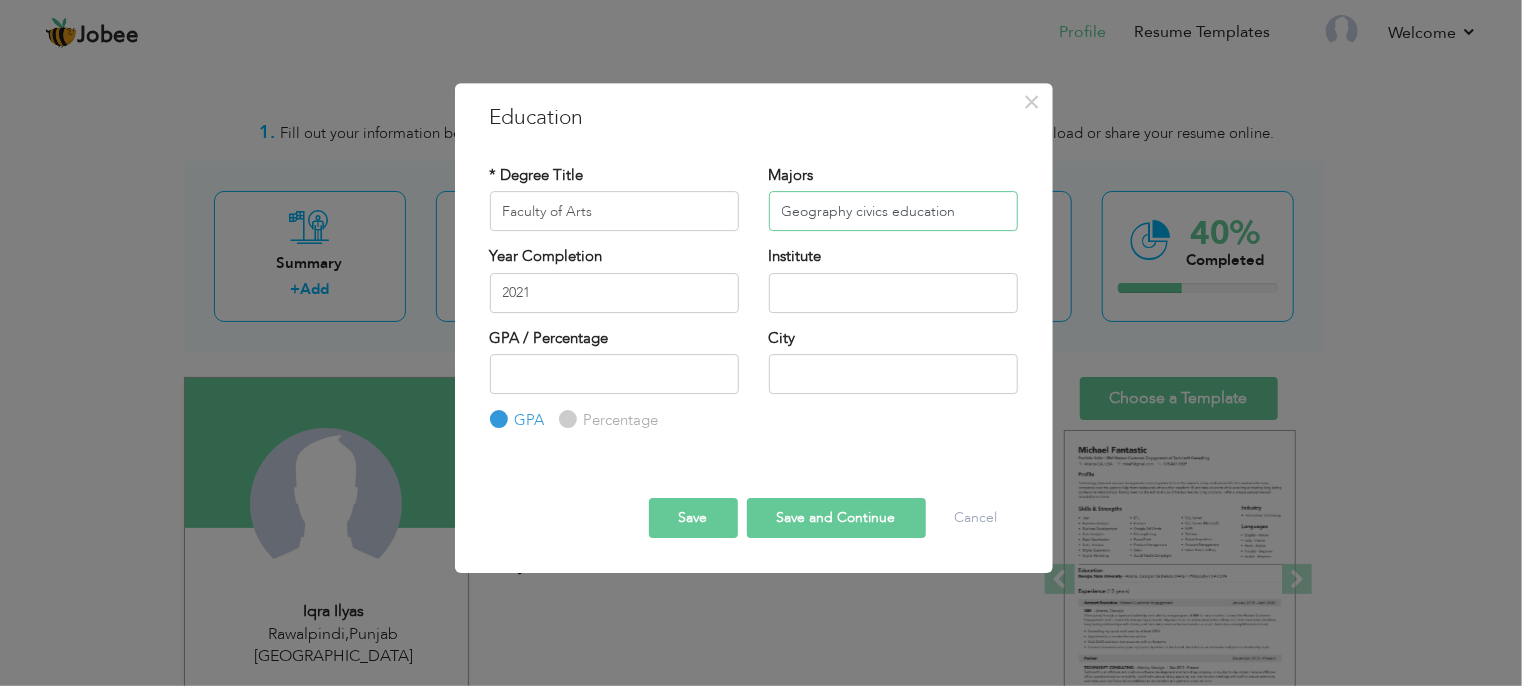 click on "Geography civics education" at bounding box center (893, 211) 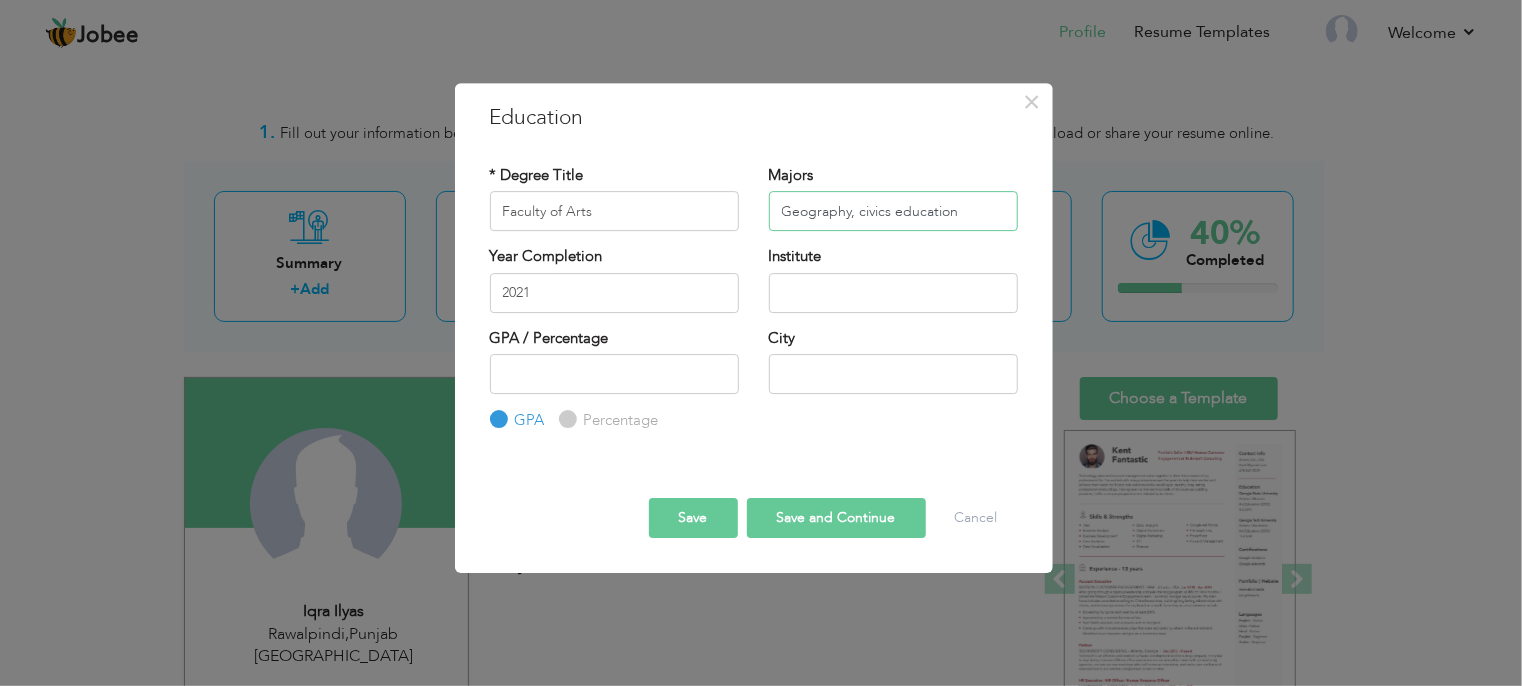 click on "Geography, civics education" at bounding box center (893, 211) 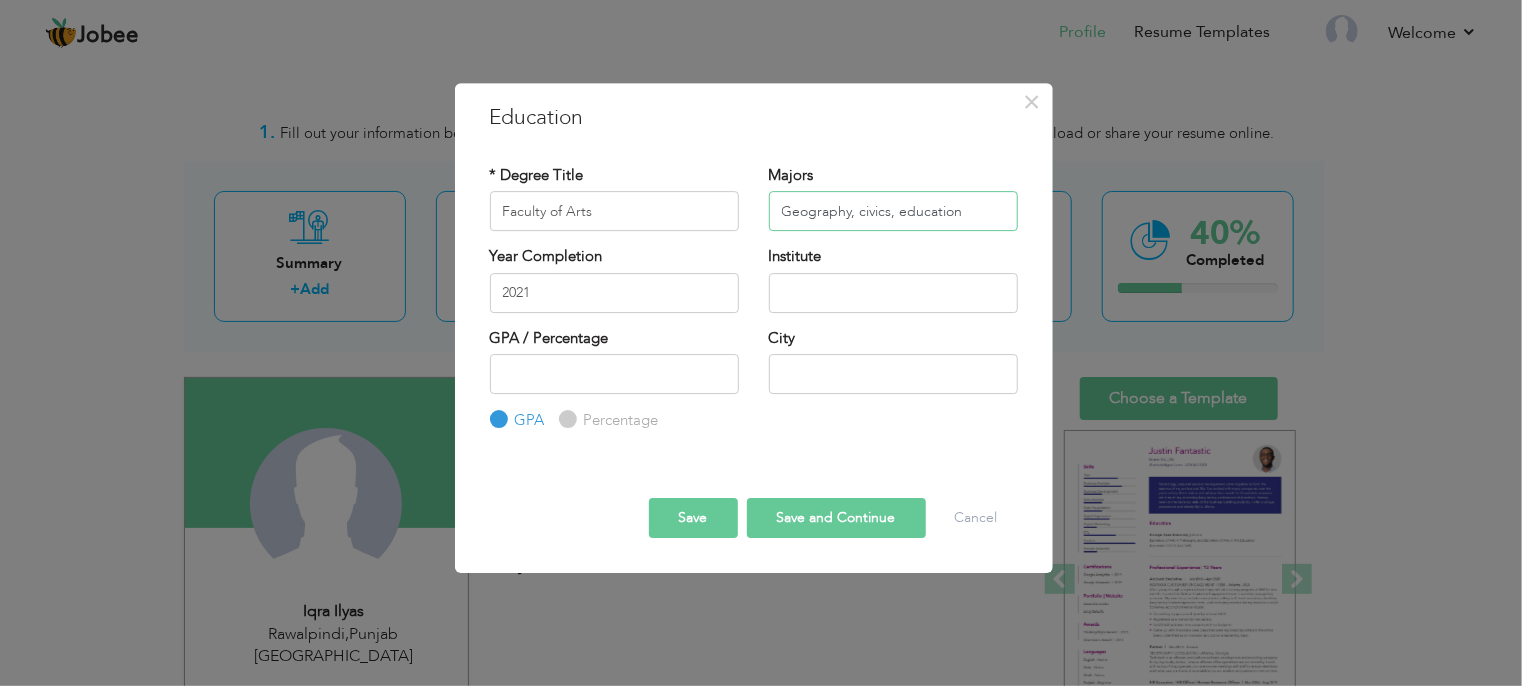click on "Geography, civics, education" at bounding box center [893, 211] 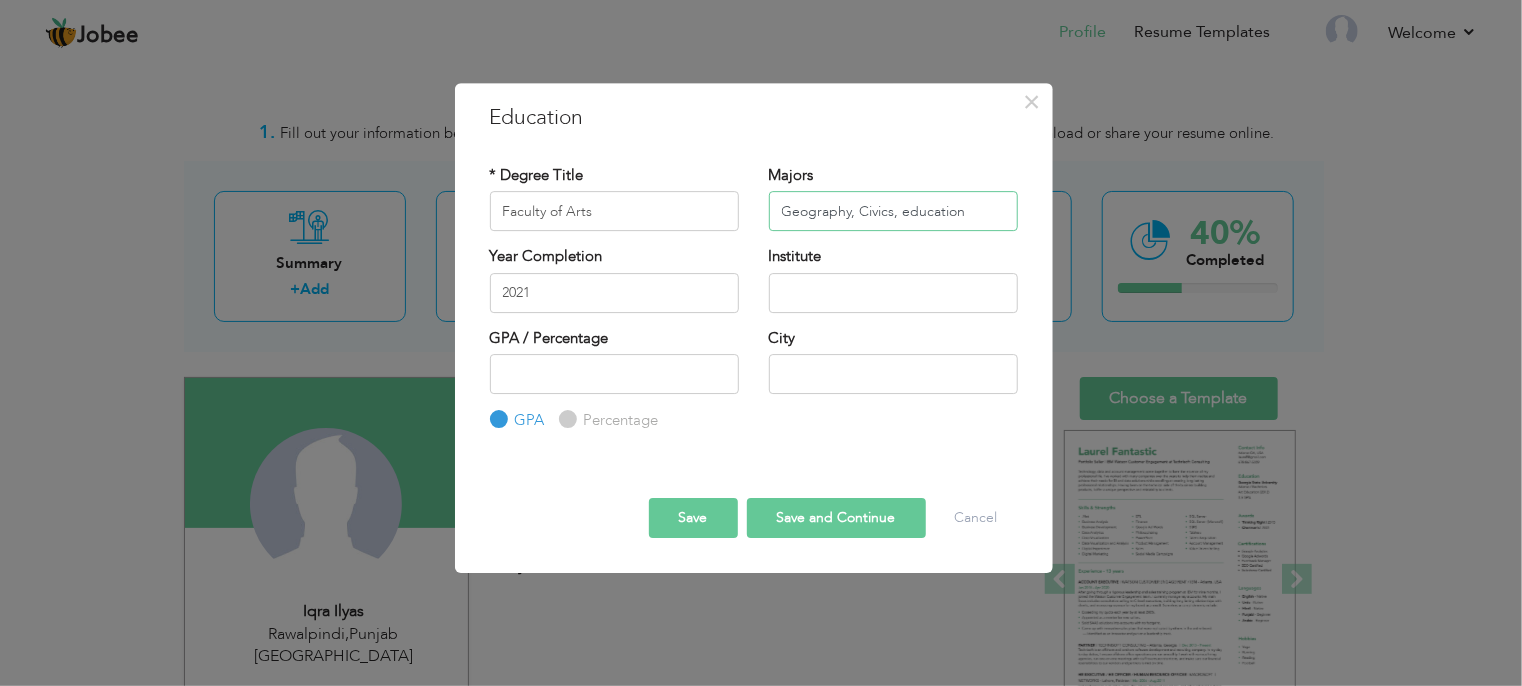 click on "Geography, Civics, education" at bounding box center [893, 211] 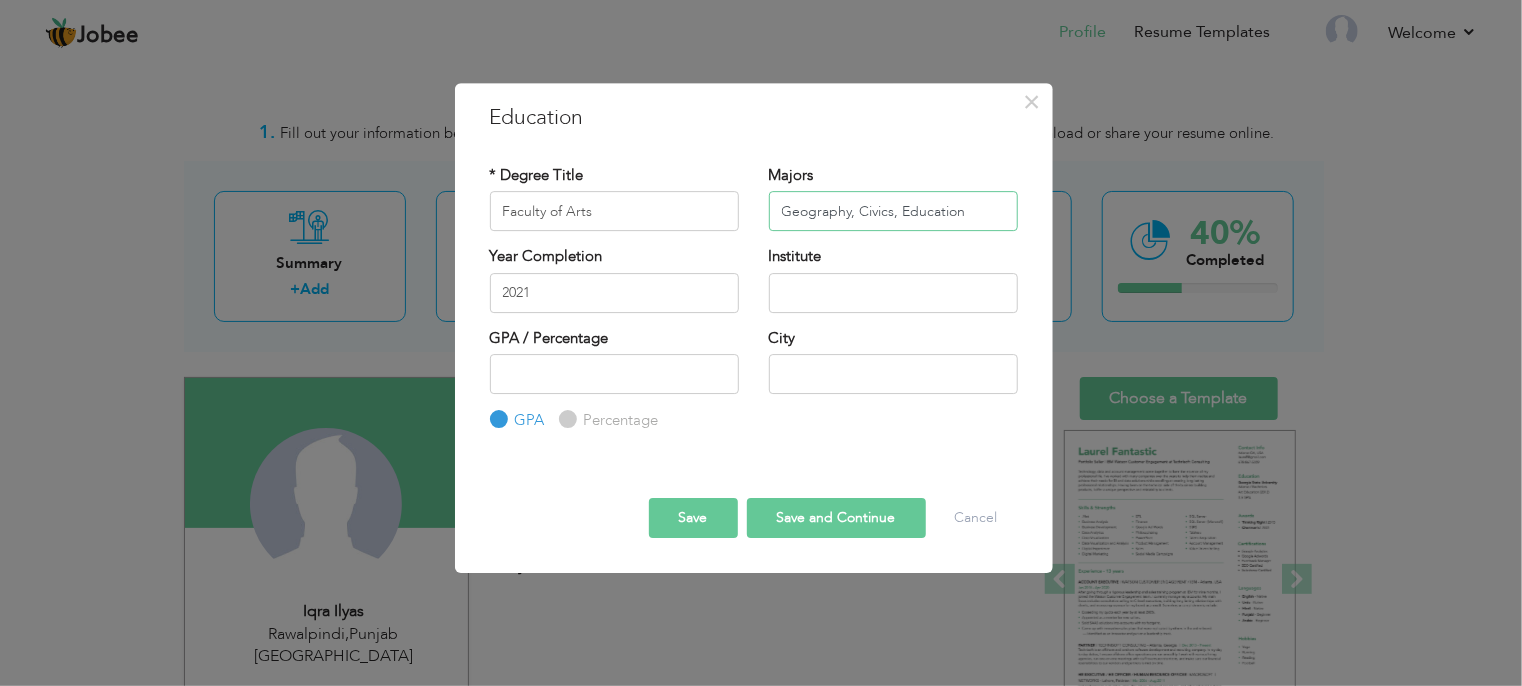 type on "Geography, Civics, Education" 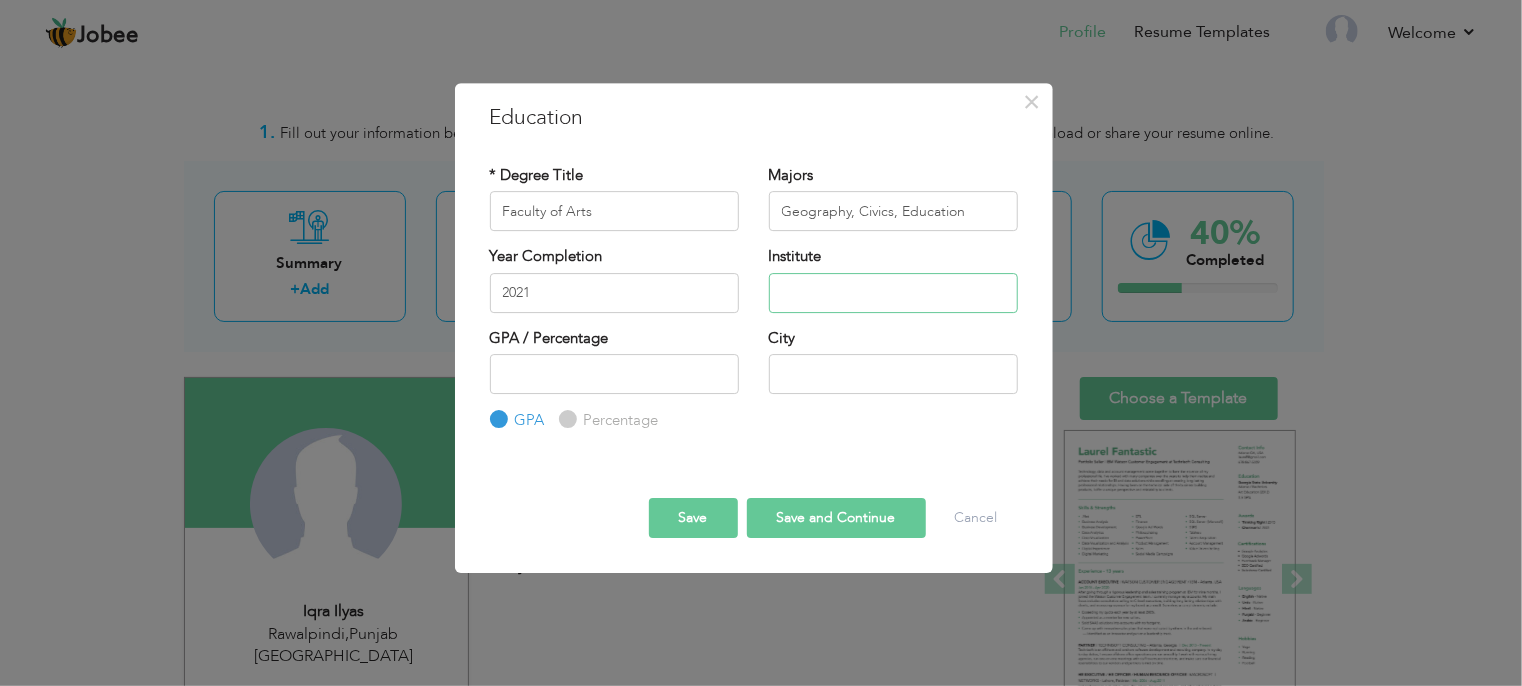 click at bounding box center [893, 293] 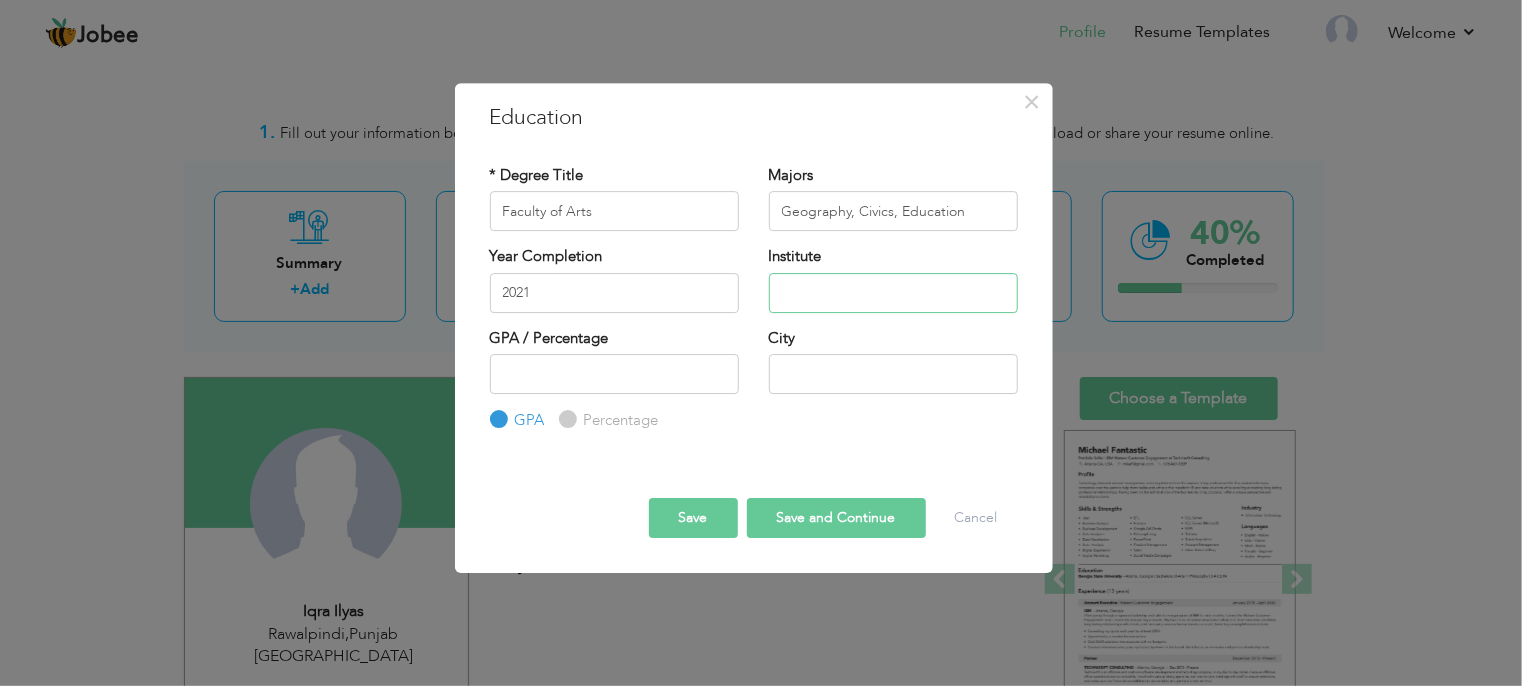 paste on "Govt Degree college women Dhoke Ratta Rawalpindi" 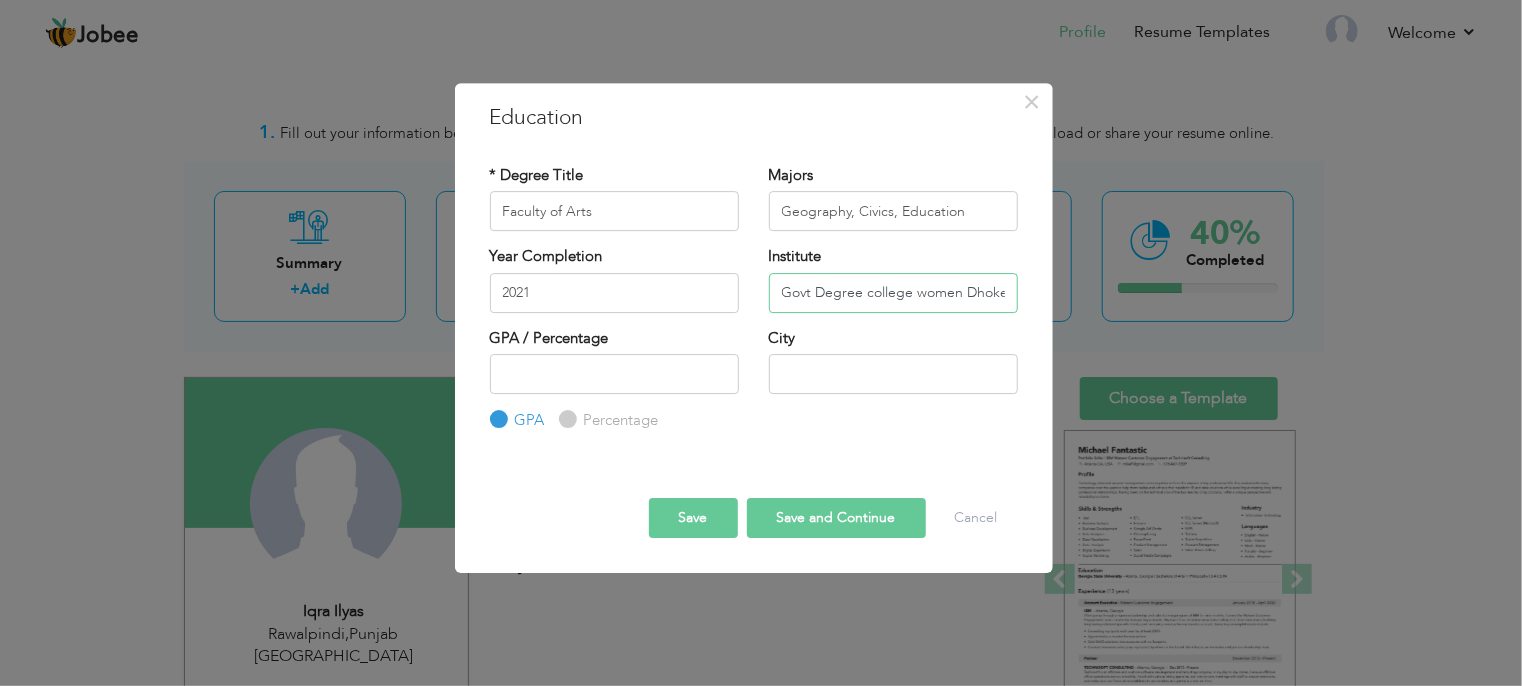 scroll, scrollTop: 0, scrollLeft: 107, axis: horizontal 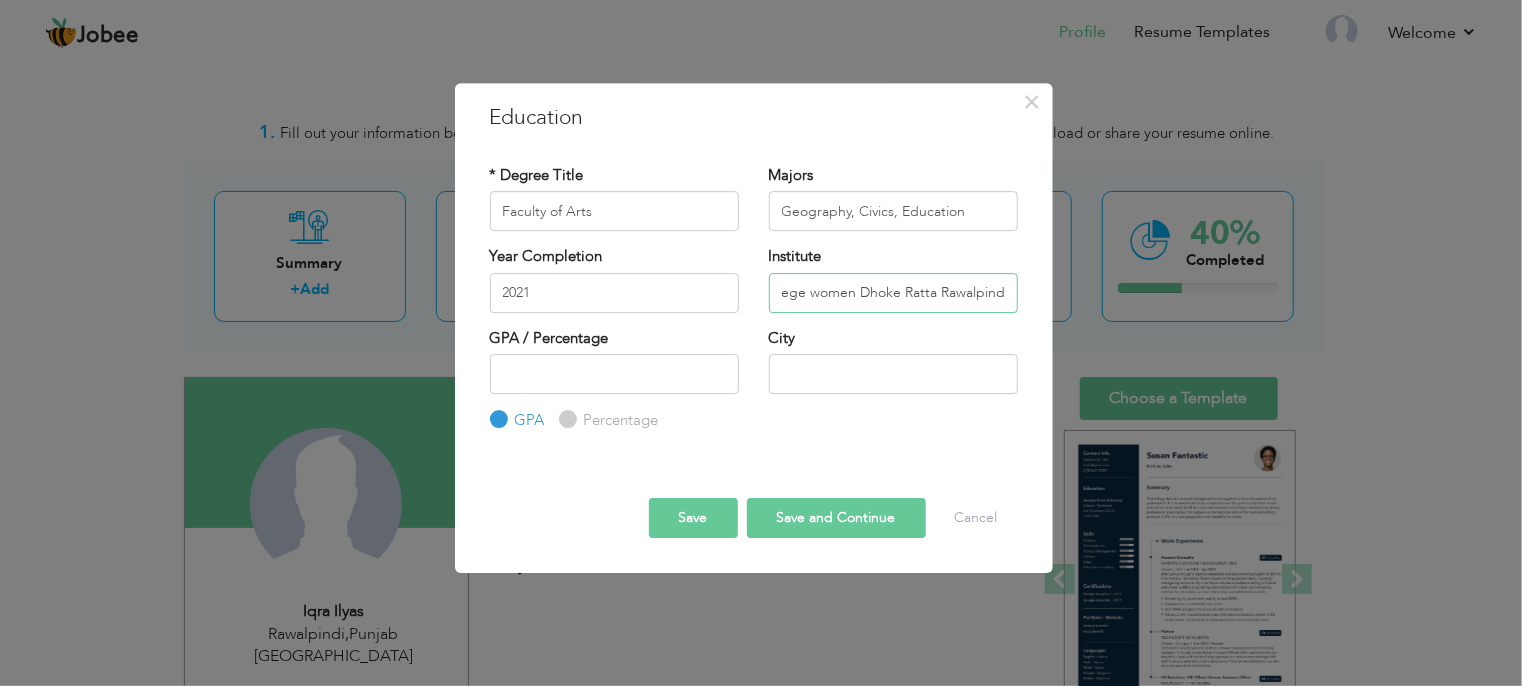 drag, startPoint x: 940, startPoint y: 293, endPoint x: 1015, endPoint y: 287, distance: 75.23962 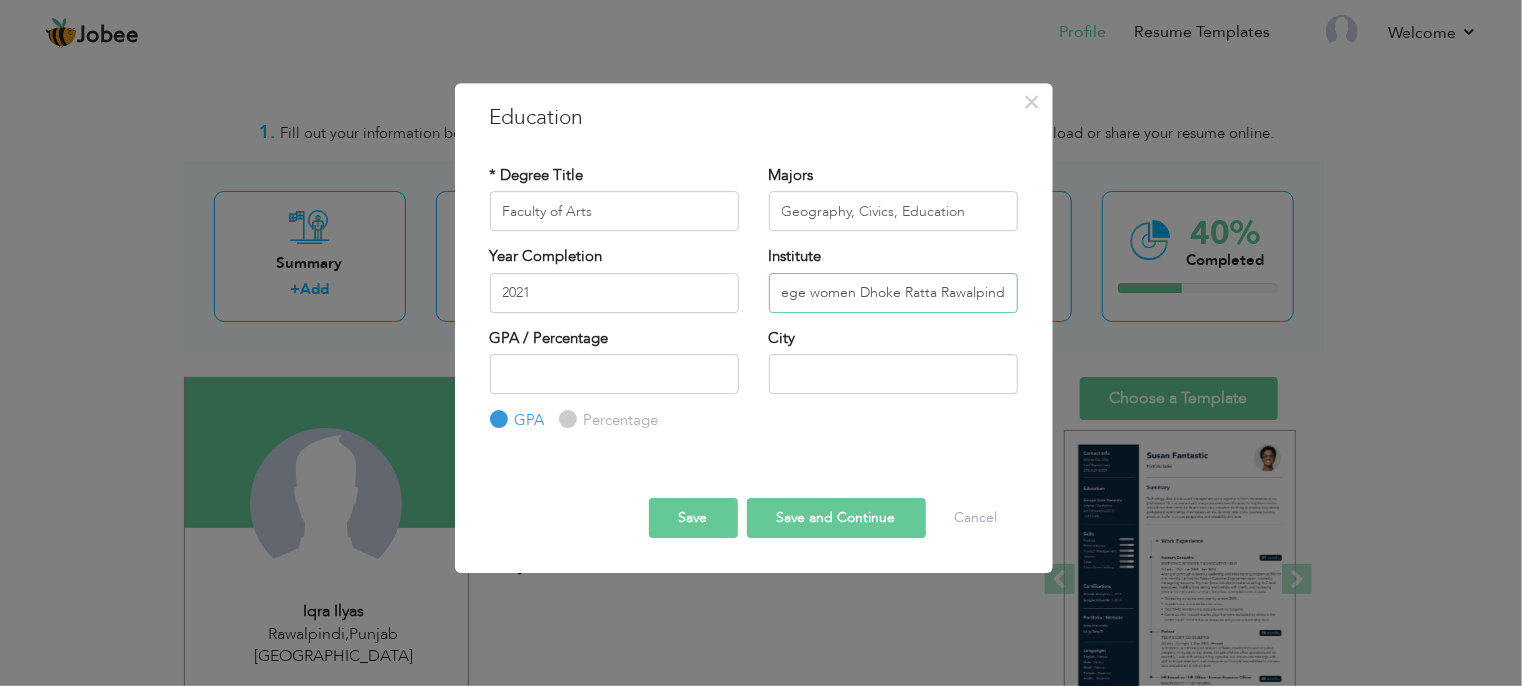type on "Govt Degree college women Dhoke Ratta Rawalpindi" 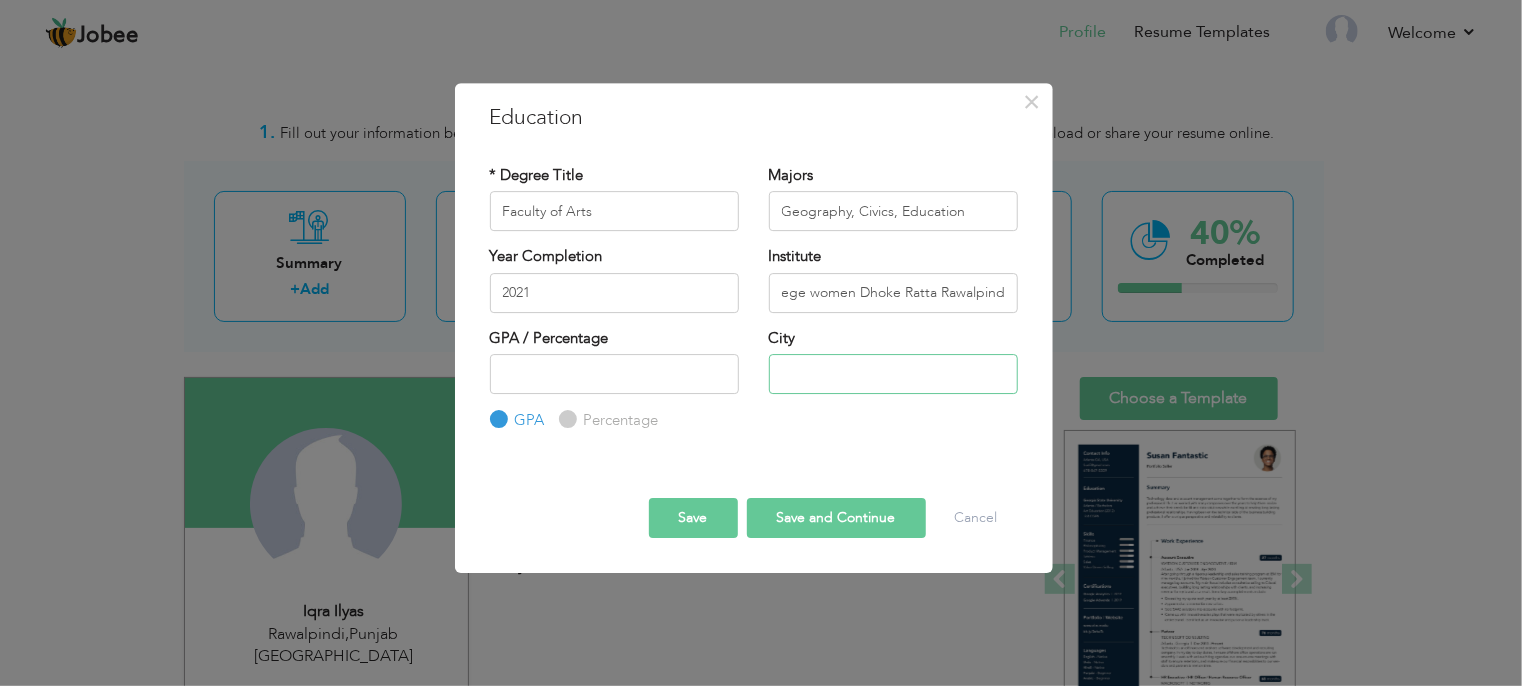 click at bounding box center [893, 374] 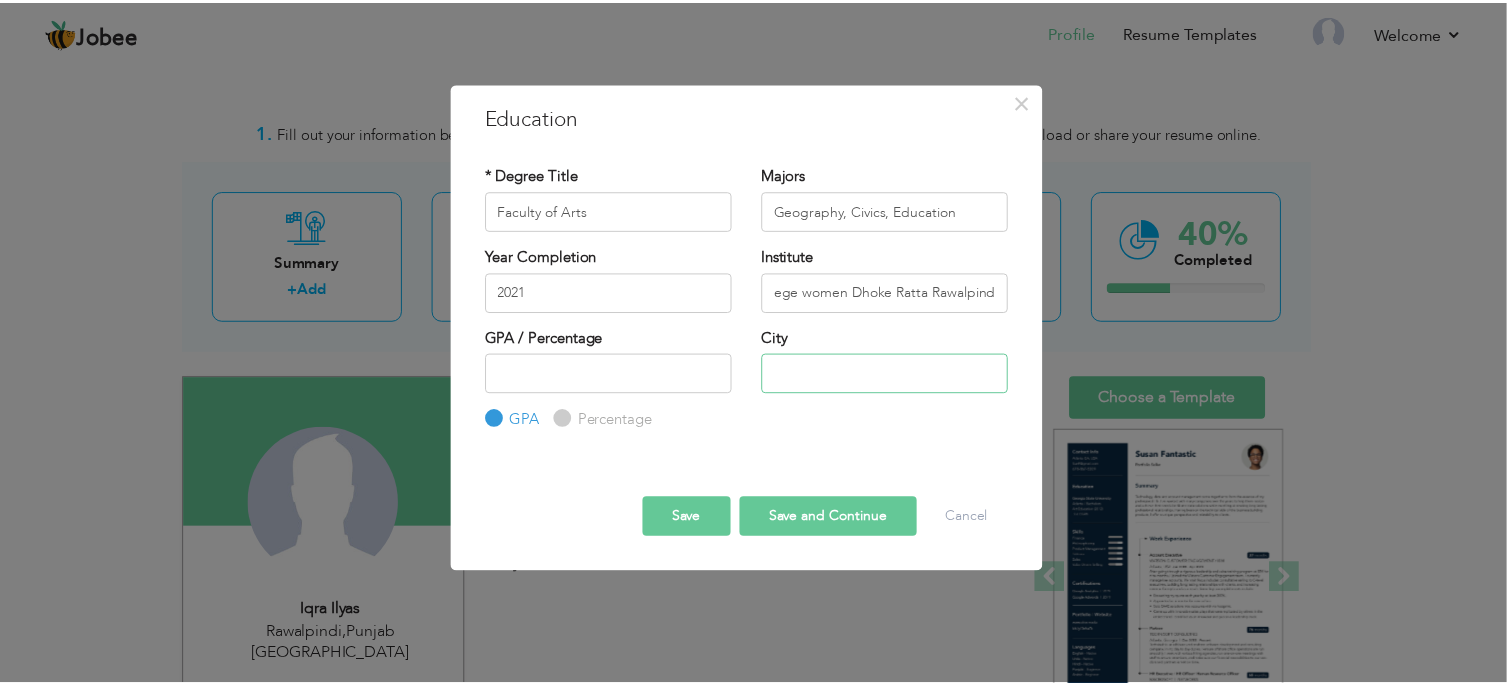 scroll, scrollTop: 0, scrollLeft: 0, axis: both 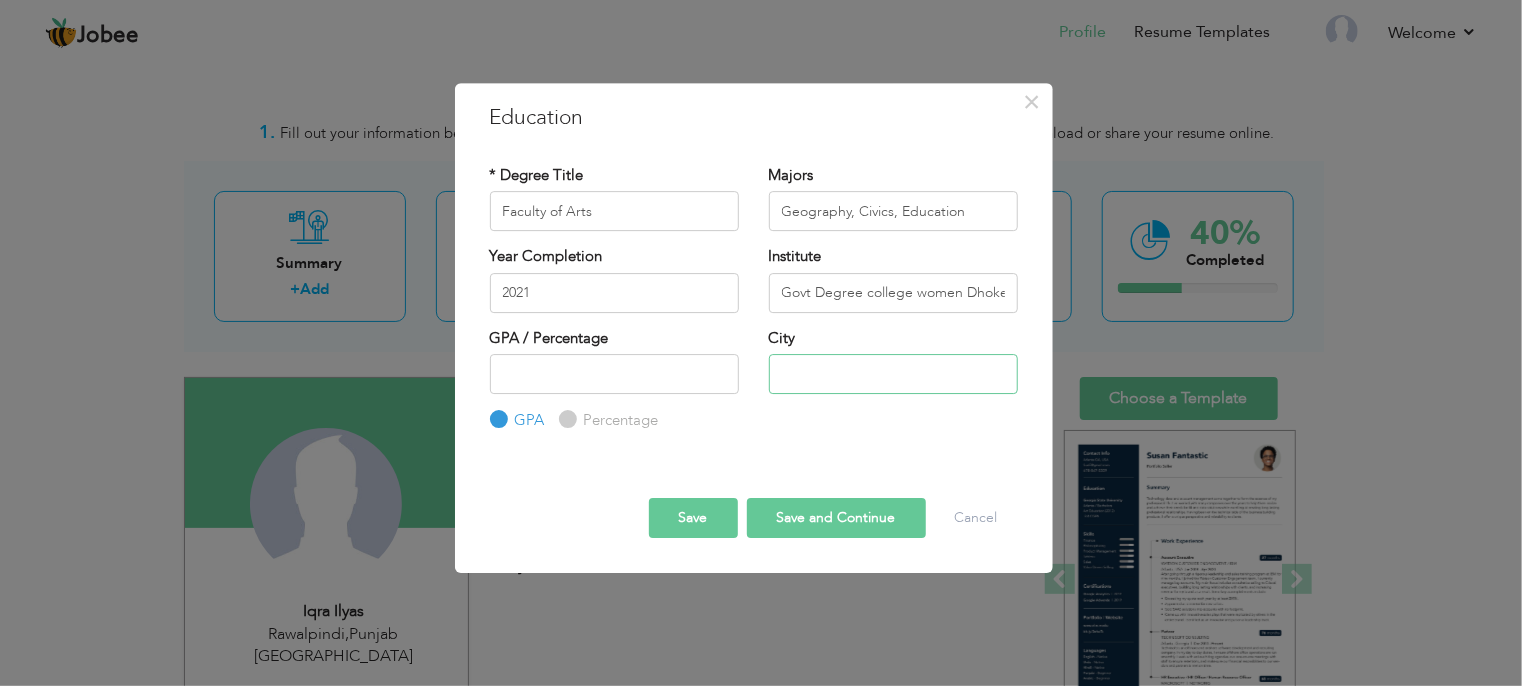 paste on "Rawalpindi" 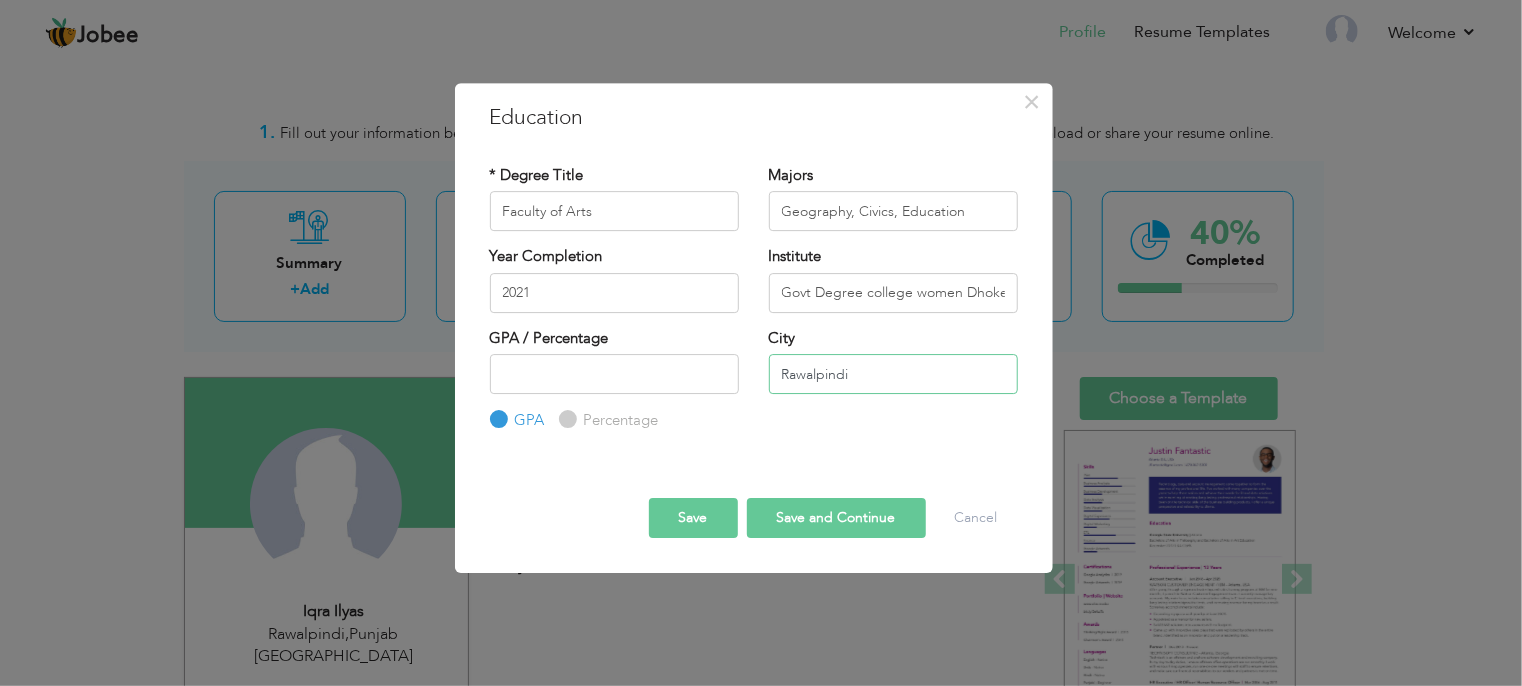type on "Rawalpindi" 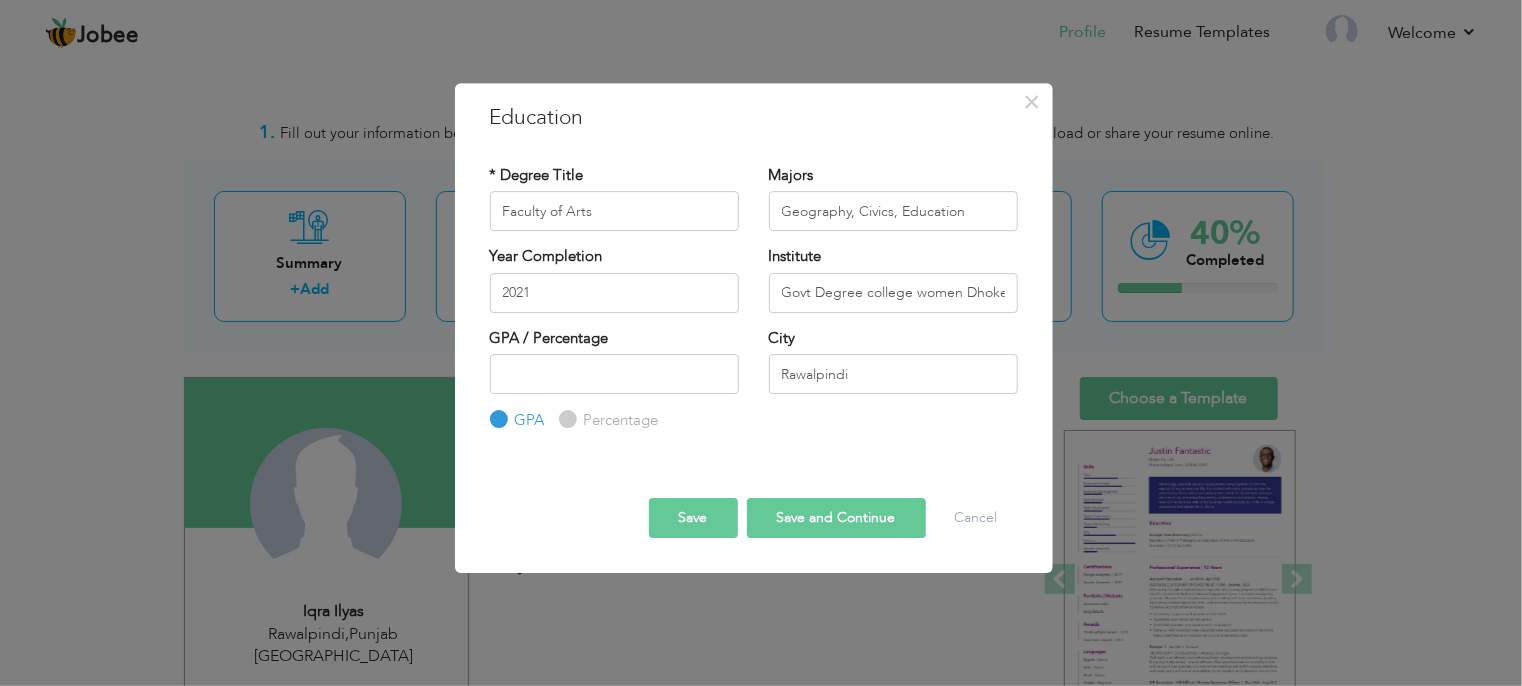 click on "Save and Continue" at bounding box center (836, 518) 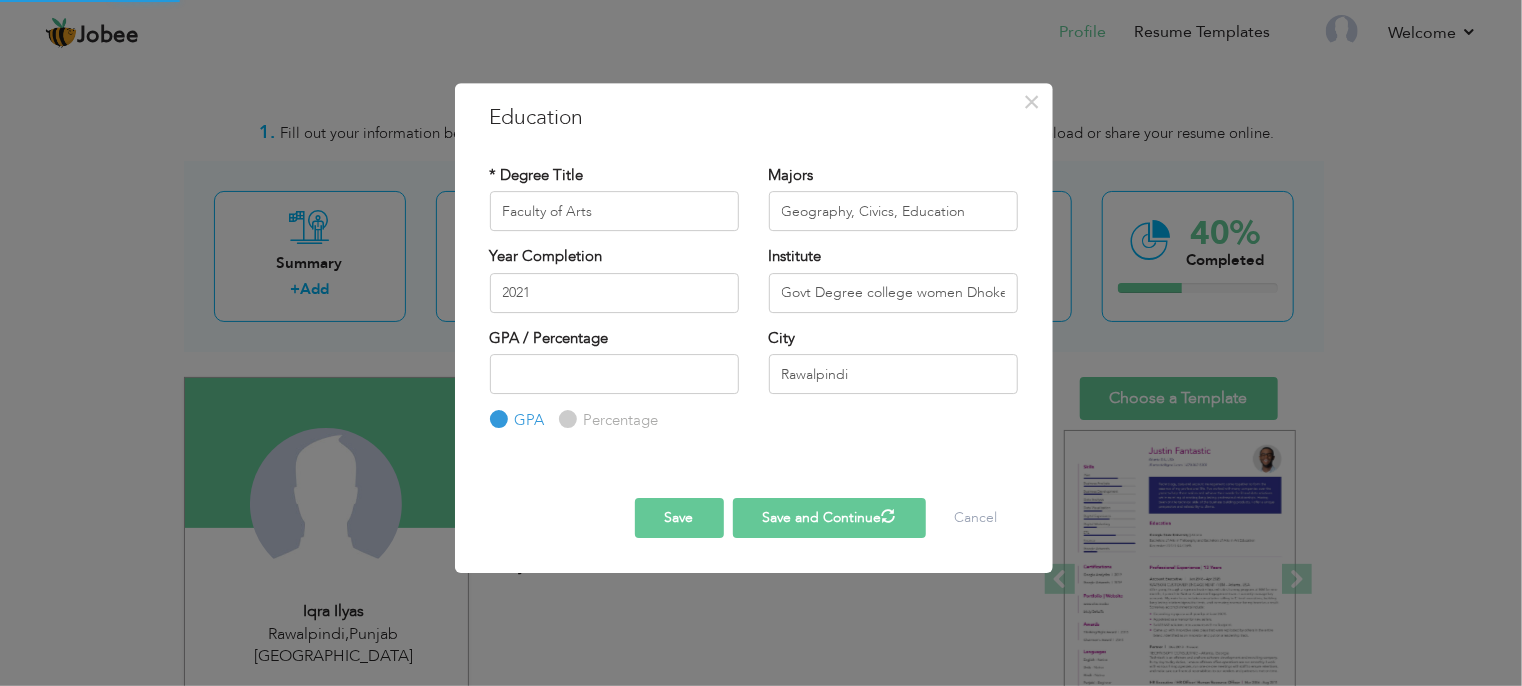 type 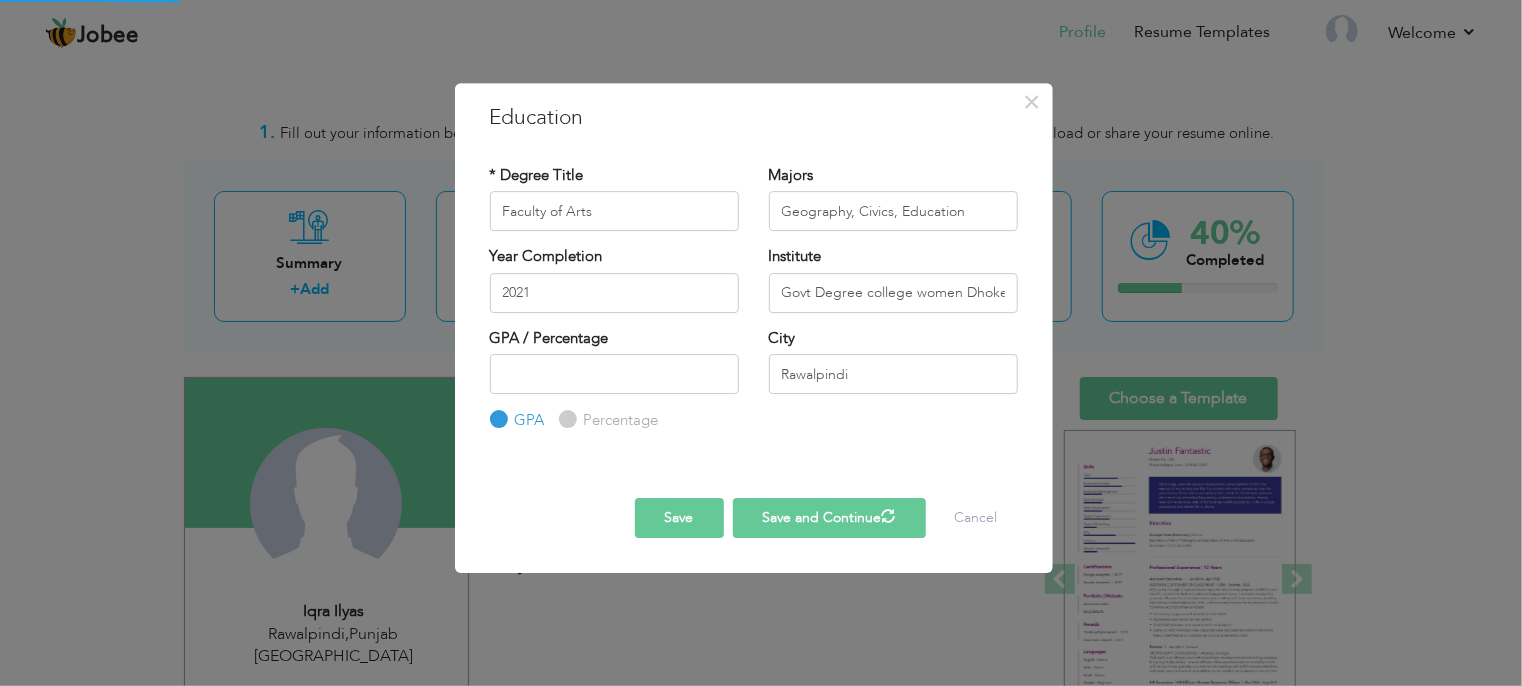 type 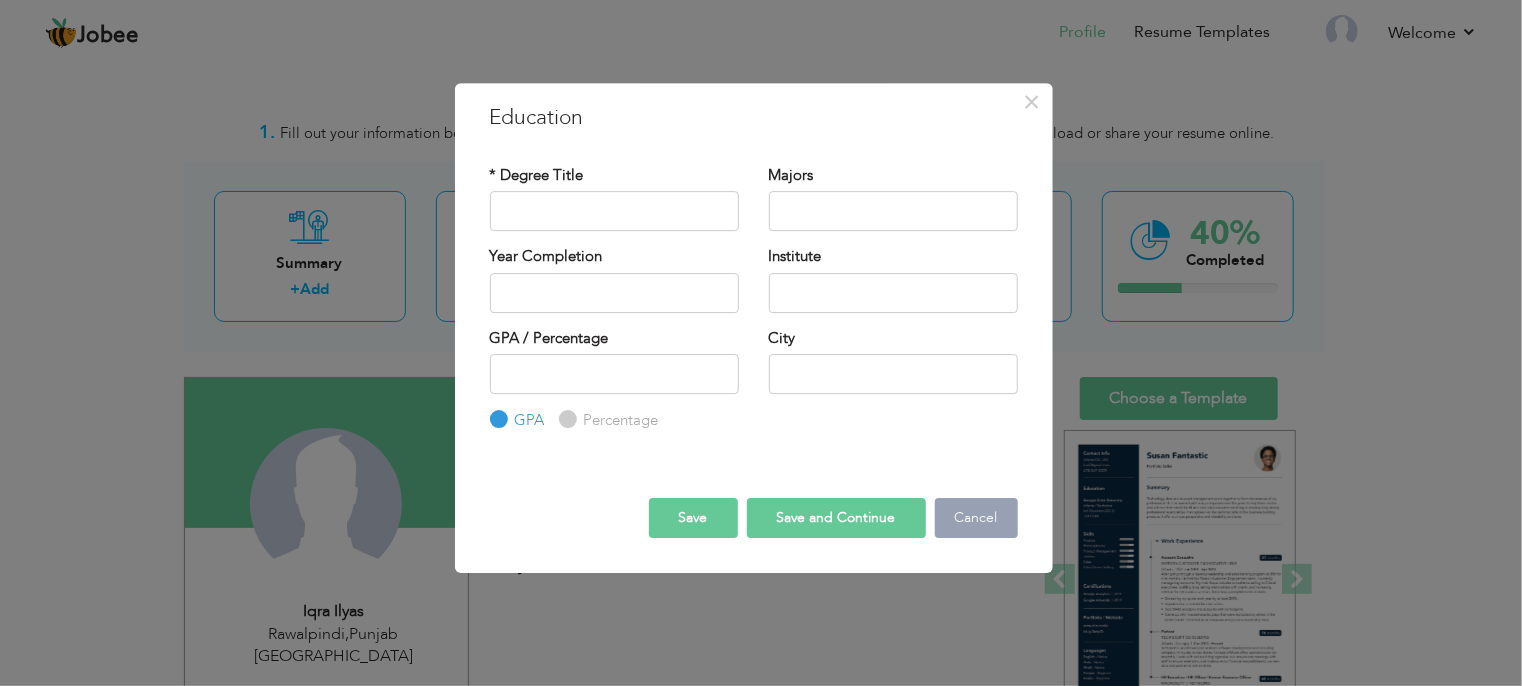 click on "Cancel" at bounding box center [976, 518] 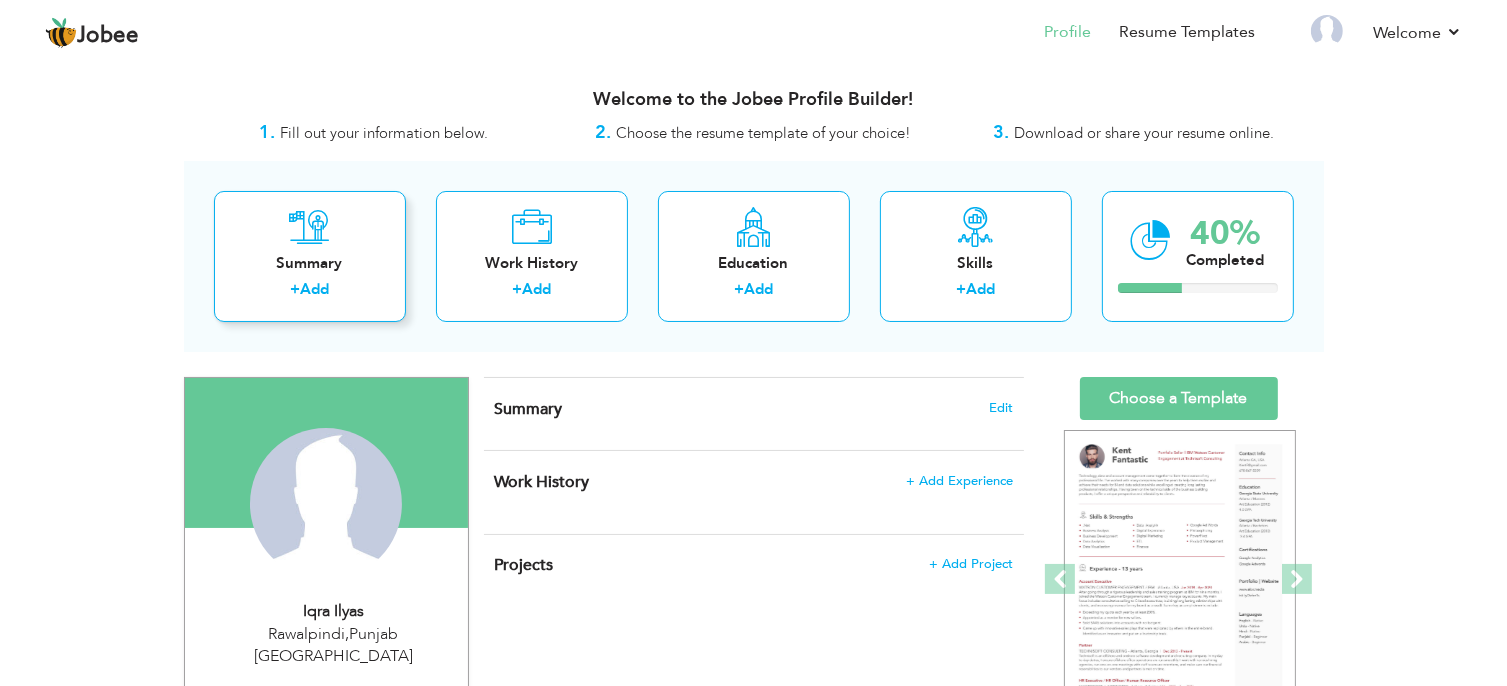 click on "Summary" at bounding box center [310, 263] 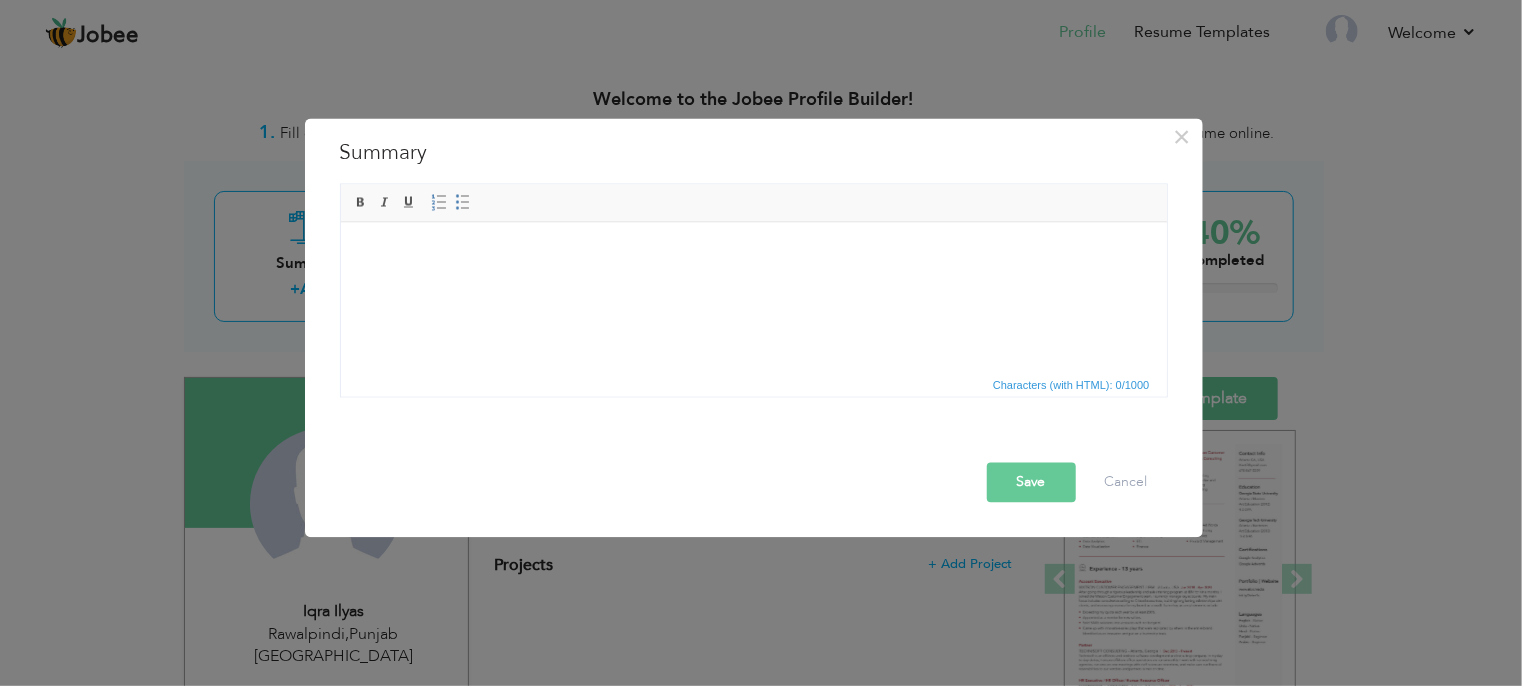 click at bounding box center (753, 252) 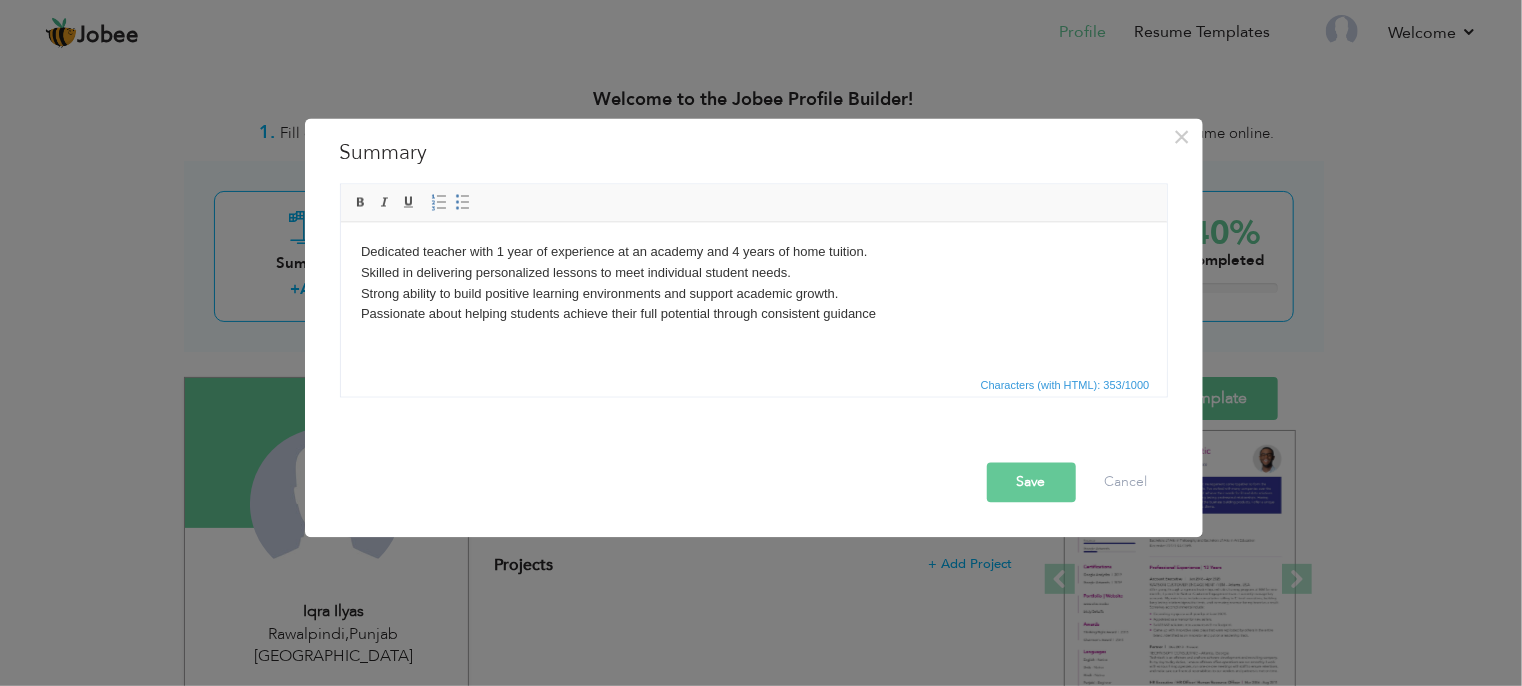 type 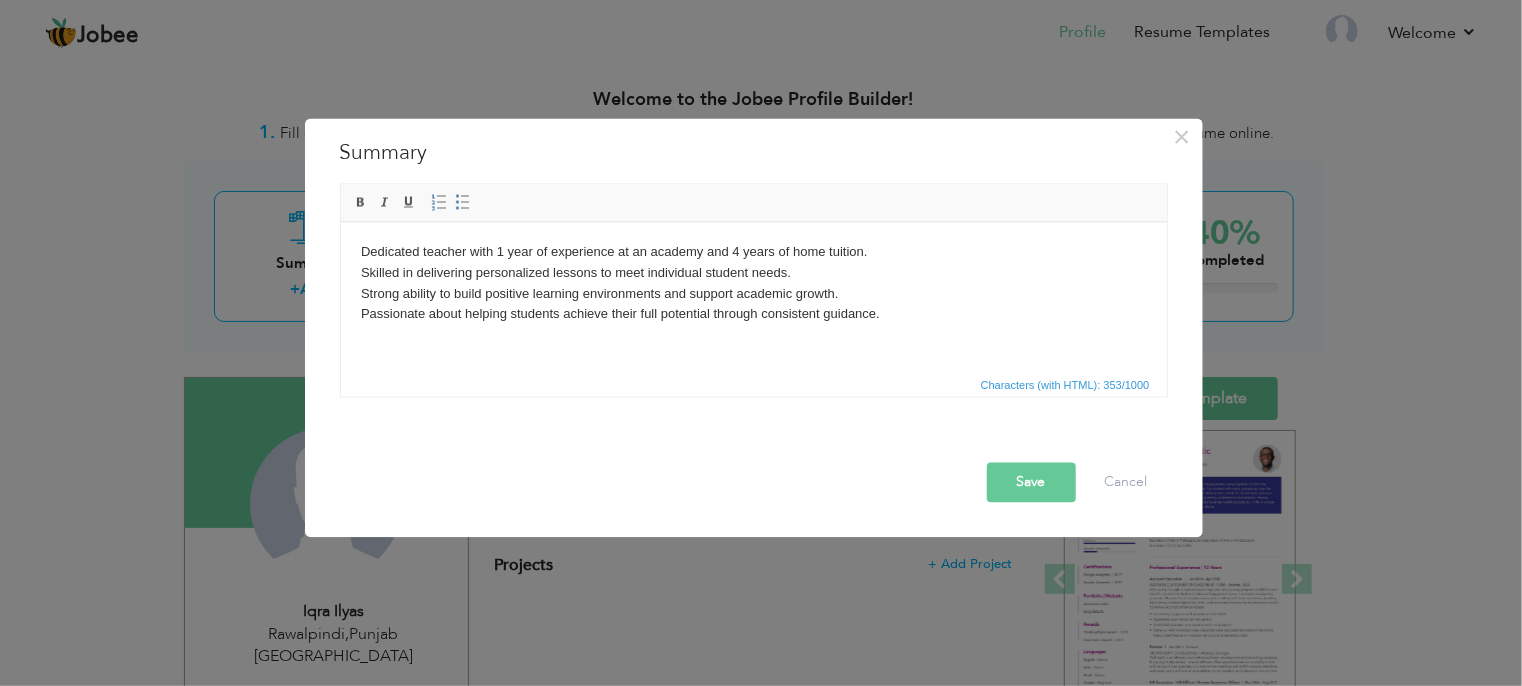type 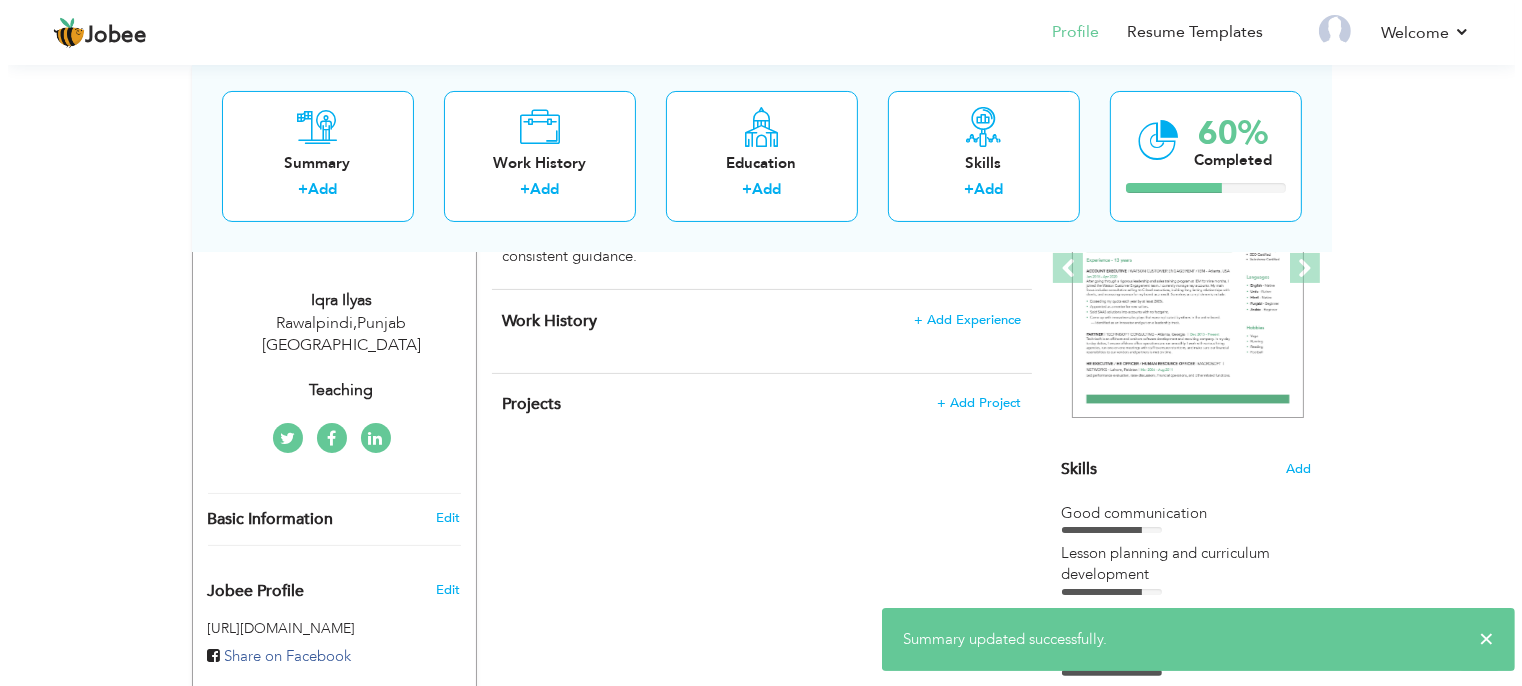 scroll, scrollTop: 400, scrollLeft: 0, axis: vertical 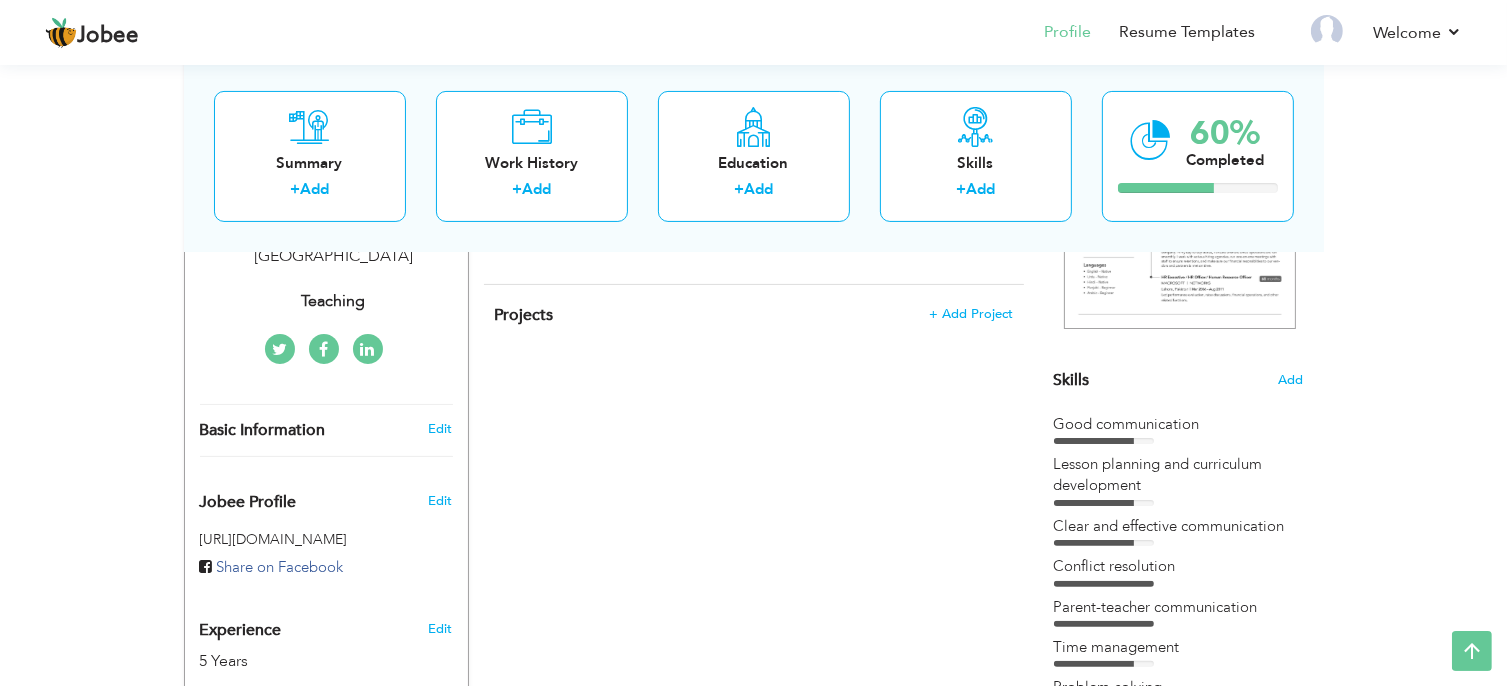 click on "Basic Information" at bounding box center [263, 431] 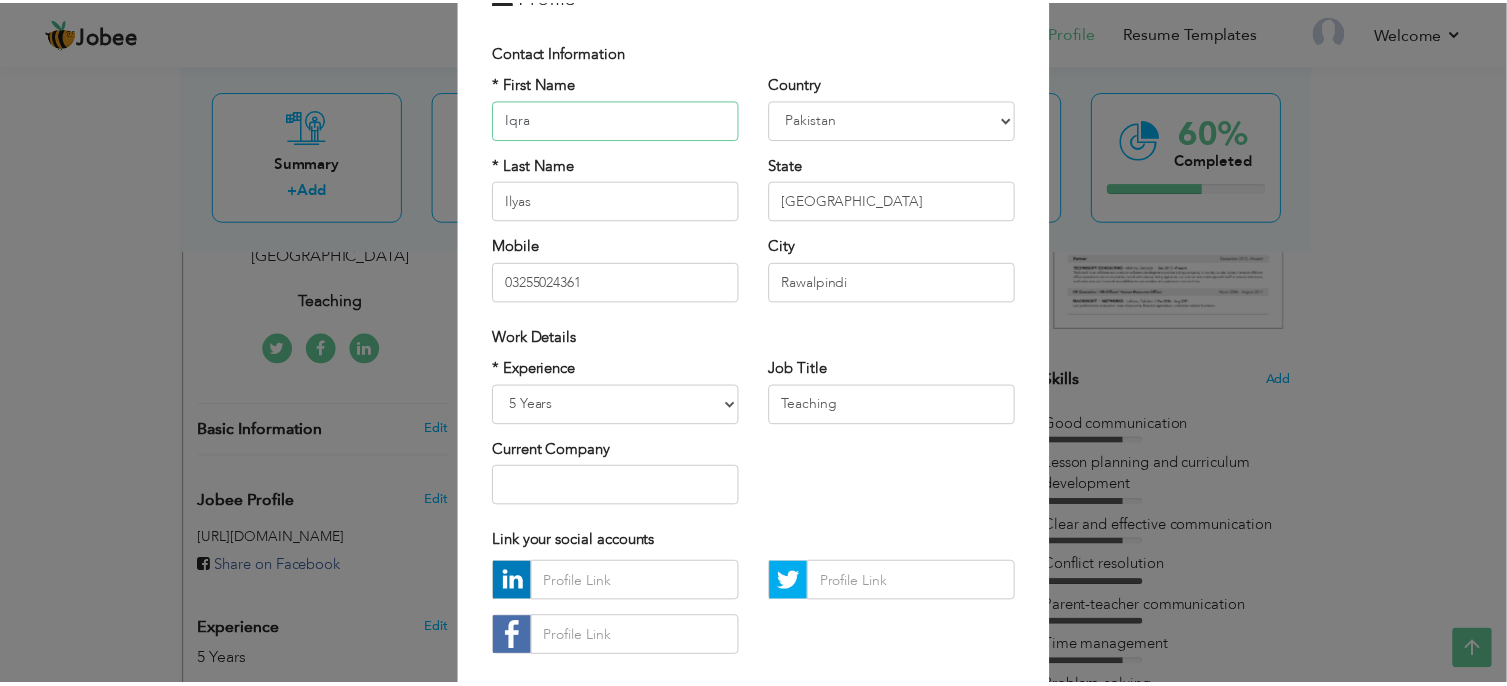 scroll, scrollTop: 220, scrollLeft: 0, axis: vertical 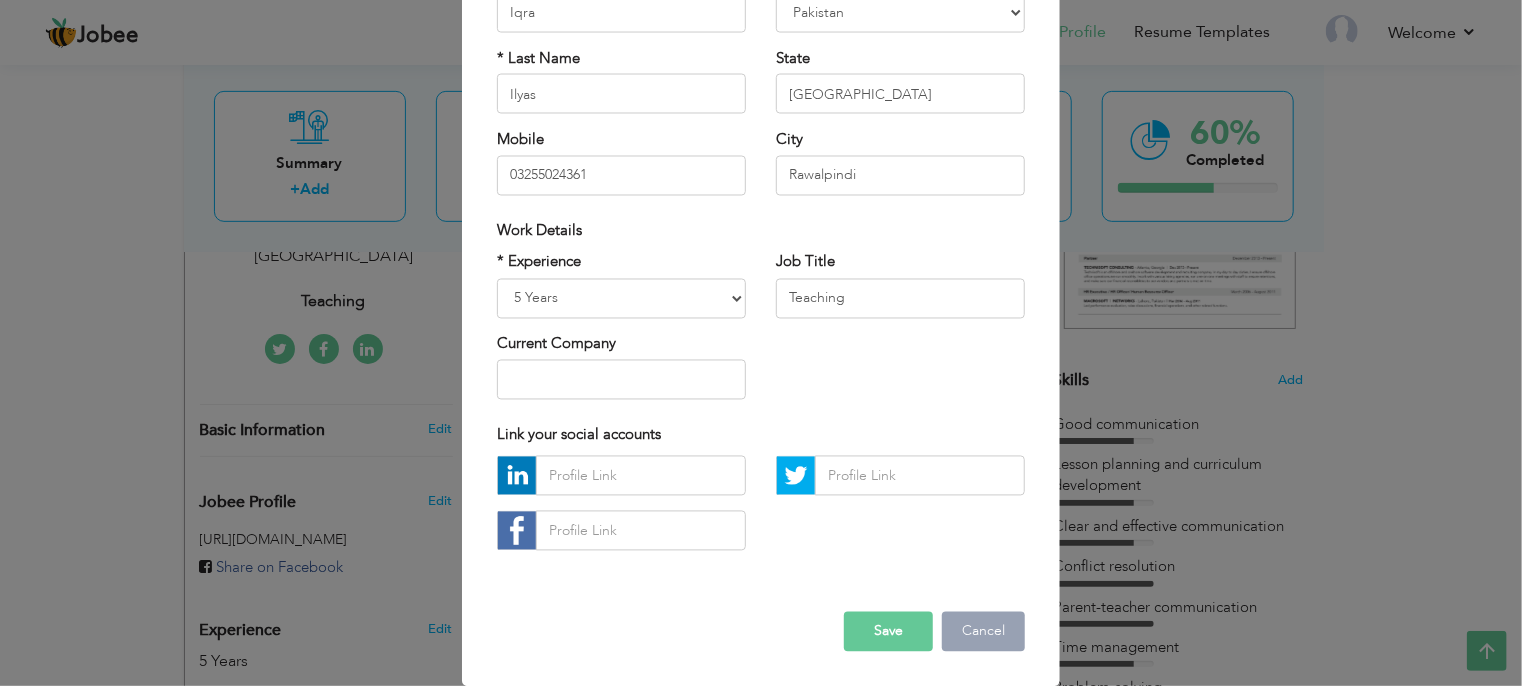 click on "Cancel" at bounding box center (983, 632) 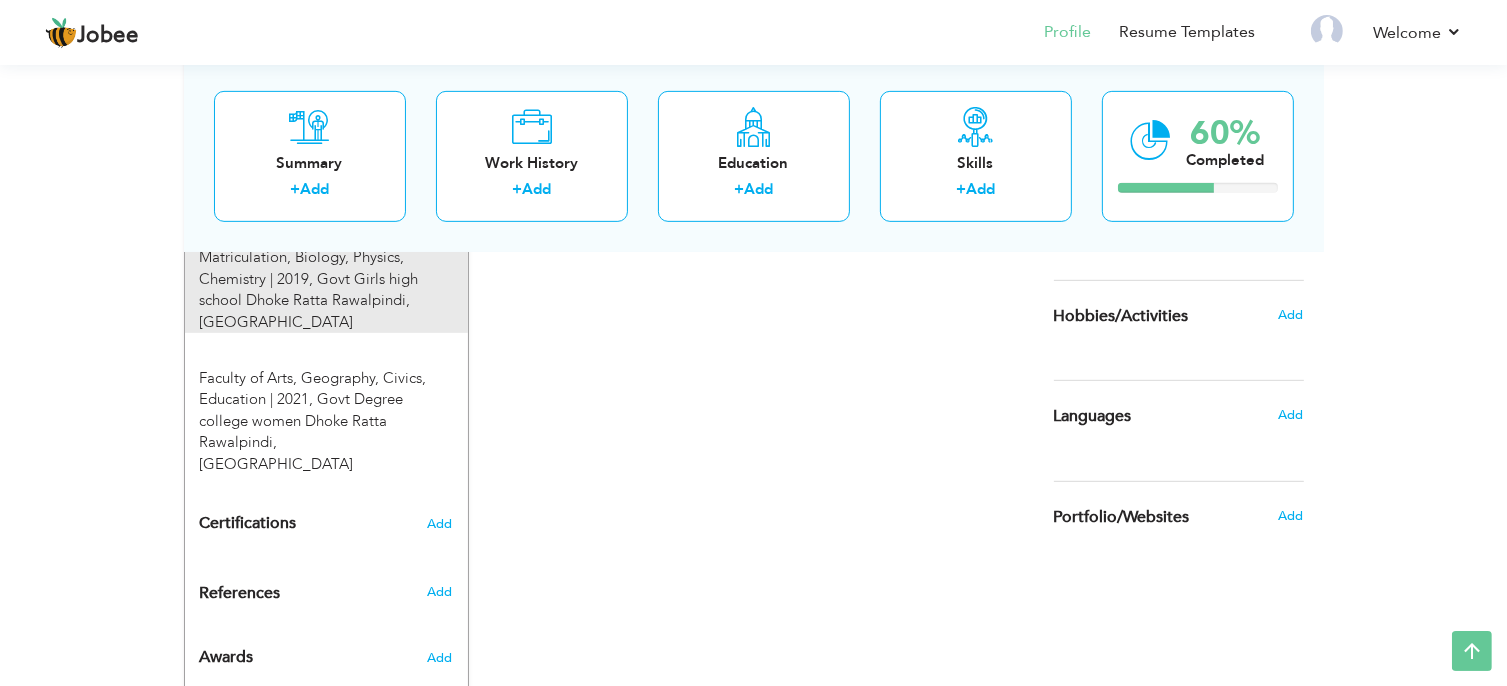scroll, scrollTop: 915, scrollLeft: 0, axis: vertical 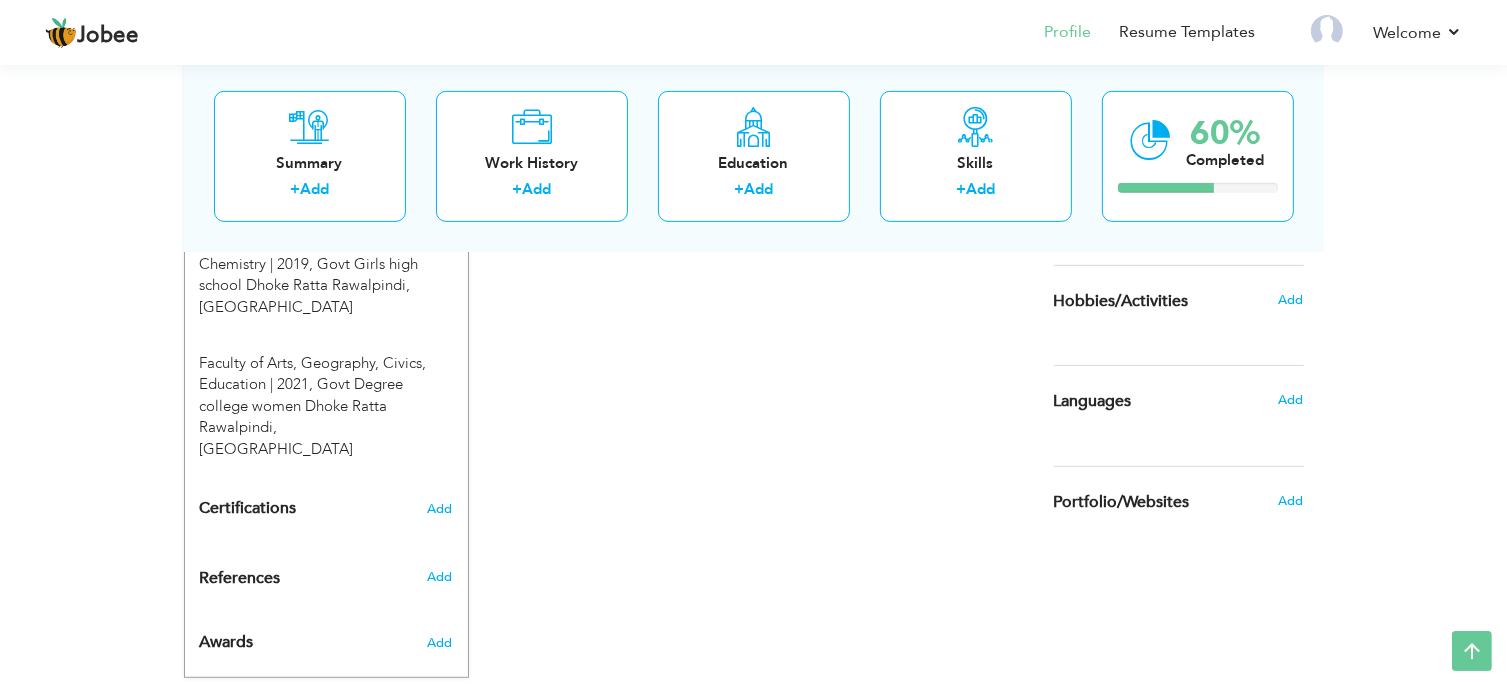 click on "Hobbies/Activities" at bounding box center [1155, 301] 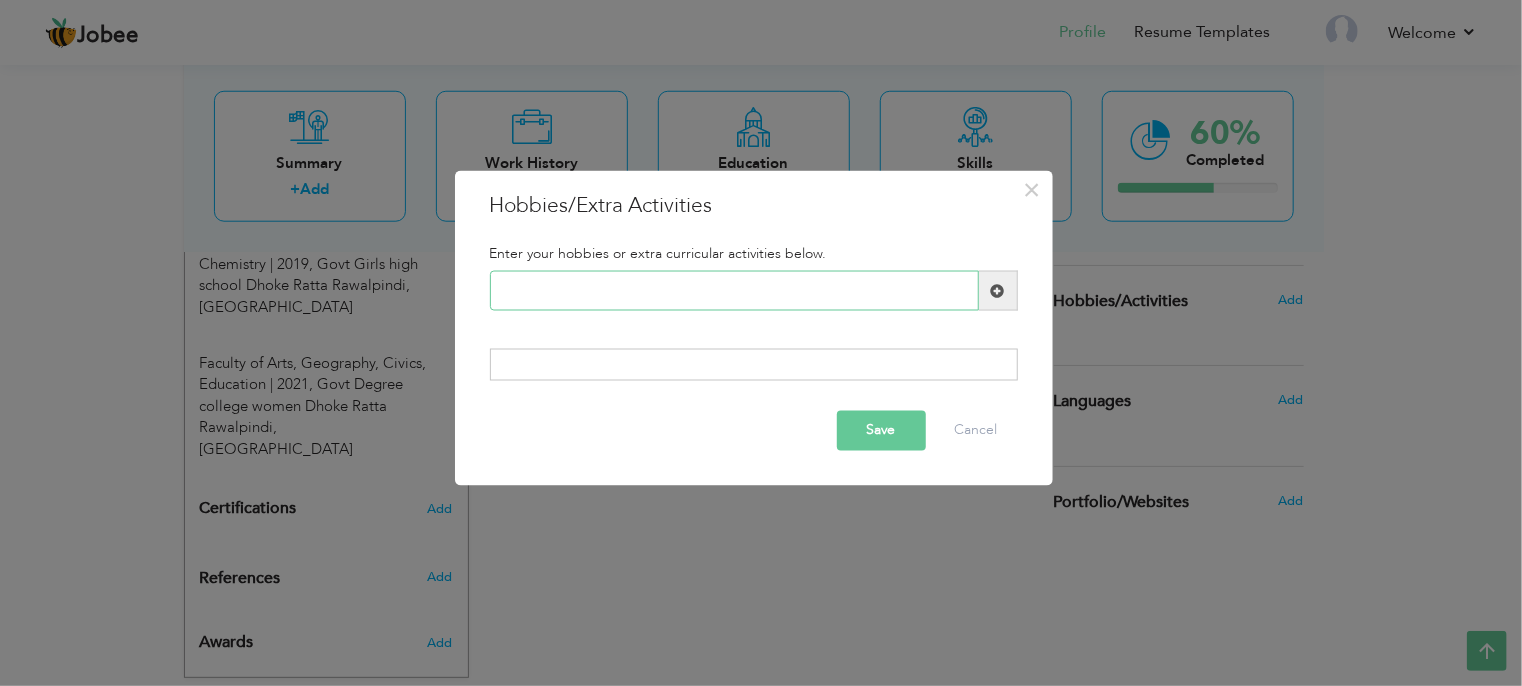 click at bounding box center [734, 291] 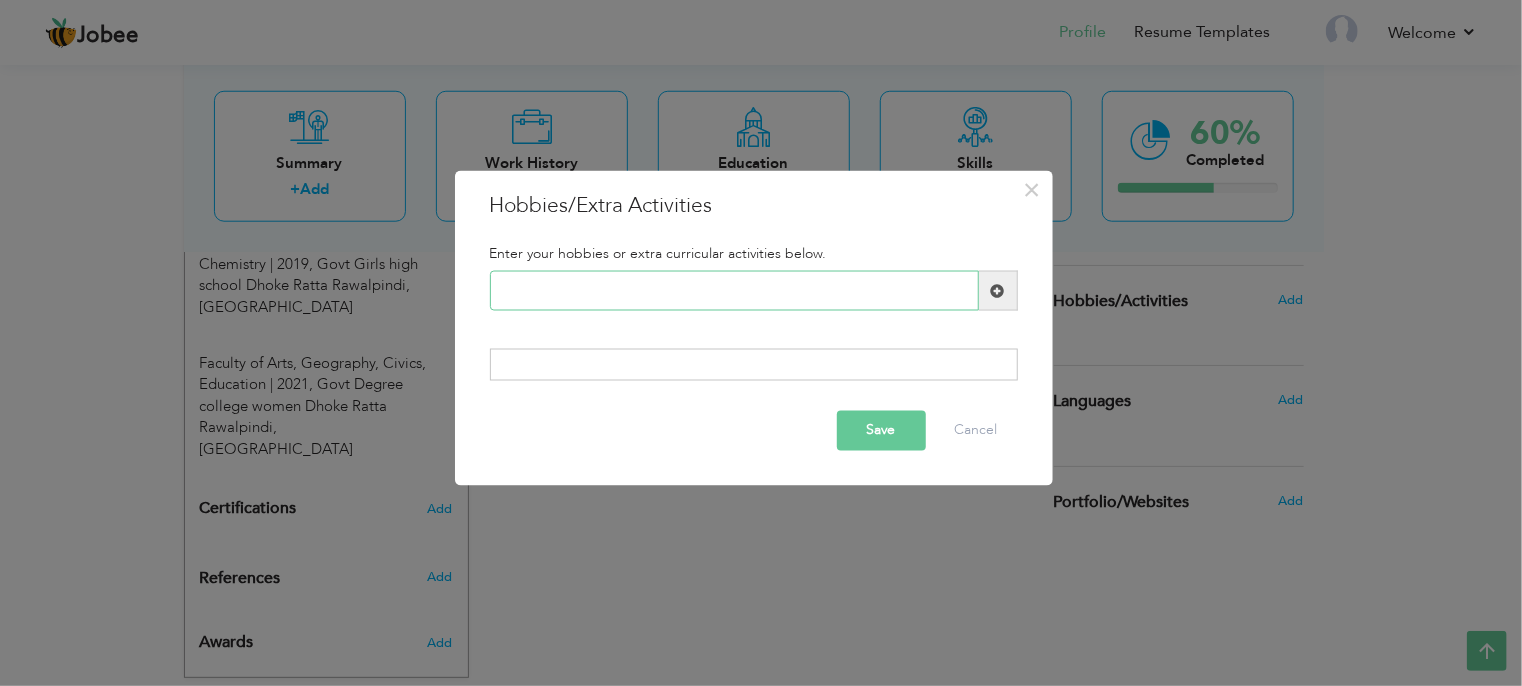 paste on "Hand craft" 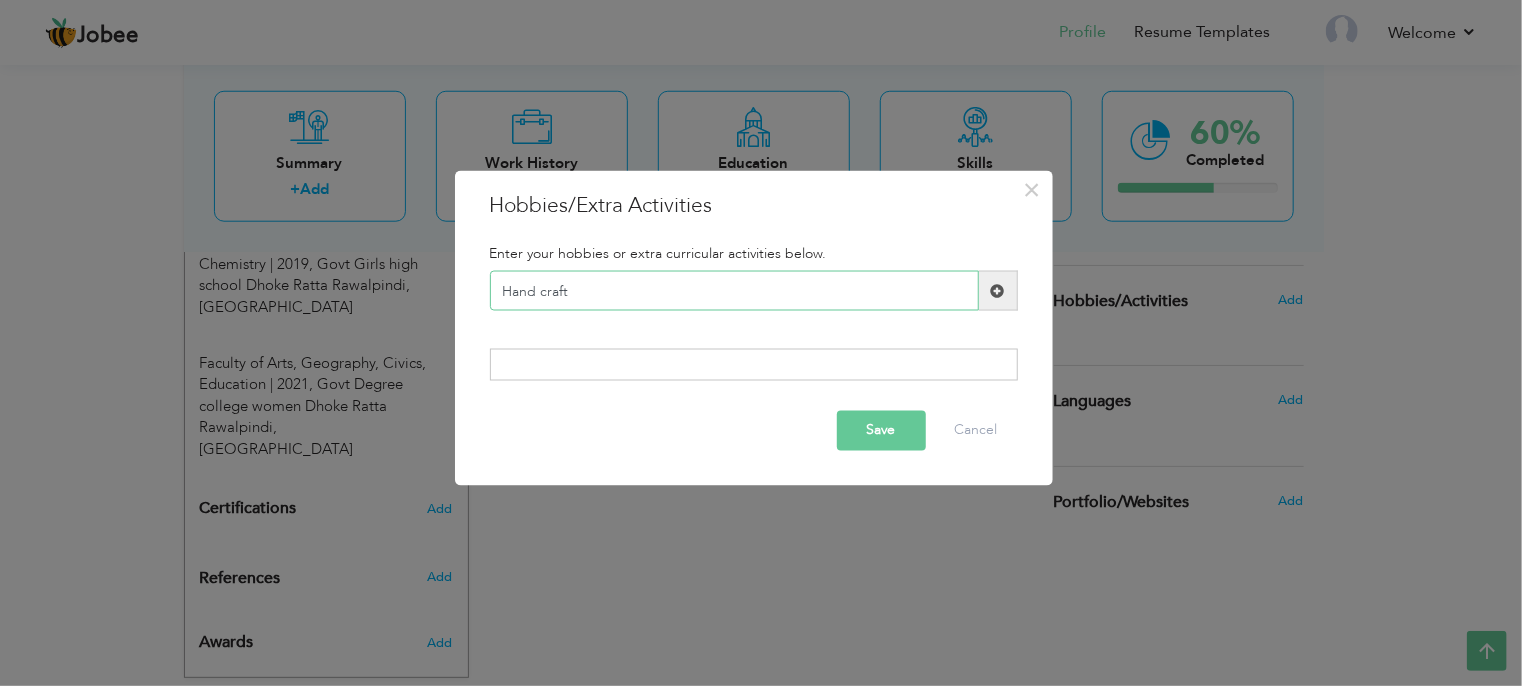 type on "Hand craft" 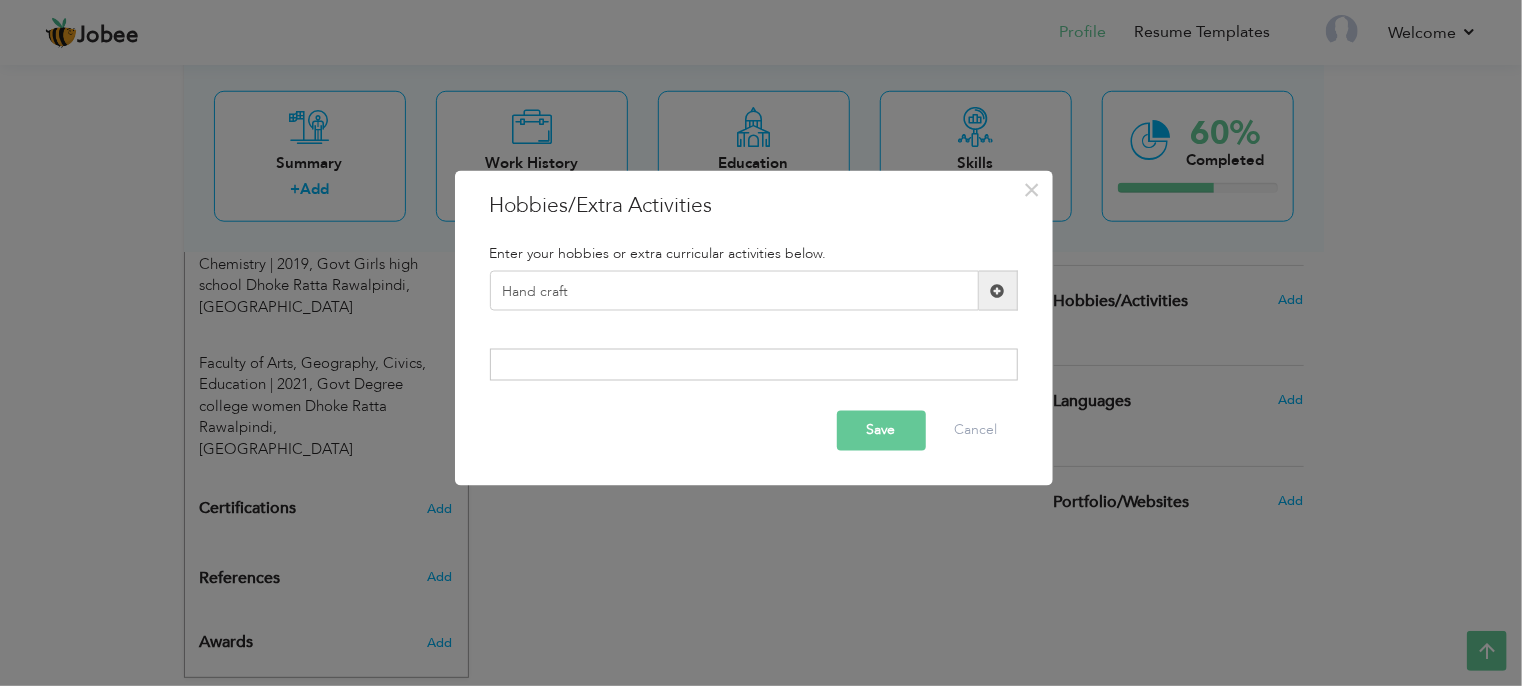 click on "Save" at bounding box center [881, 430] 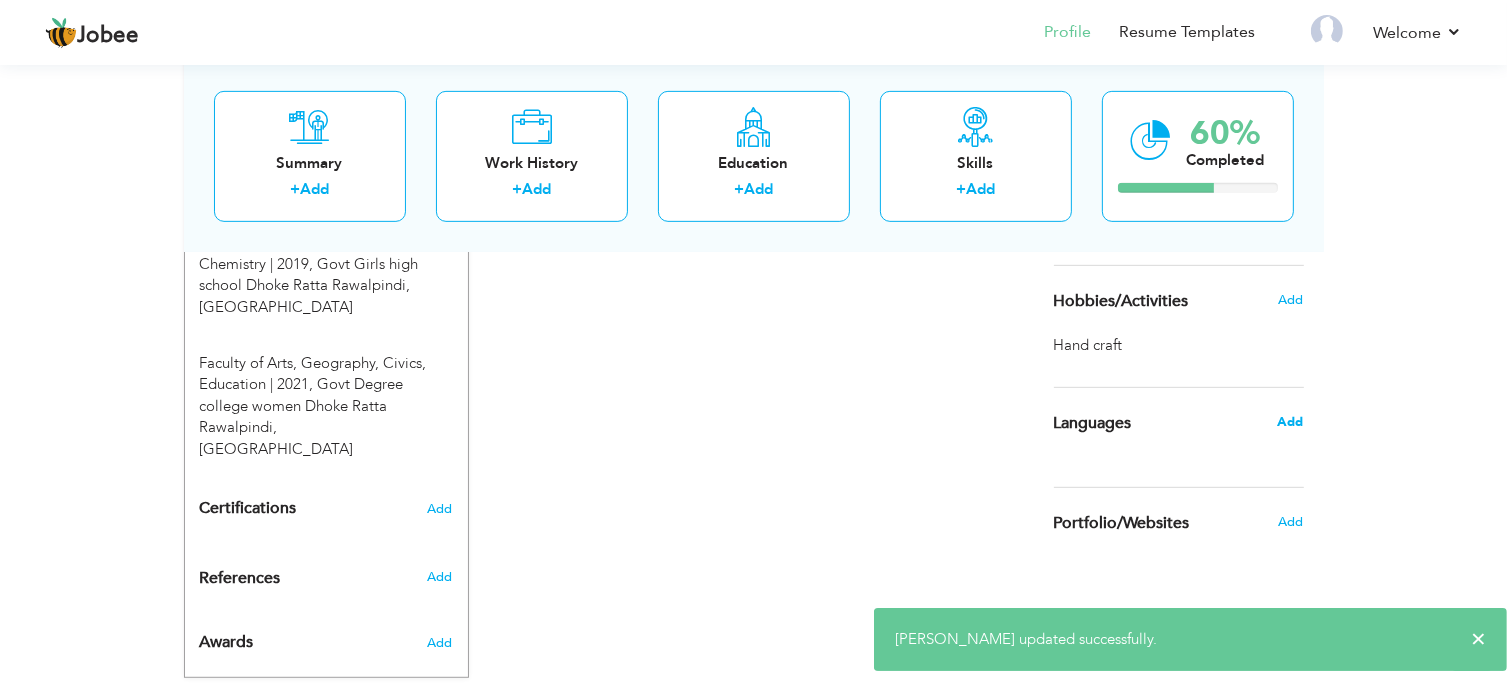 click on "Add" at bounding box center (1290, 422) 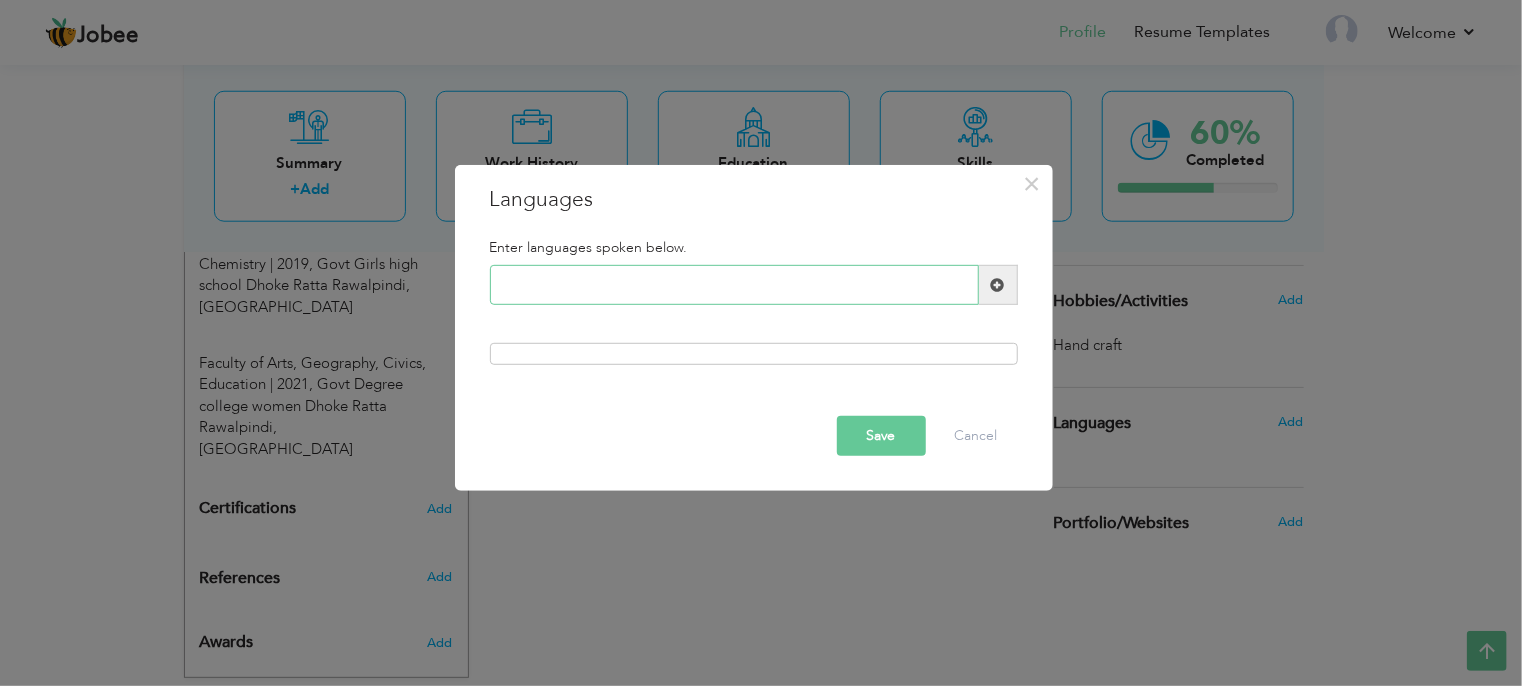 click at bounding box center [734, 285] 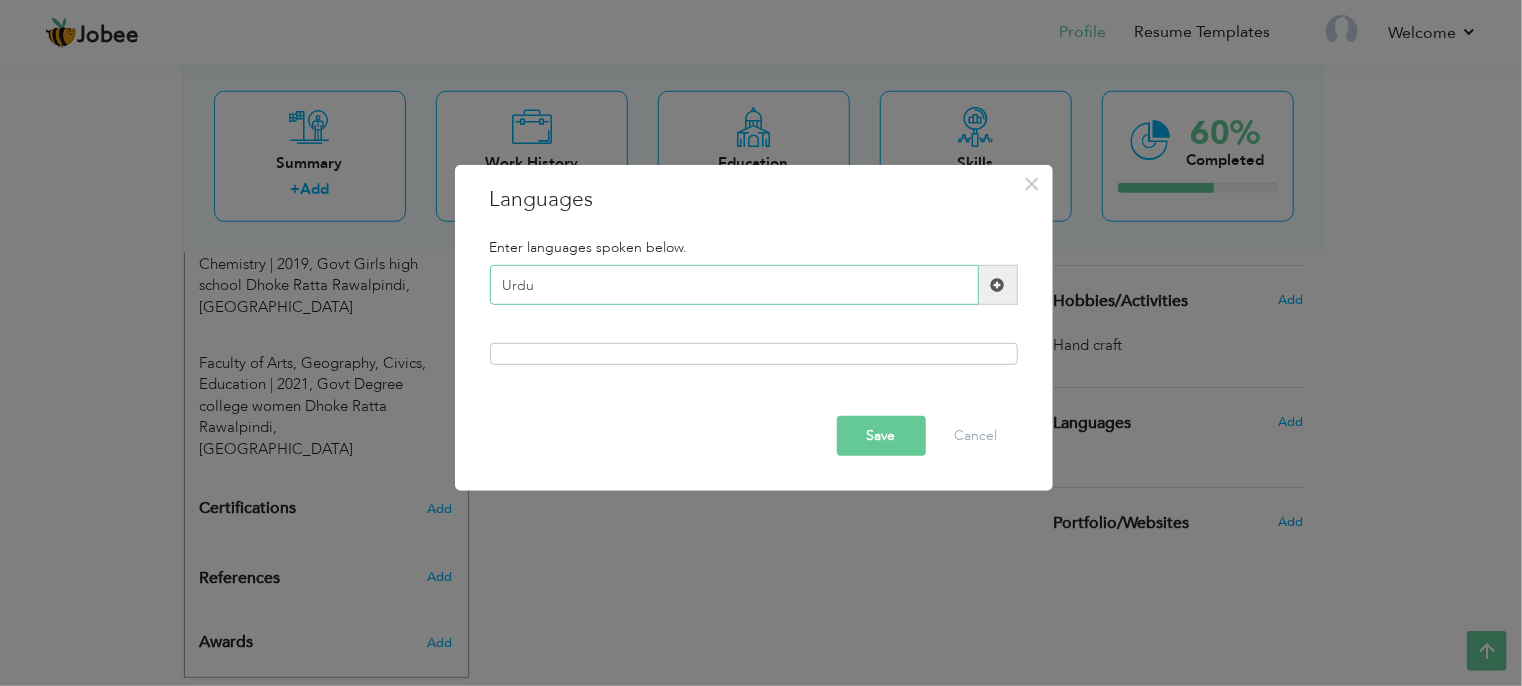 type on "Urdu" 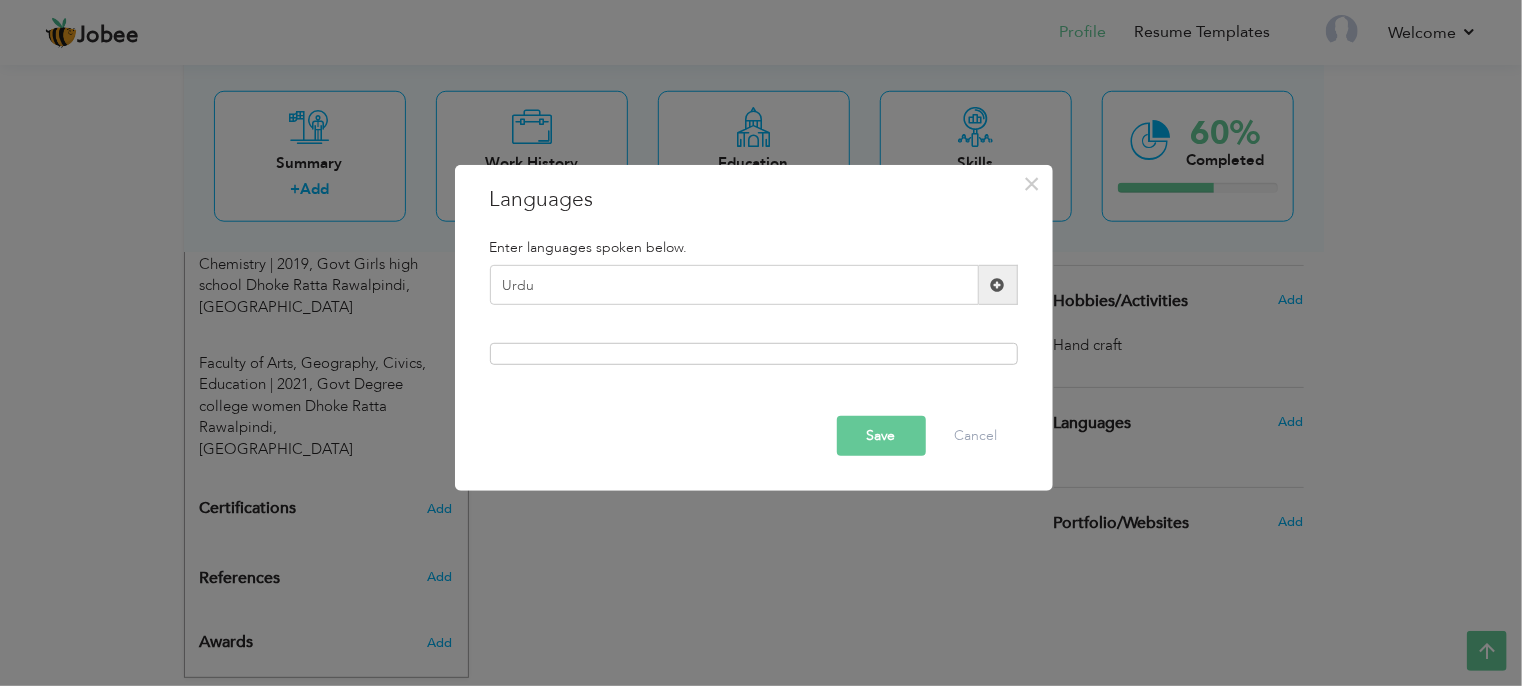click at bounding box center [998, 285] 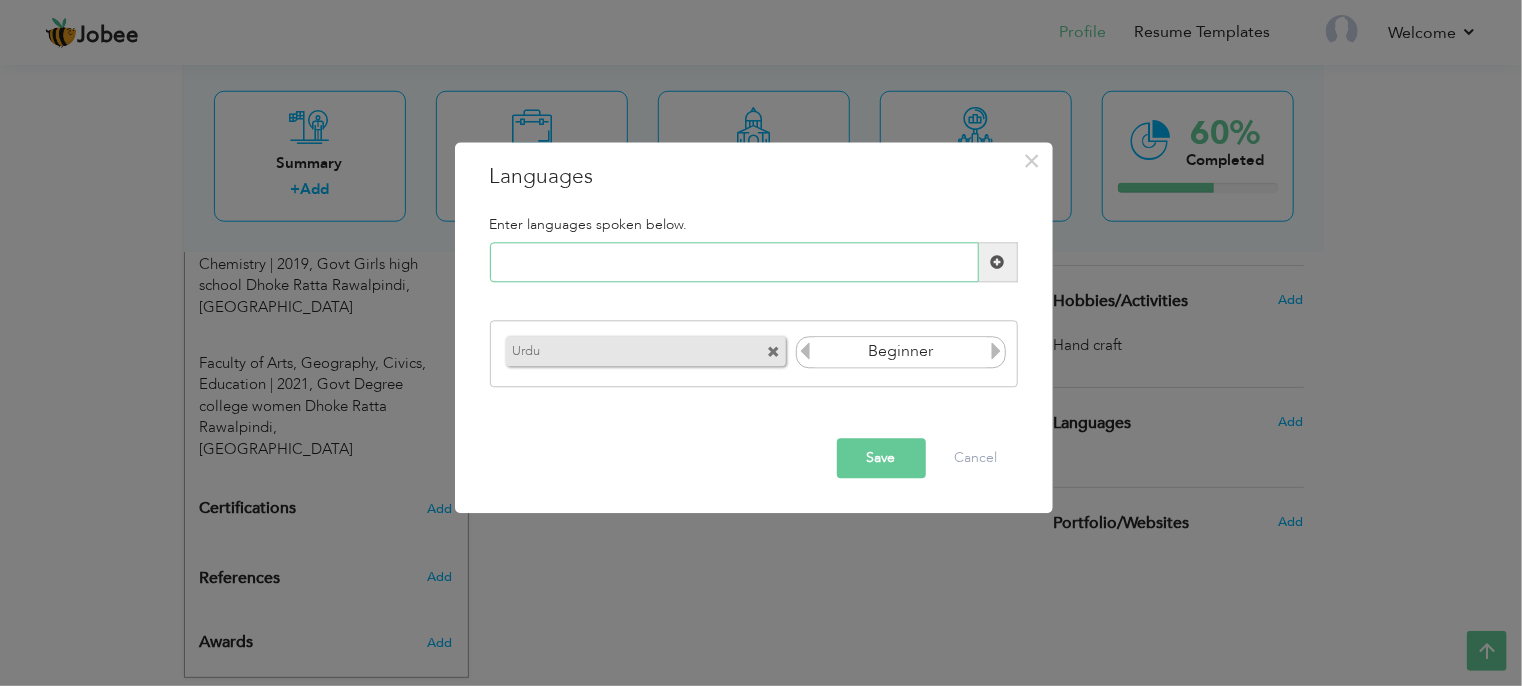click at bounding box center (734, 263) 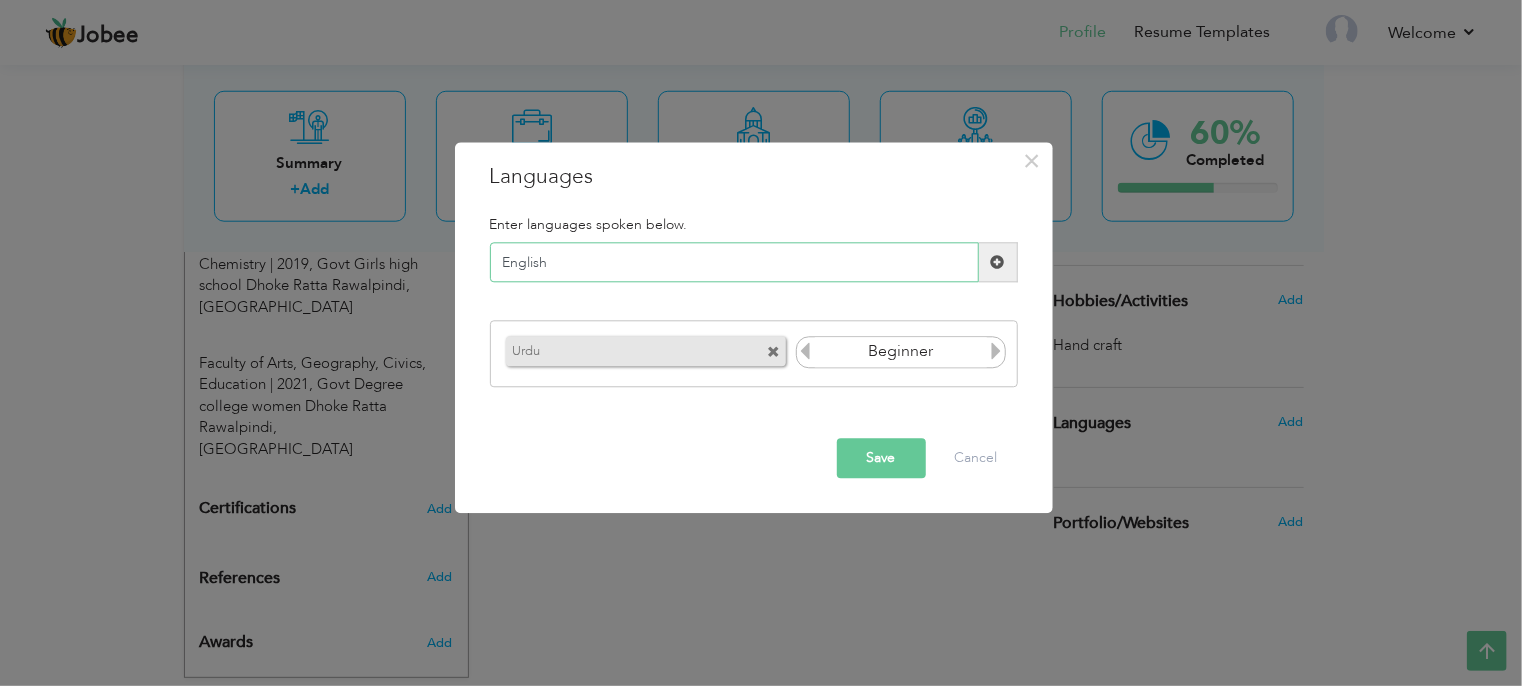 type on "English" 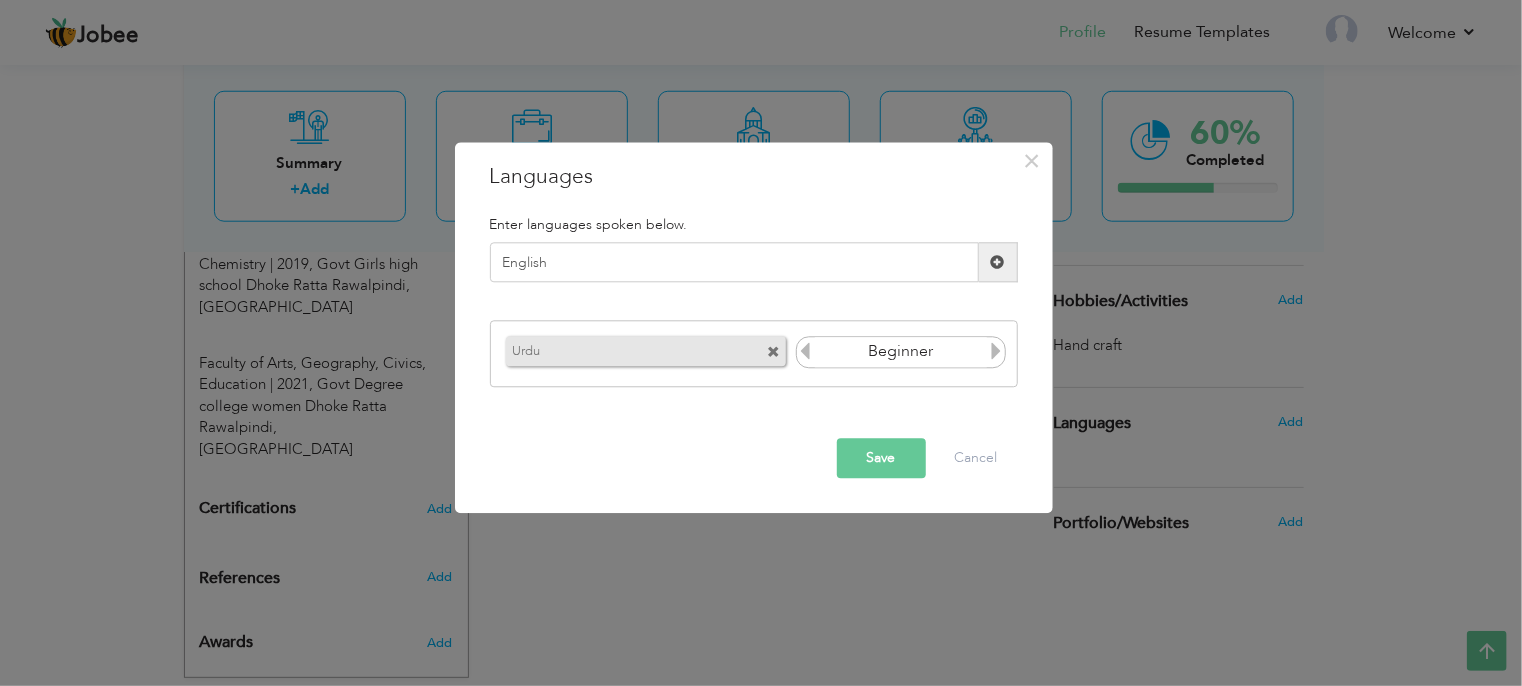 click at bounding box center [998, 262] 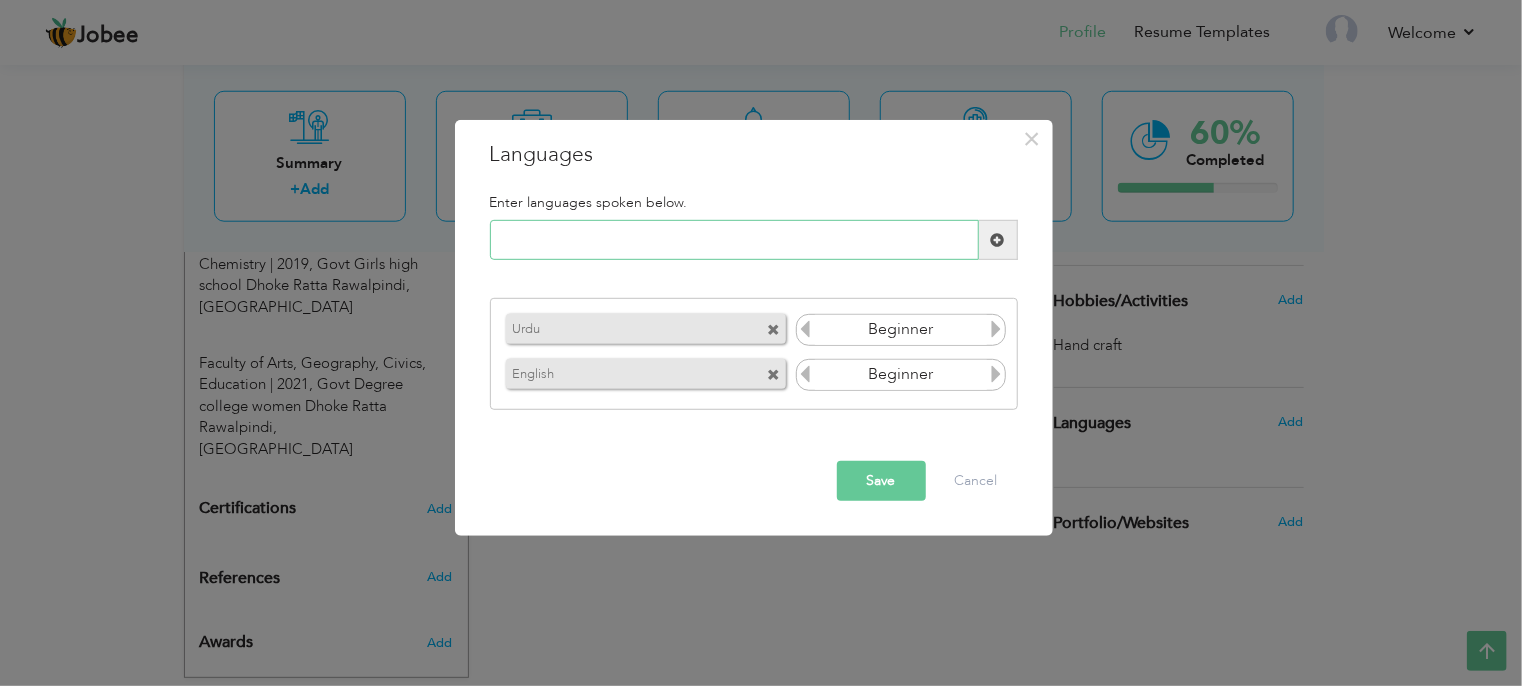 click at bounding box center [734, 240] 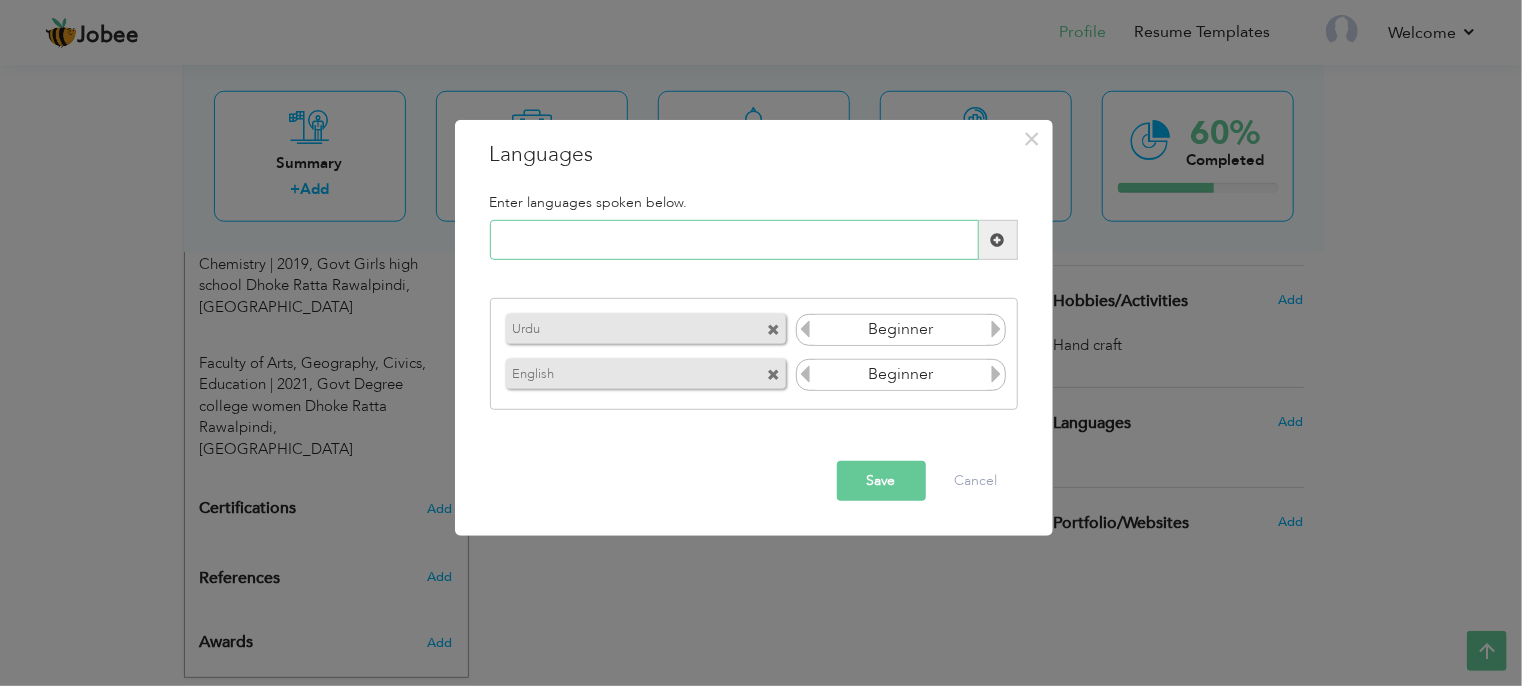 type on "O" 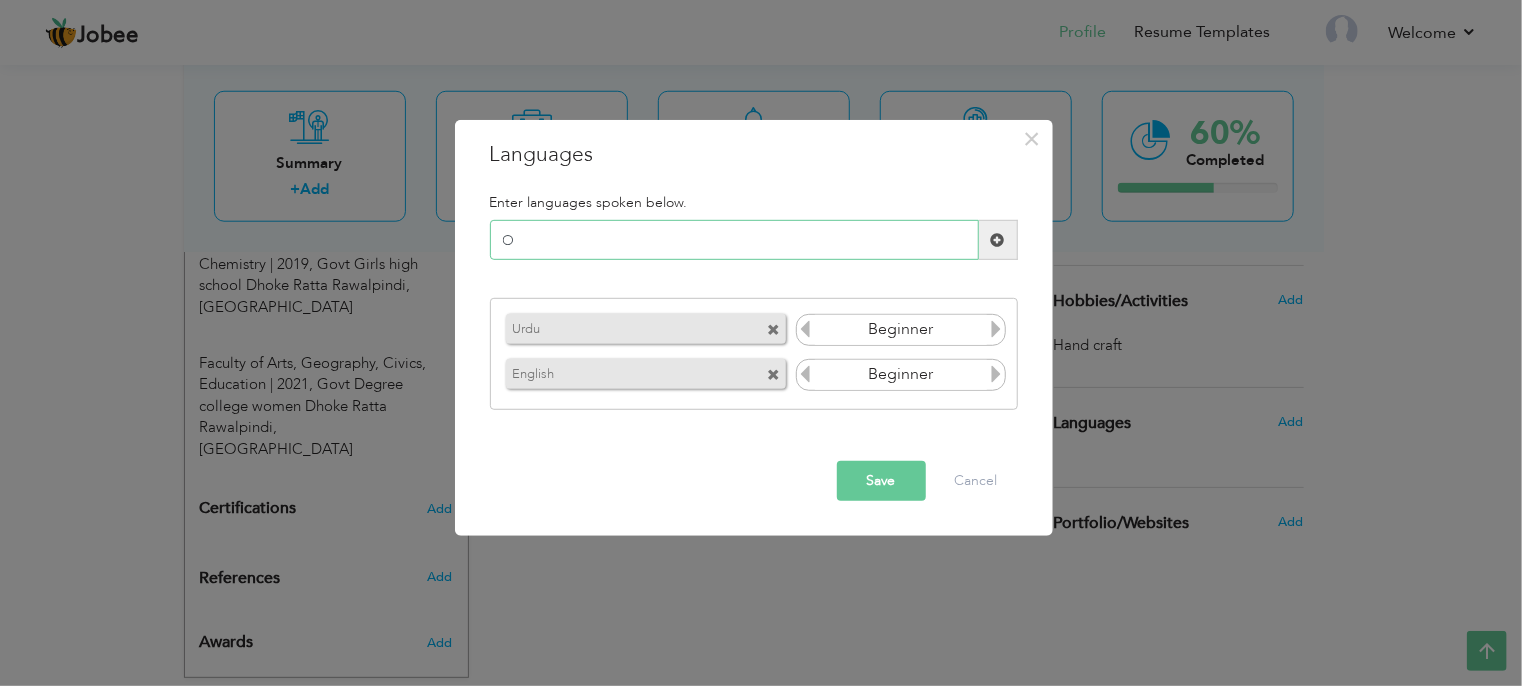 type 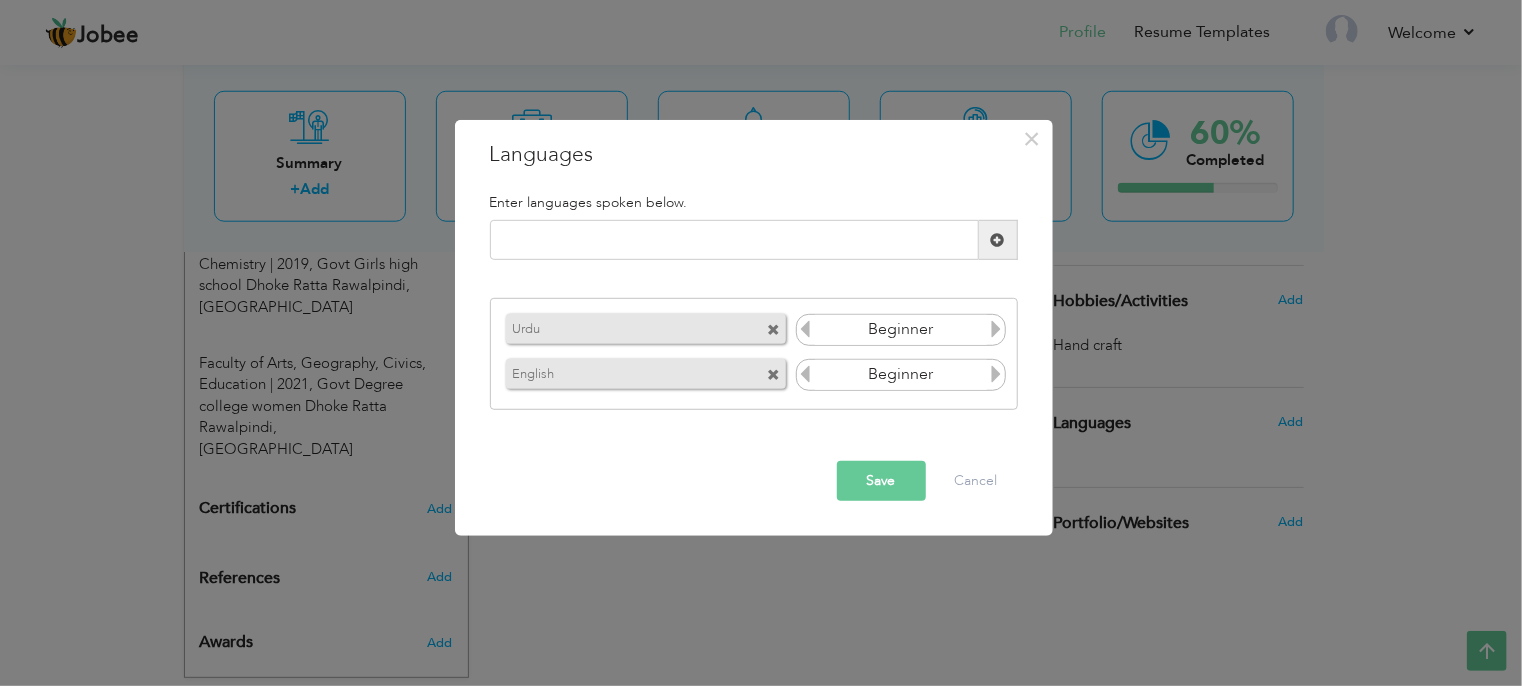 click at bounding box center (996, 329) 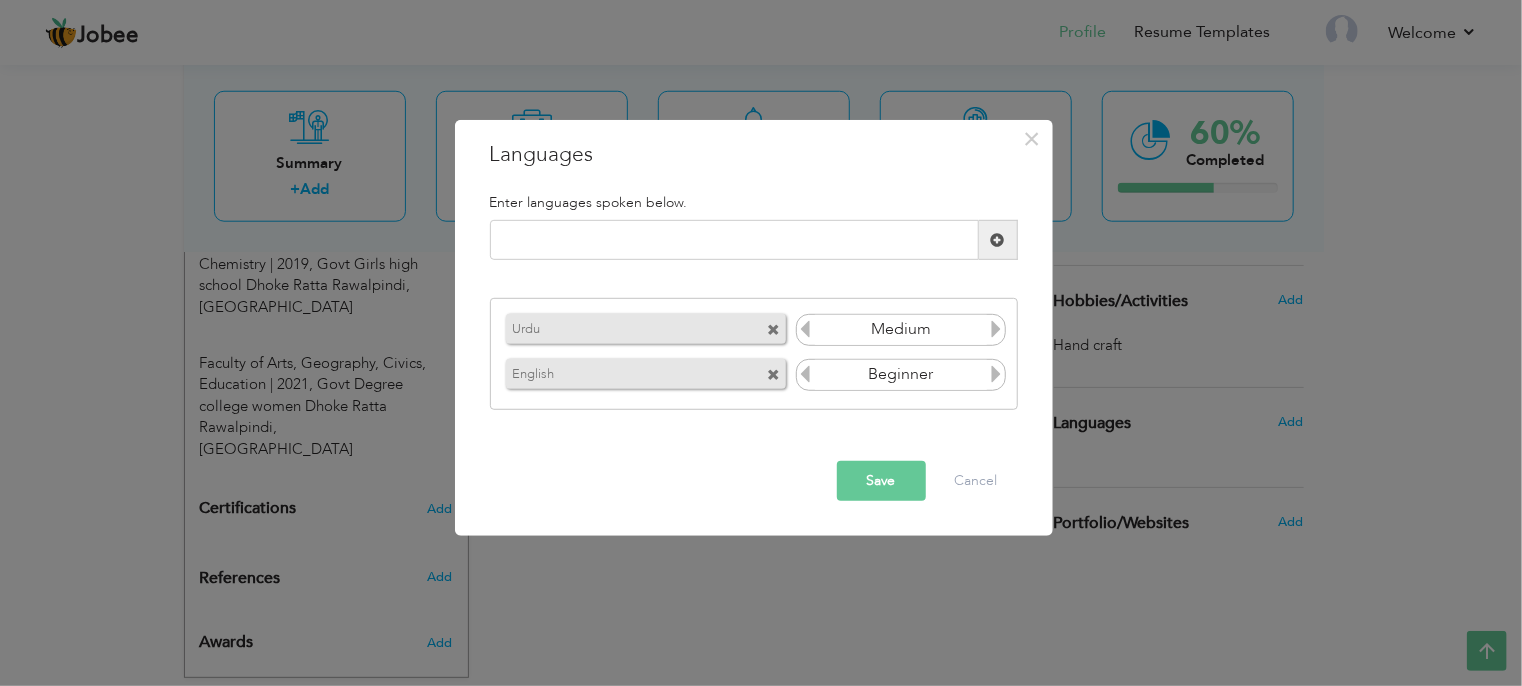 click at bounding box center (996, 329) 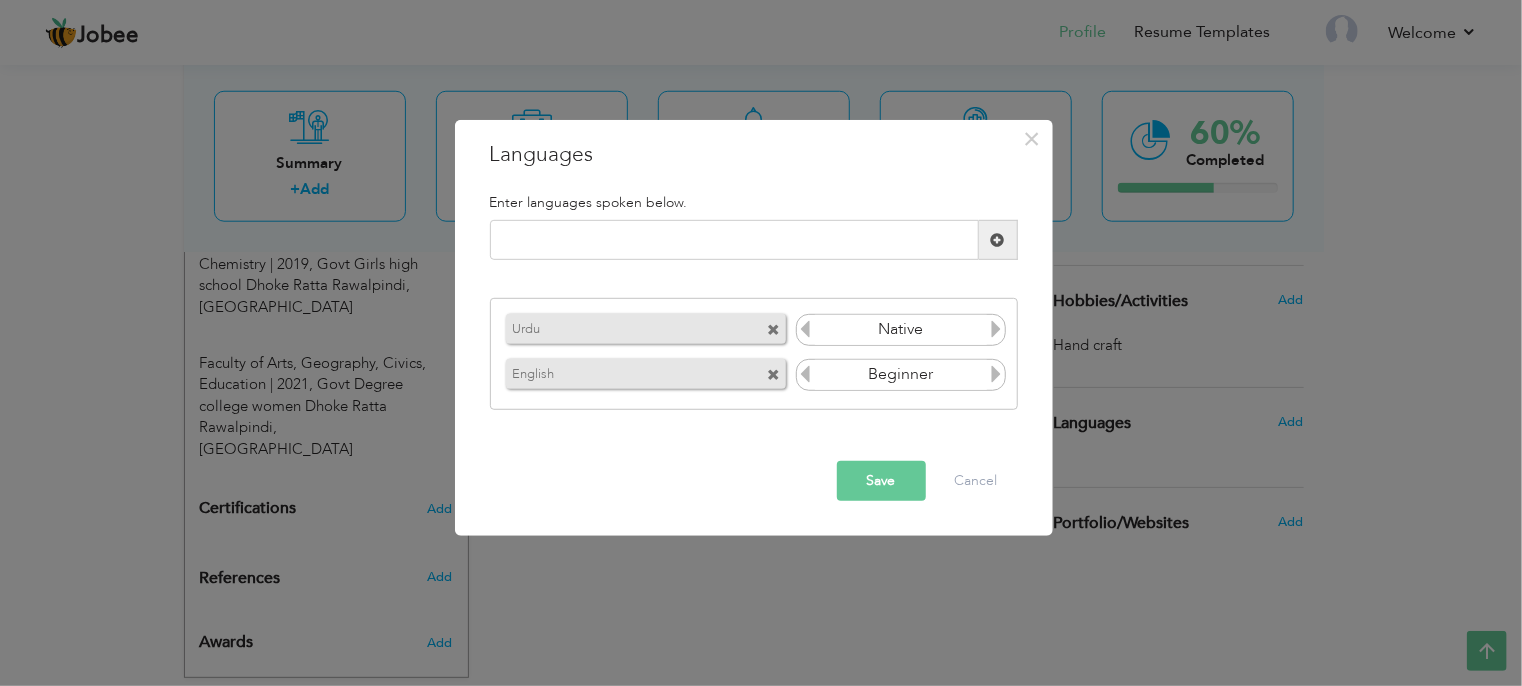 click at bounding box center [996, 329] 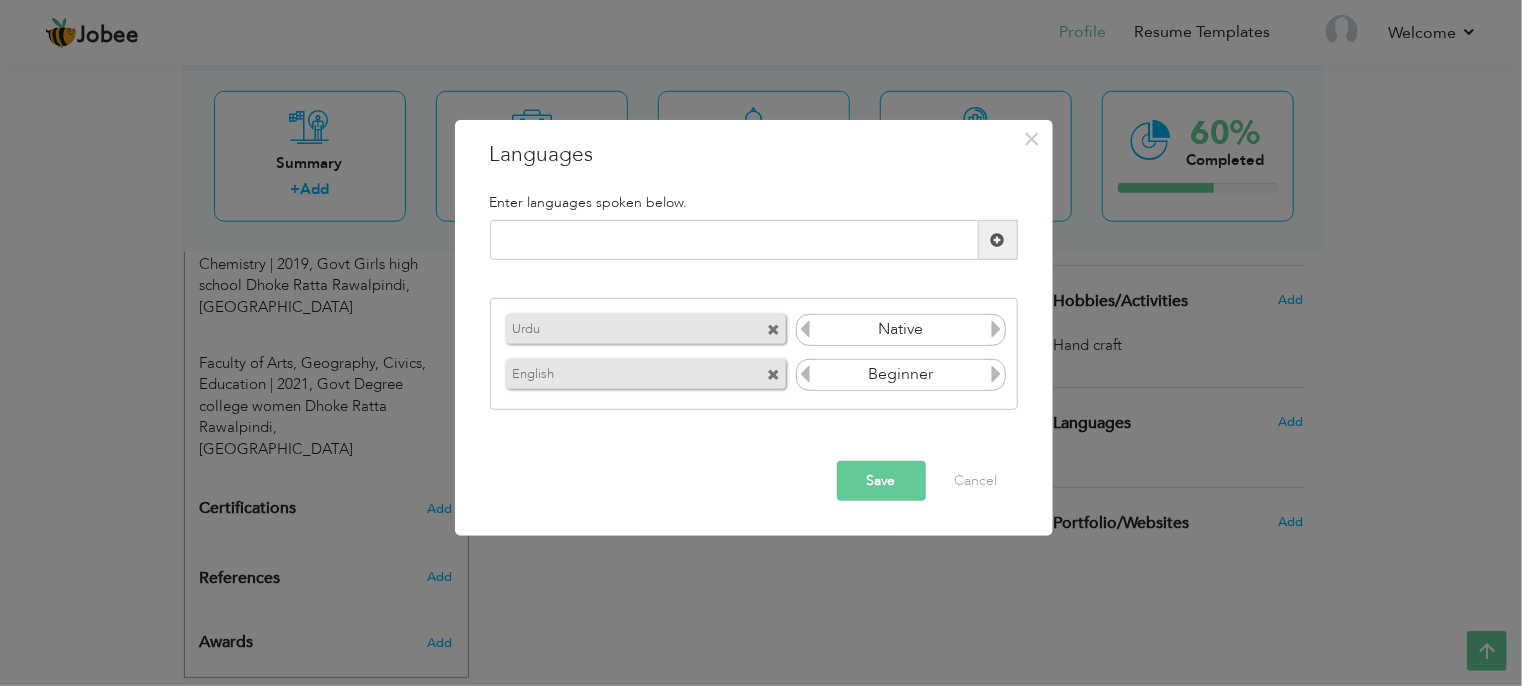 click at bounding box center [806, 329] 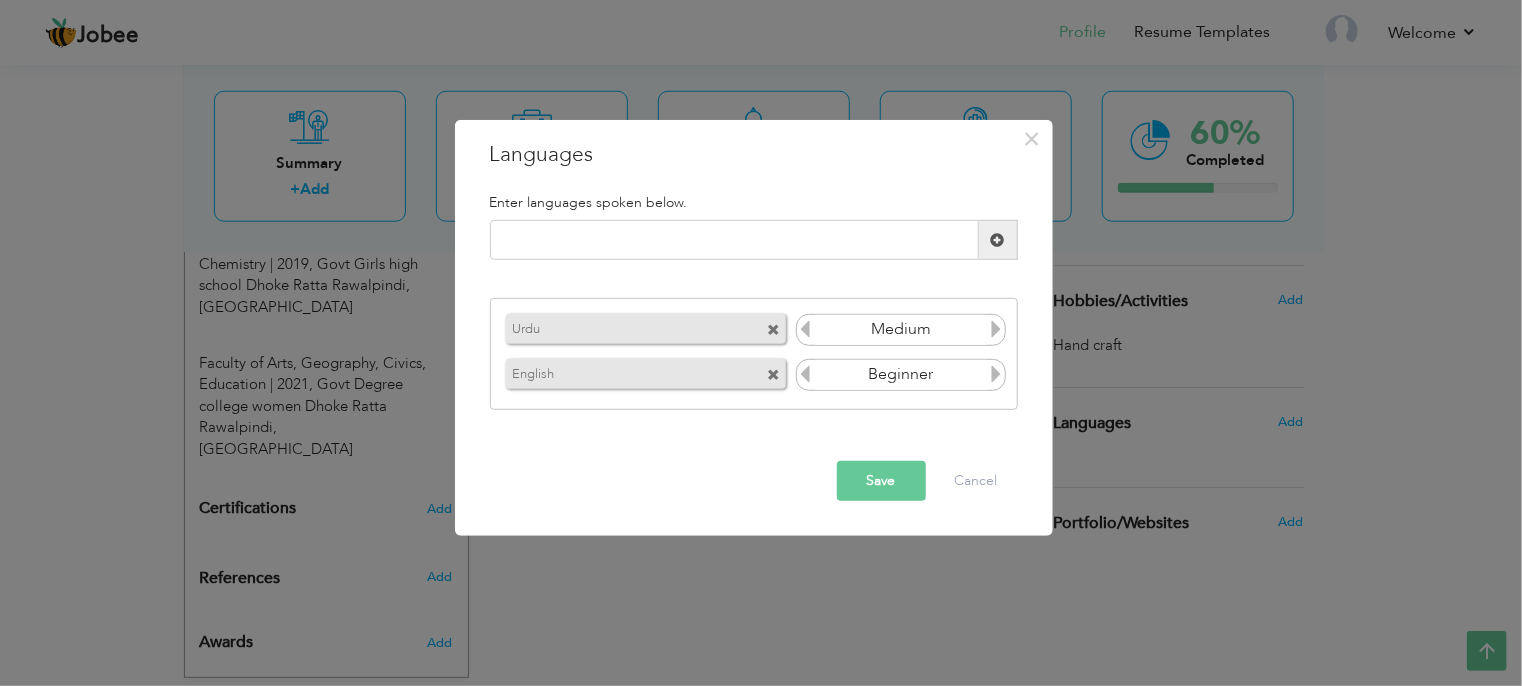 click at bounding box center (996, 329) 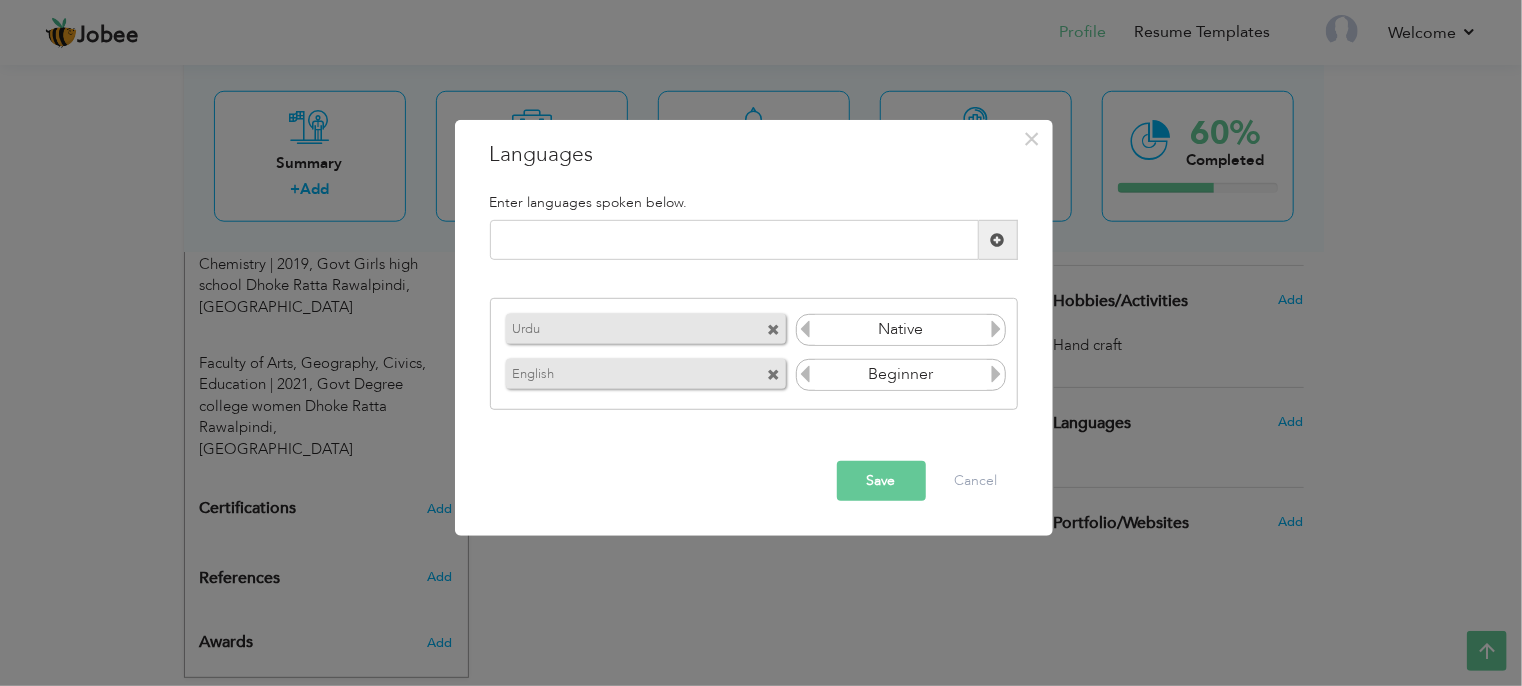 click at bounding box center [996, 374] 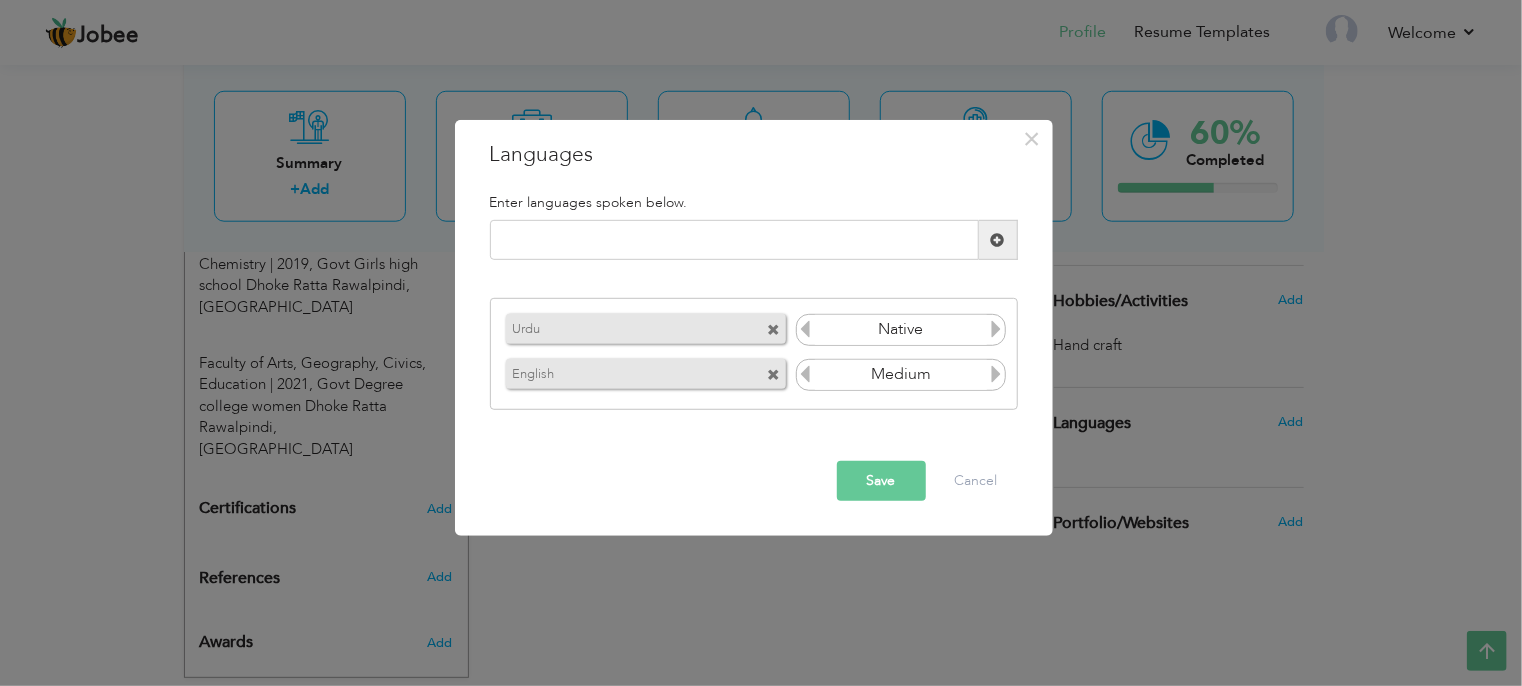 click on "Save" at bounding box center [881, 481] 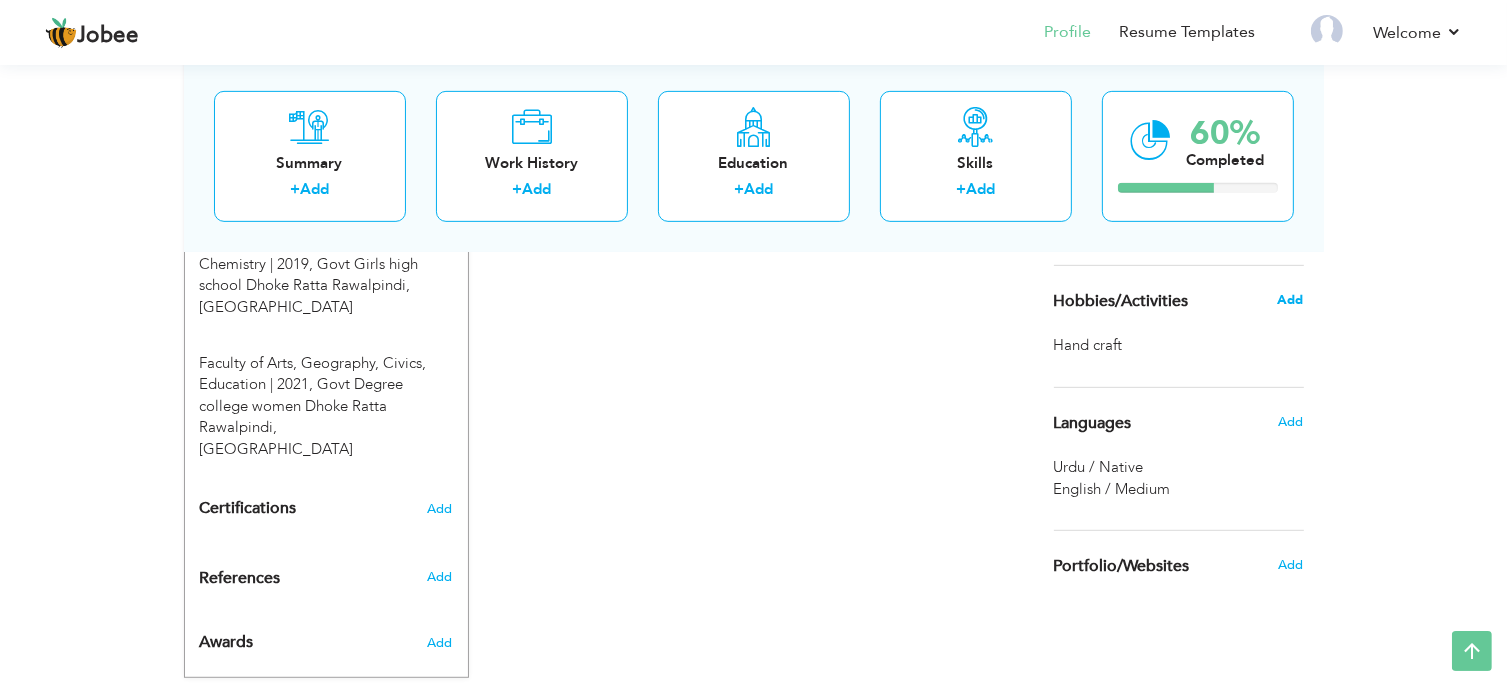 click on "Add" at bounding box center (1290, 300) 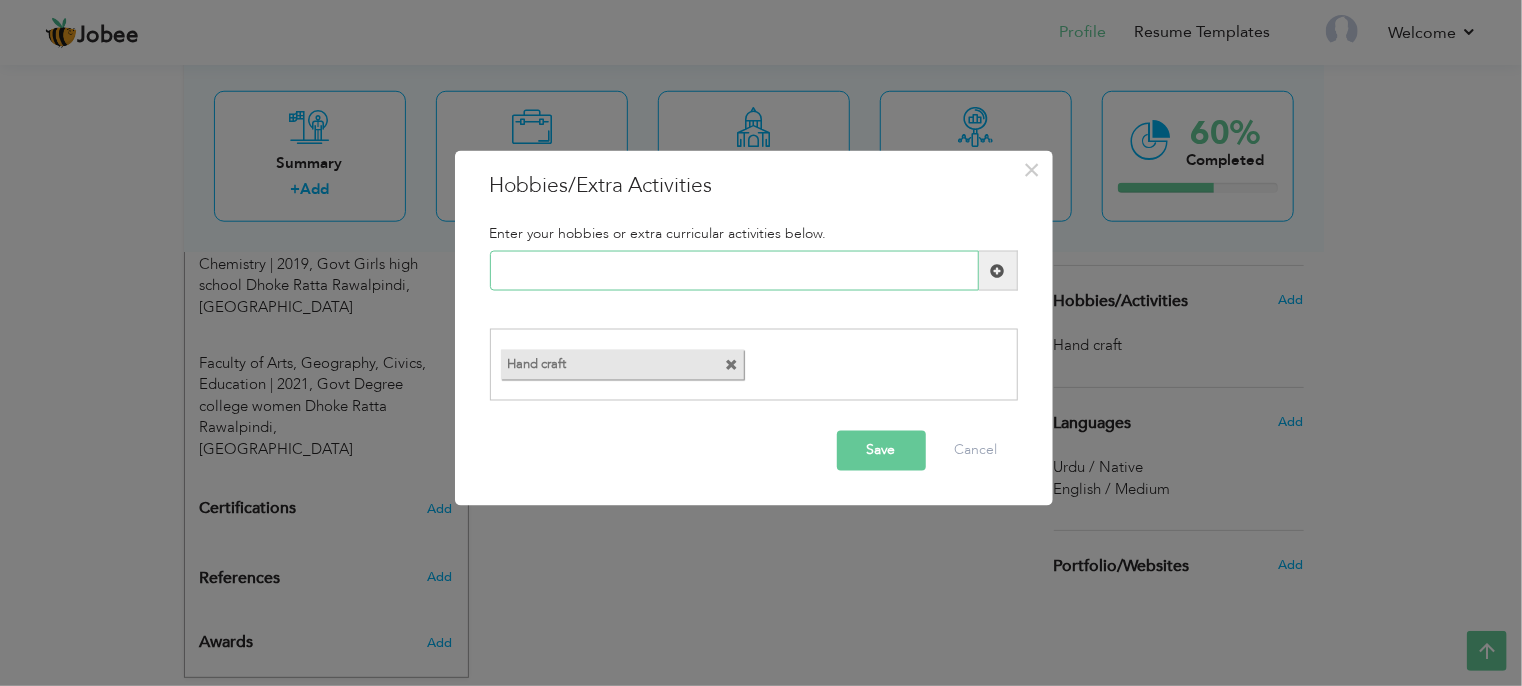 paste on "Art and crafts" 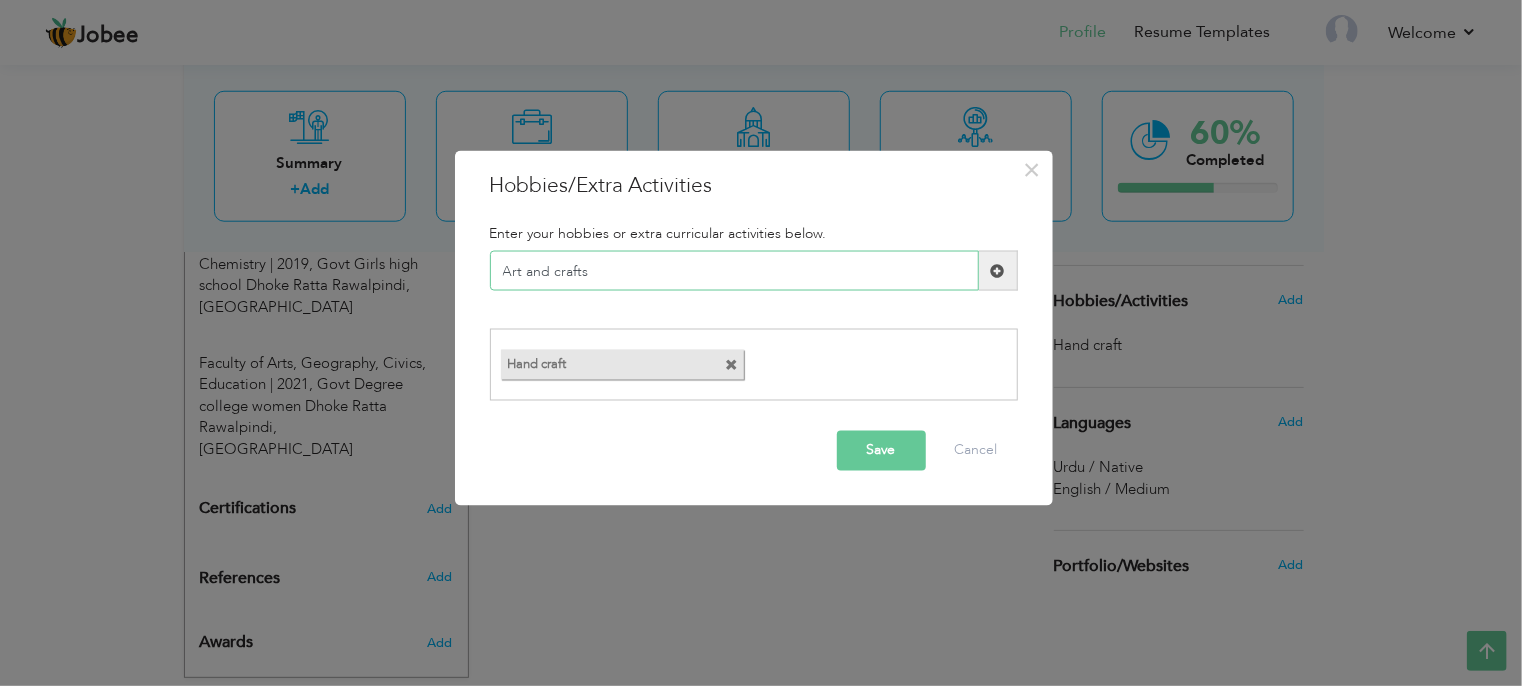 type on "Art and crafts" 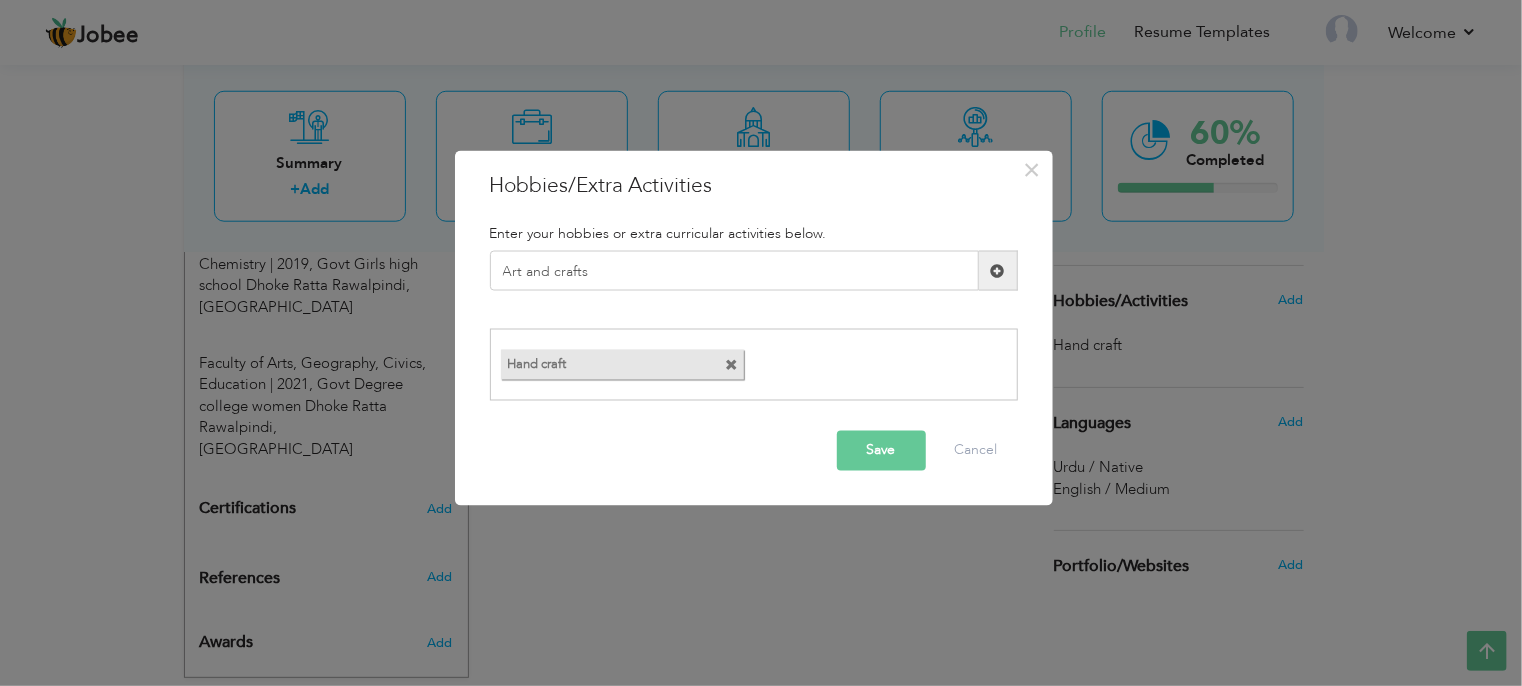 click at bounding box center [998, 271] 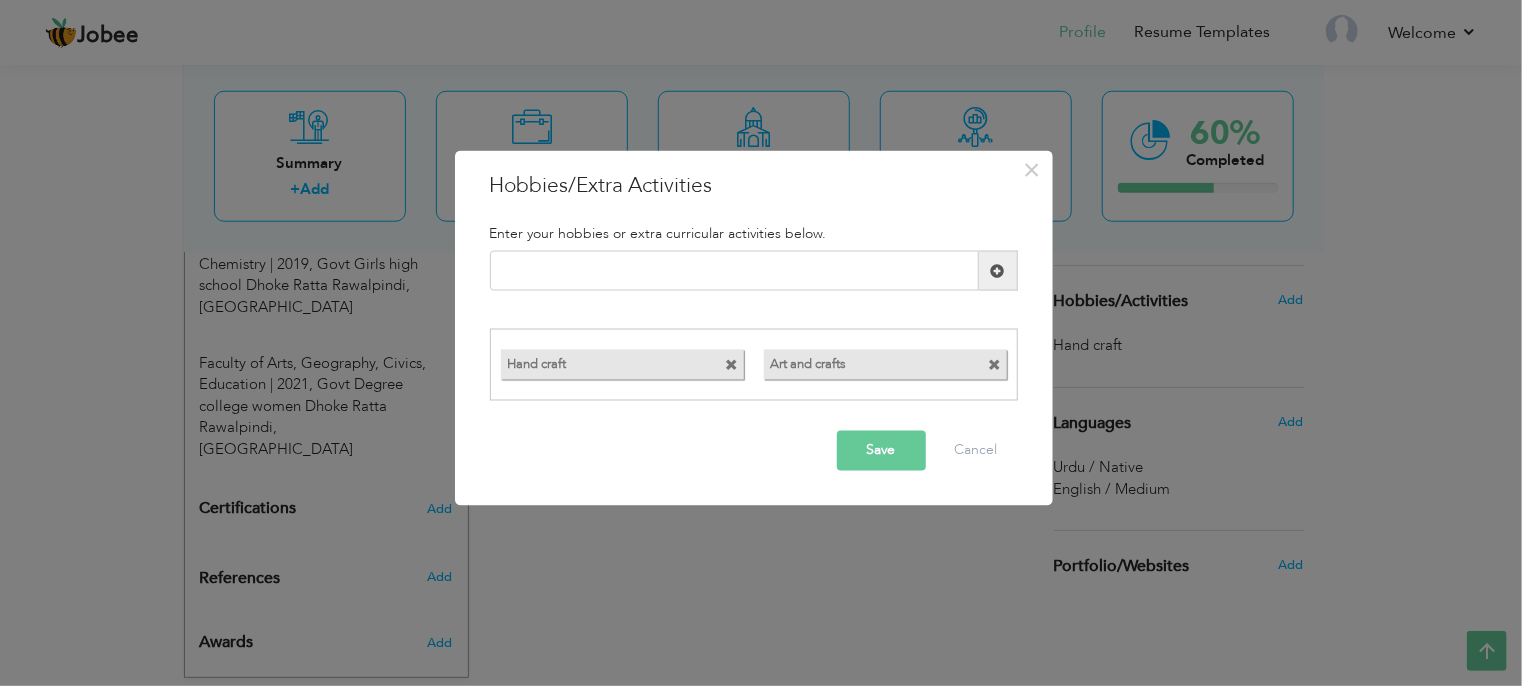 click at bounding box center [732, 365] 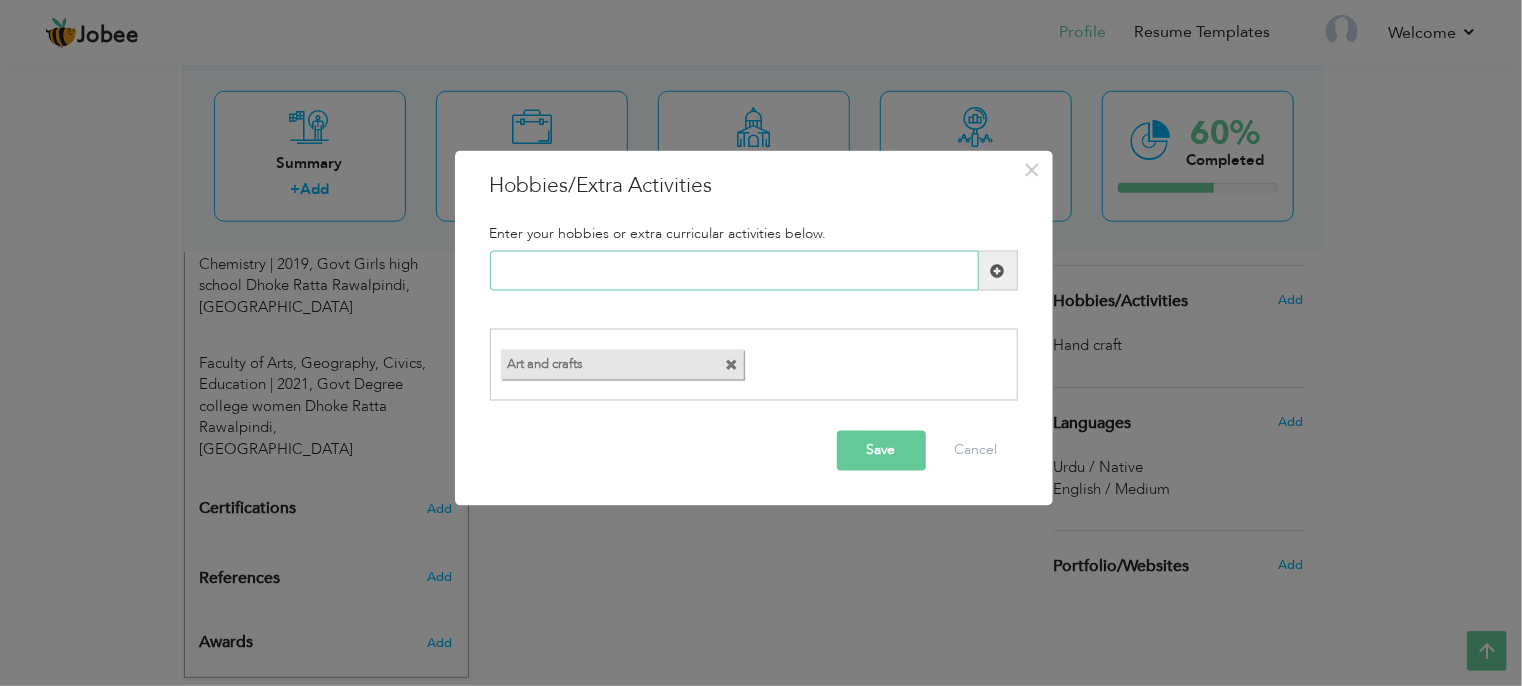 click at bounding box center [734, 271] 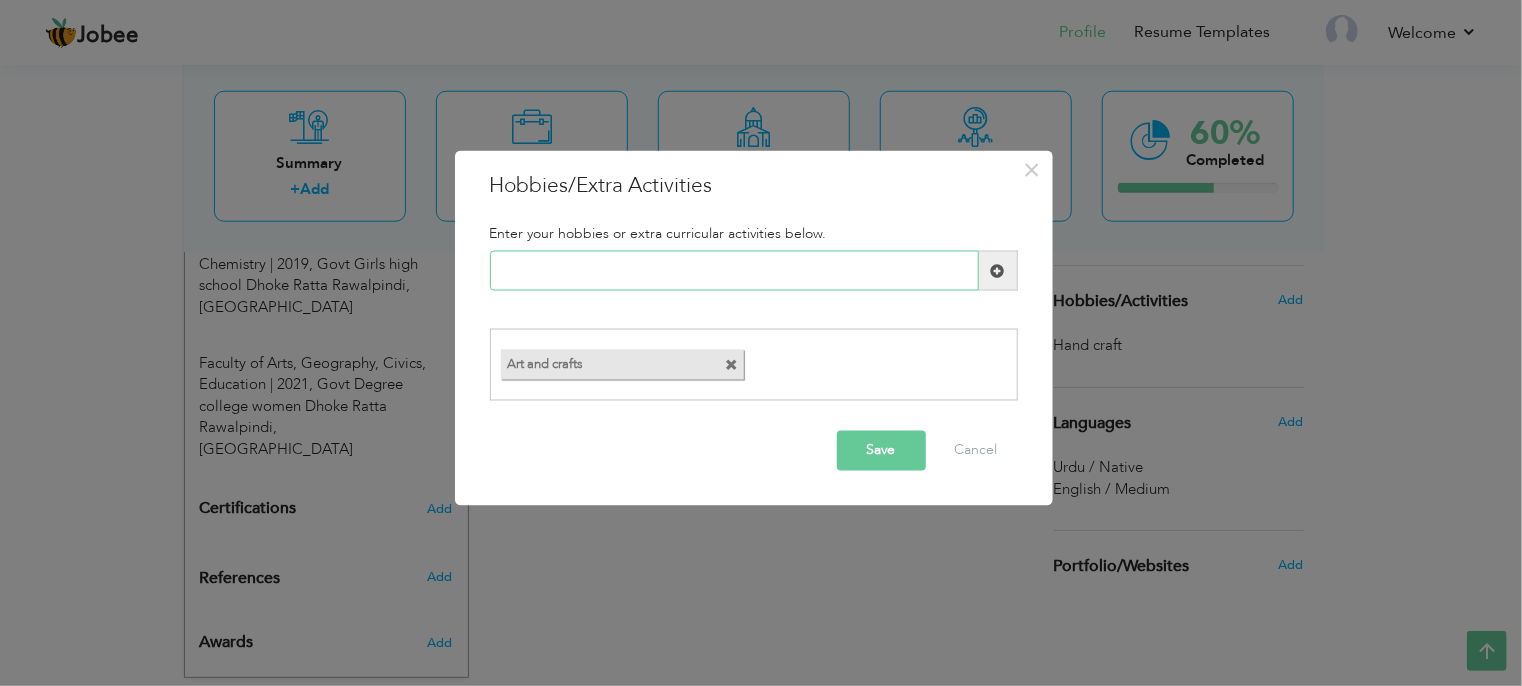 paste on "Public speaking or debati" 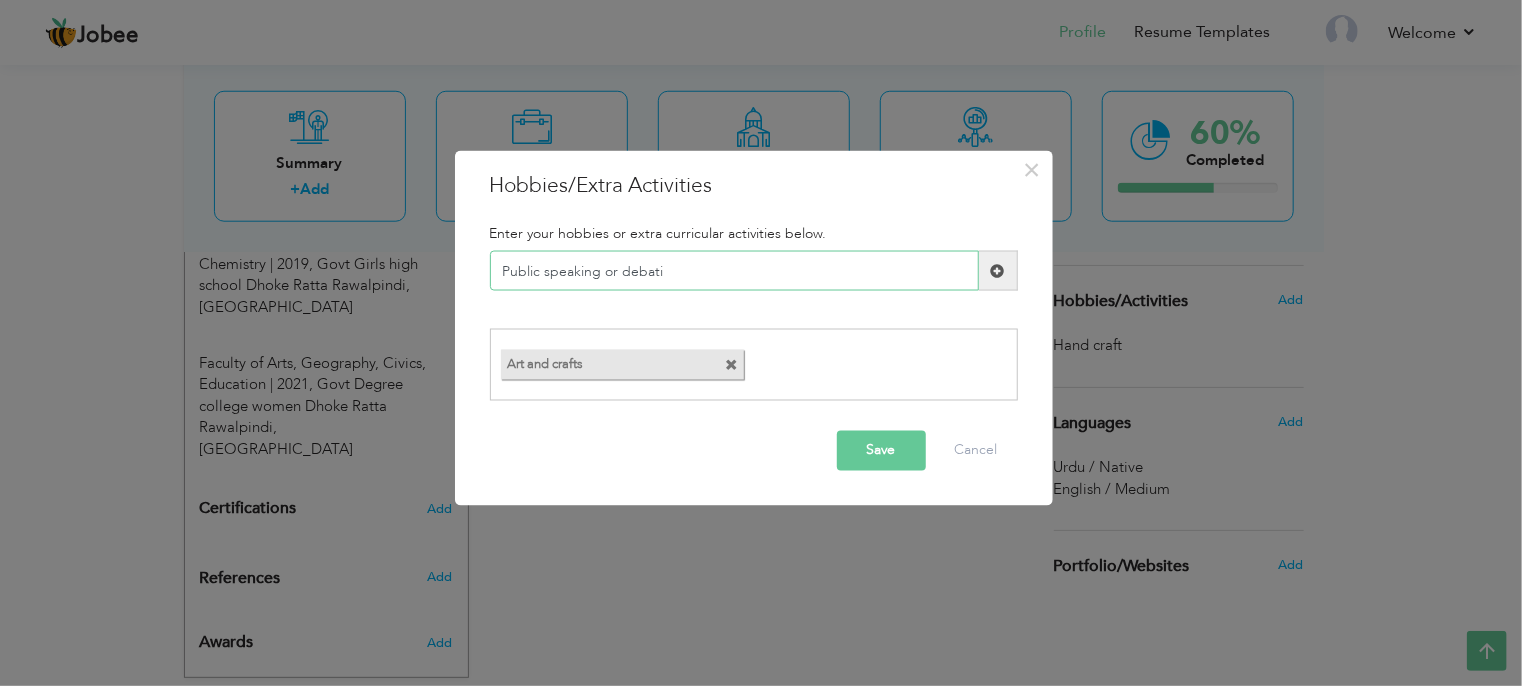 click on "Public speaking or debati" at bounding box center (734, 271) 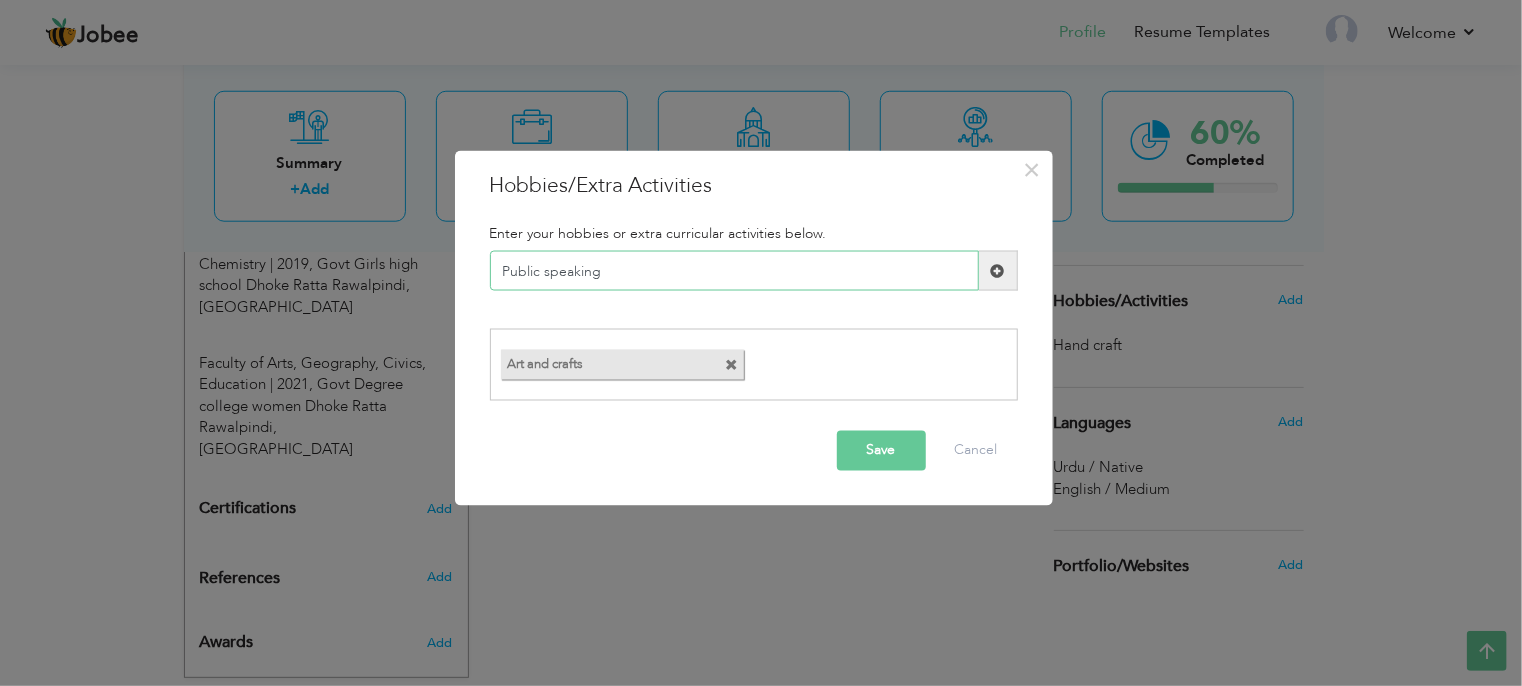 type on "Public speaking" 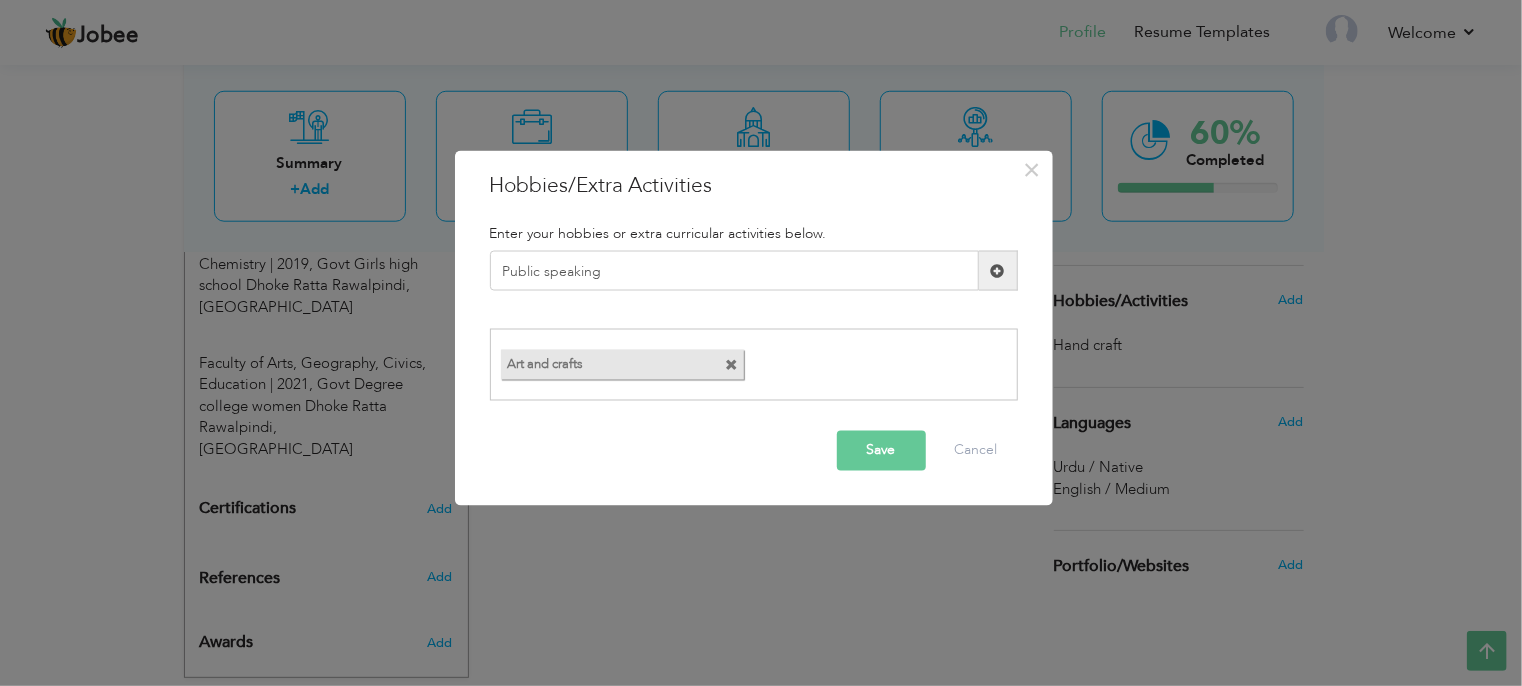 click at bounding box center [998, 270] 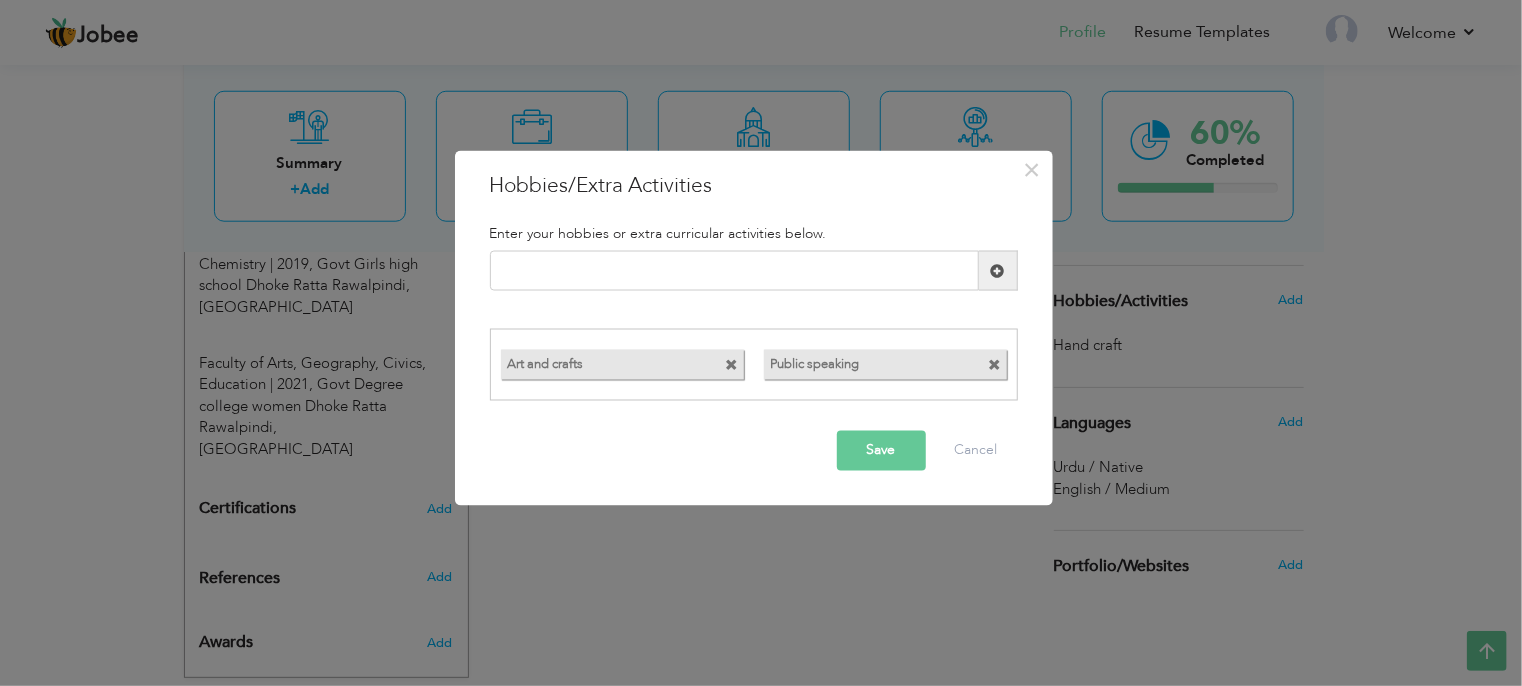 click at bounding box center [995, 365] 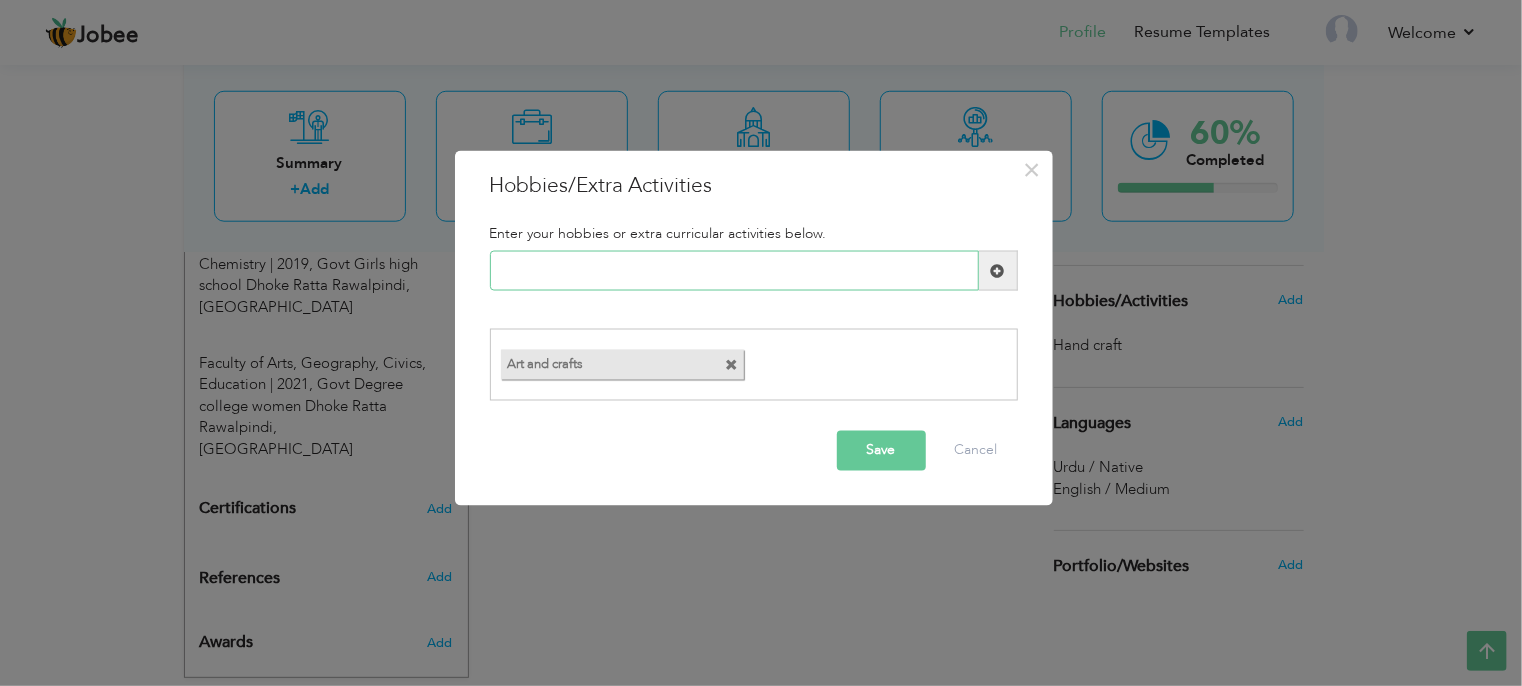 click at bounding box center (734, 271) 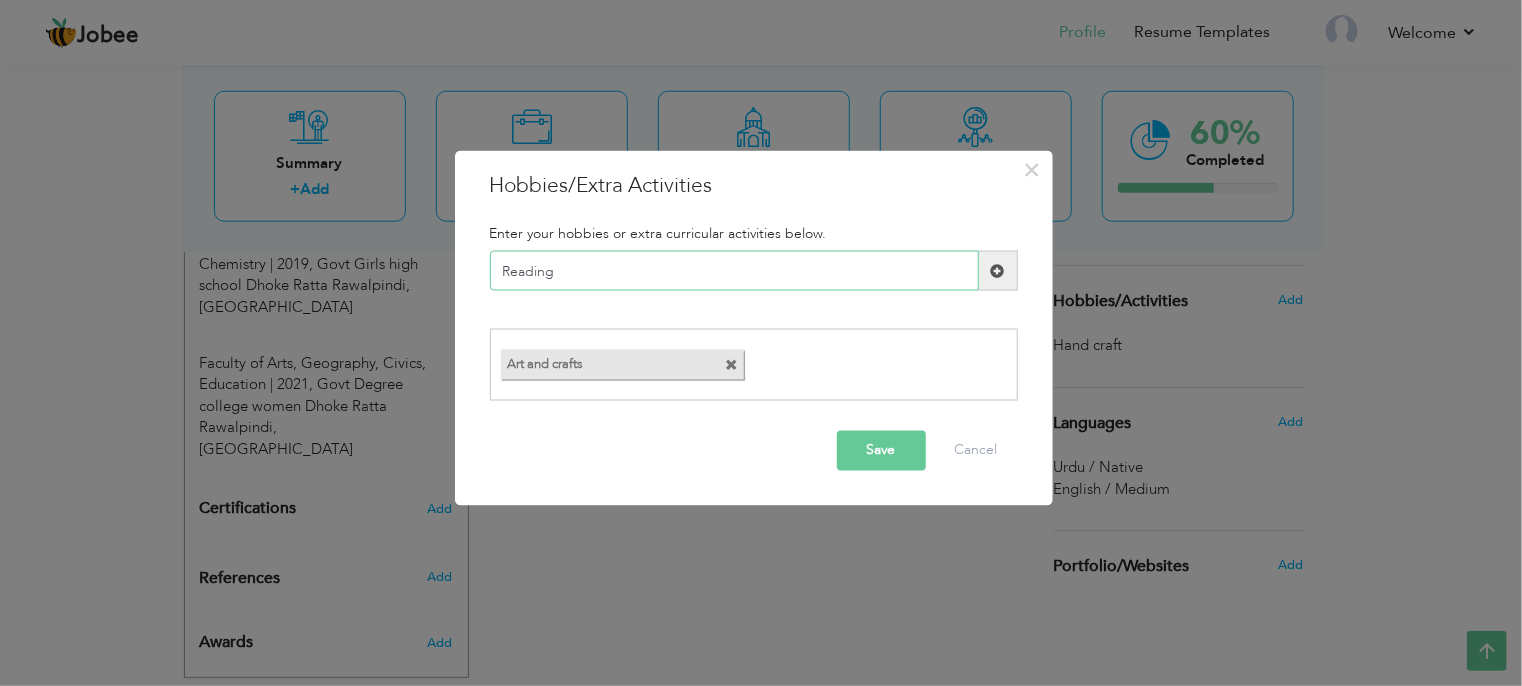 type on "Reading" 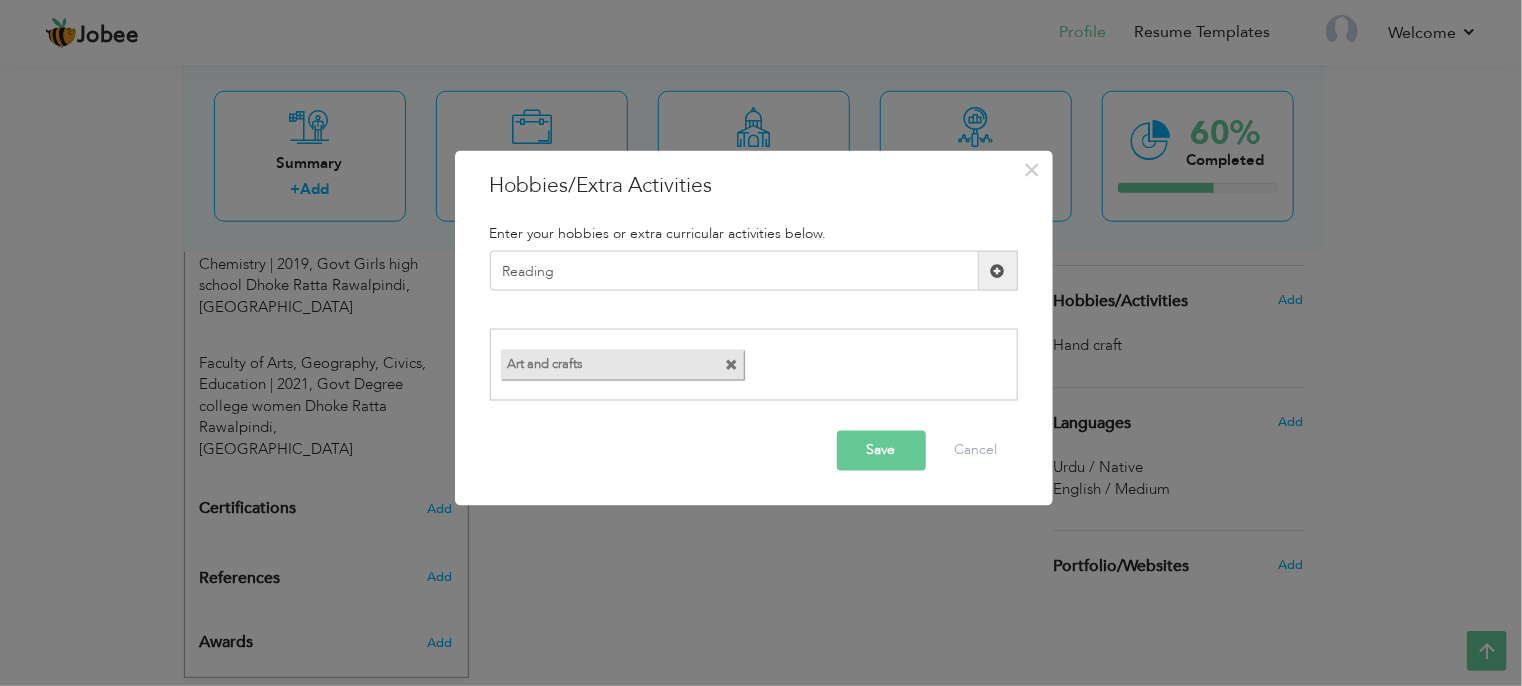 click at bounding box center [998, 270] 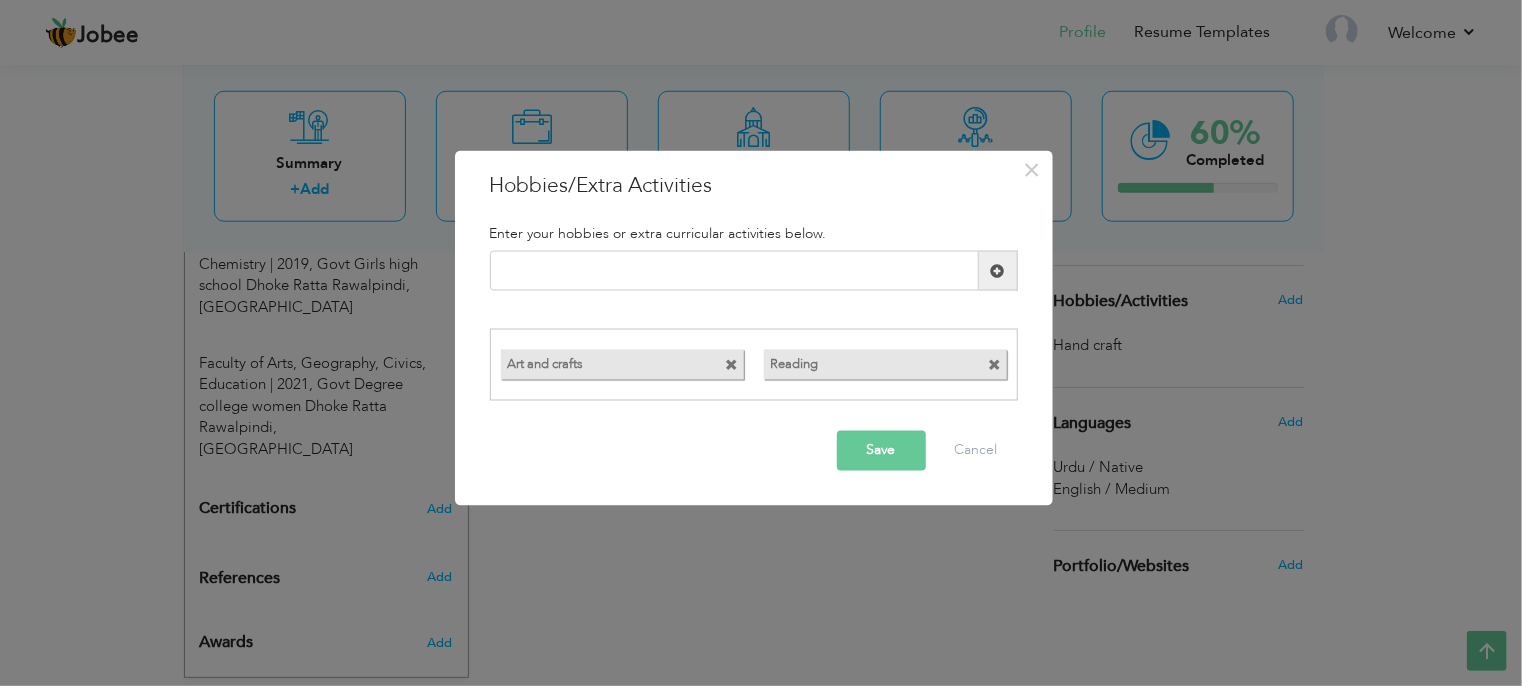 click on "Save" at bounding box center [881, 450] 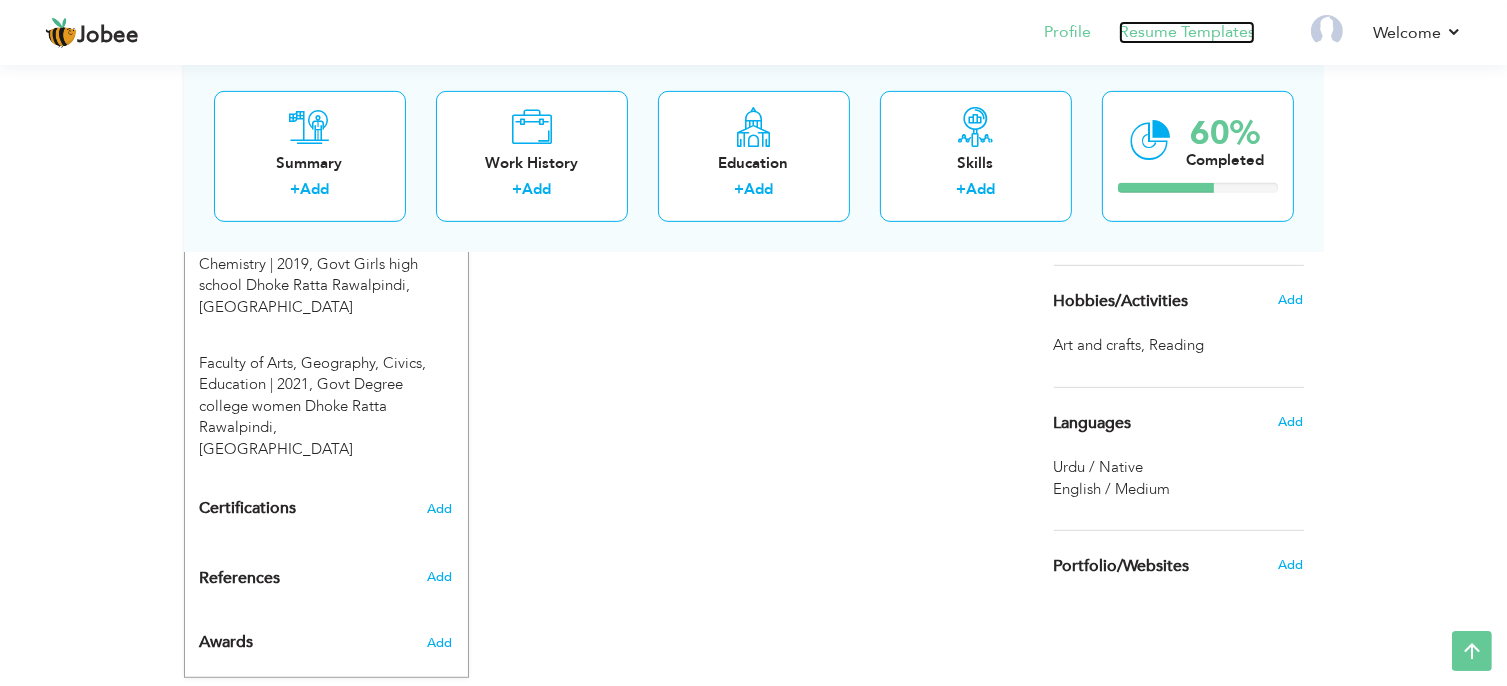 click on "Resume Templates" at bounding box center (1187, 32) 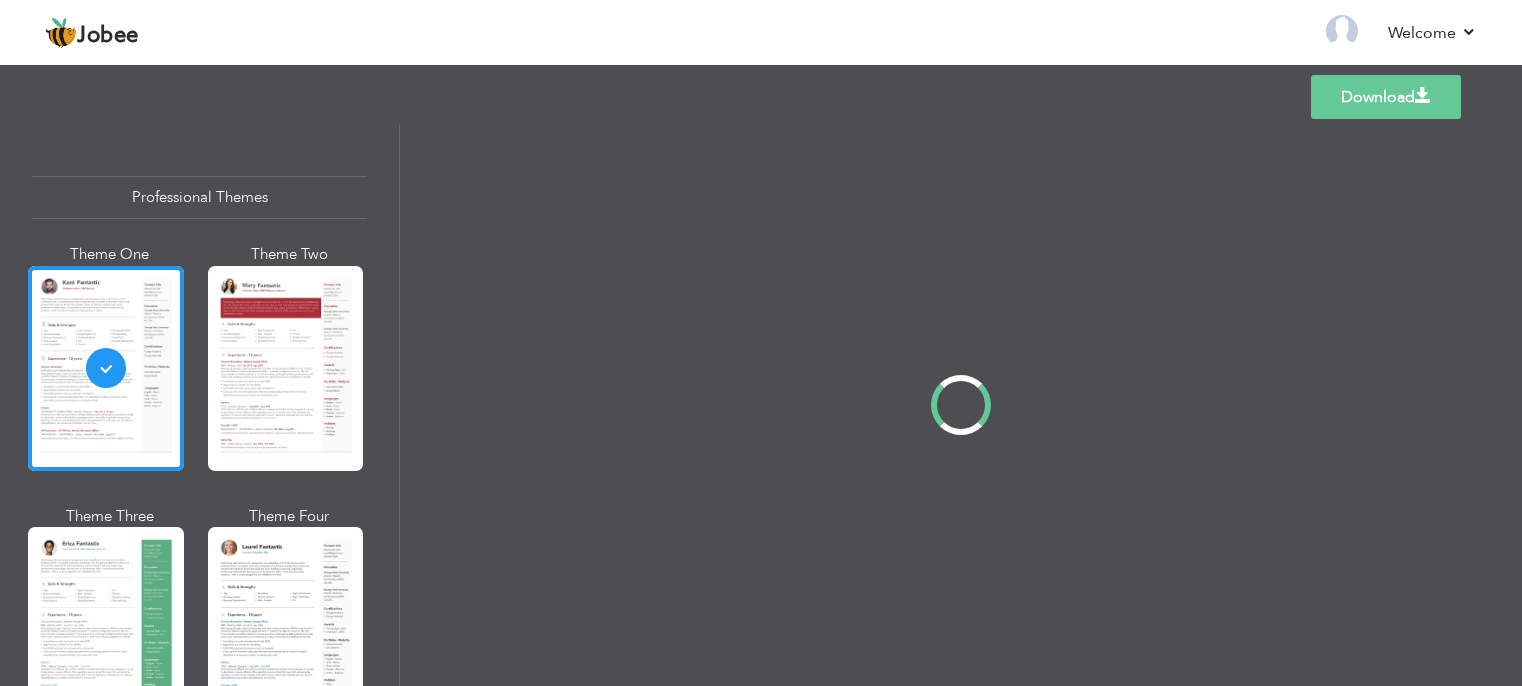 scroll, scrollTop: 0, scrollLeft: 0, axis: both 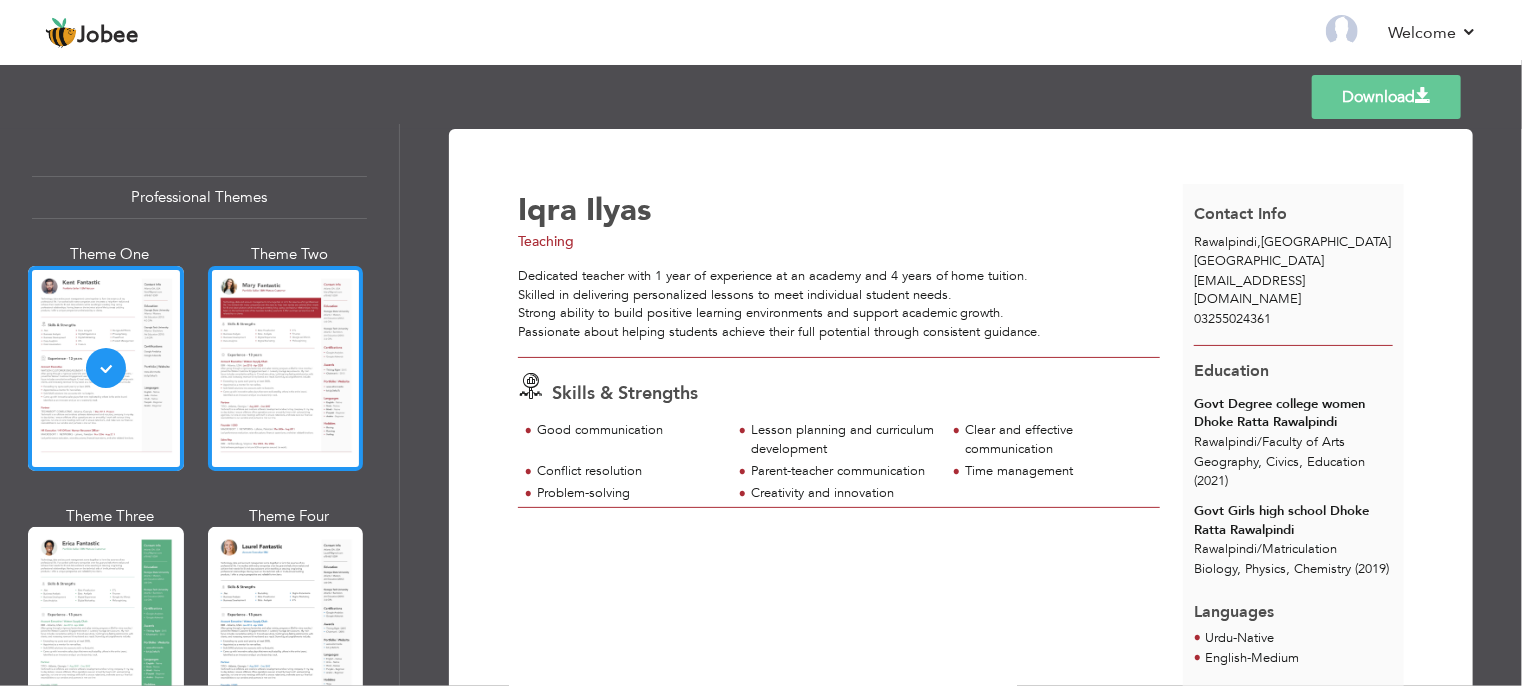 click at bounding box center (286, 368) 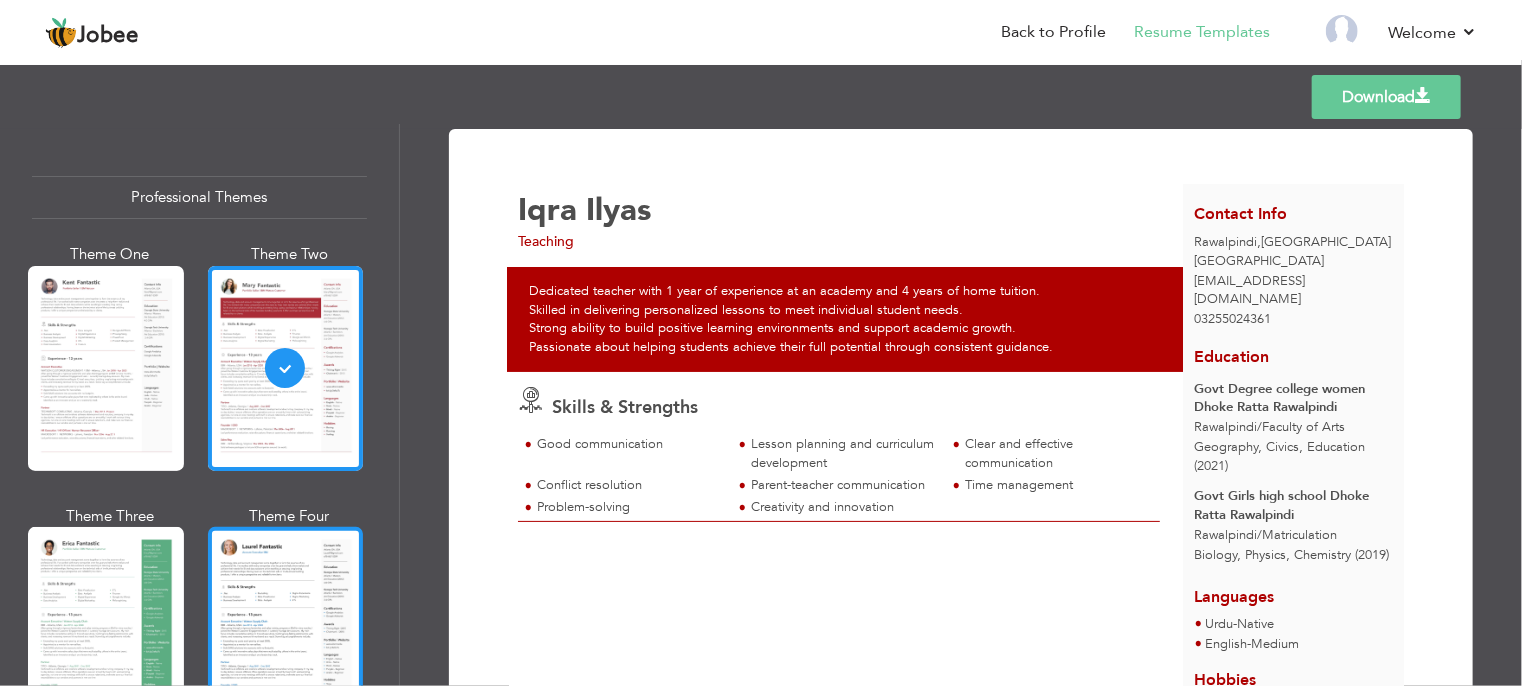 click at bounding box center (286, 629) 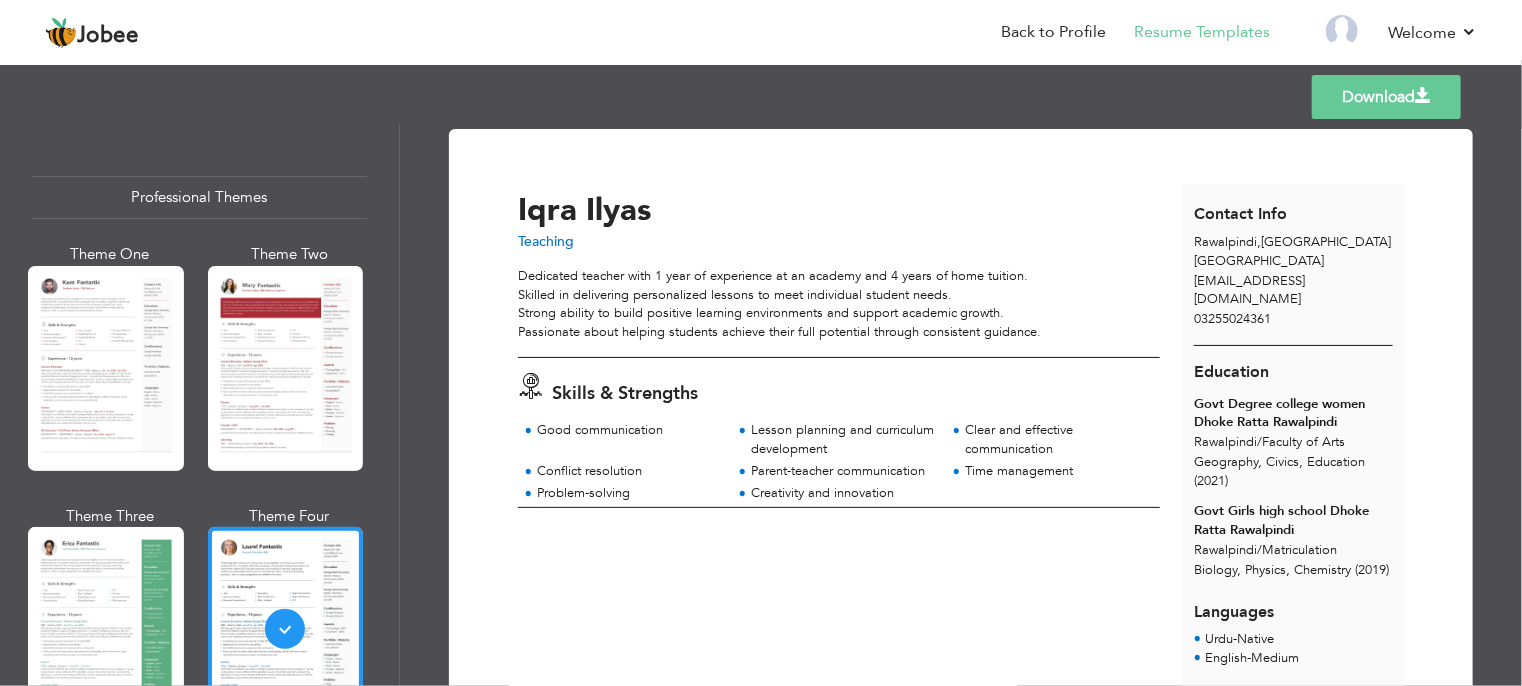 scroll, scrollTop: 148, scrollLeft: 0, axis: vertical 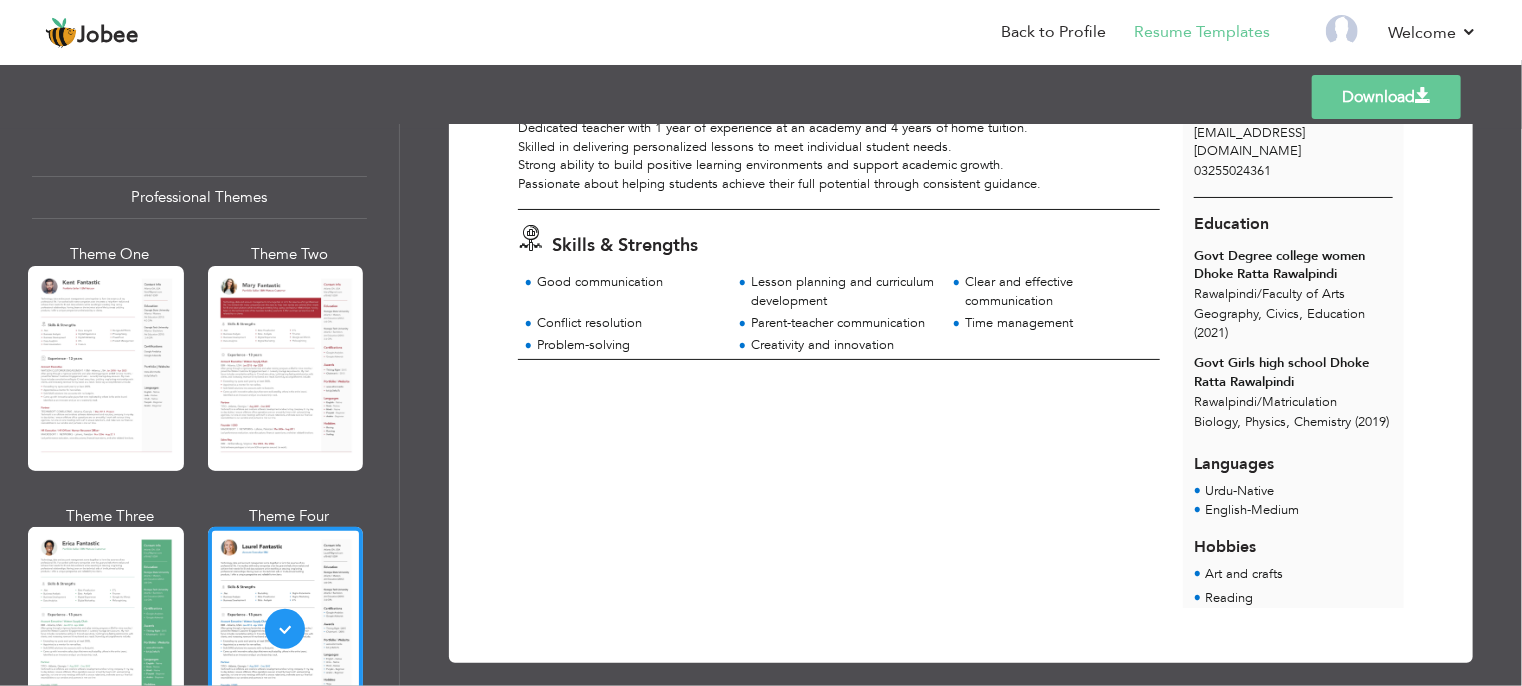 click at bounding box center [106, 629] 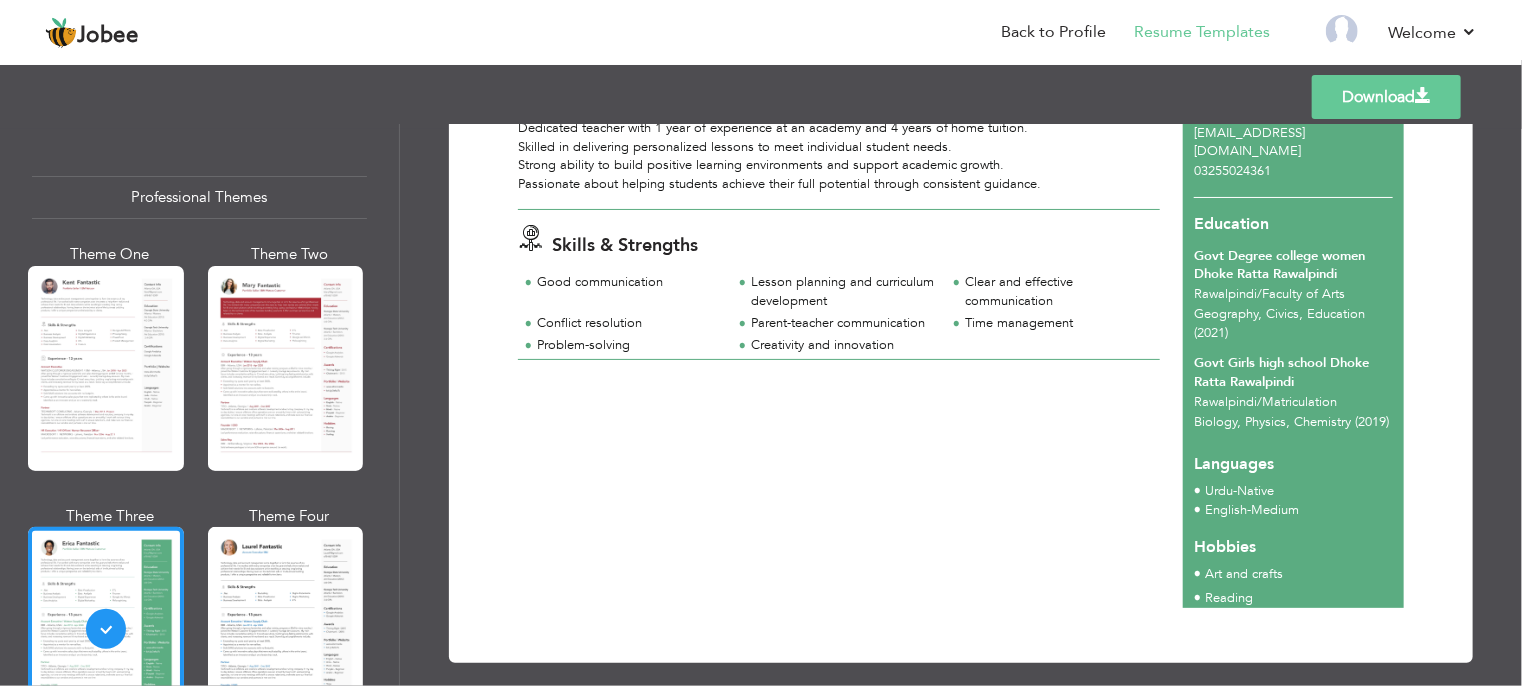 scroll, scrollTop: 0, scrollLeft: 0, axis: both 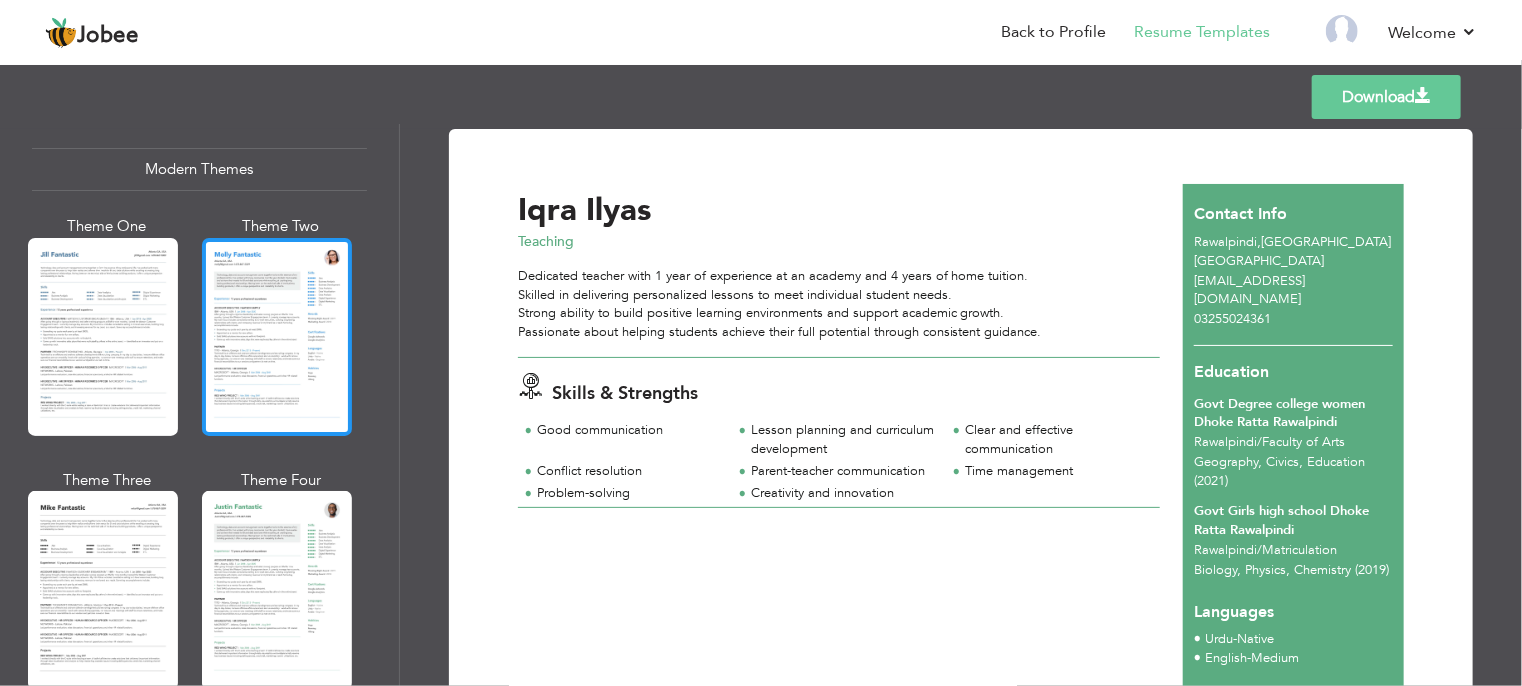 click at bounding box center (277, 337) 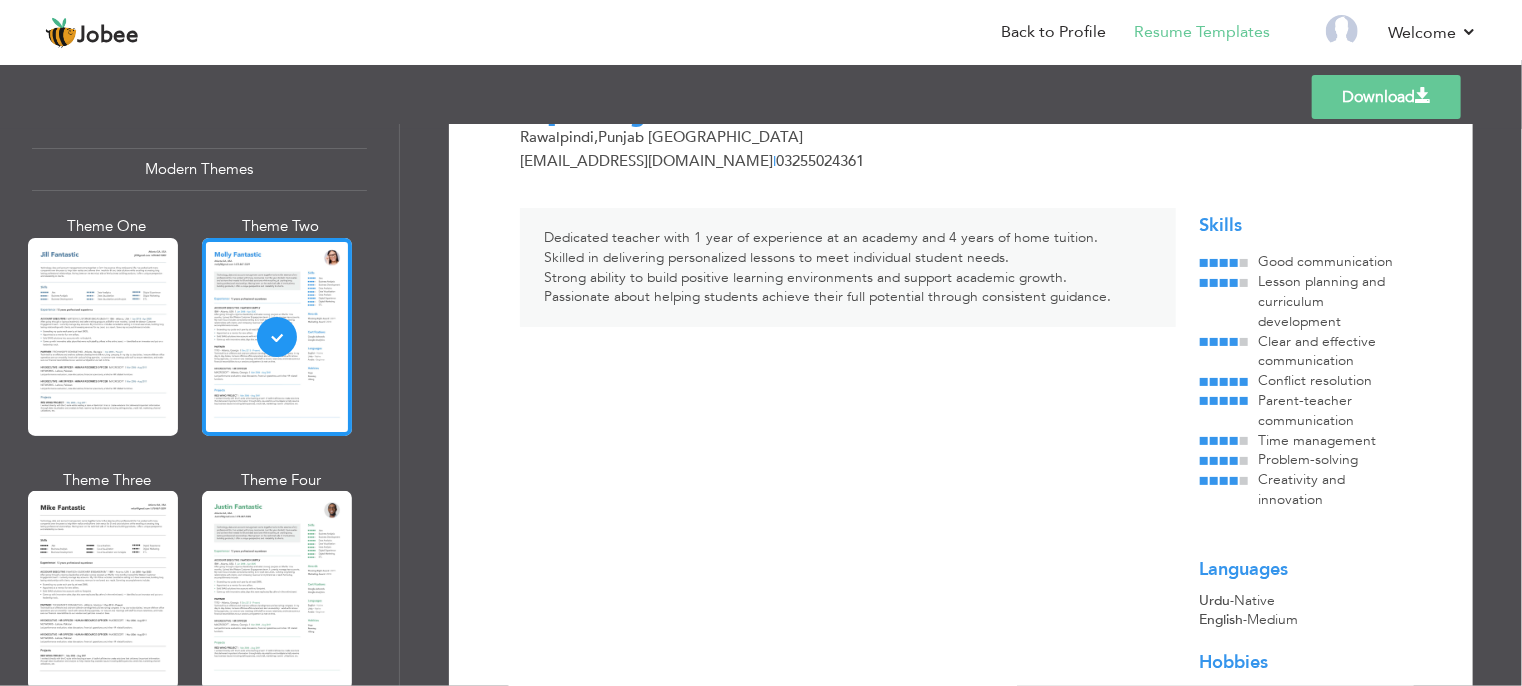 scroll, scrollTop: 394, scrollLeft: 0, axis: vertical 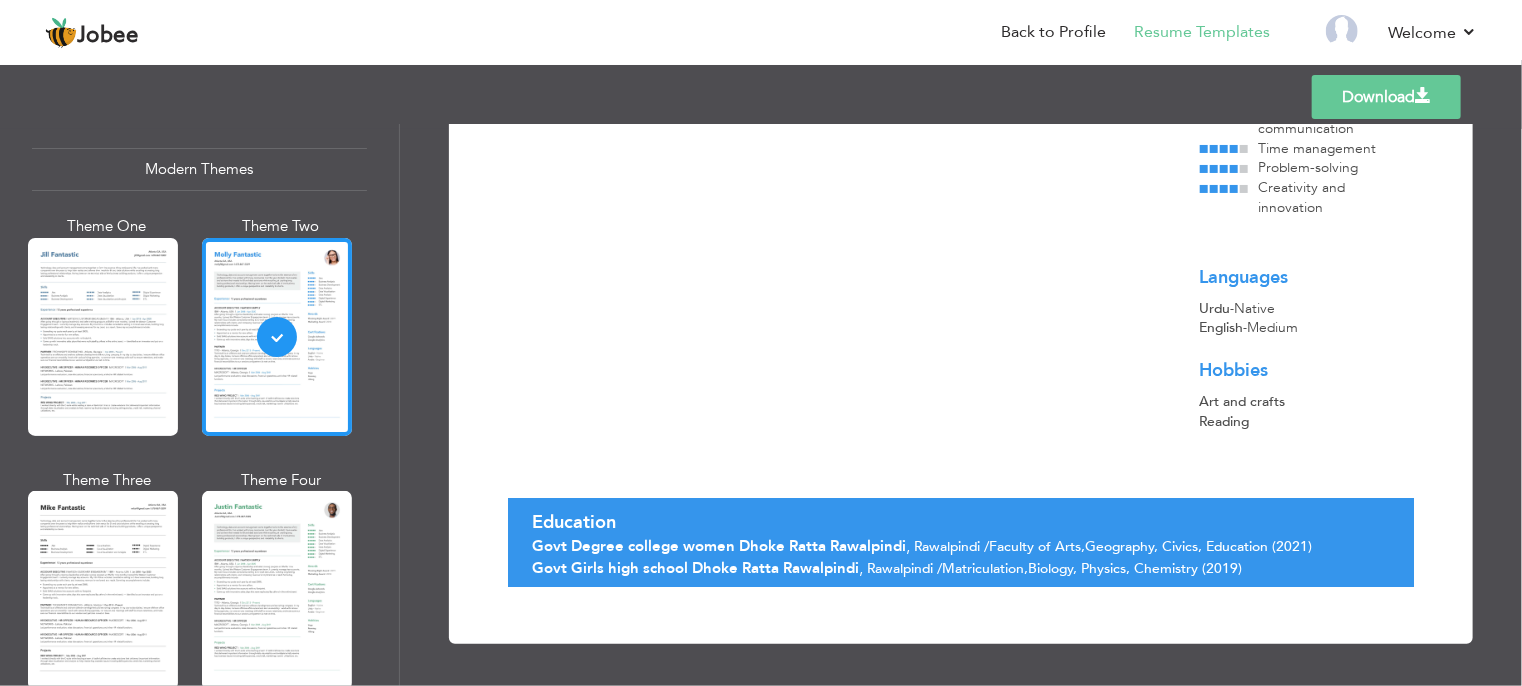 click at bounding box center (277, 590) 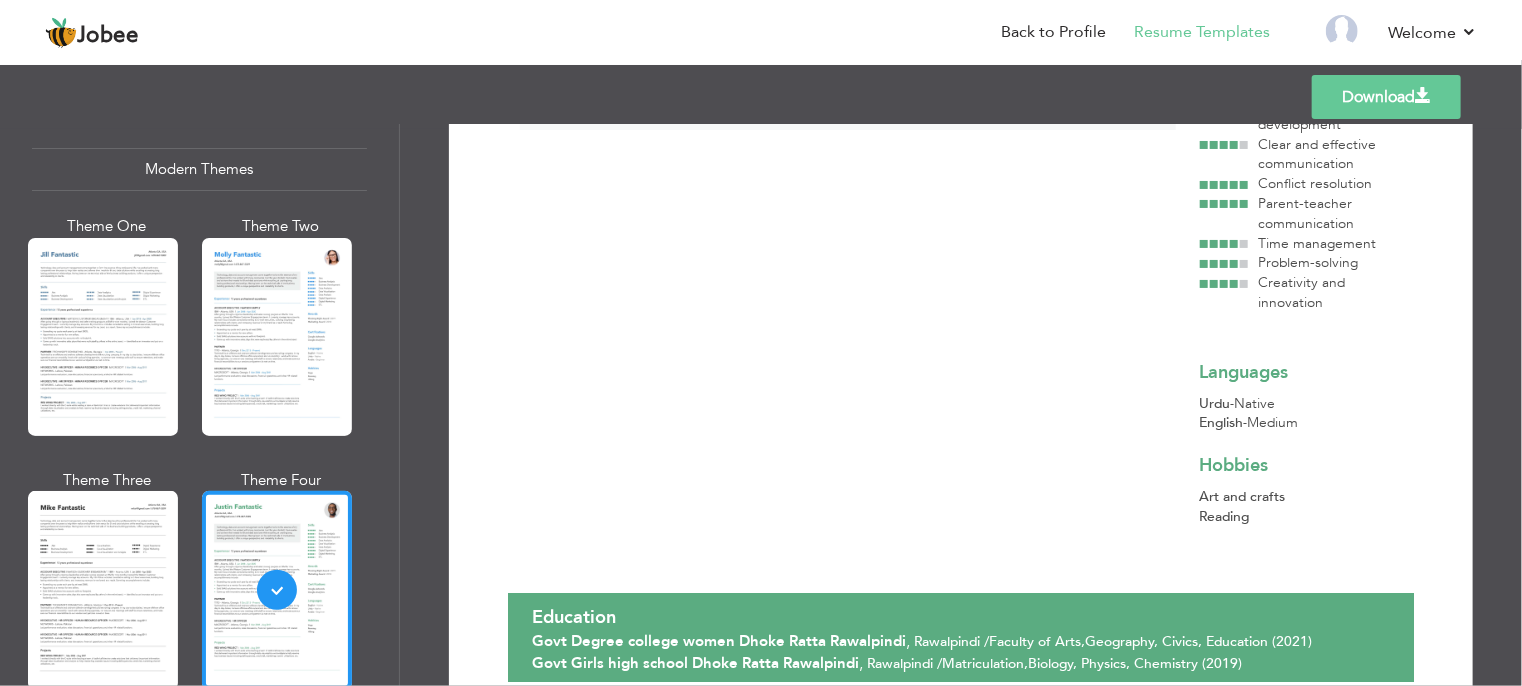 scroll, scrollTop: 300, scrollLeft: 0, axis: vertical 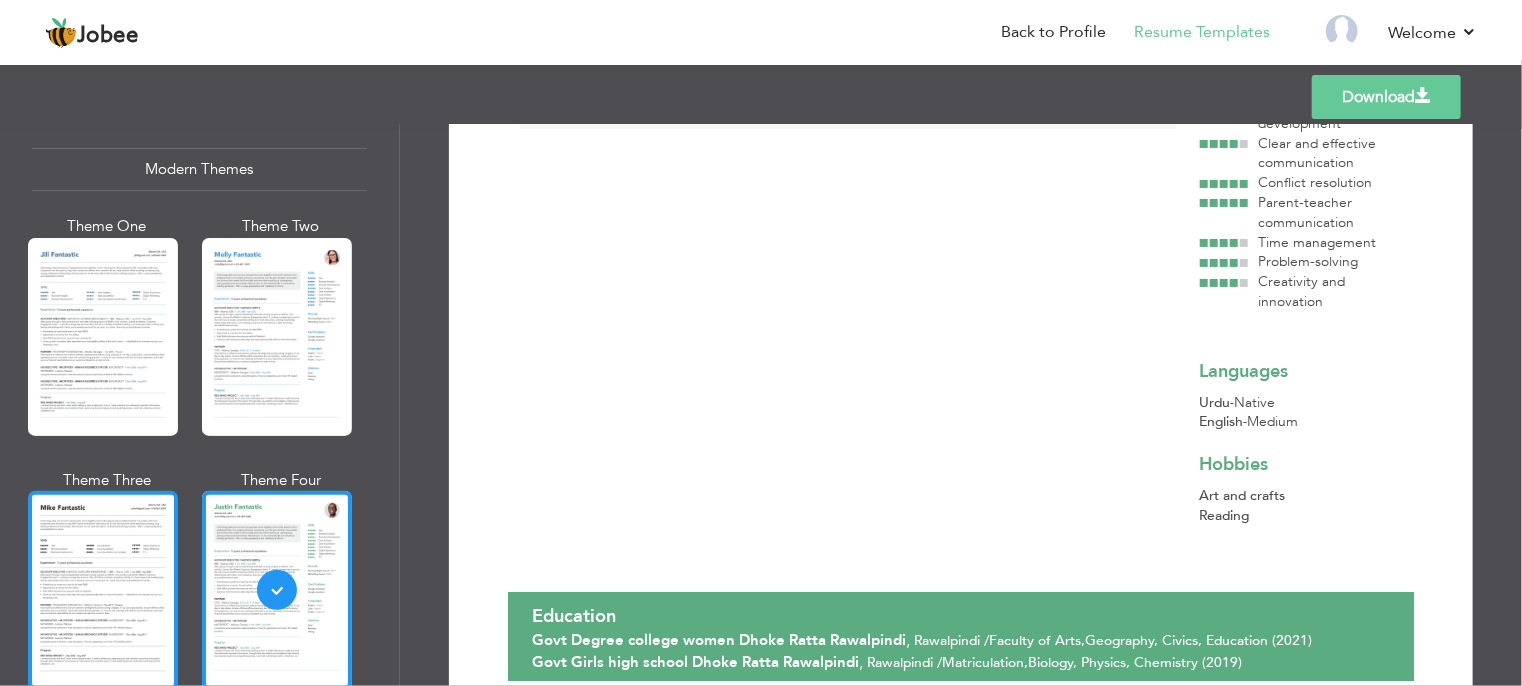 click at bounding box center [103, 590] 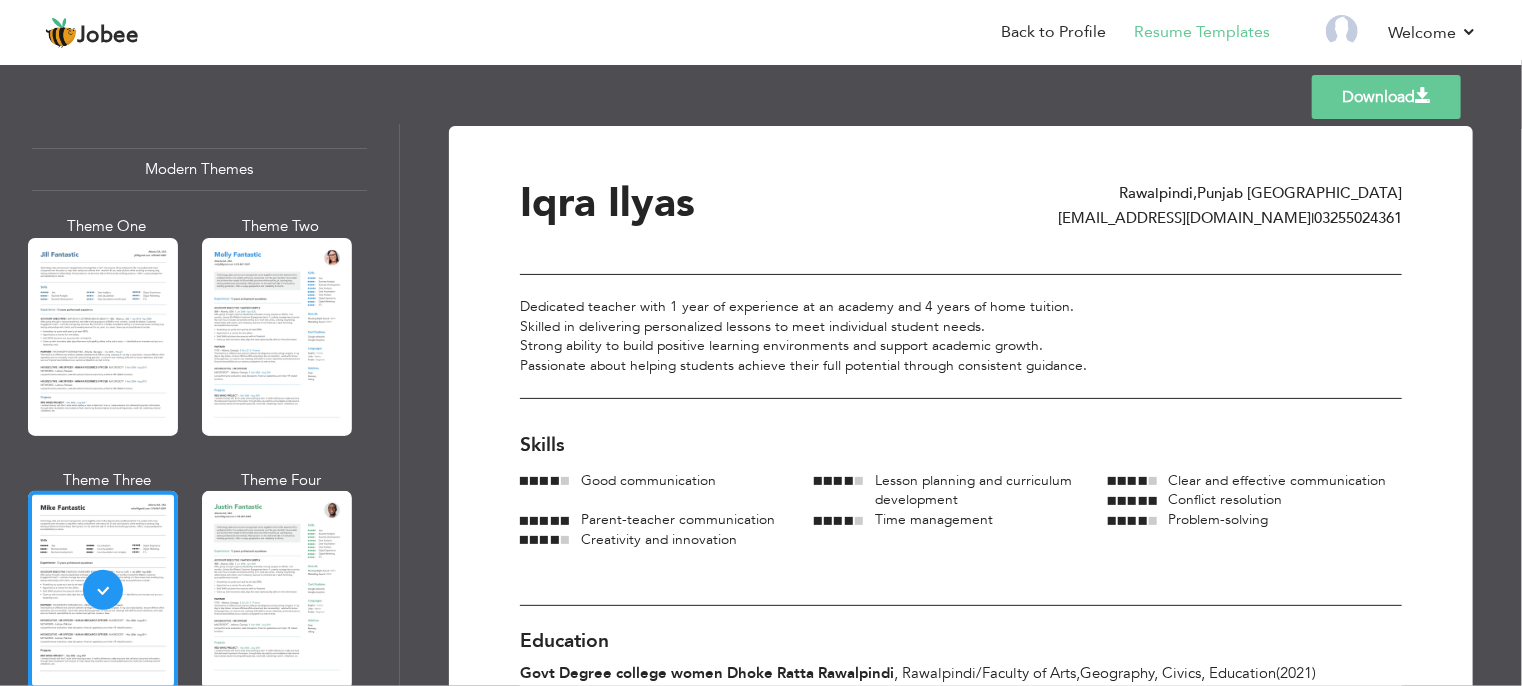 scroll, scrollTop: 0, scrollLeft: 0, axis: both 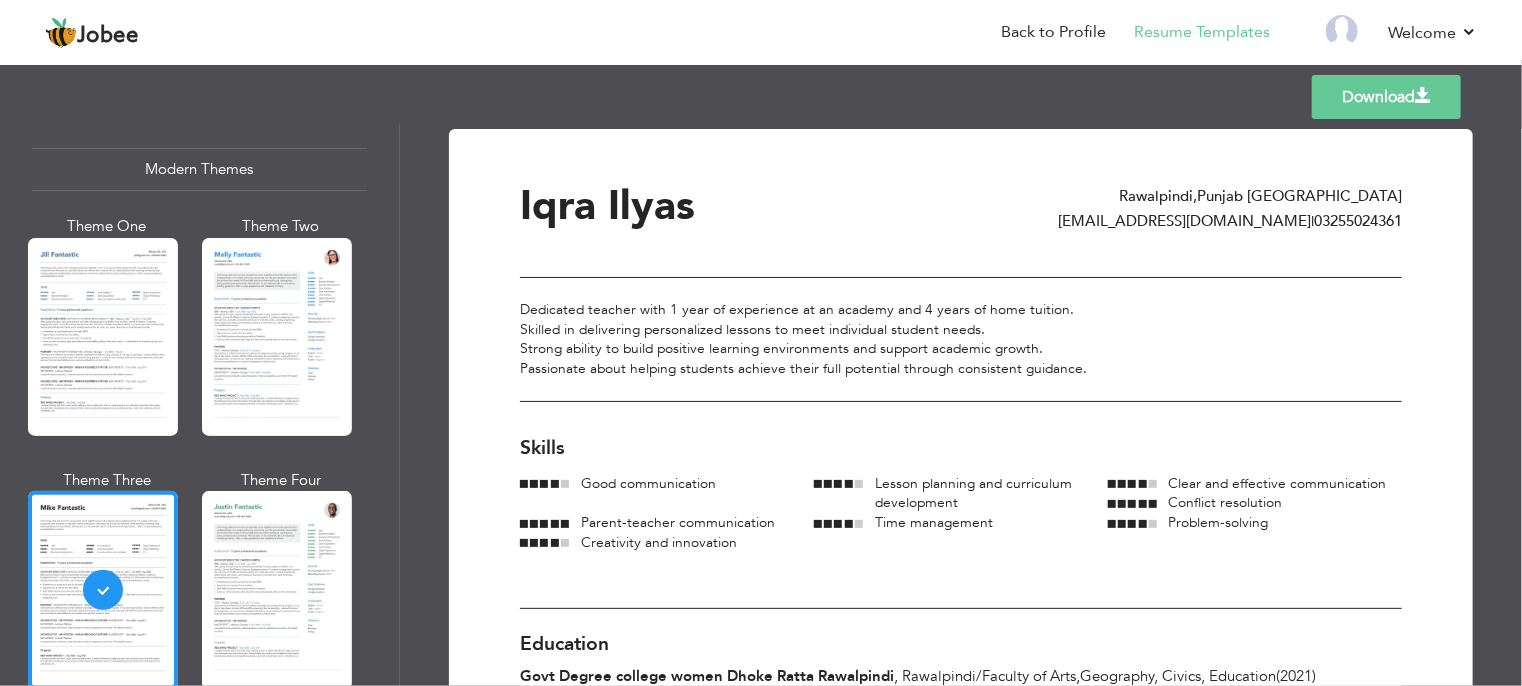 click on "Download" at bounding box center [1386, 97] 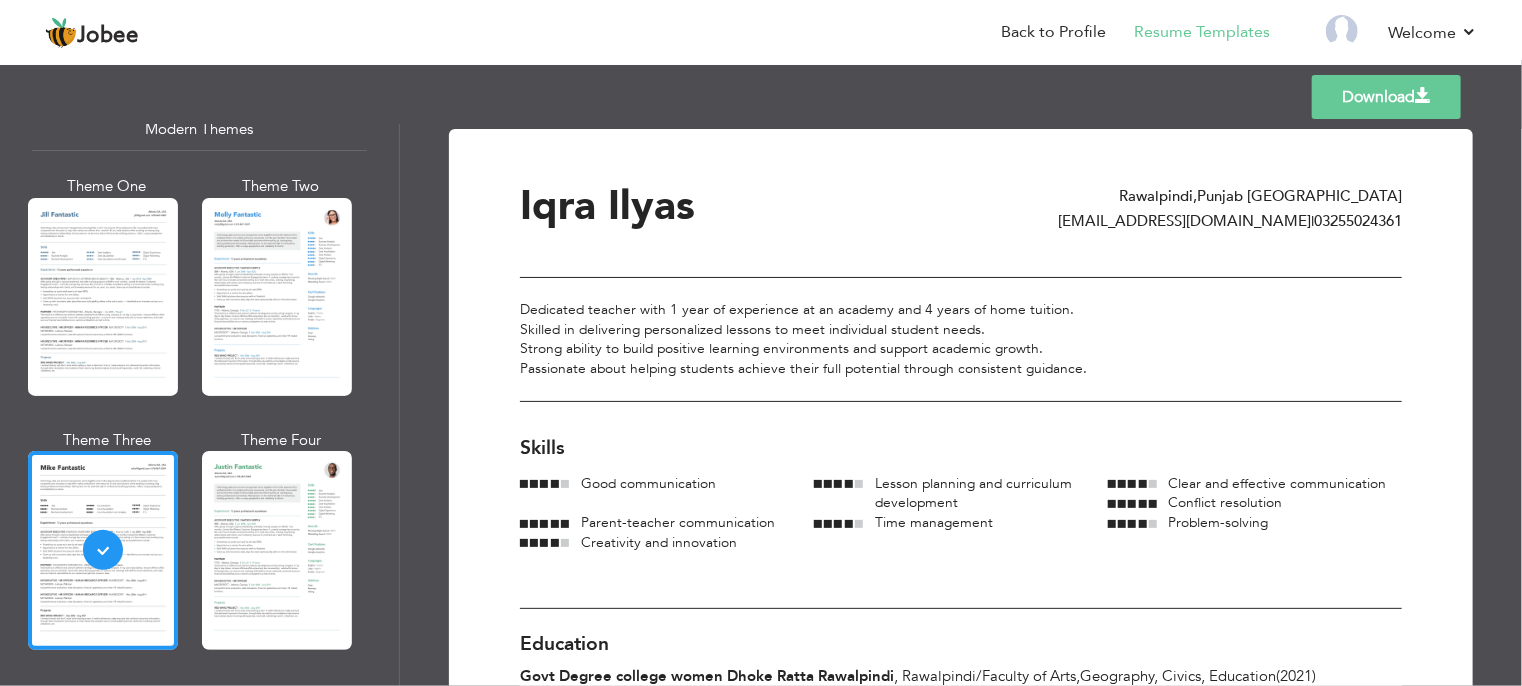 scroll, scrollTop: 1300, scrollLeft: 0, axis: vertical 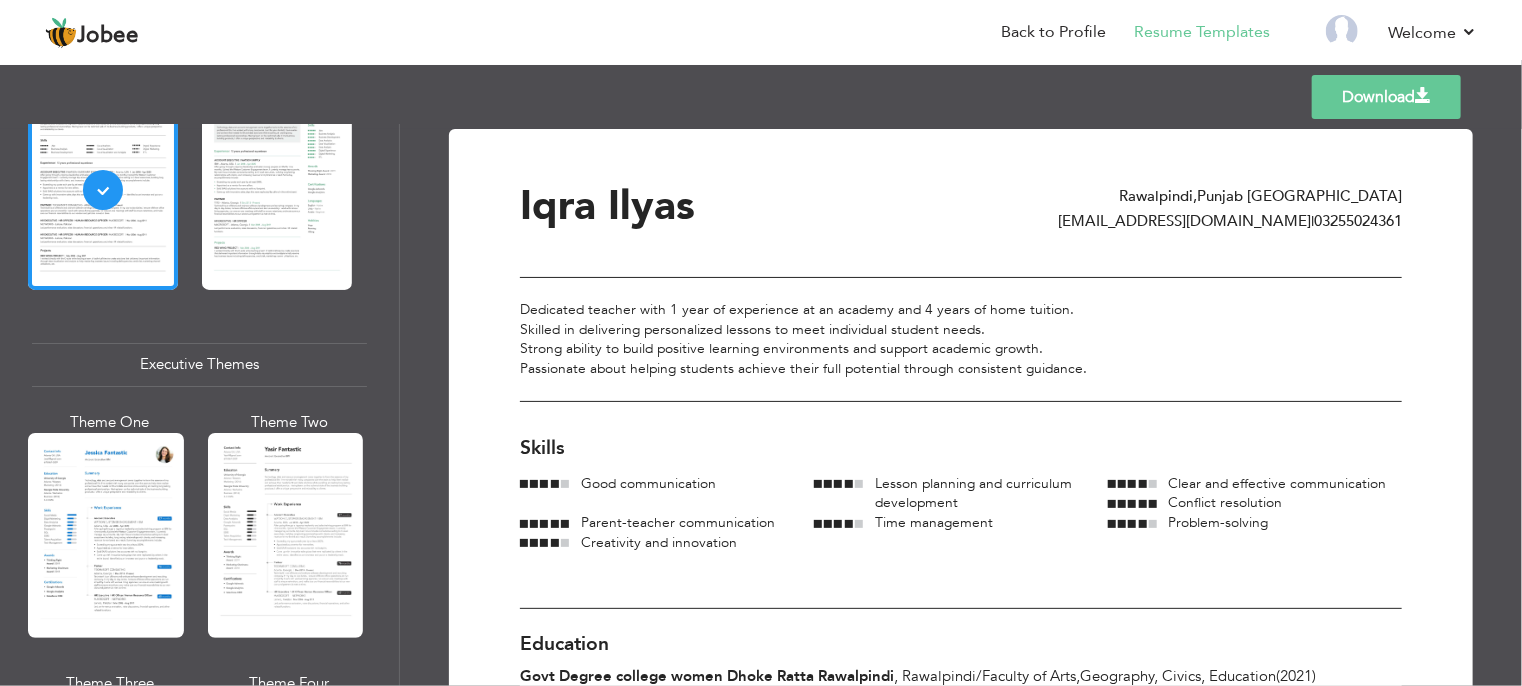 click at bounding box center (106, 535) 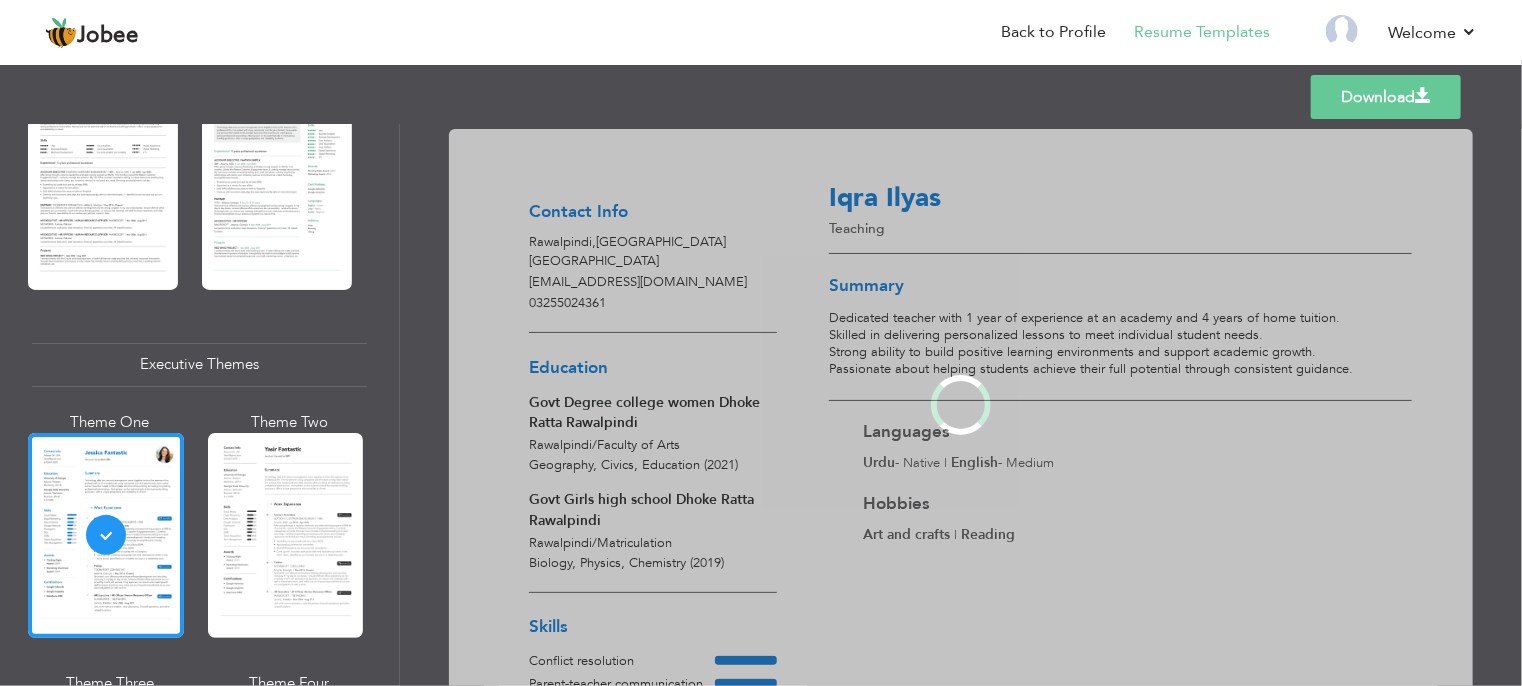 scroll, scrollTop: 1299, scrollLeft: 0, axis: vertical 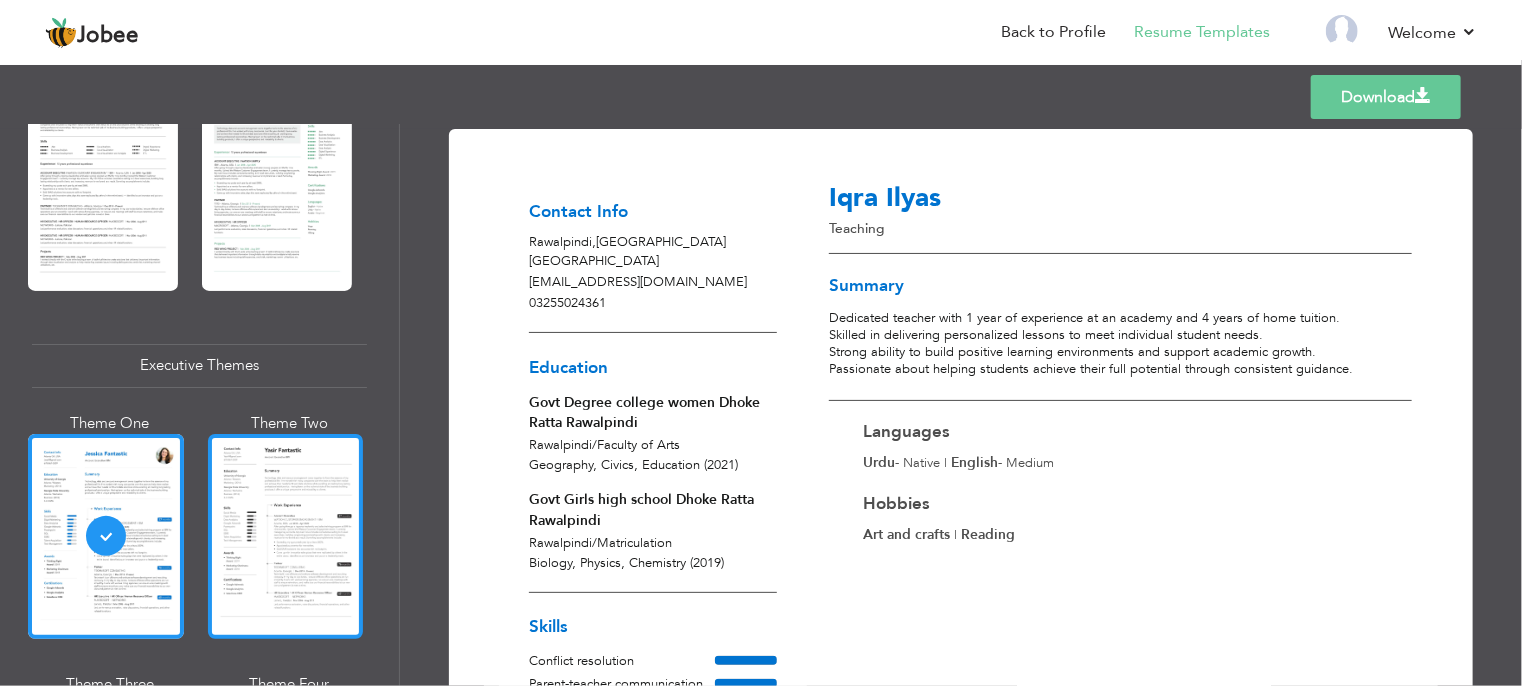 click at bounding box center [286, 536] 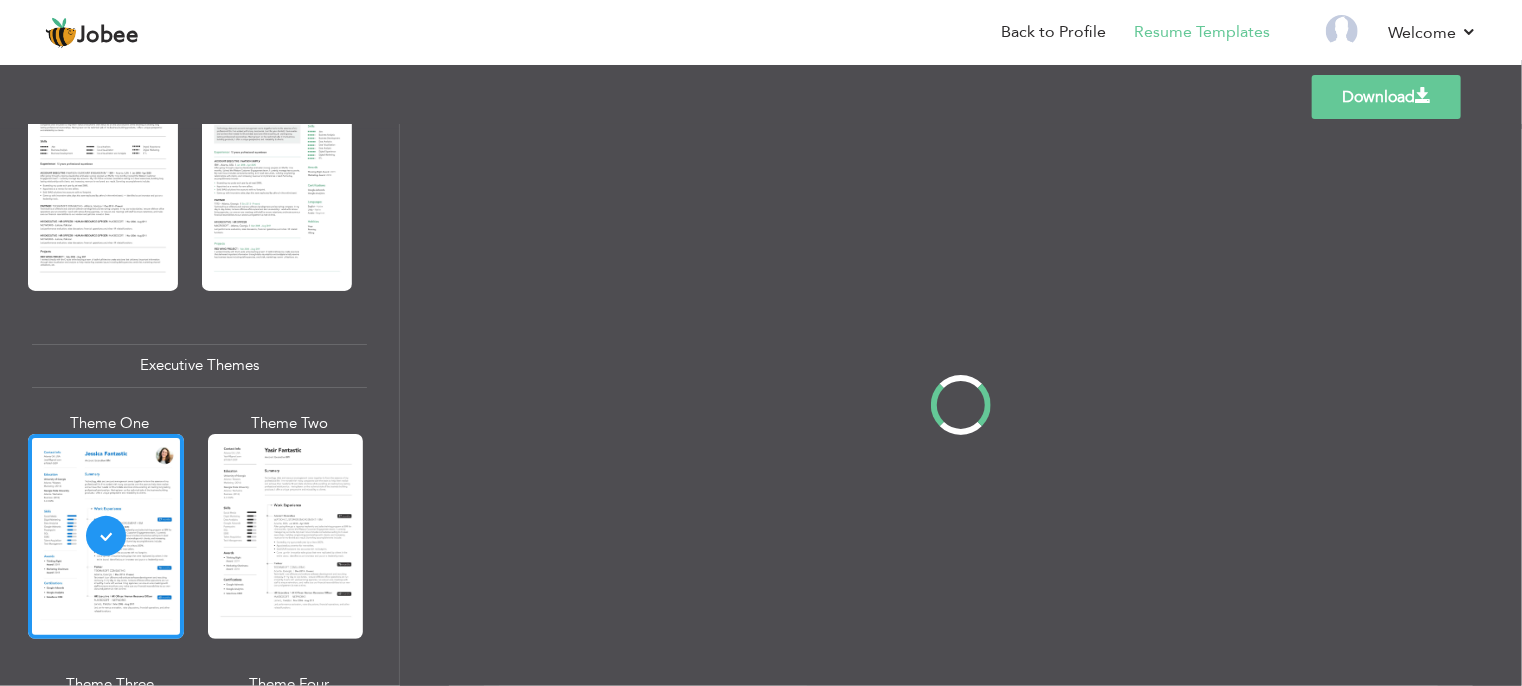 scroll, scrollTop: 1300, scrollLeft: 0, axis: vertical 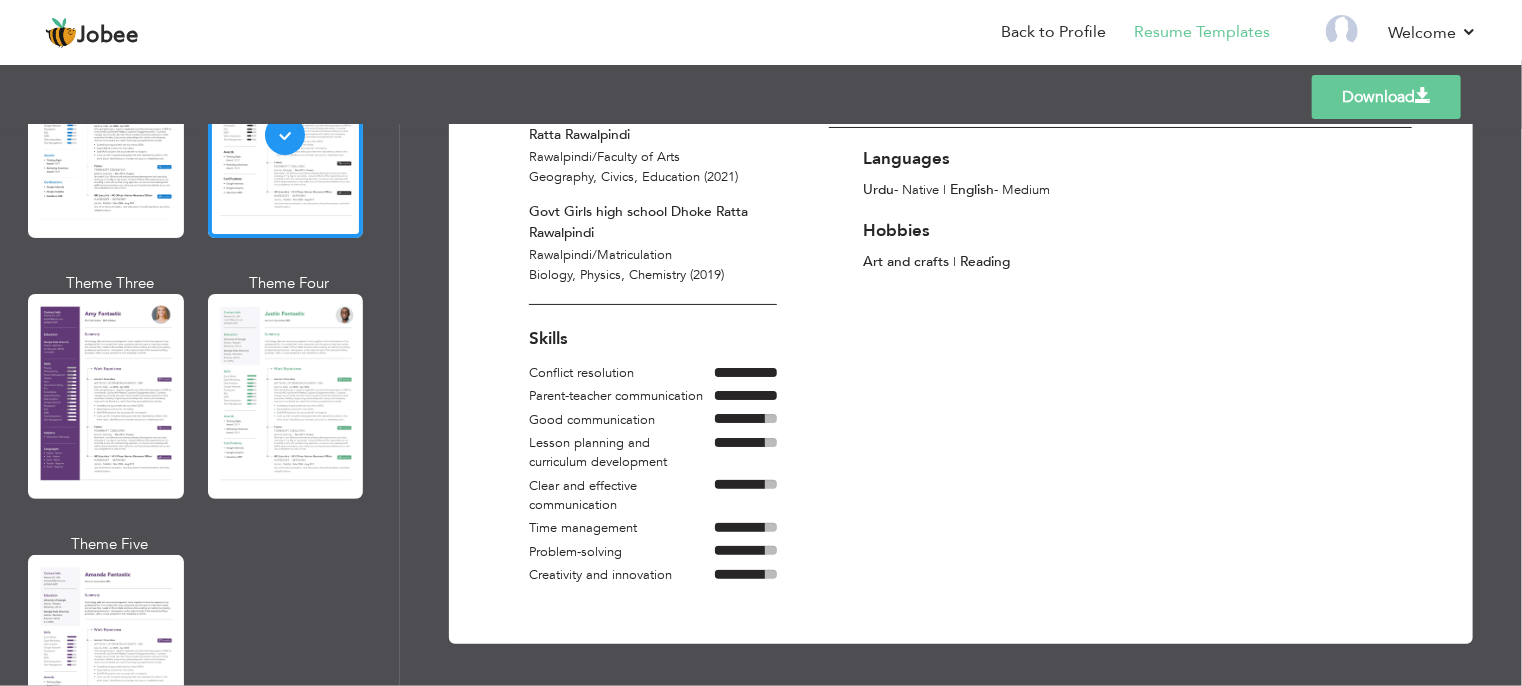 click at bounding box center [106, 396] 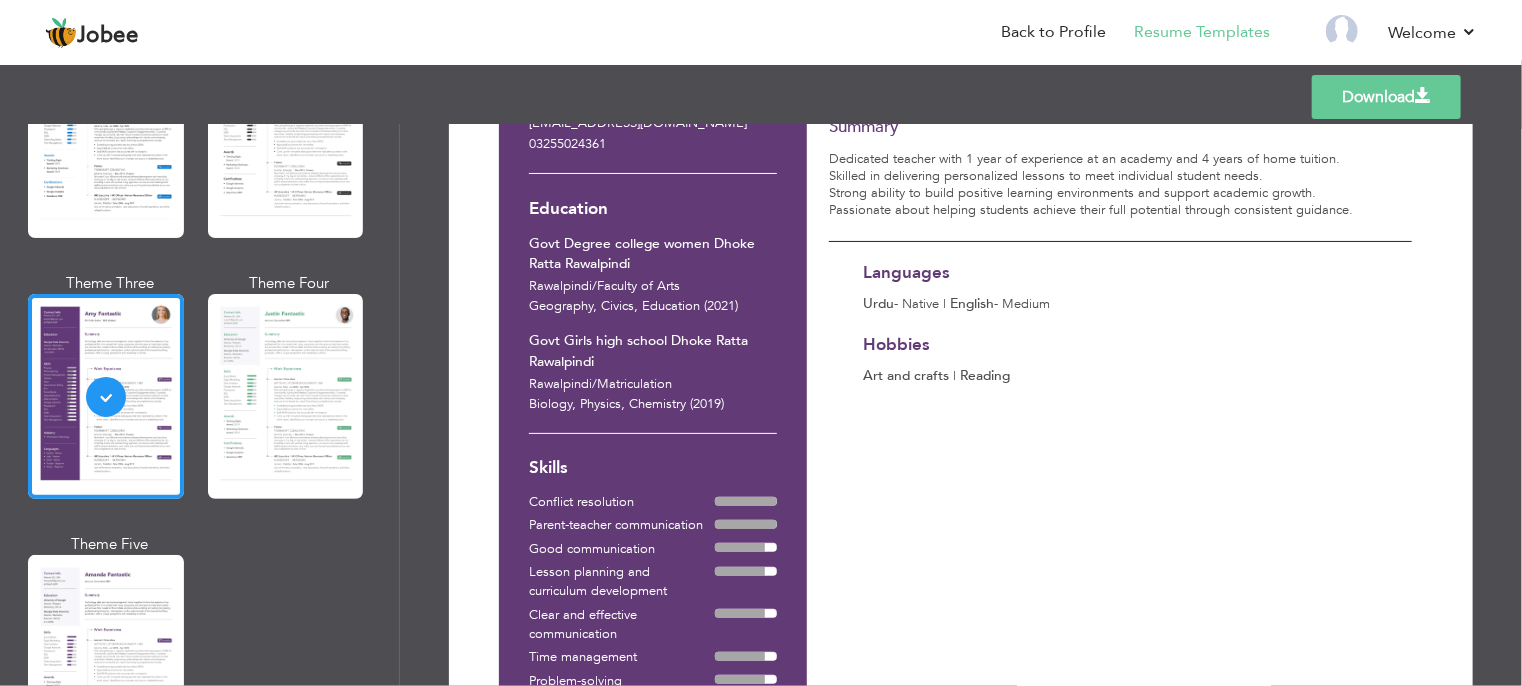 scroll, scrollTop: 0, scrollLeft: 0, axis: both 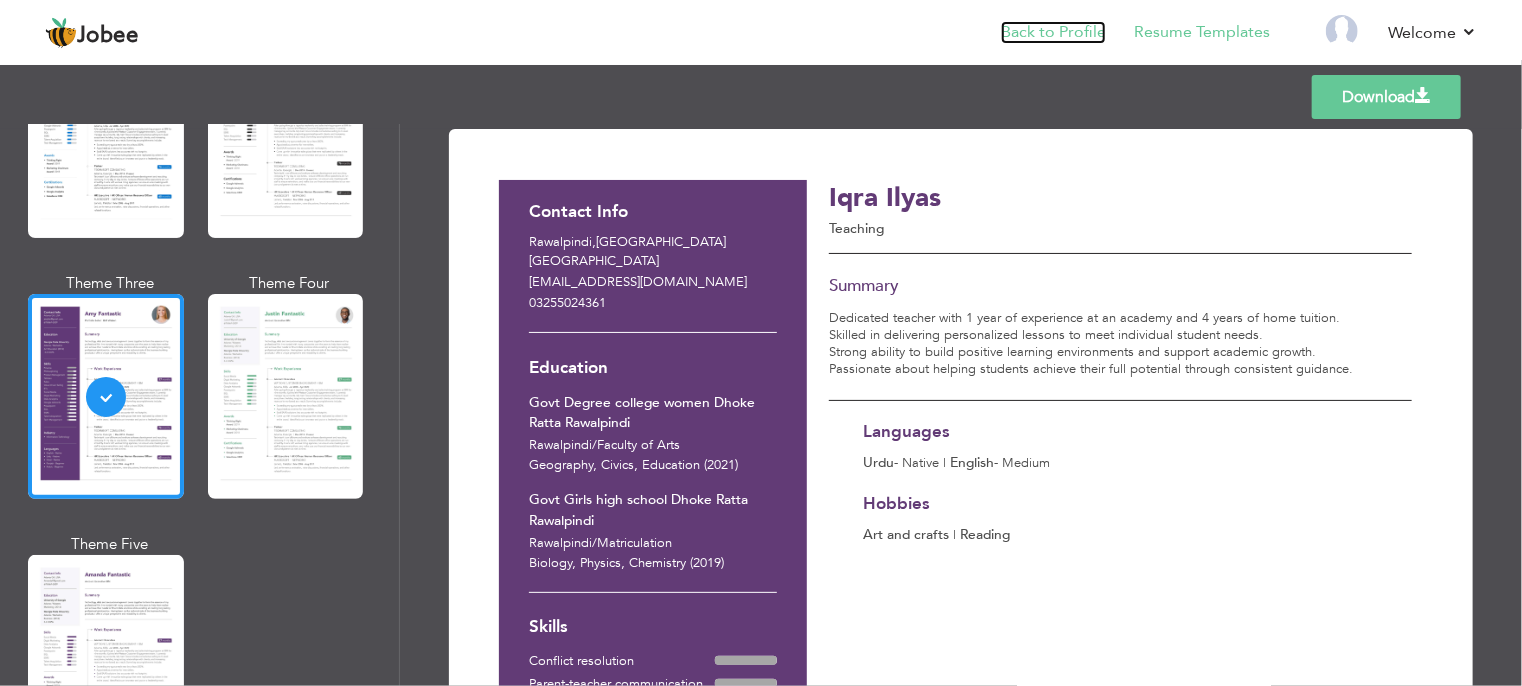 click on "Back to Profile" at bounding box center [1053, 32] 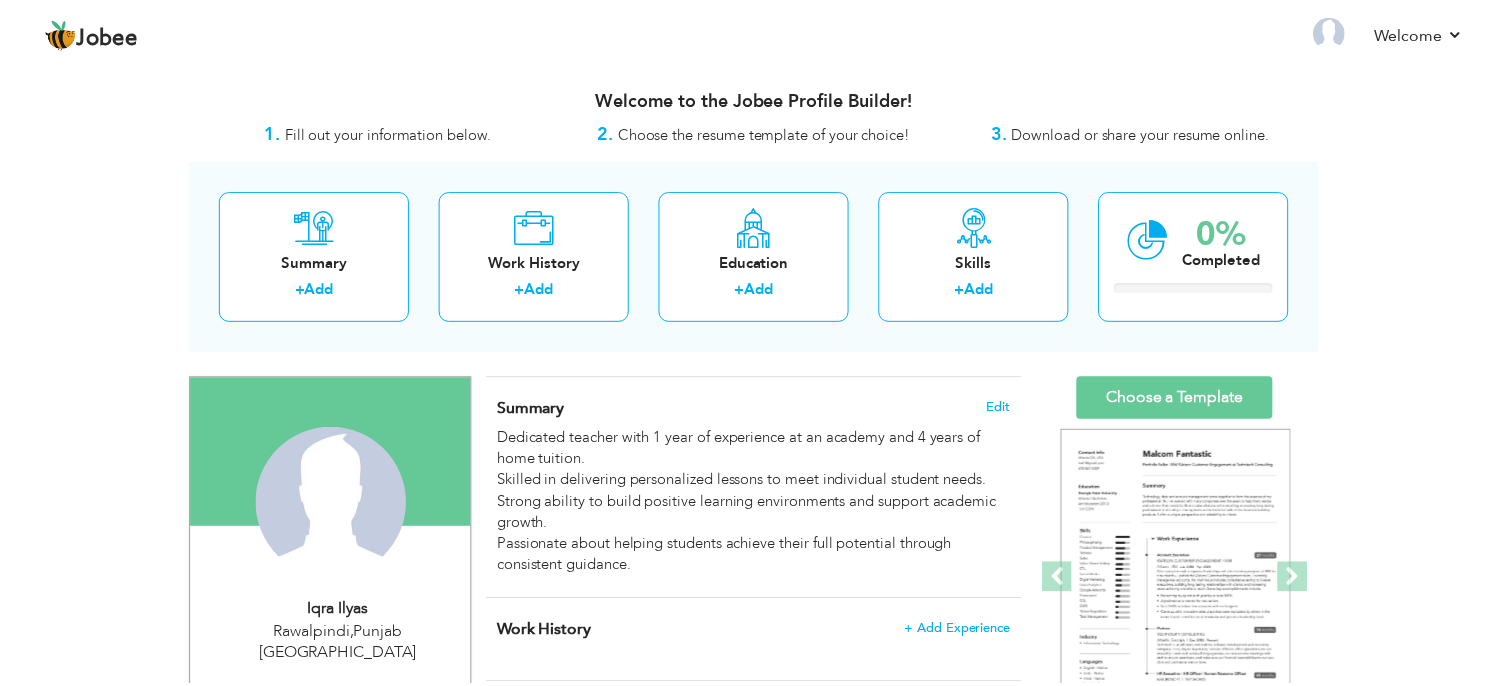 scroll, scrollTop: 0, scrollLeft: 0, axis: both 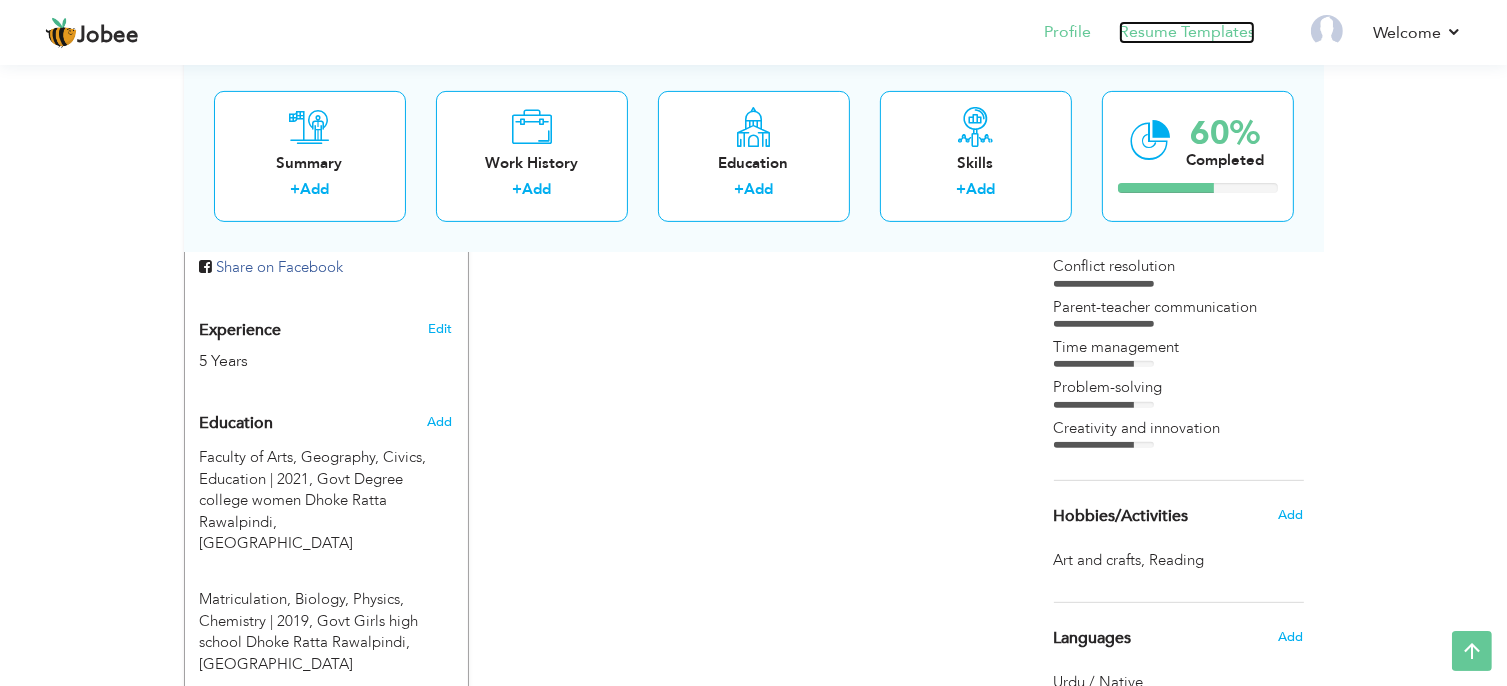 click on "Resume Templates" at bounding box center (1187, 32) 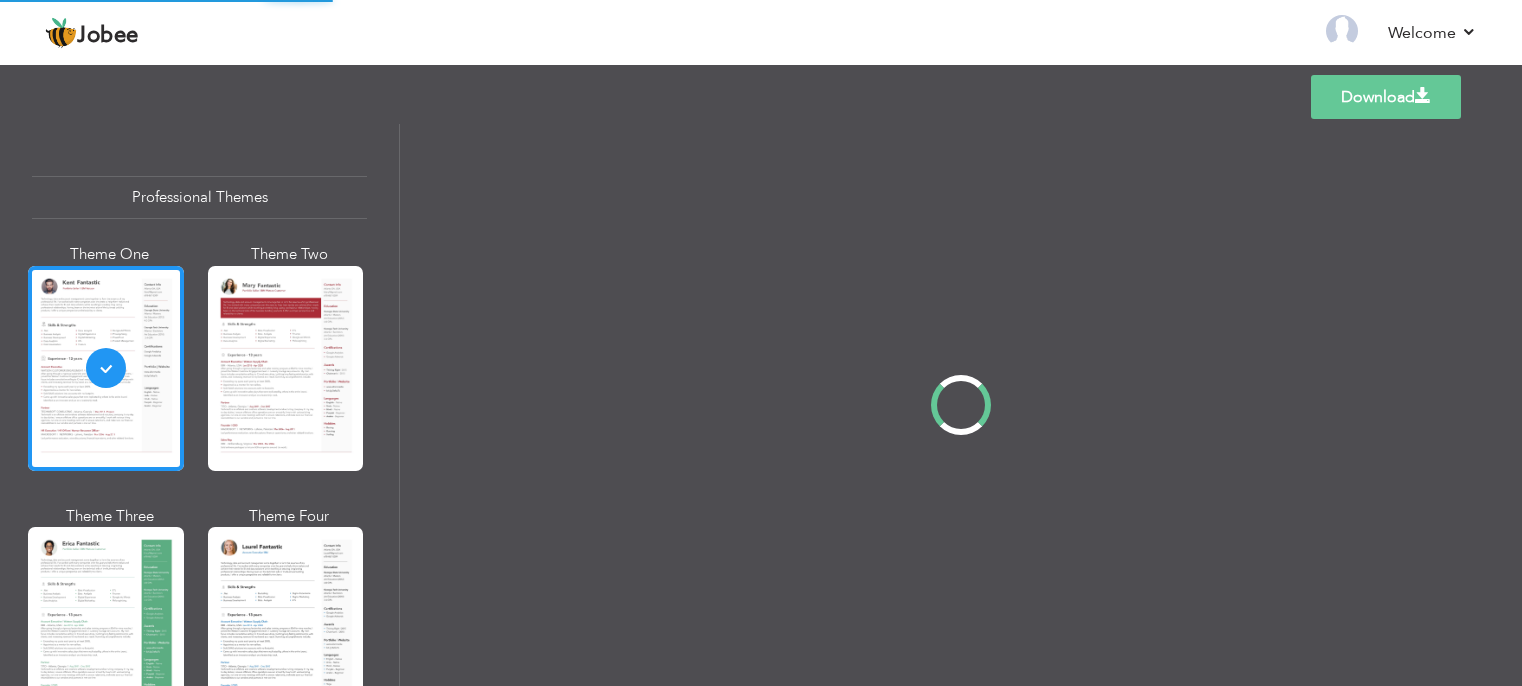 scroll, scrollTop: 0, scrollLeft: 0, axis: both 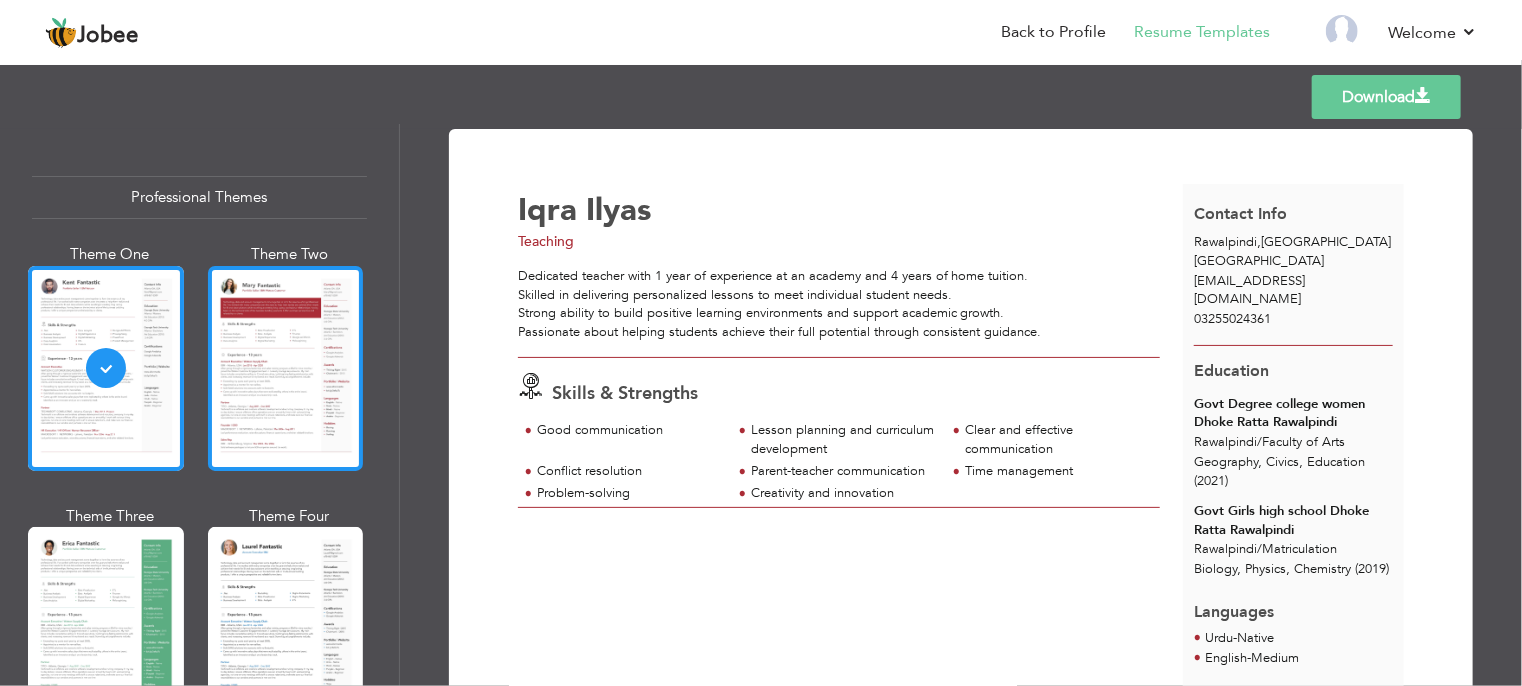 click at bounding box center [286, 368] 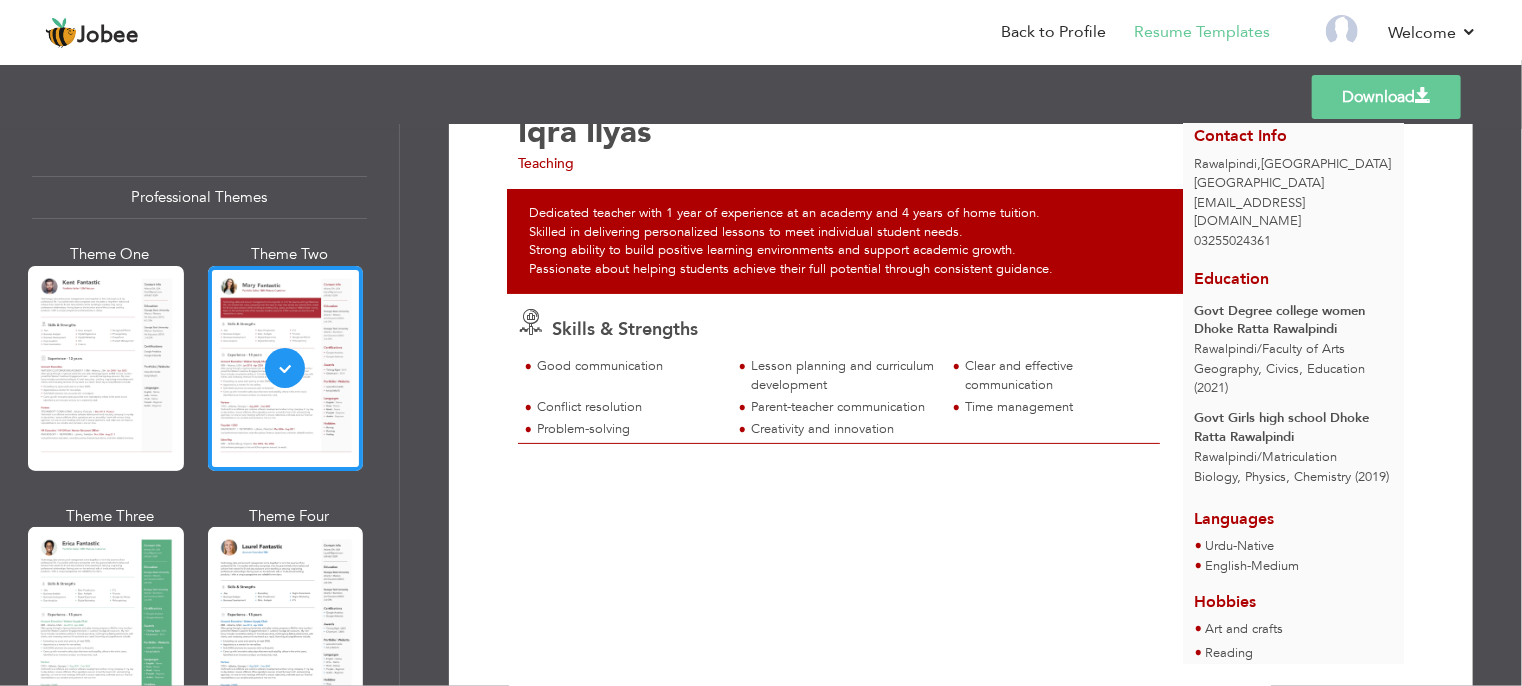 scroll, scrollTop: 134, scrollLeft: 0, axis: vertical 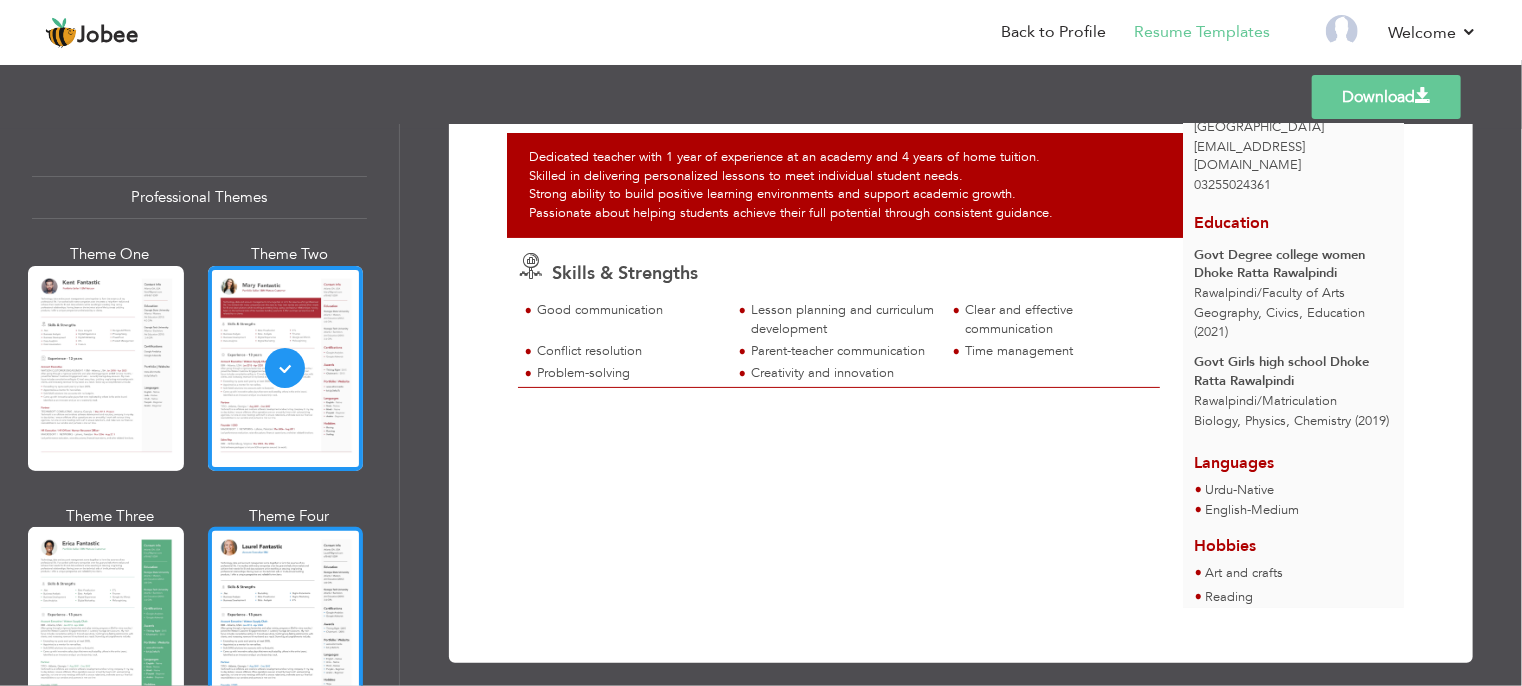 click at bounding box center (286, 629) 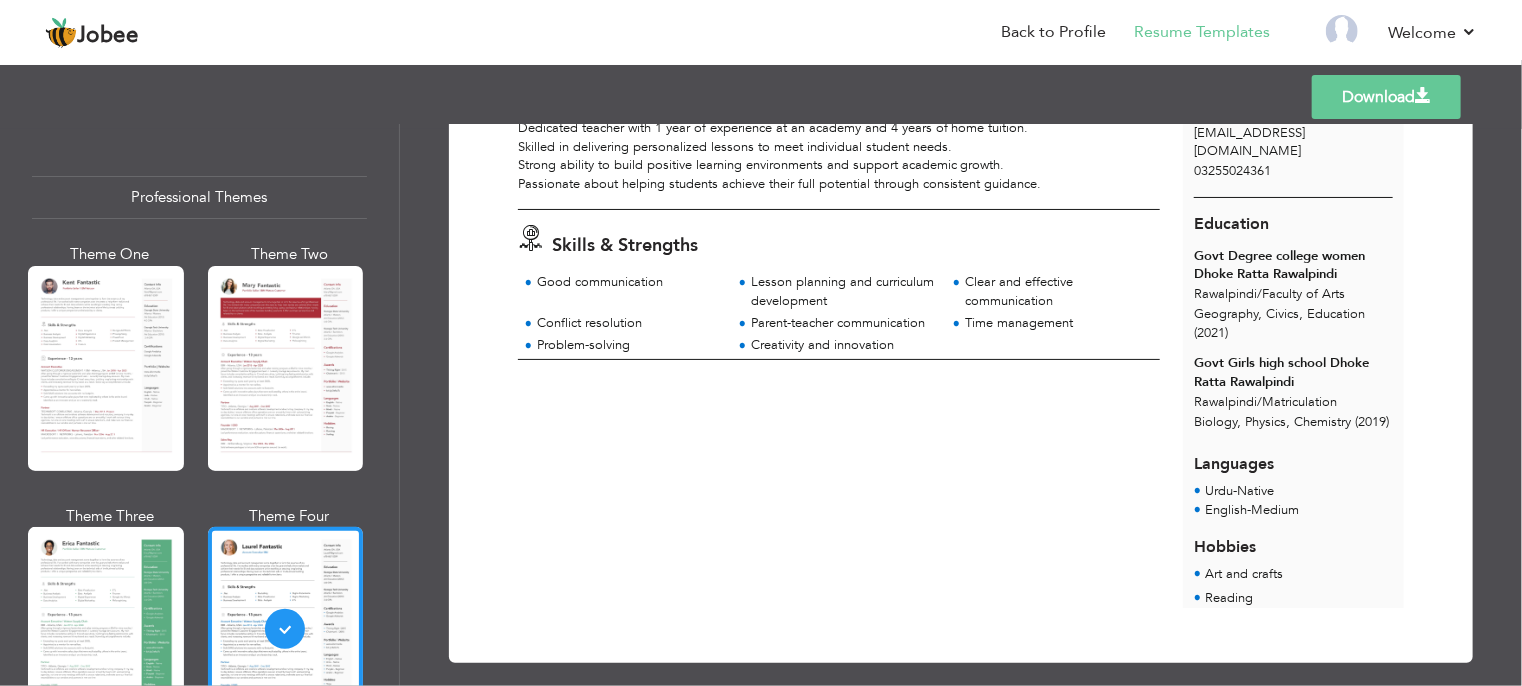 scroll, scrollTop: 148, scrollLeft: 0, axis: vertical 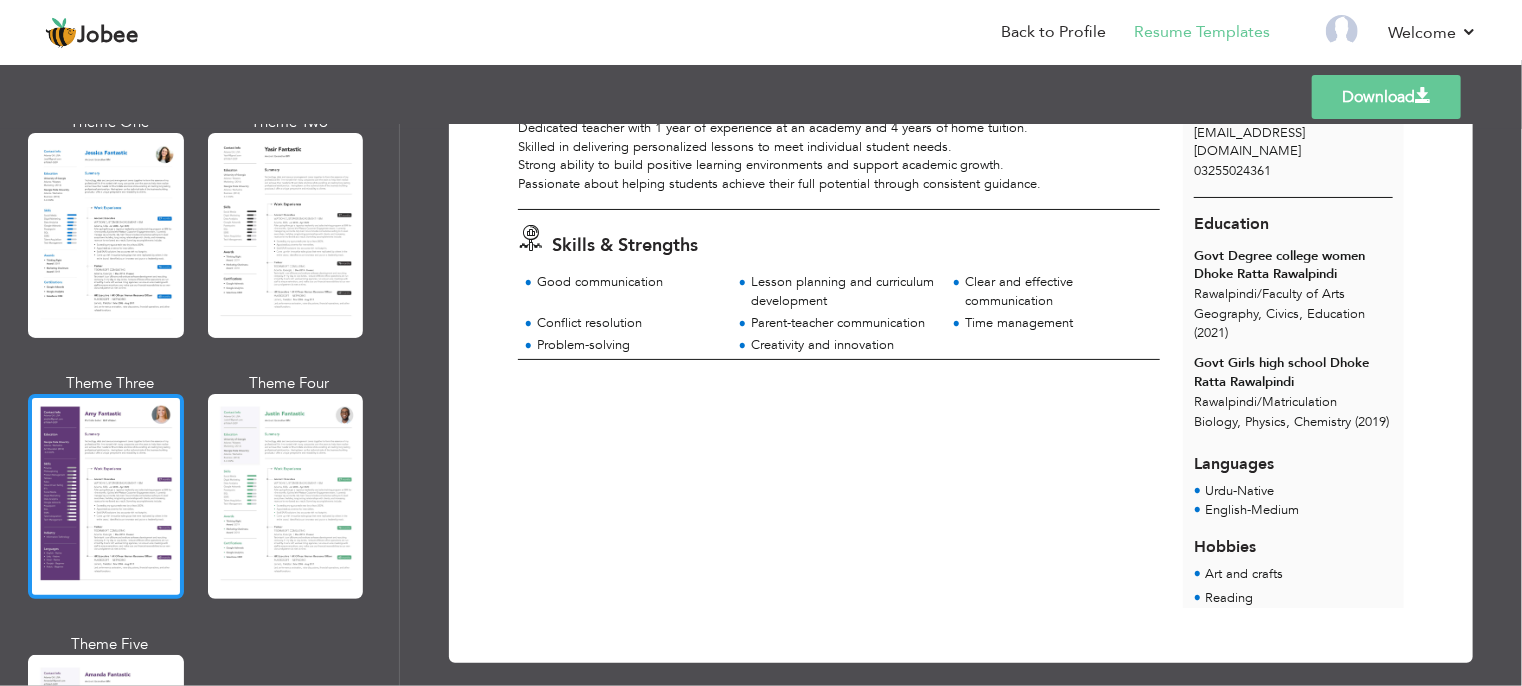 click at bounding box center (106, 496) 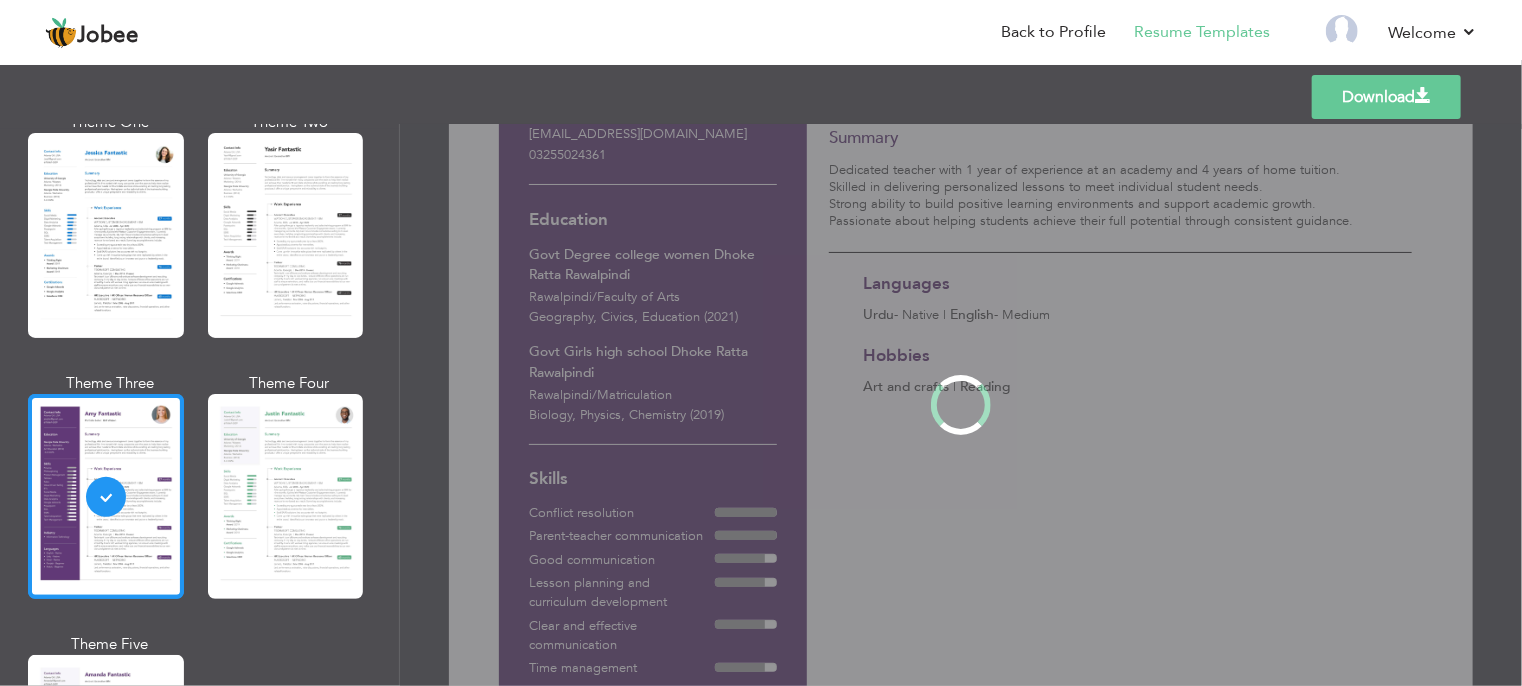 scroll, scrollTop: 0, scrollLeft: 0, axis: both 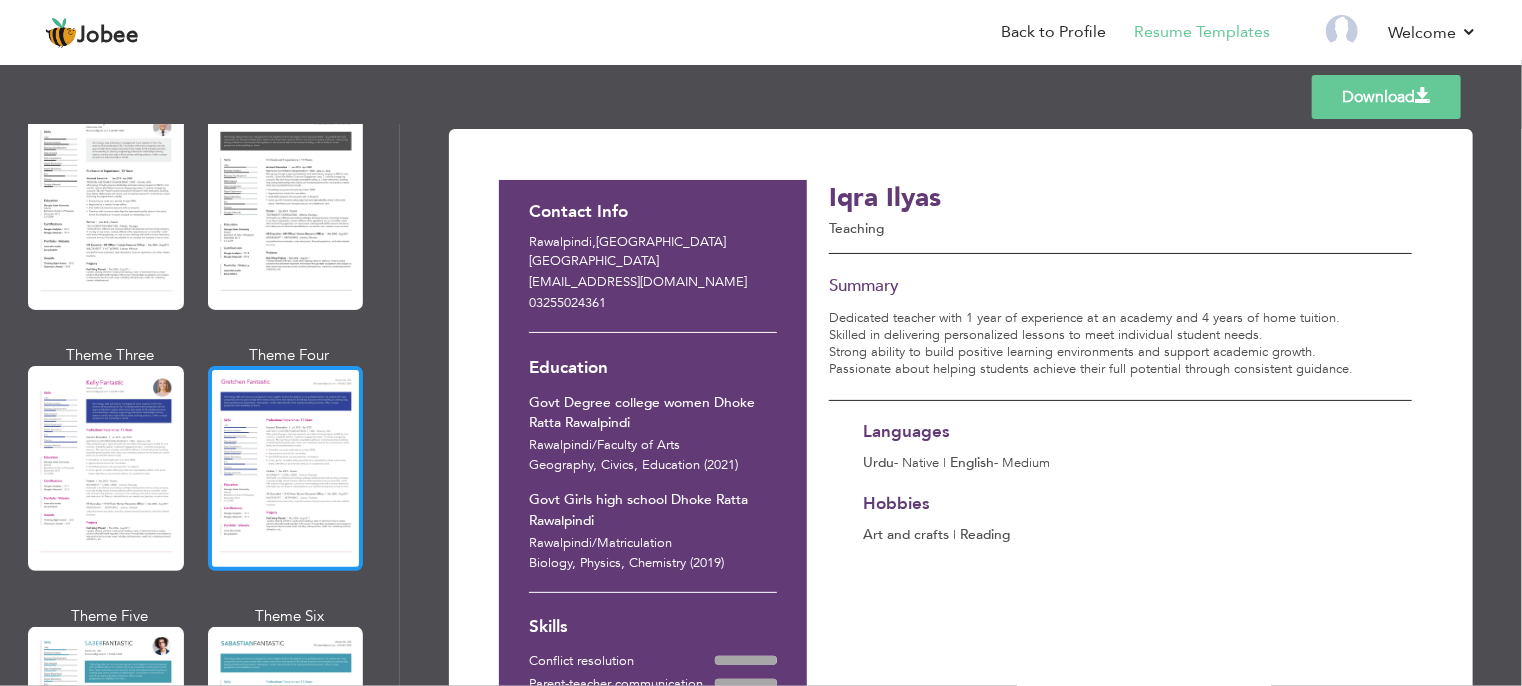 click at bounding box center [286, 468] 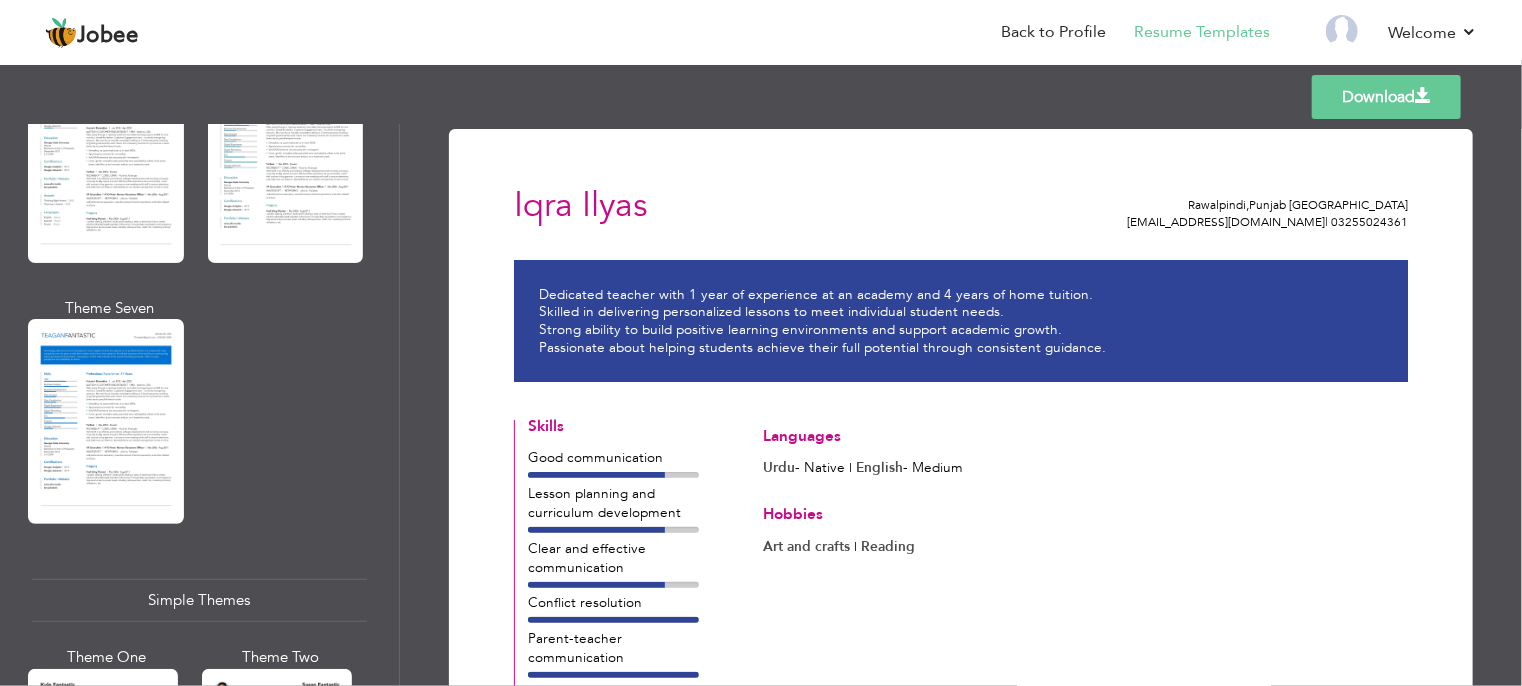 scroll, scrollTop: 3400, scrollLeft: 0, axis: vertical 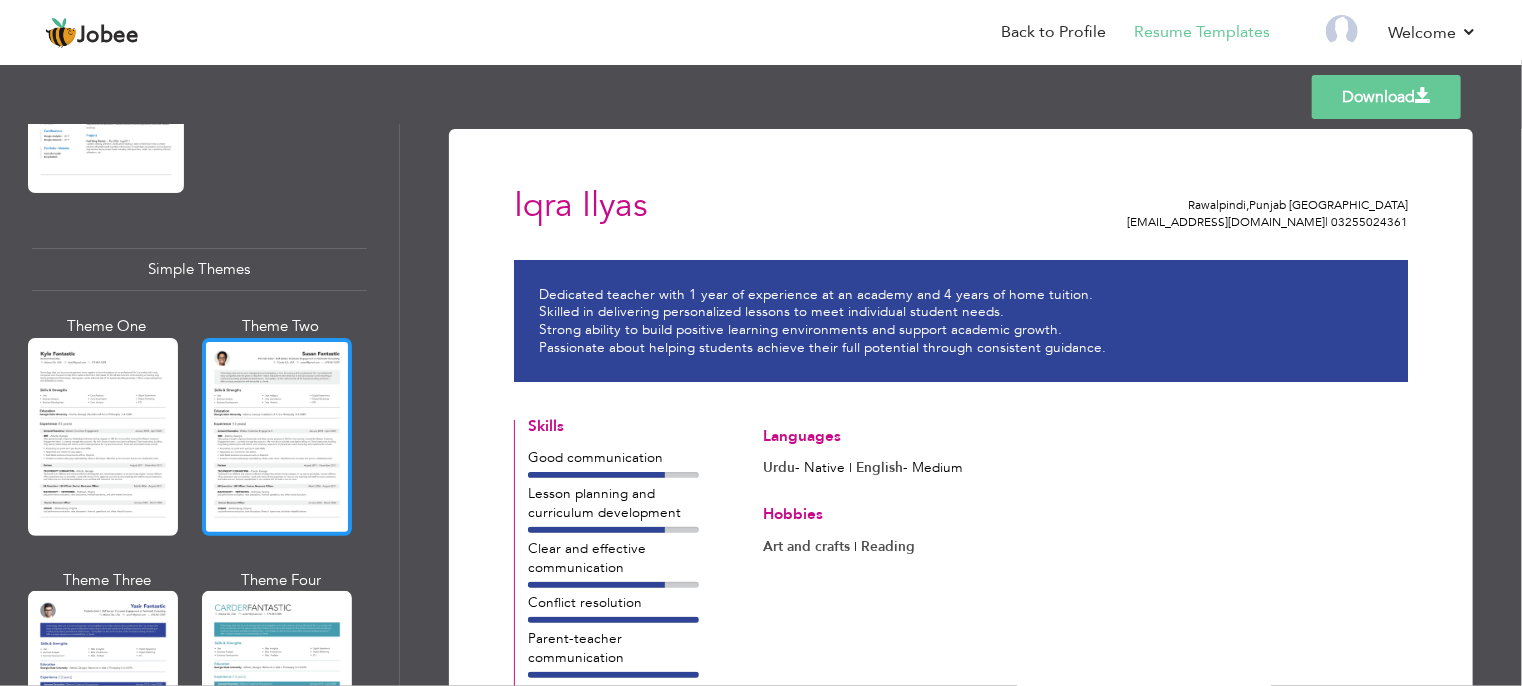 click at bounding box center (277, 437) 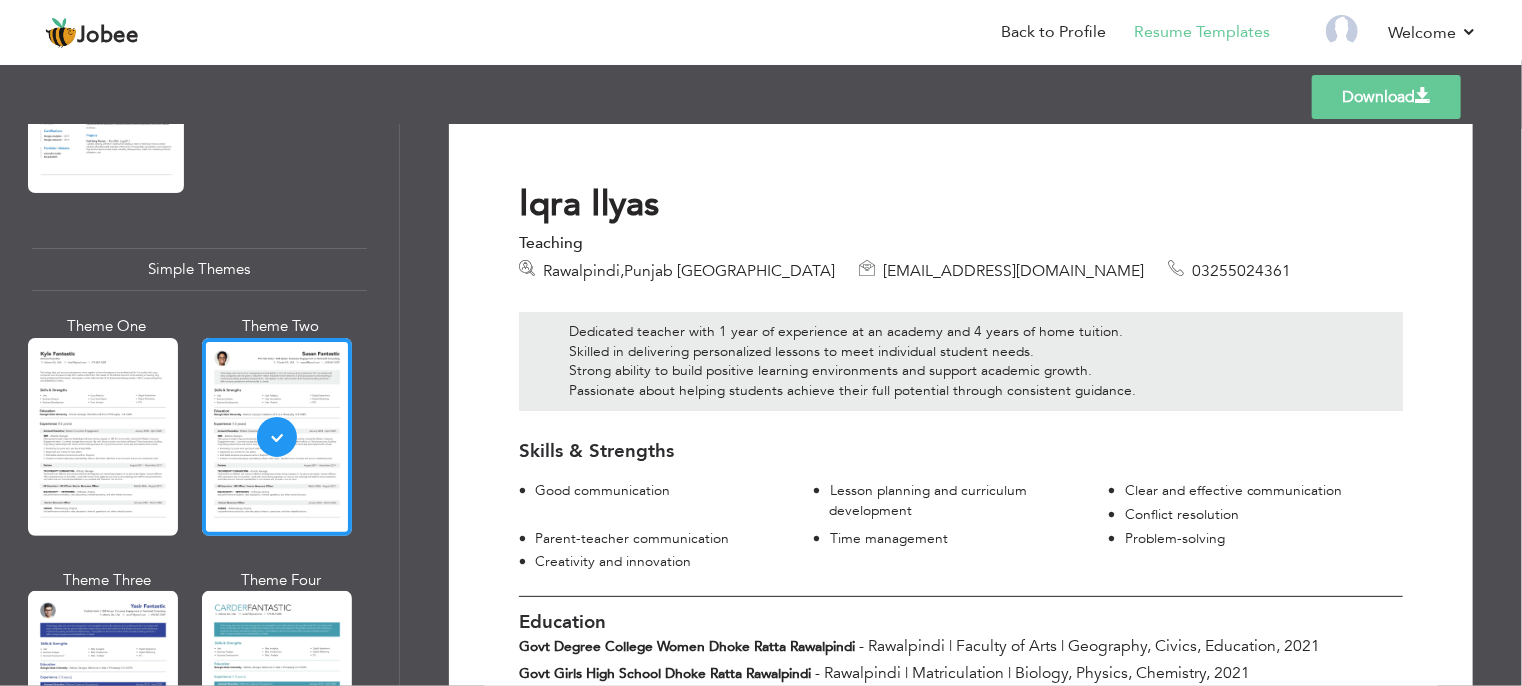 scroll, scrollTop: 0, scrollLeft: 0, axis: both 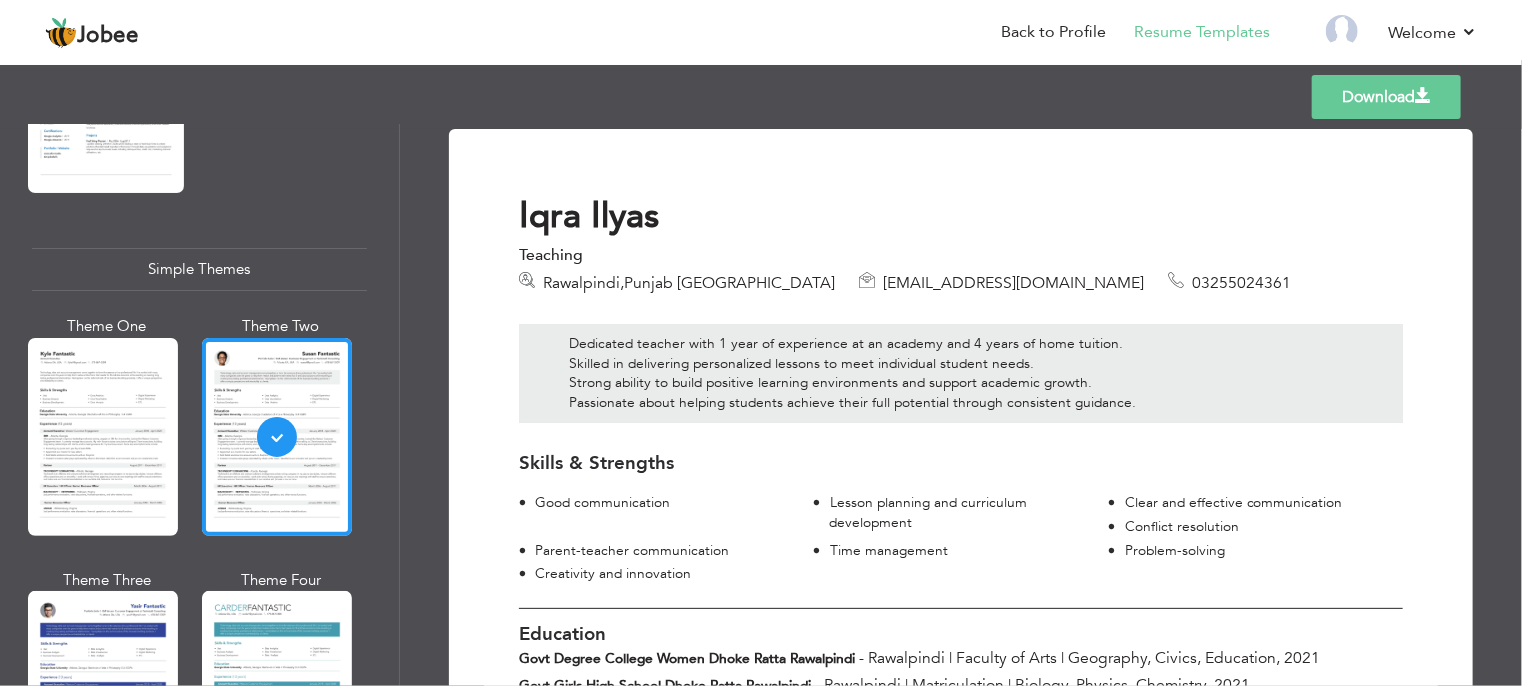 click on "Download" at bounding box center [1386, 97] 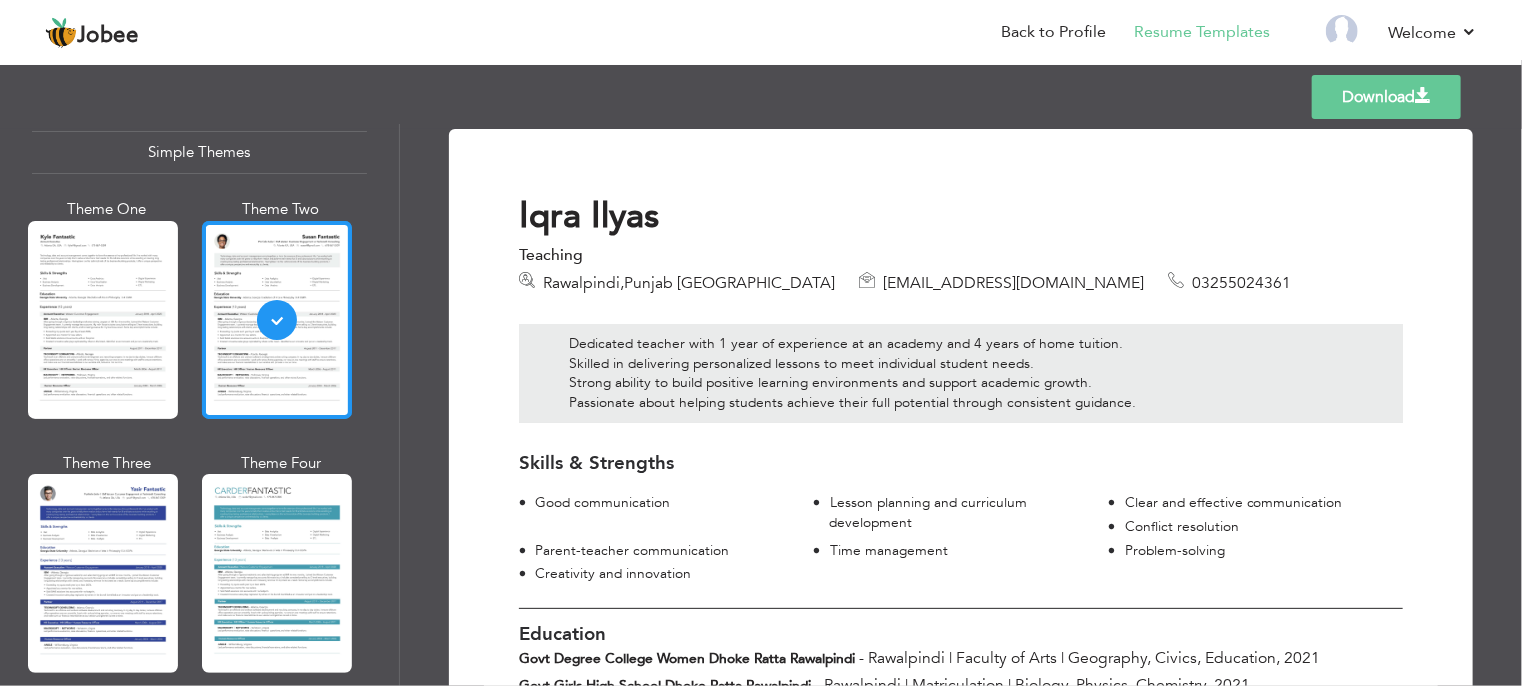 scroll, scrollTop: 3519, scrollLeft: 0, axis: vertical 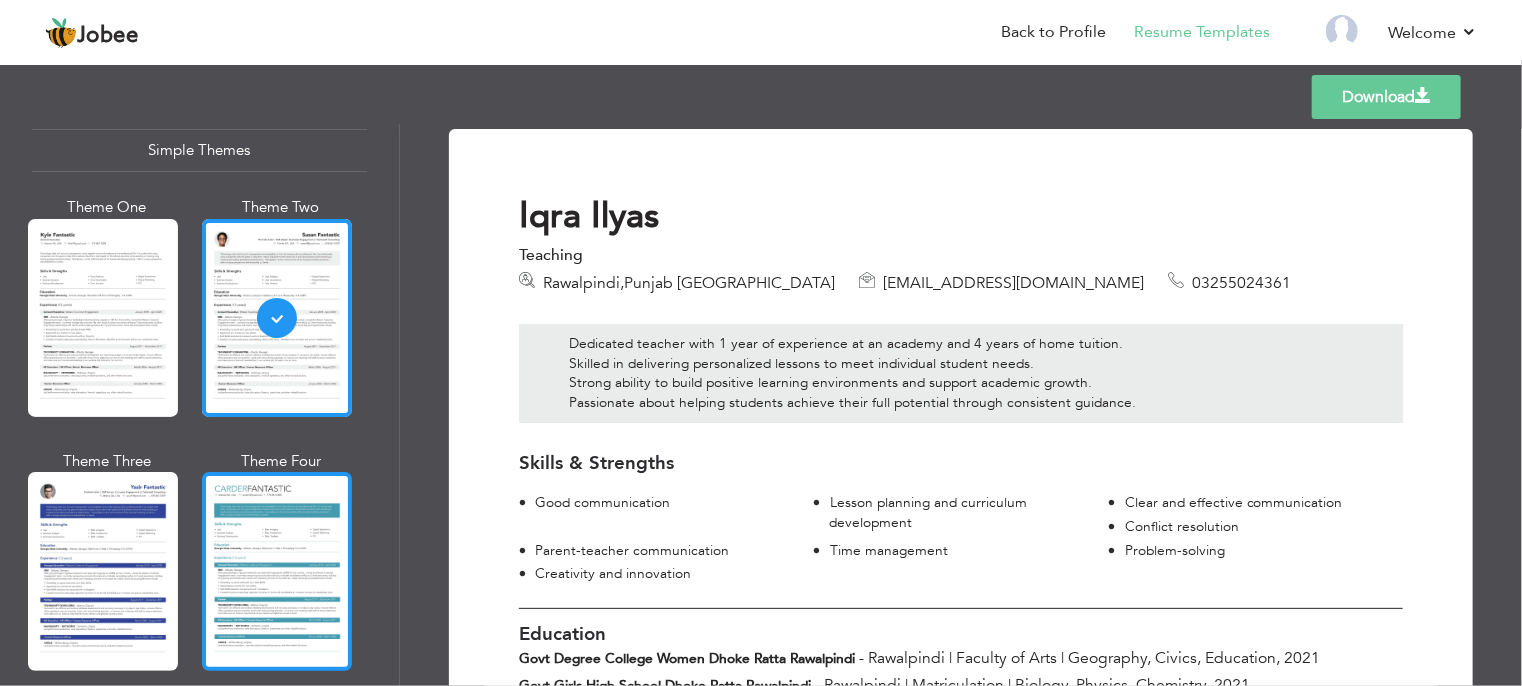 click at bounding box center (277, 571) 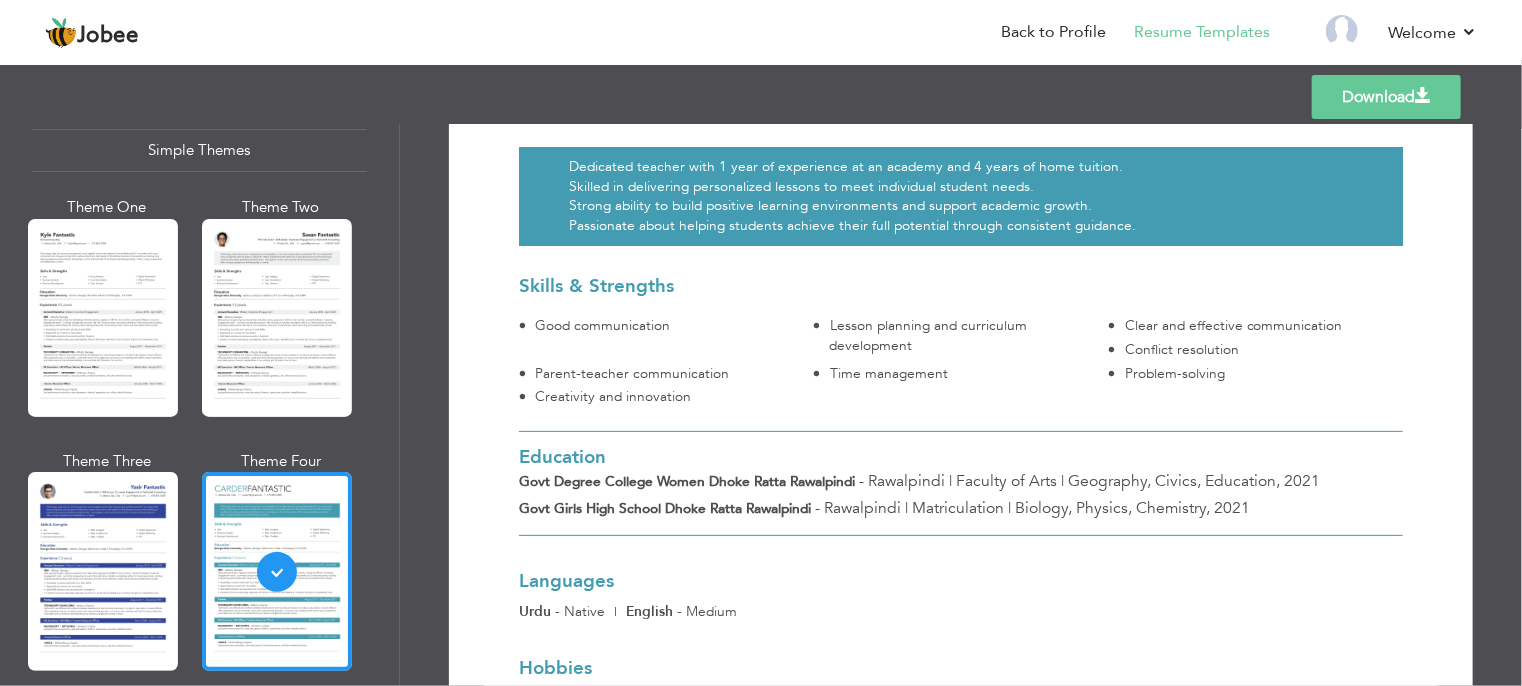 scroll, scrollTop: 300, scrollLeft: 0, axis: vertical 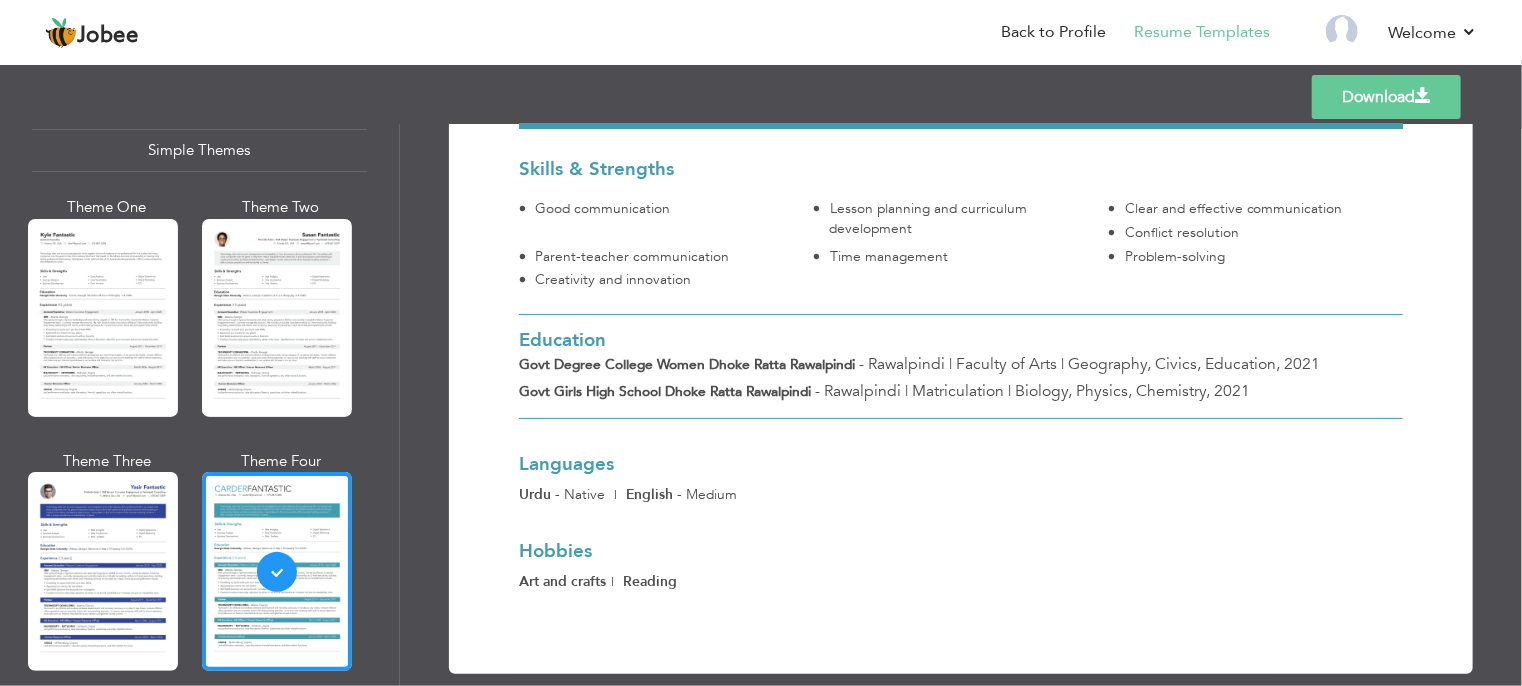 click at bounding box center (1423, 96) 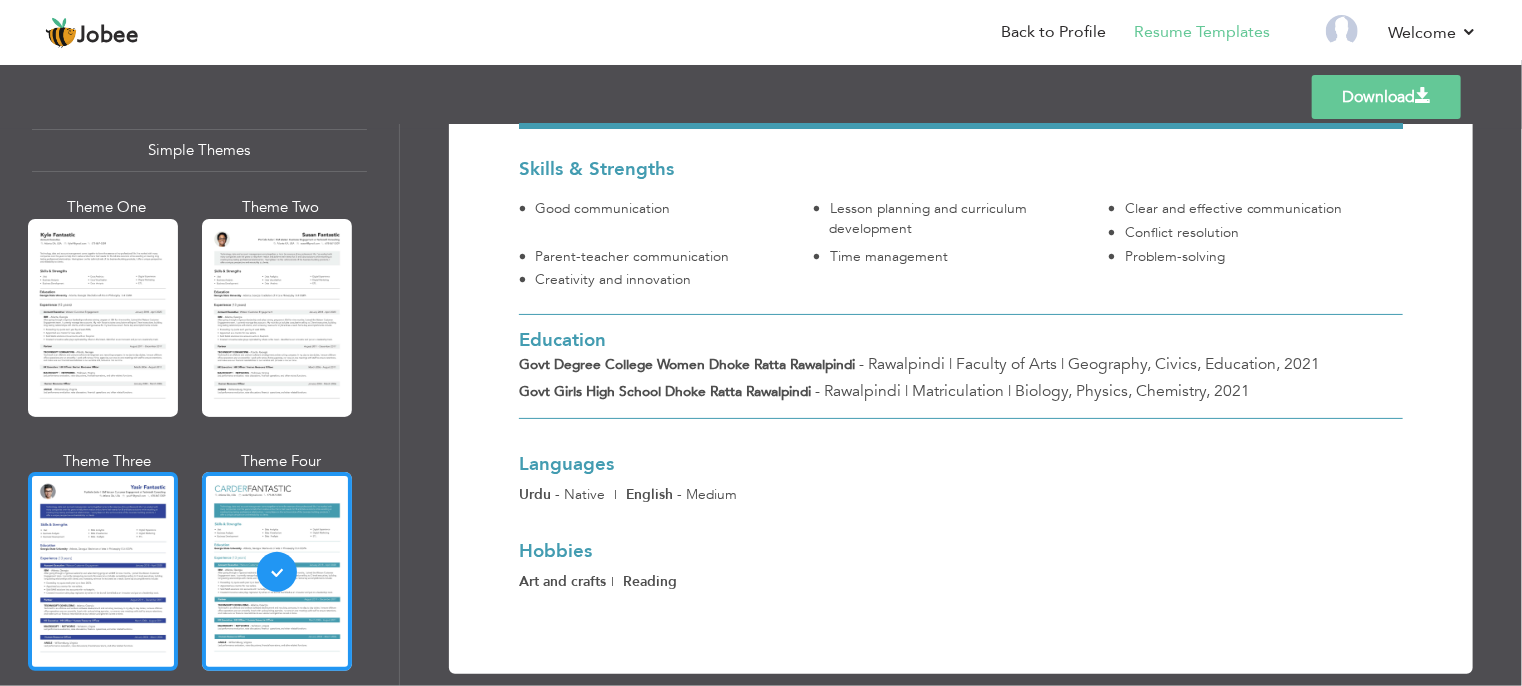 click at bounding box center [103, 571] 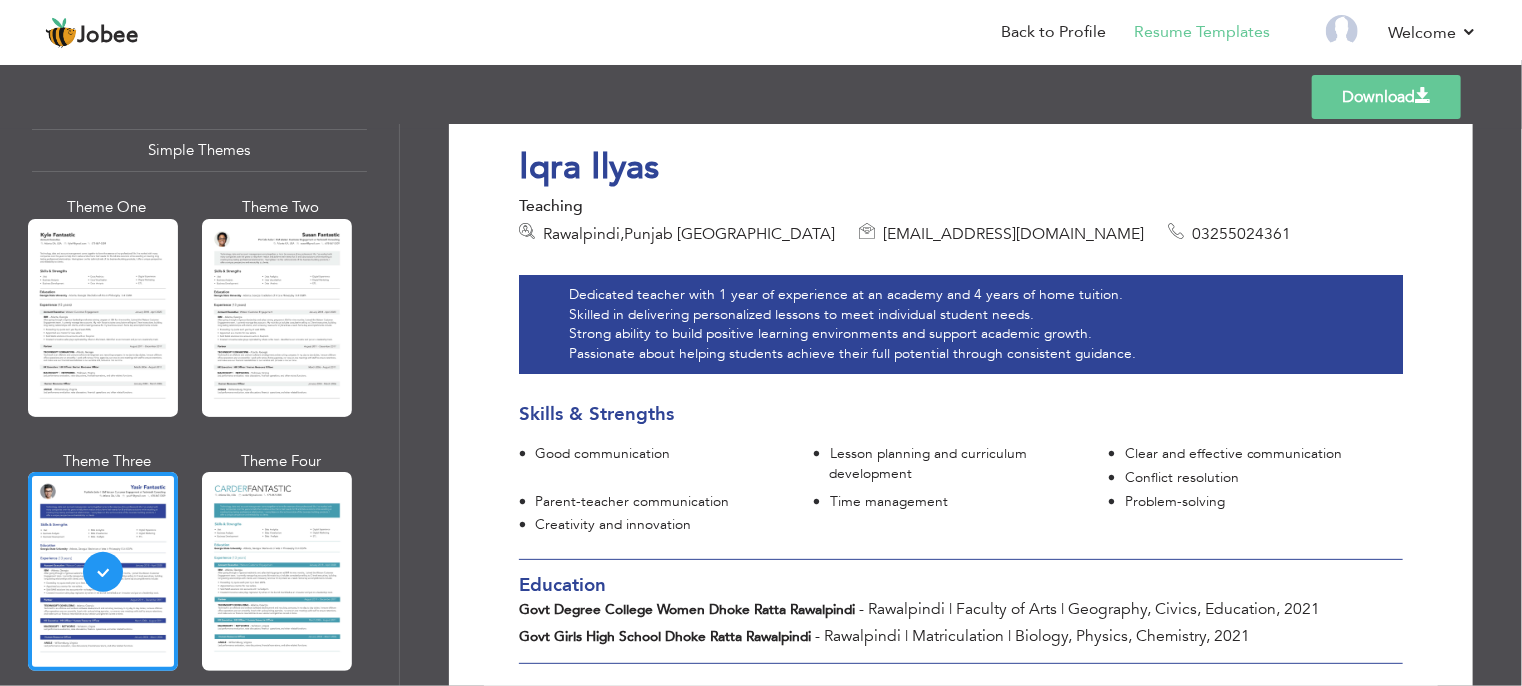scroll, scrollTop: 0, scrollLeft: 0, axis: both 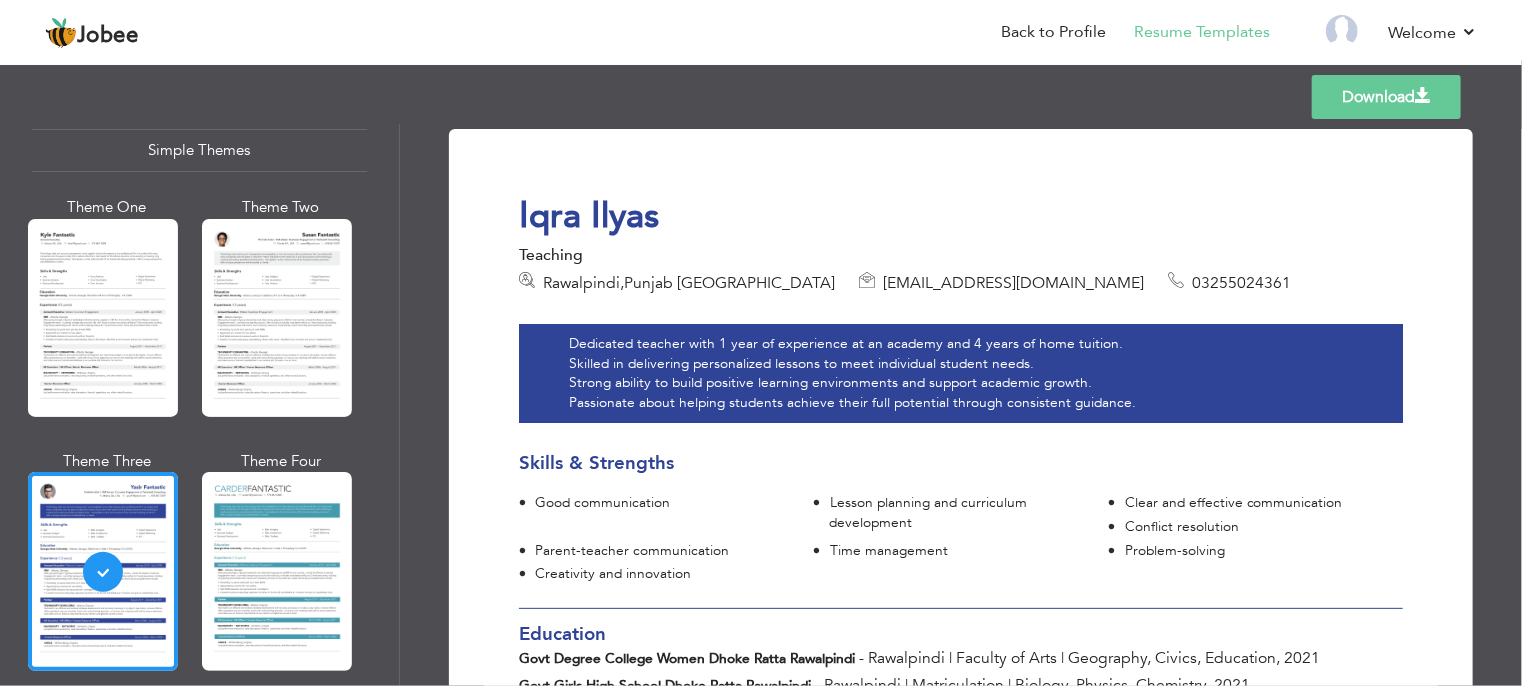 click on "Download" at bounding box center (1386, 97) 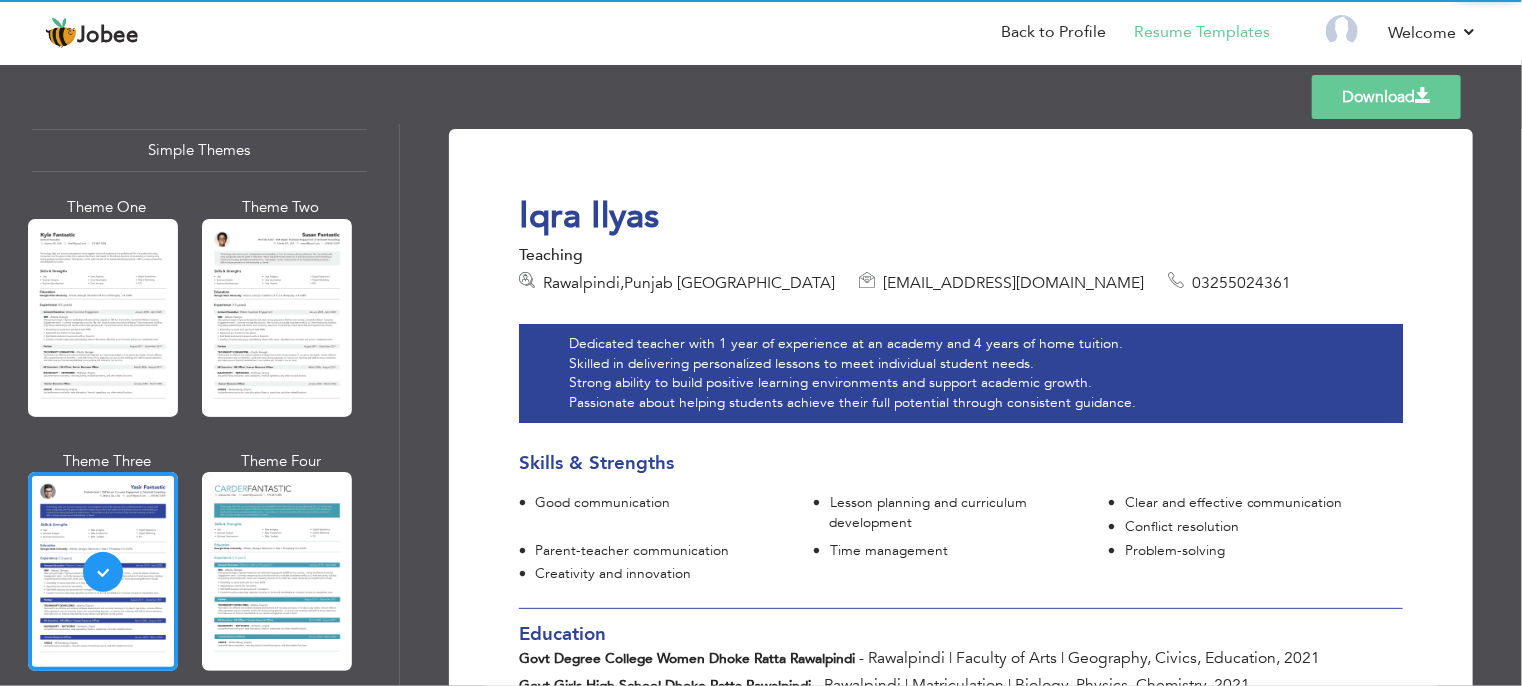 click at bounding box center (103, 318) 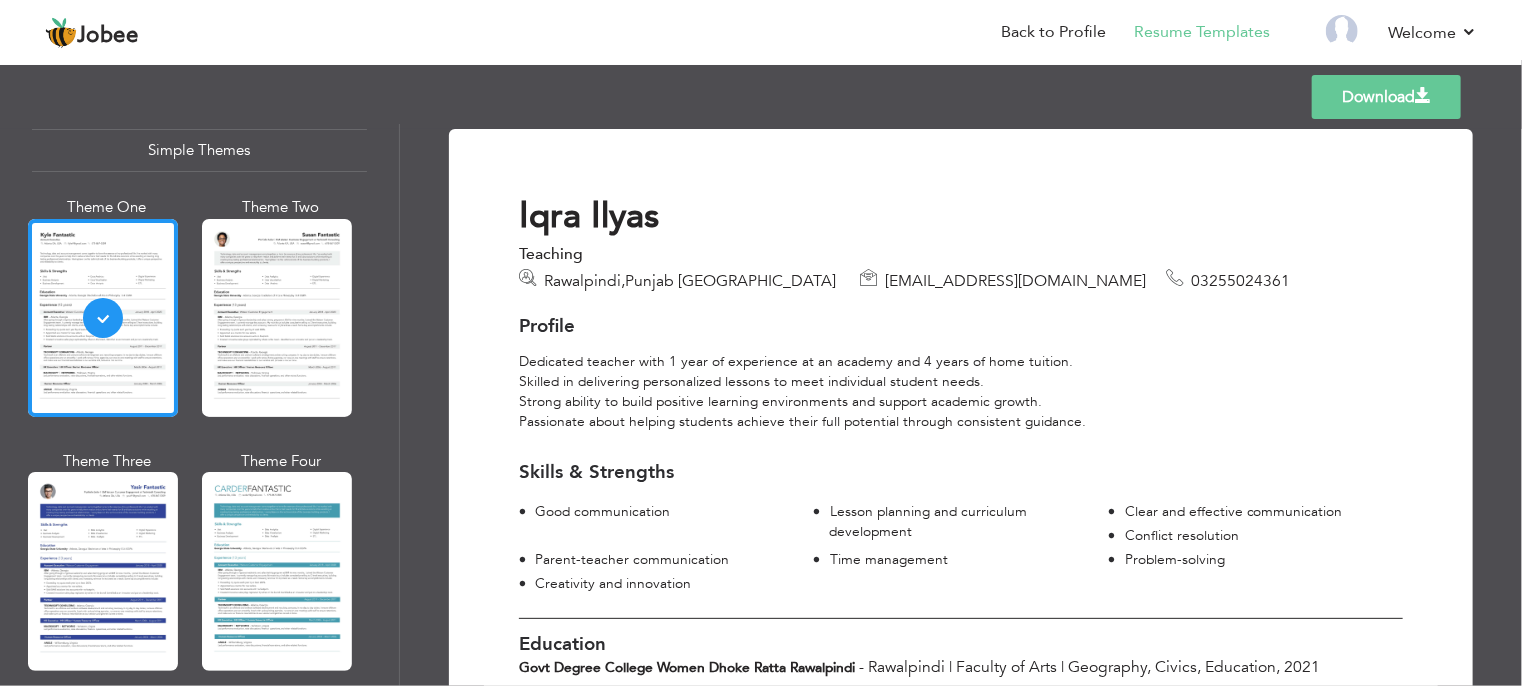 scroll, scrollTop: 328, scrollLeft: 0, axis: vertical 